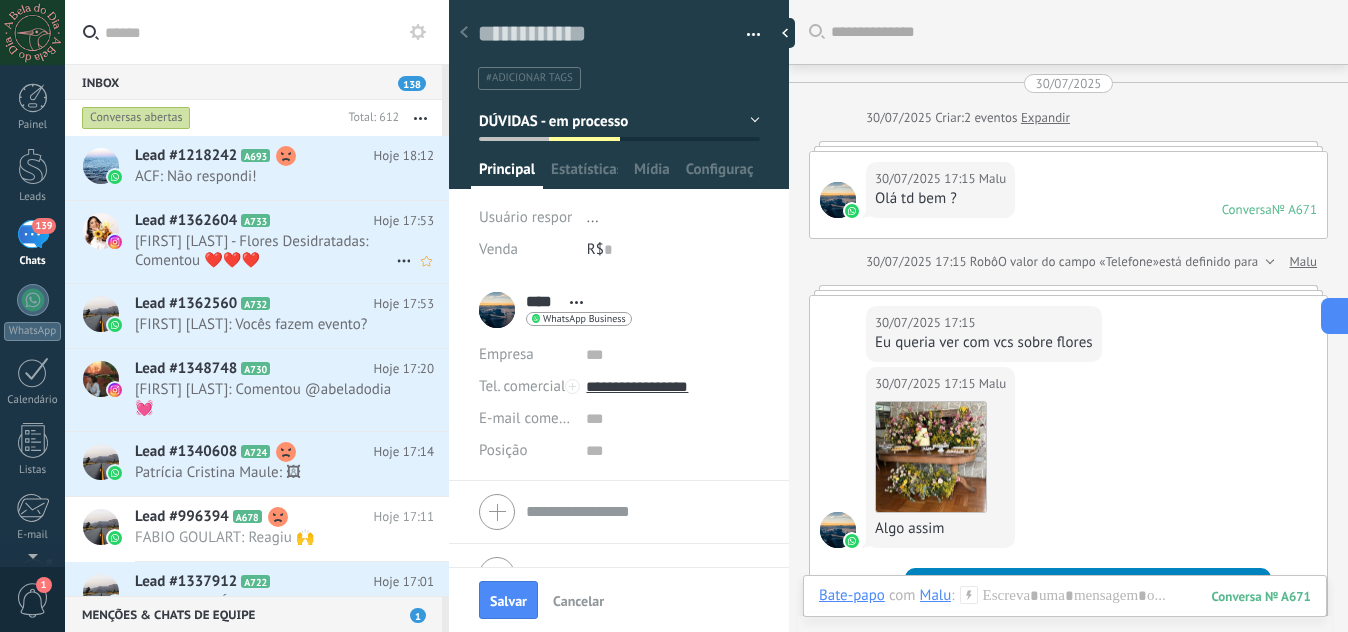 scroll, scrollTop: 0, scrollLeft: 0, axis: both 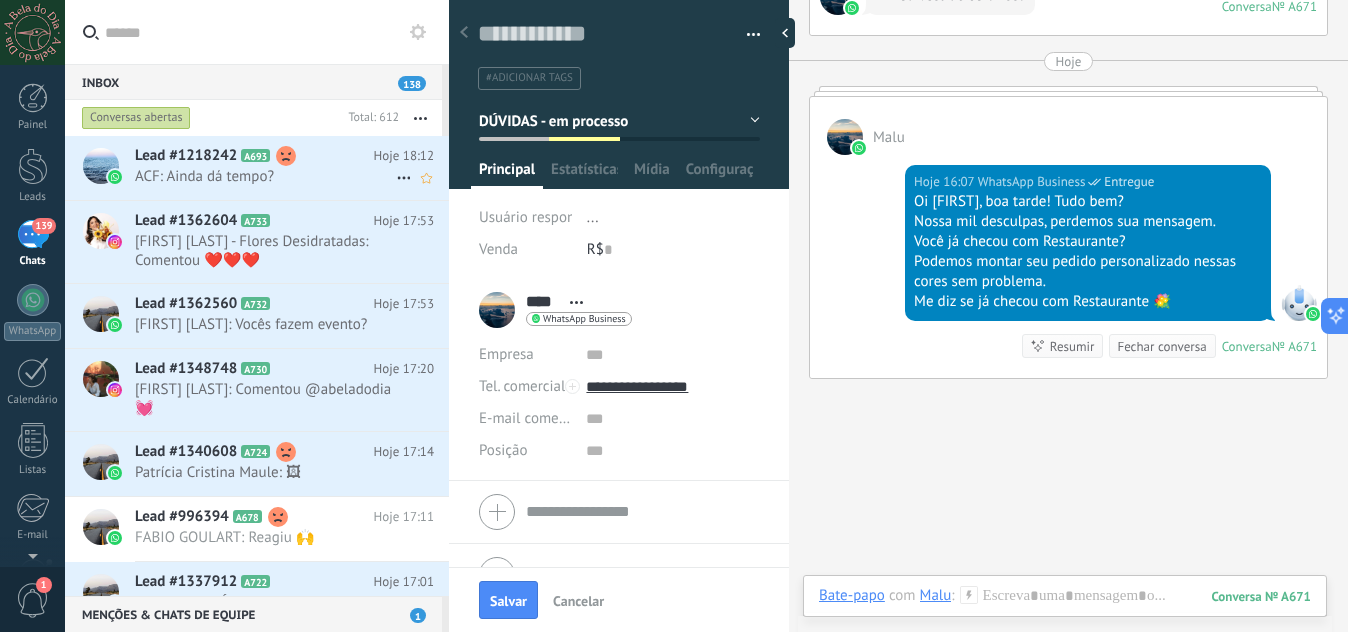 click on "ACF: Ainda dá tempo?" at bounding box center (265, 176) 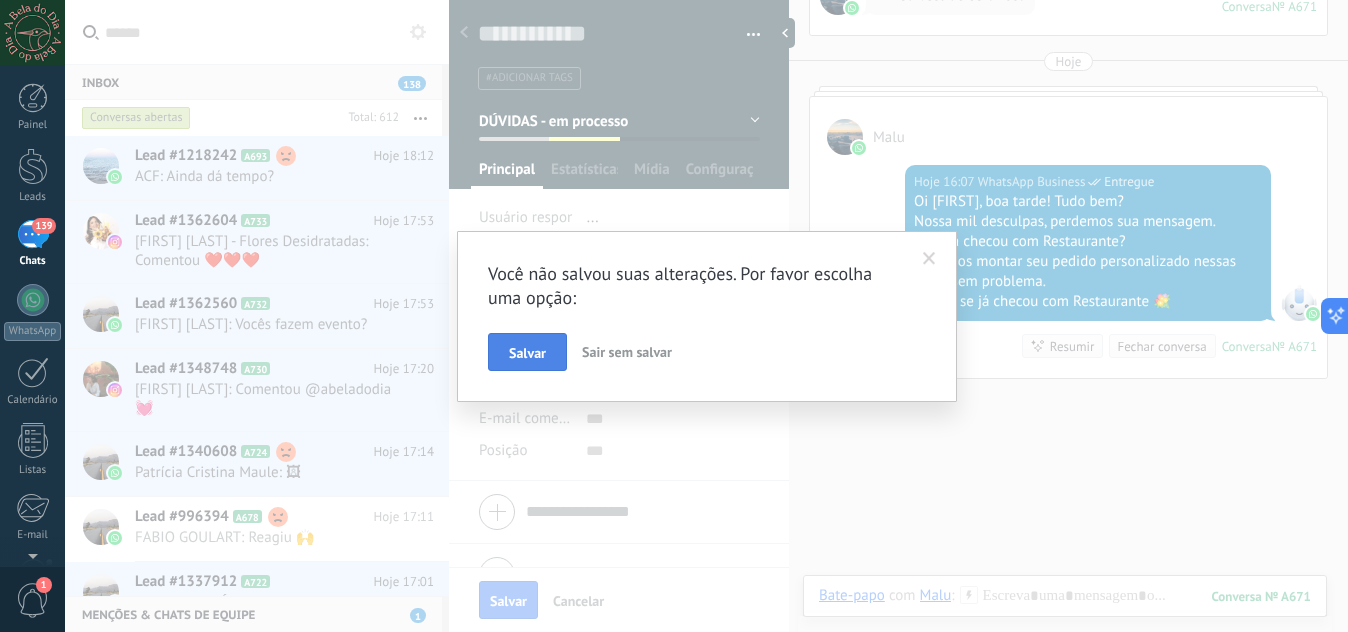 click on "Salvar" at bounding box center (527, 353) 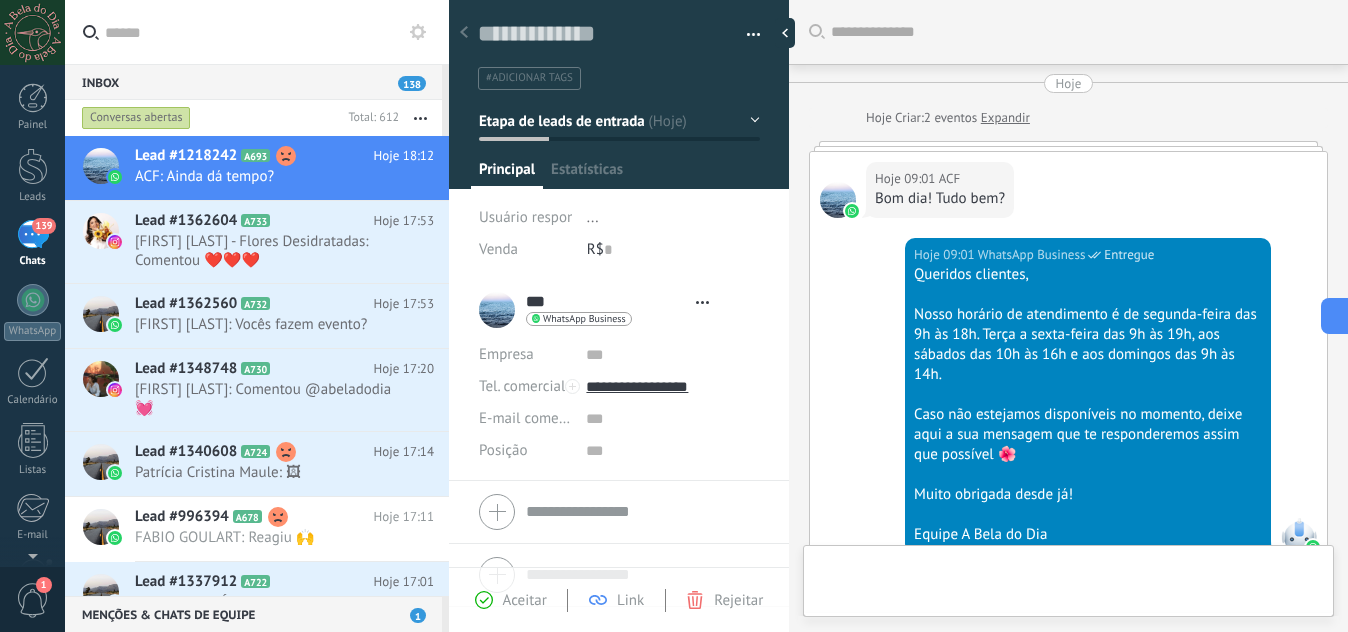type on "**********" 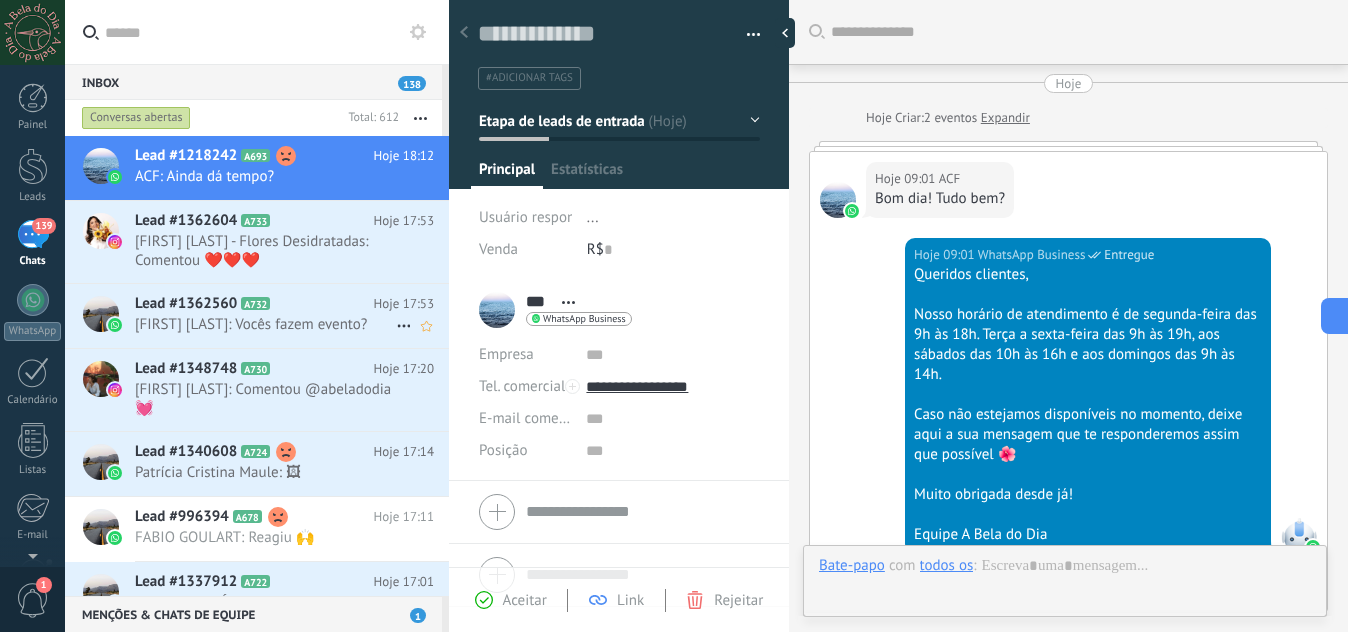 scroll, scrollTop: 30, scrollLeft: 0, axis: vertical 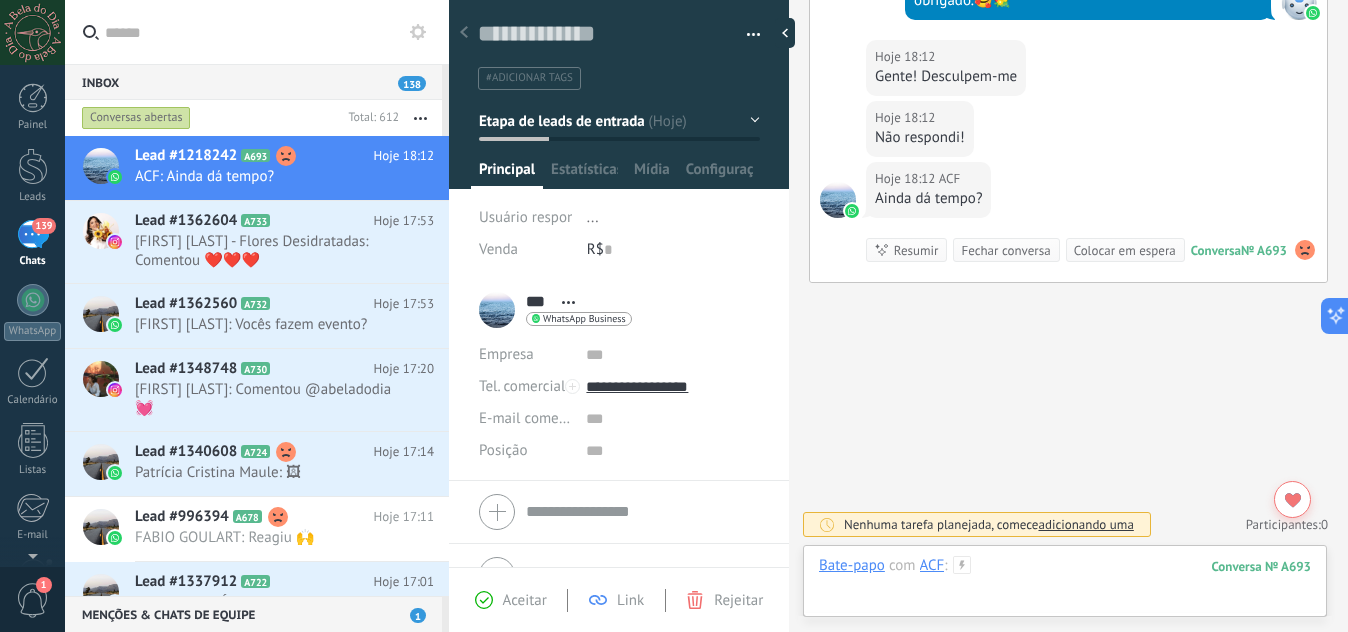 click at bounding box center (1065, 586) 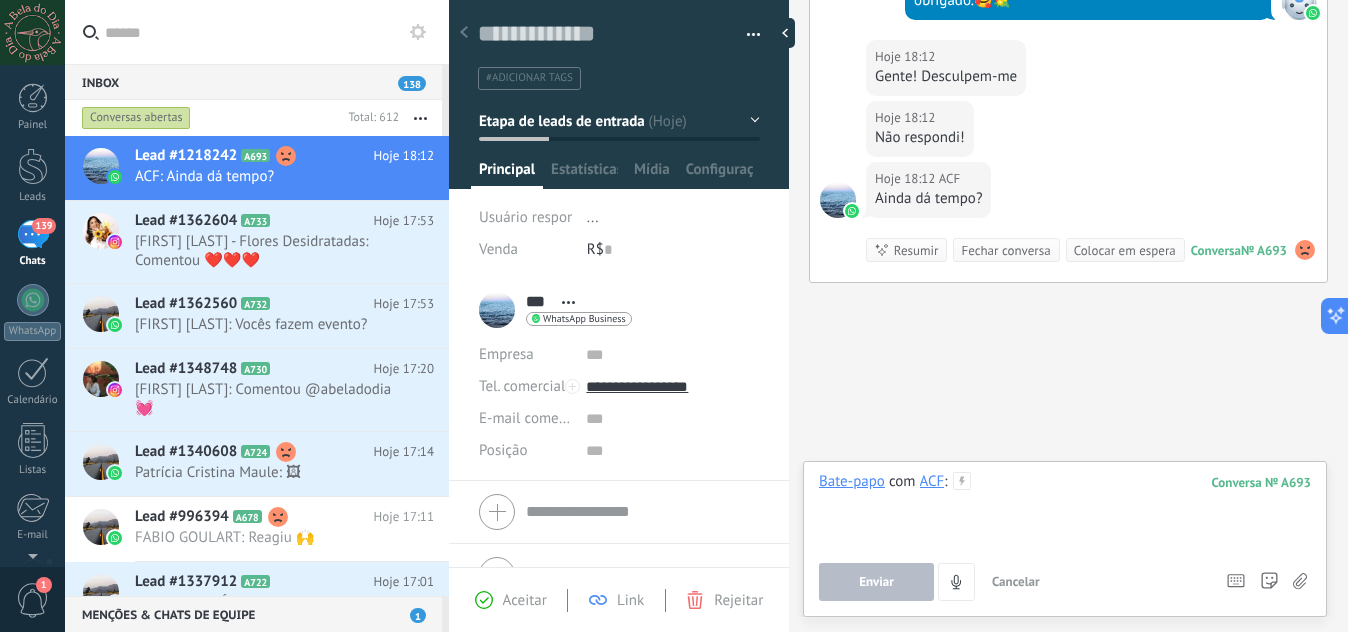 type 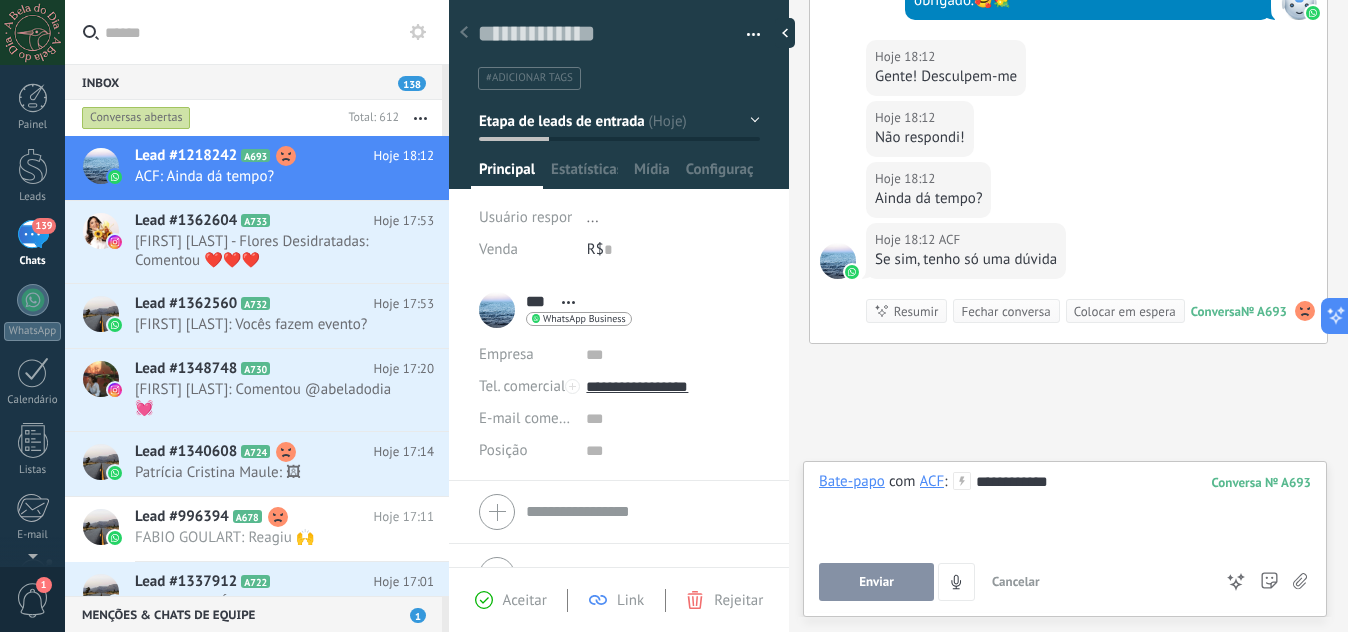 scroll, scrollTop: 2662, scrollLeft: 0, axis: vertical 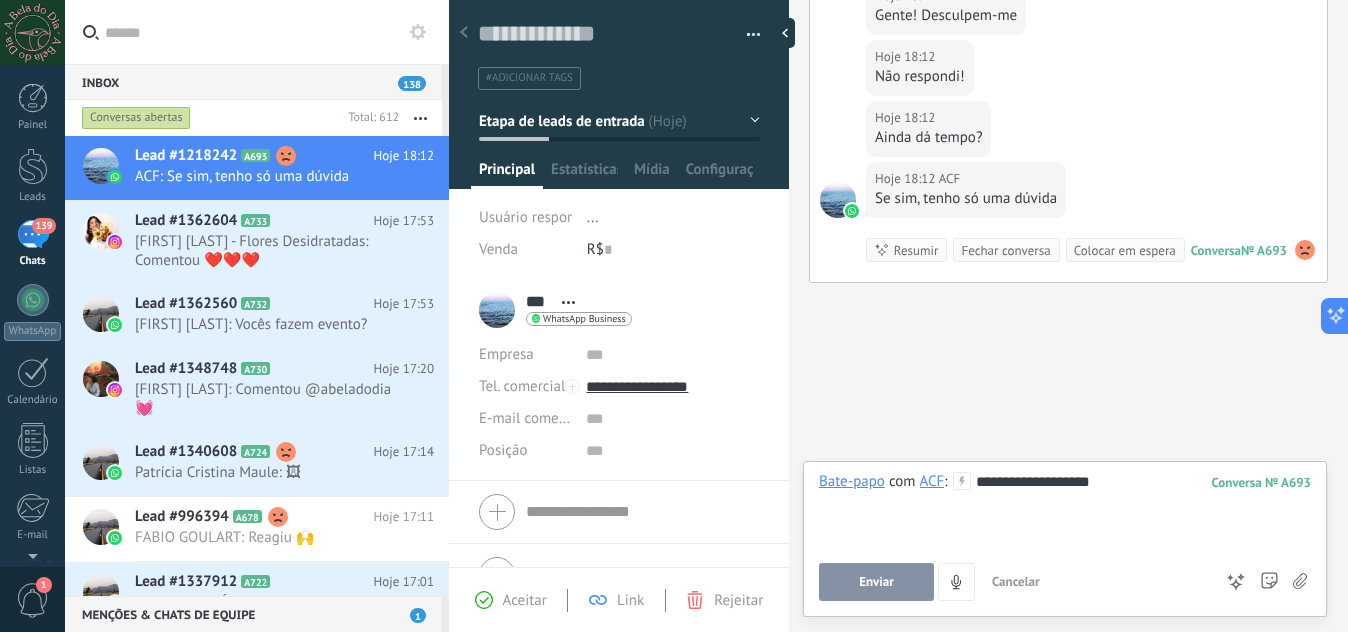 click on "Enviar" at bounding box center [876, 582] 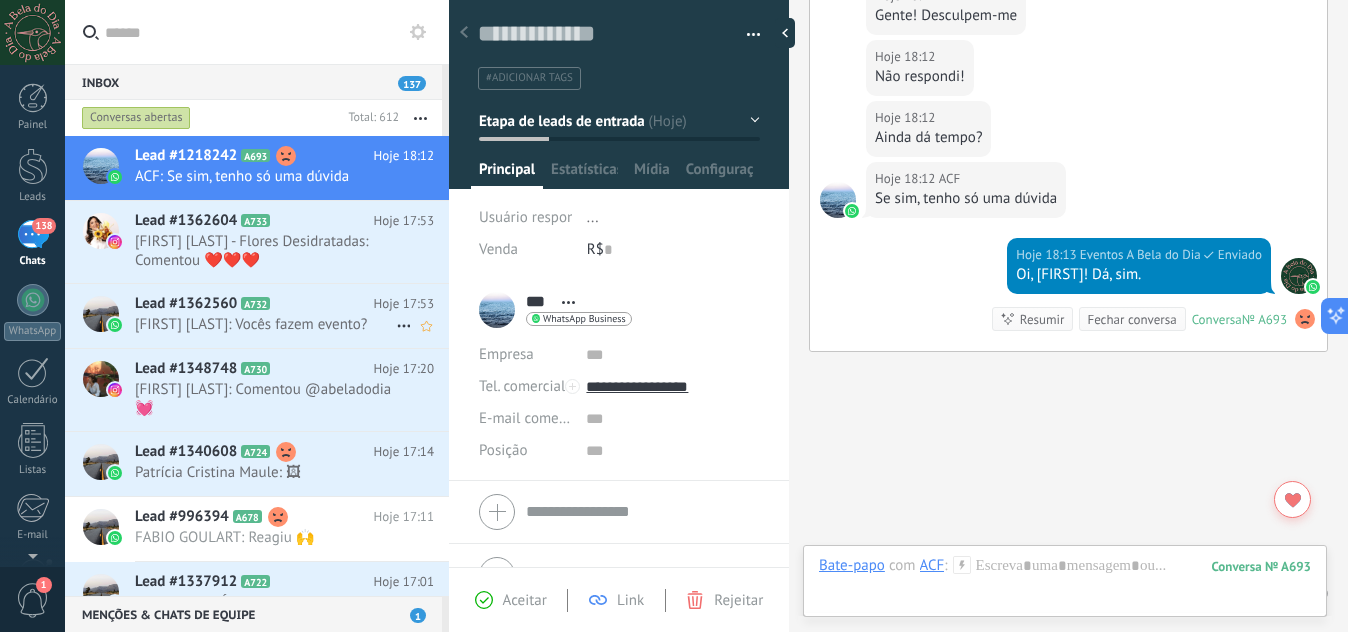 scroll, scrollTop: 2731, scrollLeft: 0, axis: vertical 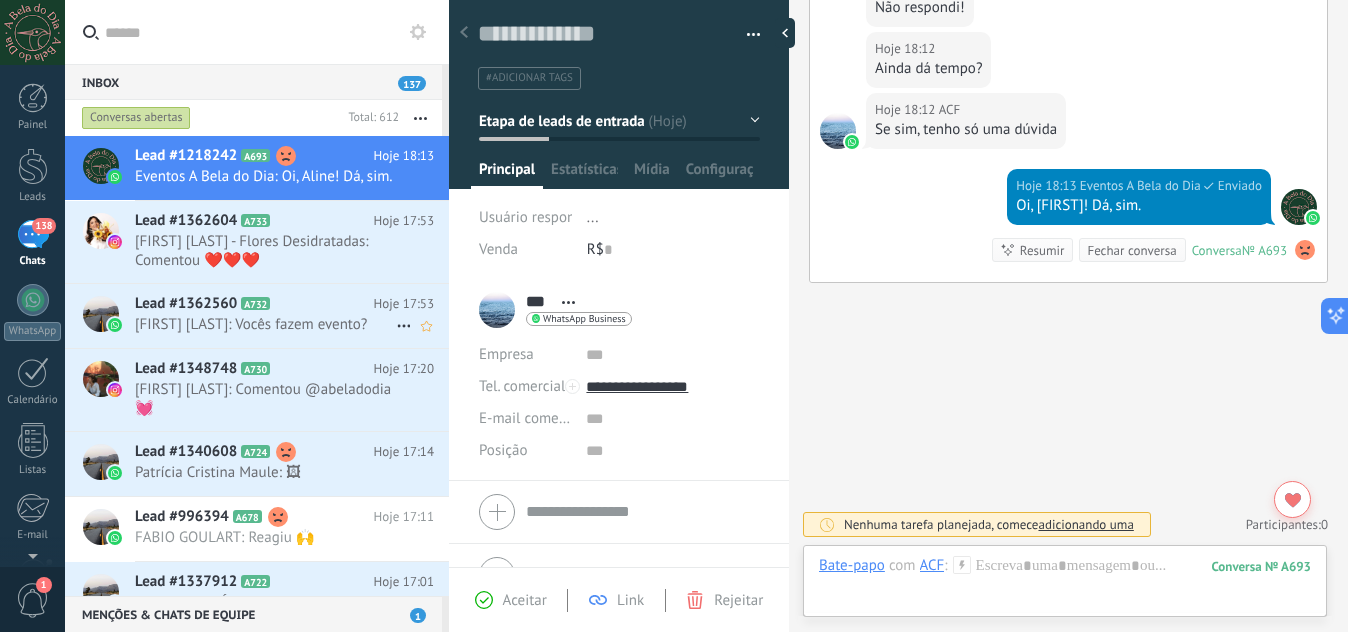 click on "[FIRST] [LAST]: Vocês fazem evento?" at bounding box center [265, 324] 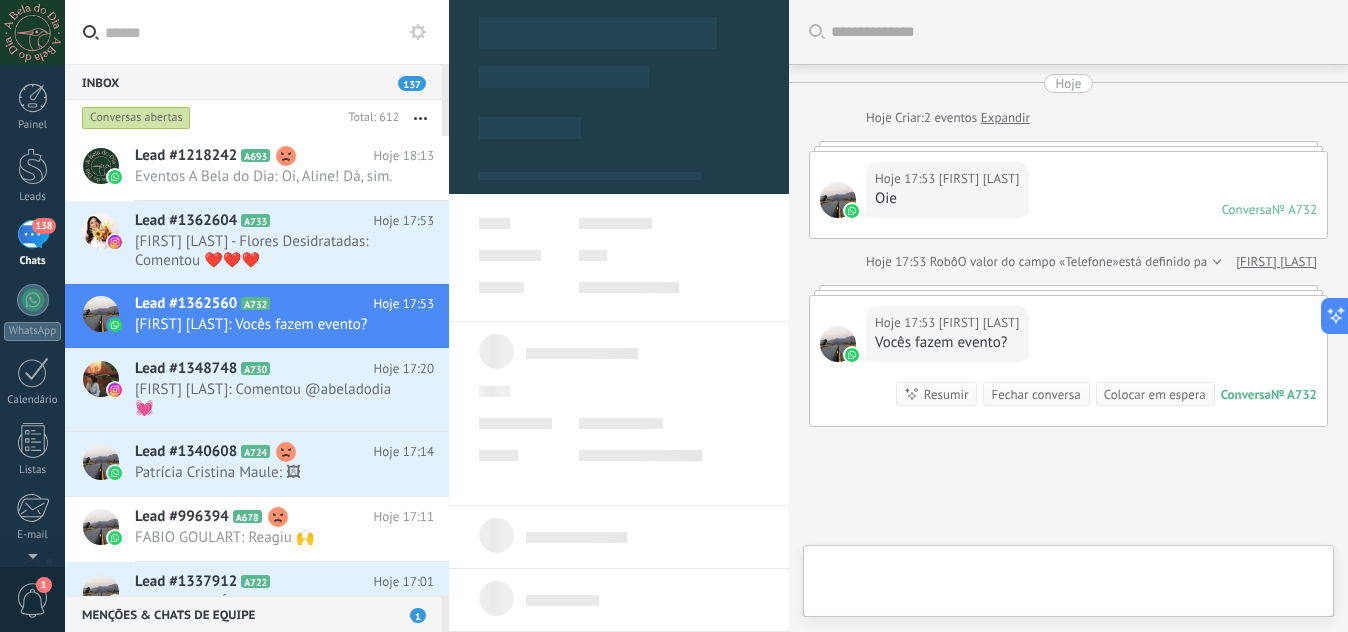 type on "**********" 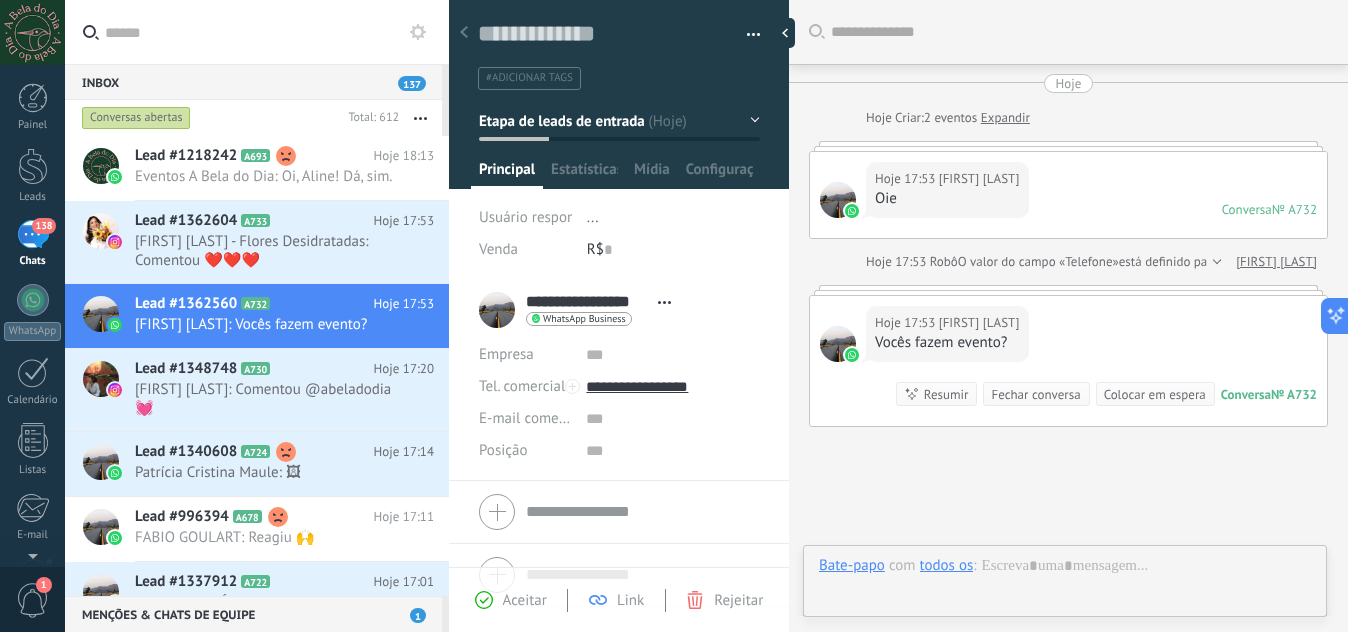 scroll, scrollTop: 144, scrollLeft: 0, axis: vertical 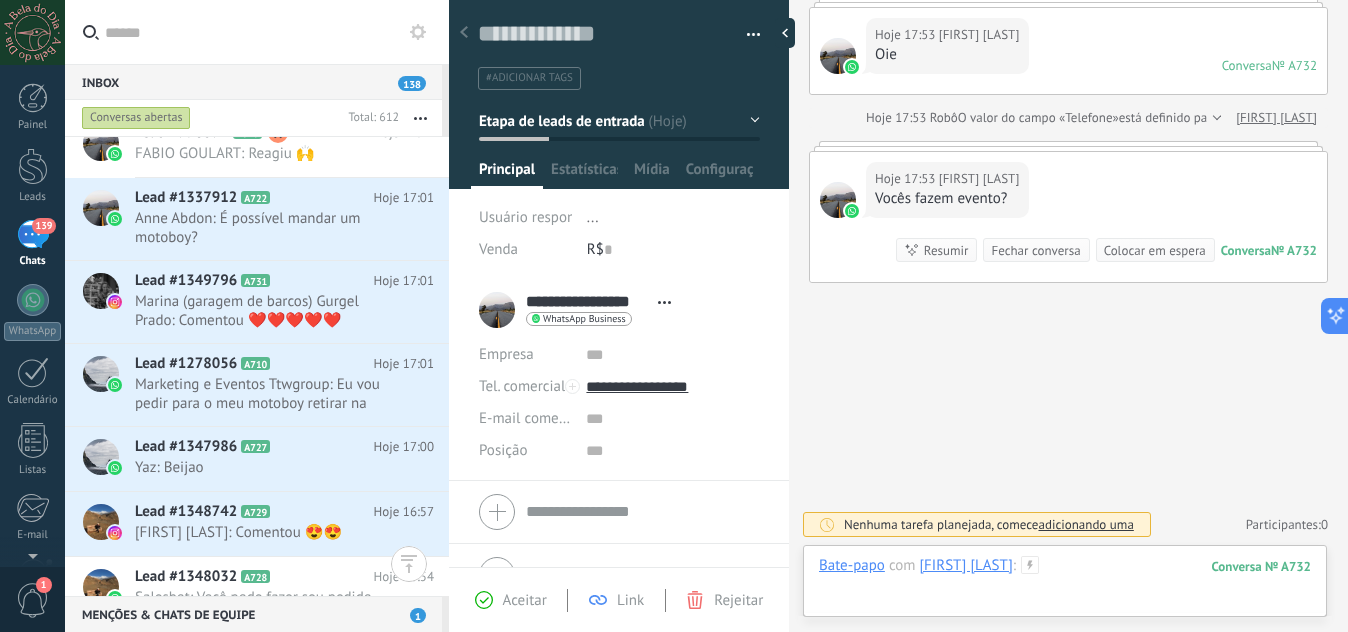 click at bounding box center [1065, 586] 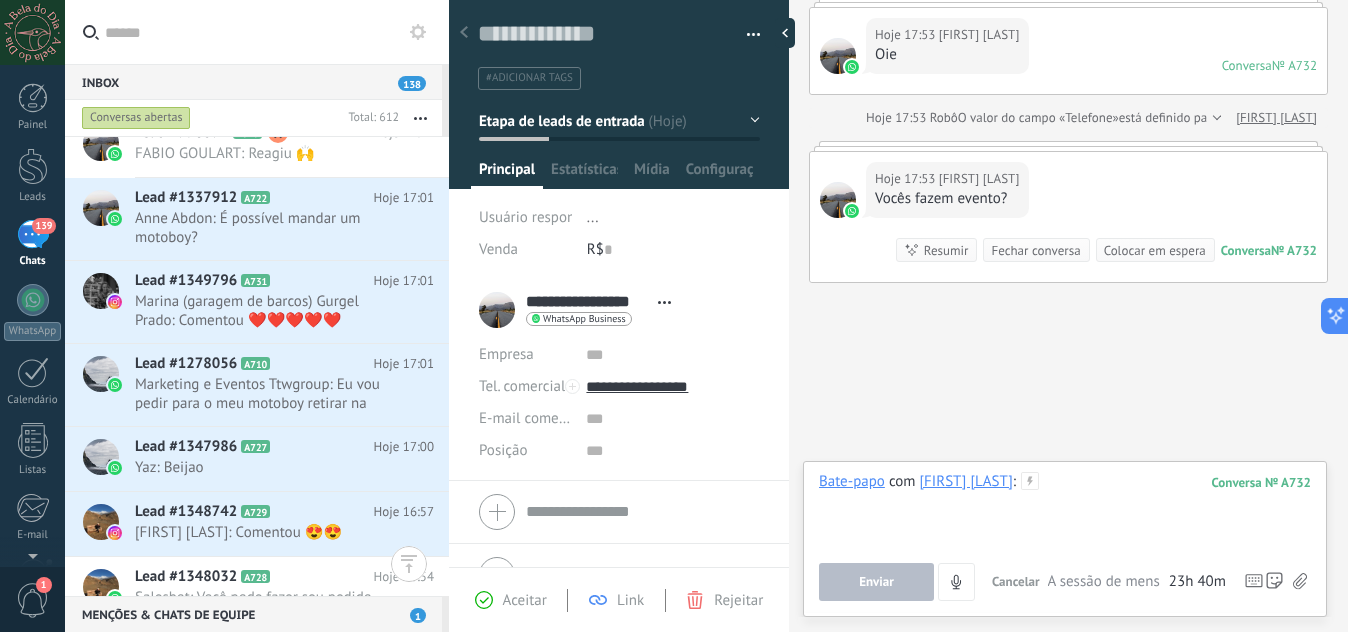 type 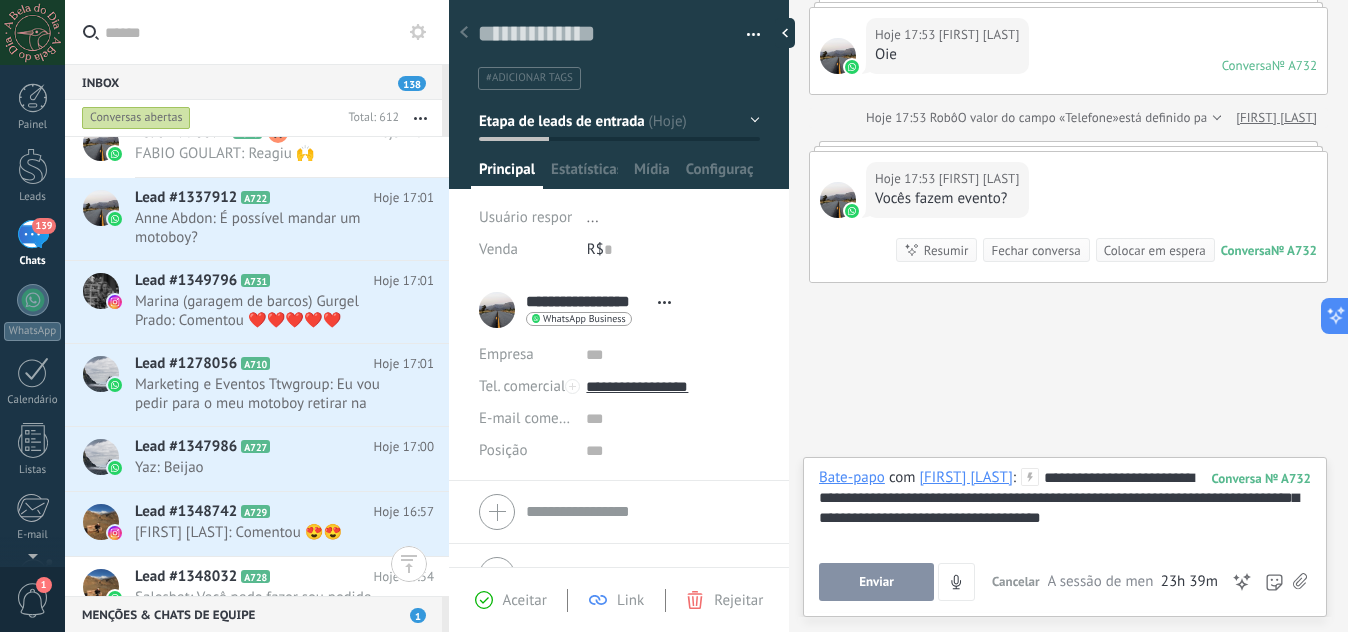 click on "Enviar" at bounding box center [876, 582] 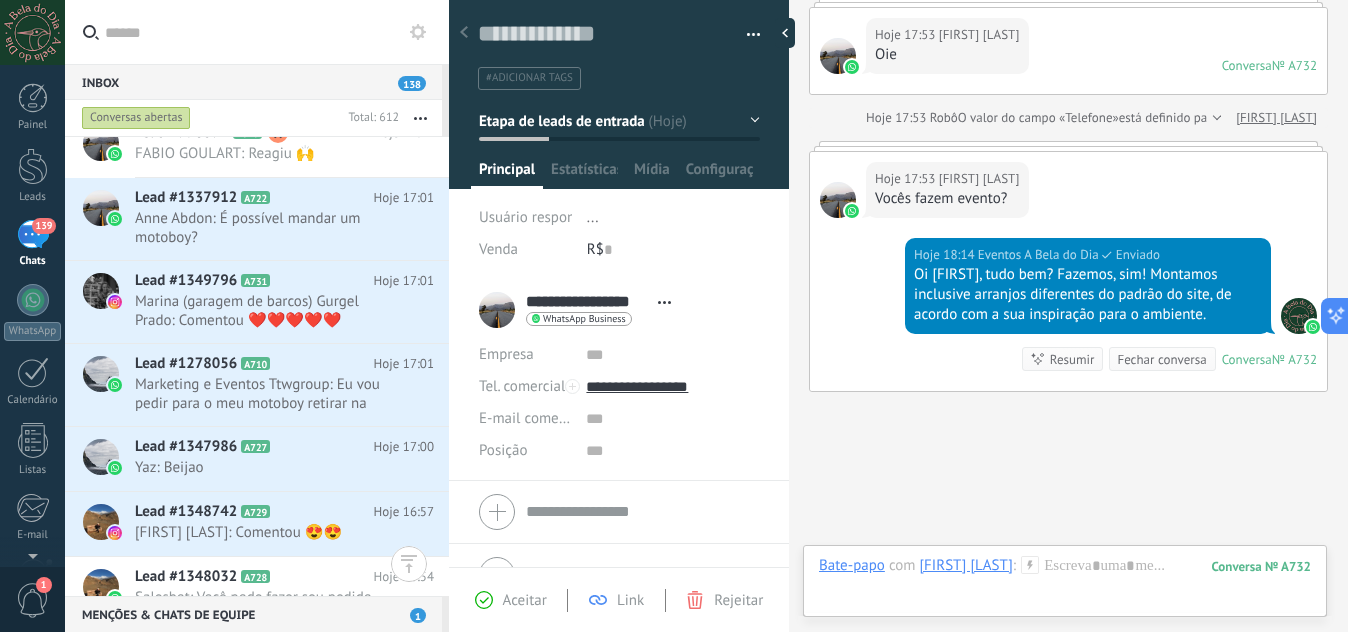 scroll, scrollTop: 253, scrollLeft: 0, axis: vertical 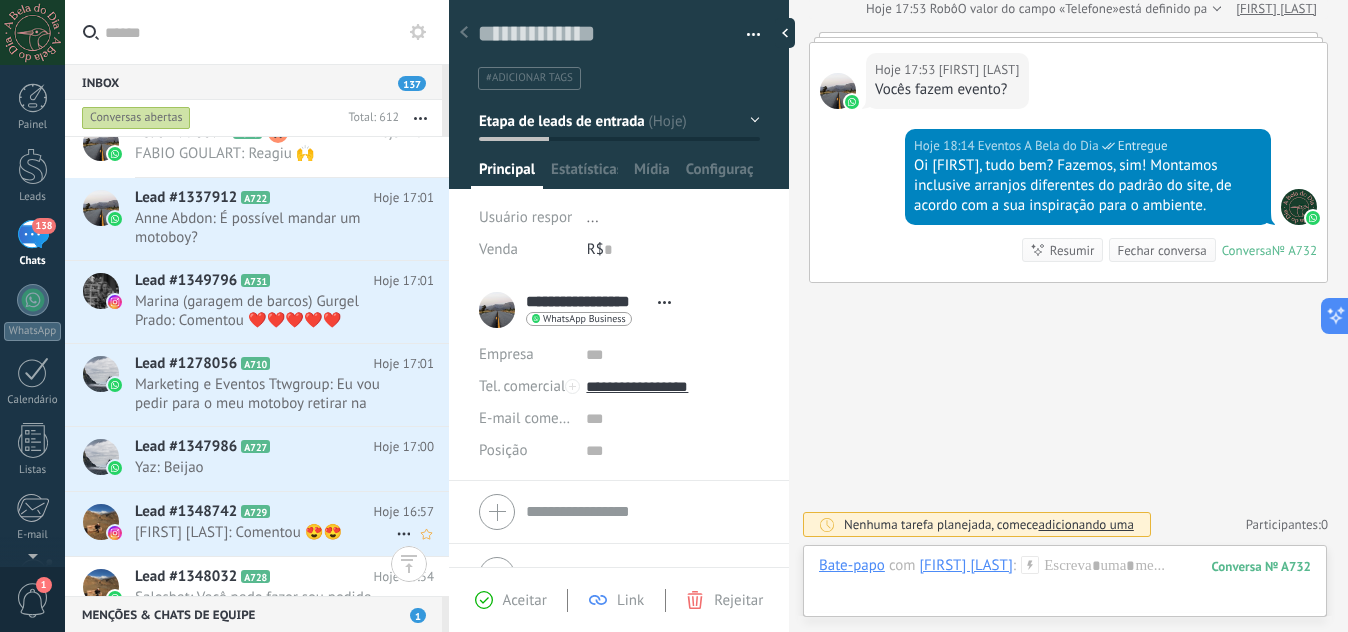 click on "[FIRST] [LAST]: Comentou 😍😍" at bounding box center (265, 532) 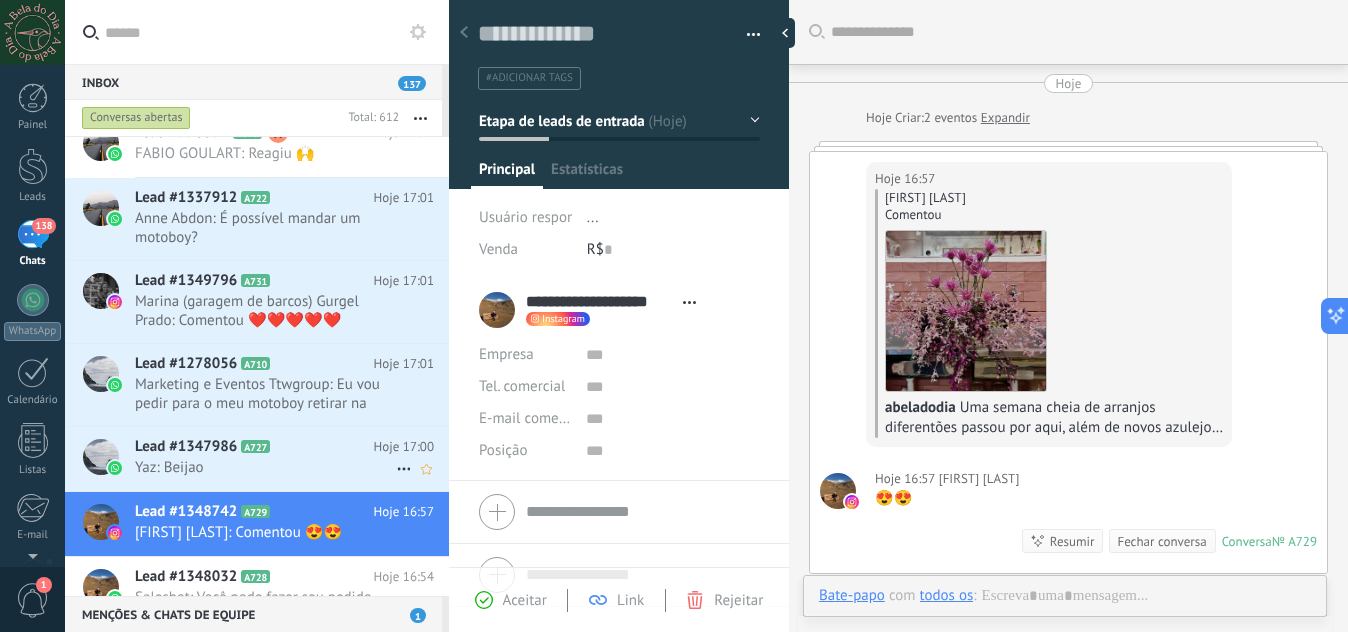 scroll, scrollTop: 30, scrollLeft: 0, axis: vertical 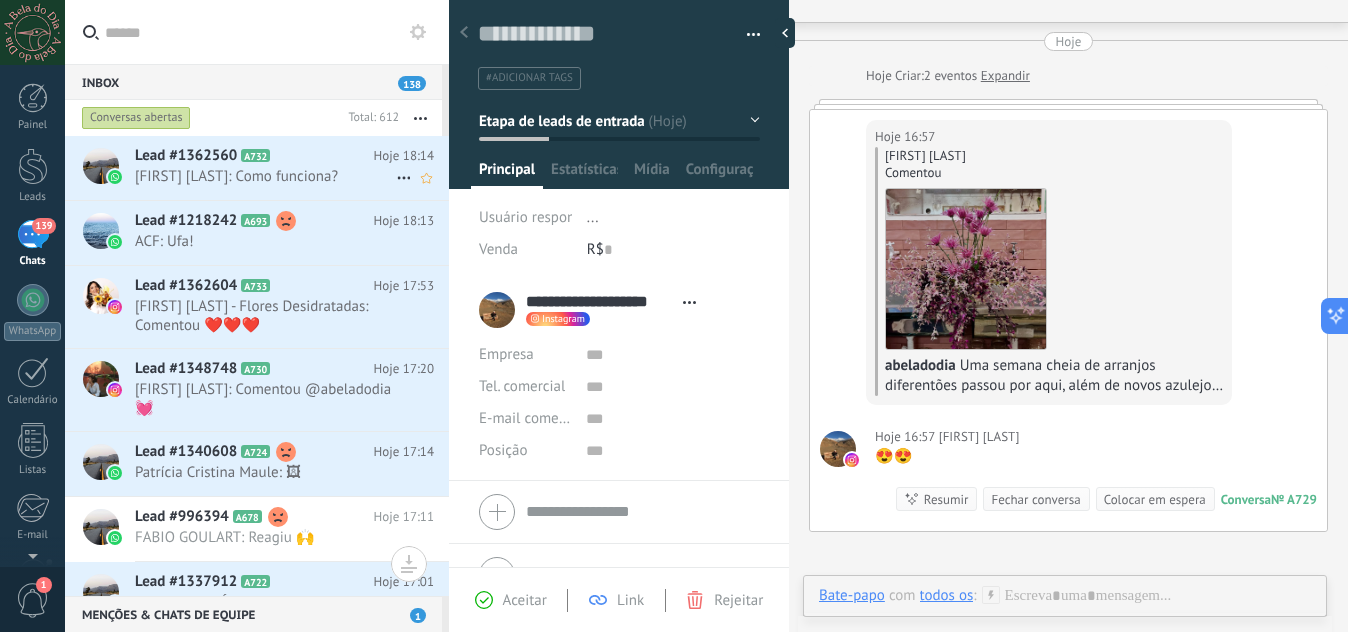 click on "Lead #1362560
A732" at bounding box center [254, 156] 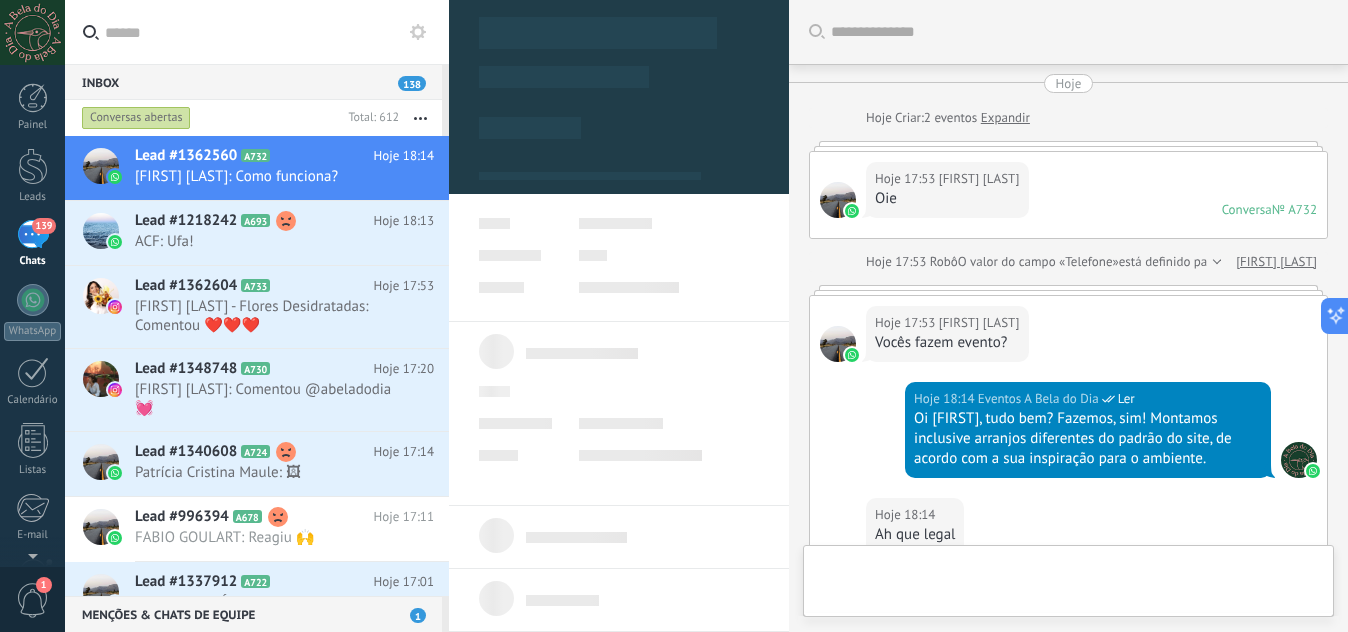 scroll, scrollTop: 397, scrollLeft: 0, axis: vertical 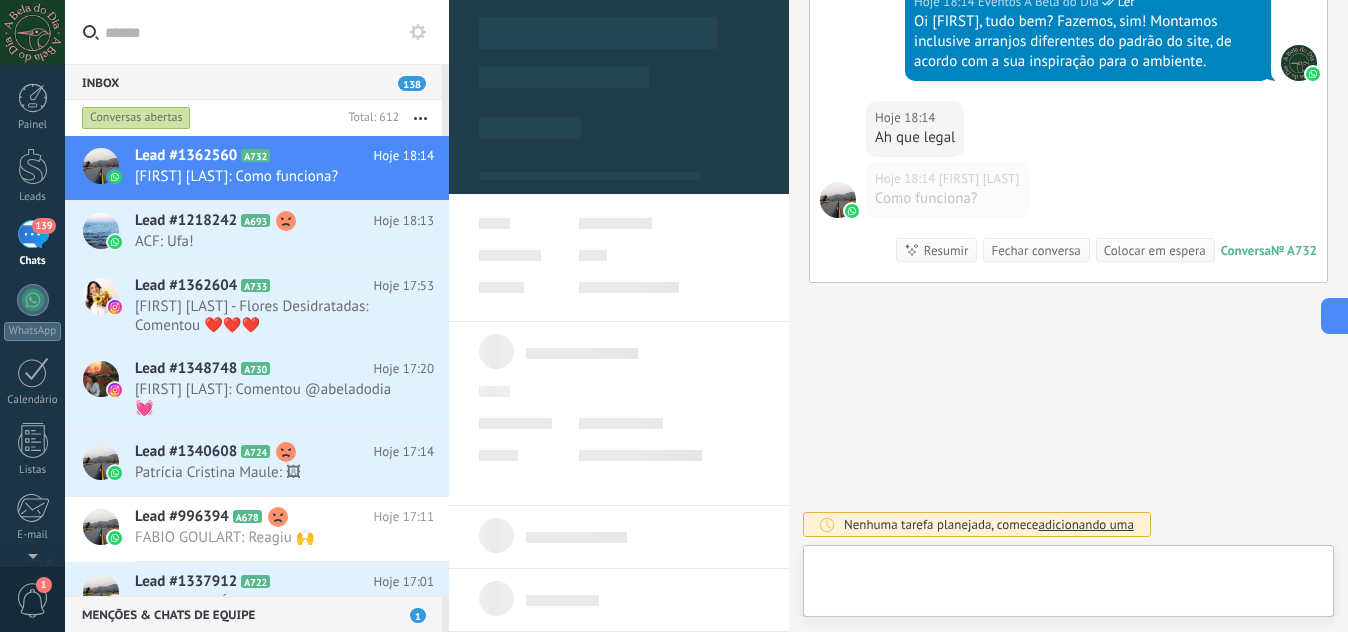 type on "**********" 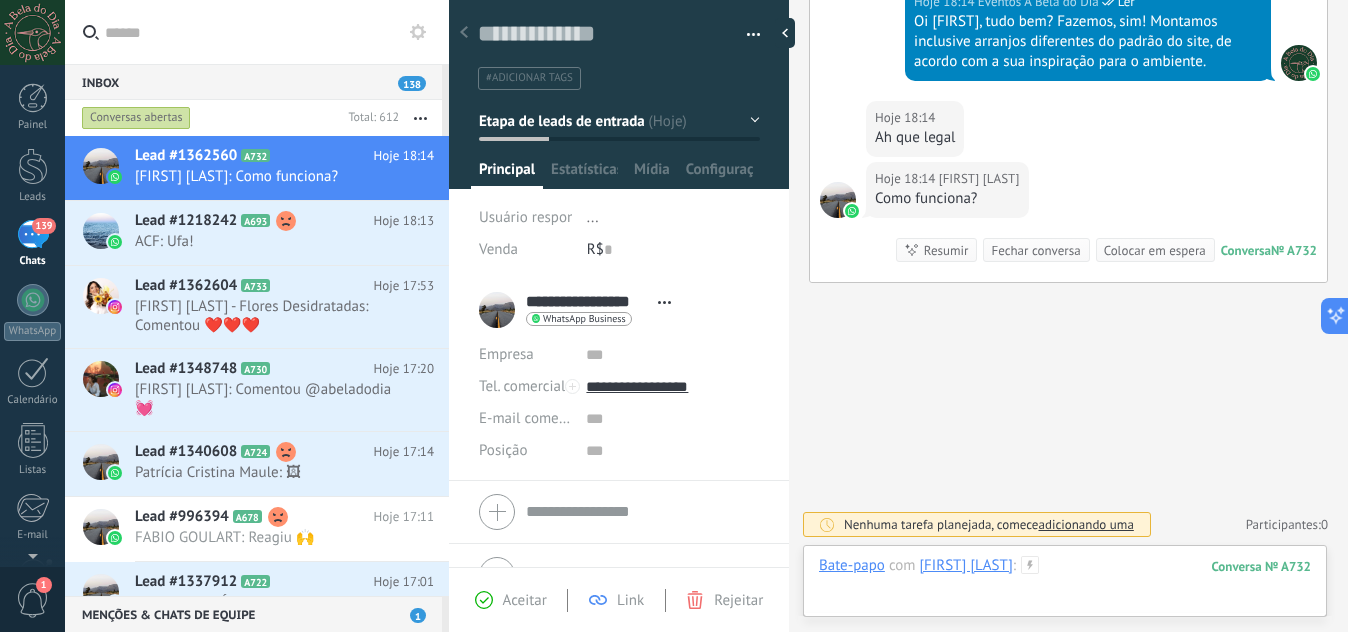 click at bounding box center [1065, 586] 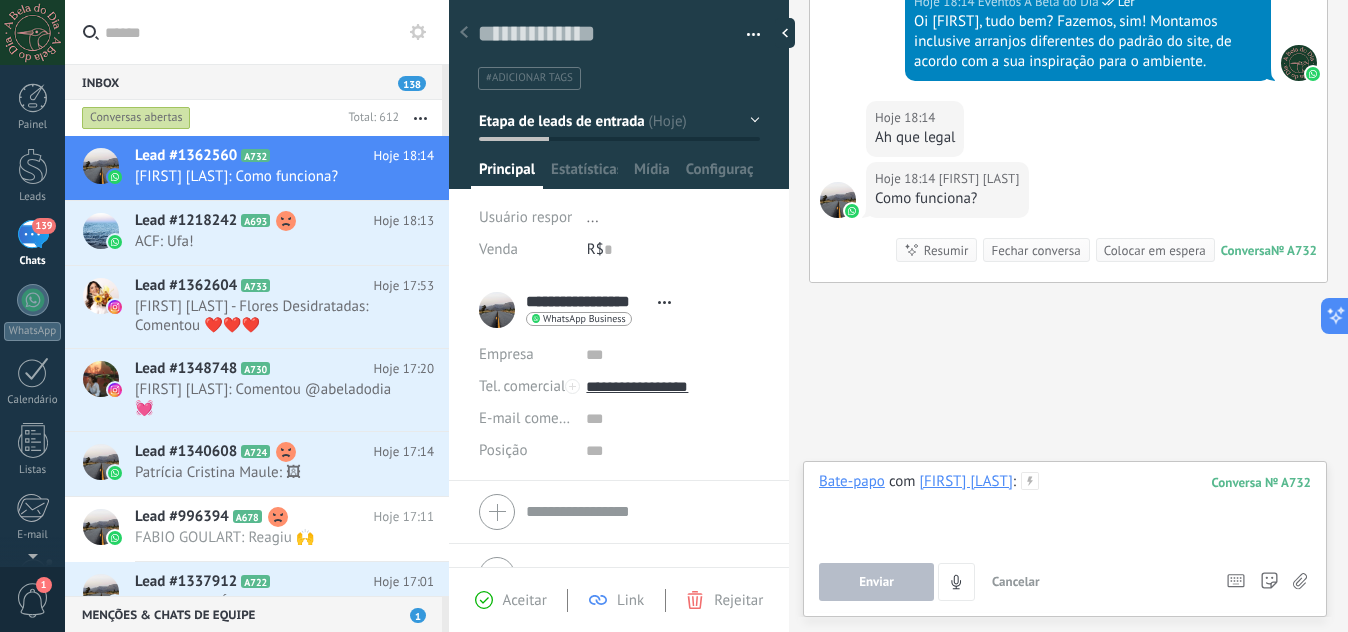 type 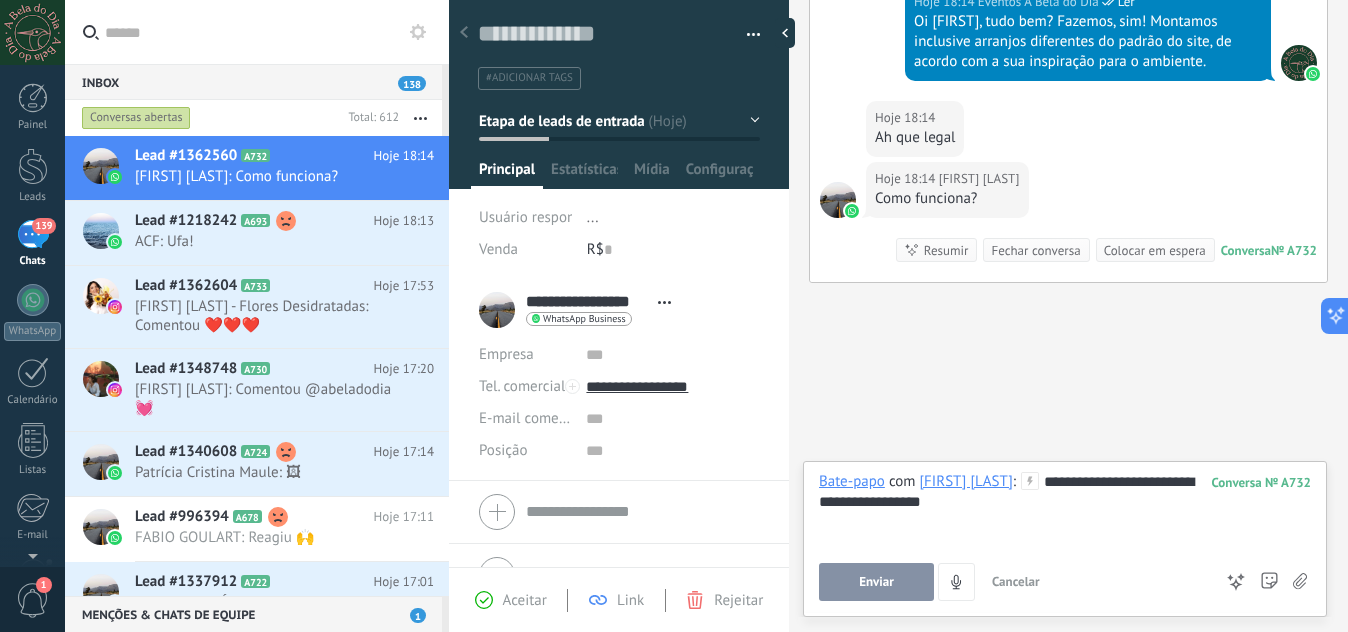 click on "**********" at bounding box center (1065, 510) 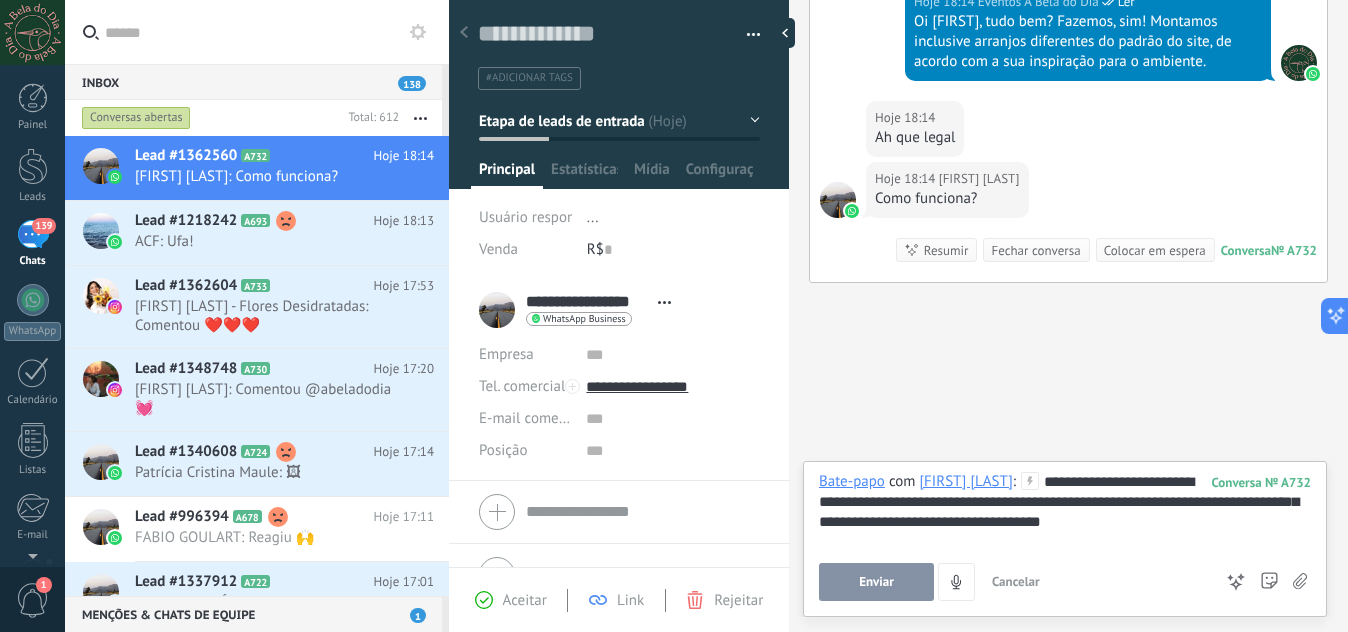 click on "**********" at bounding box center (1065, 510) 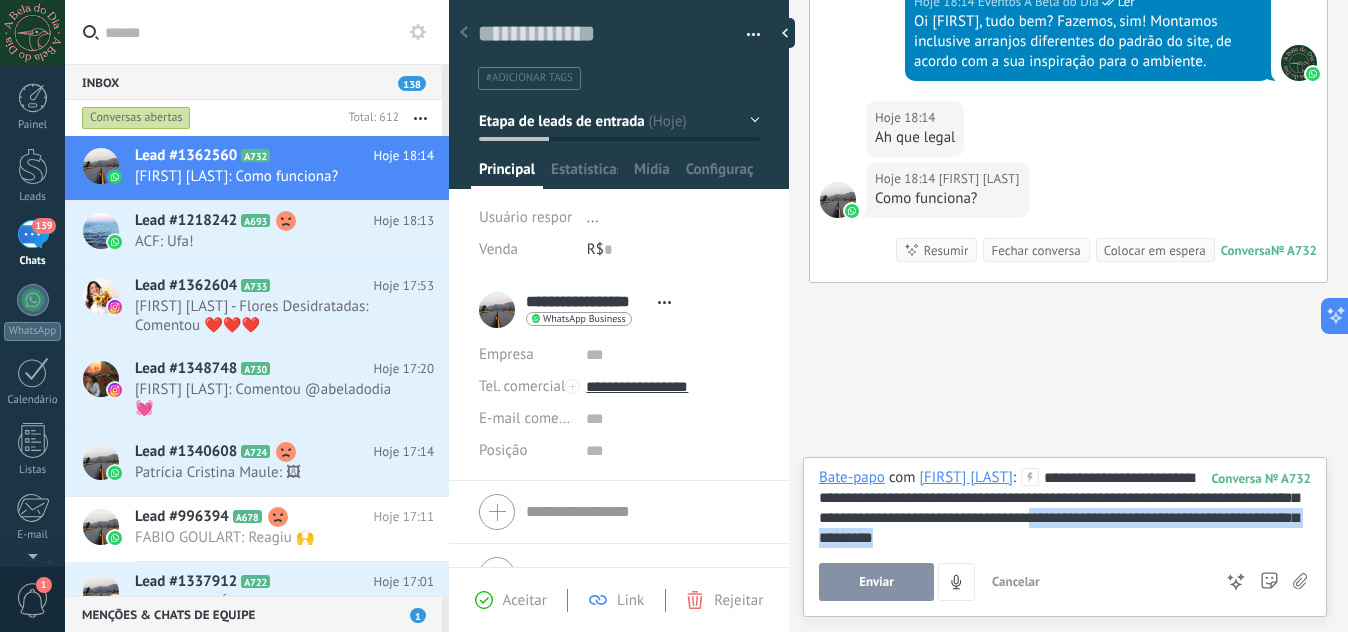 drag, startPoint x: 1156, startPoint y: 523, endPoint x: 1052, endPoint y: 532, distance: 104.388695 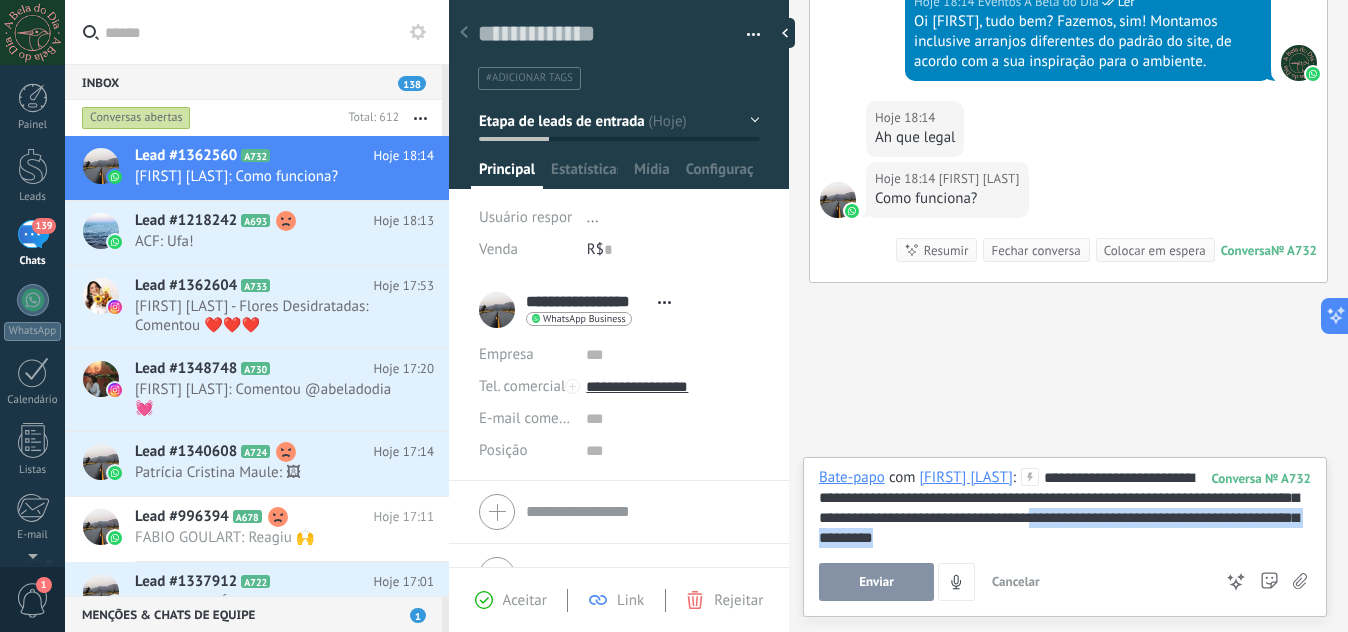click on "**********" at bounding box center [1065, 508] 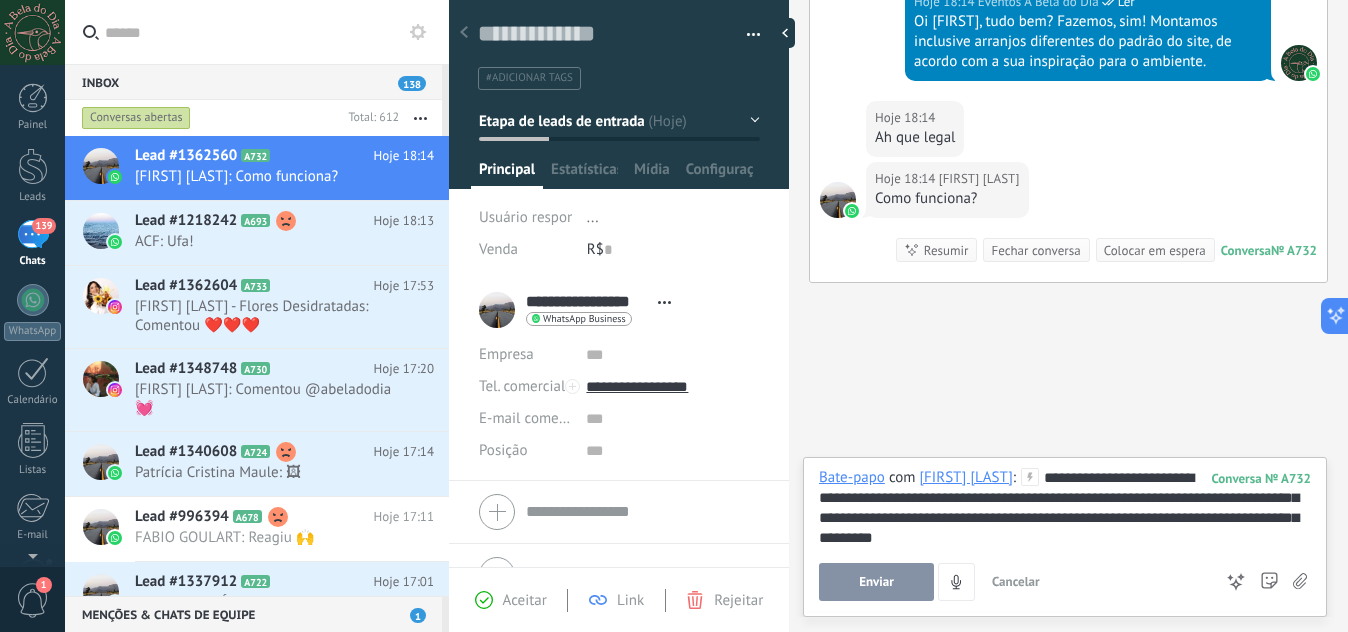 click on "**********" at bounding box center [1065, 508] 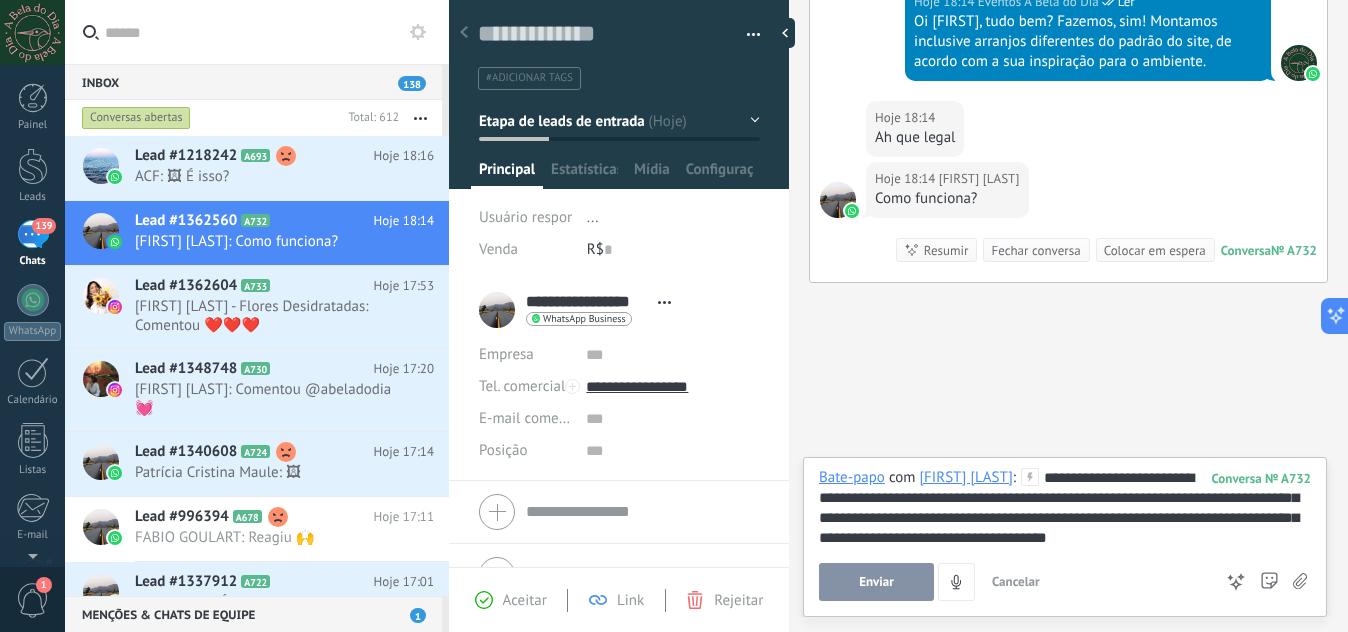 click on "**********" at bounding box center [1065, 508] 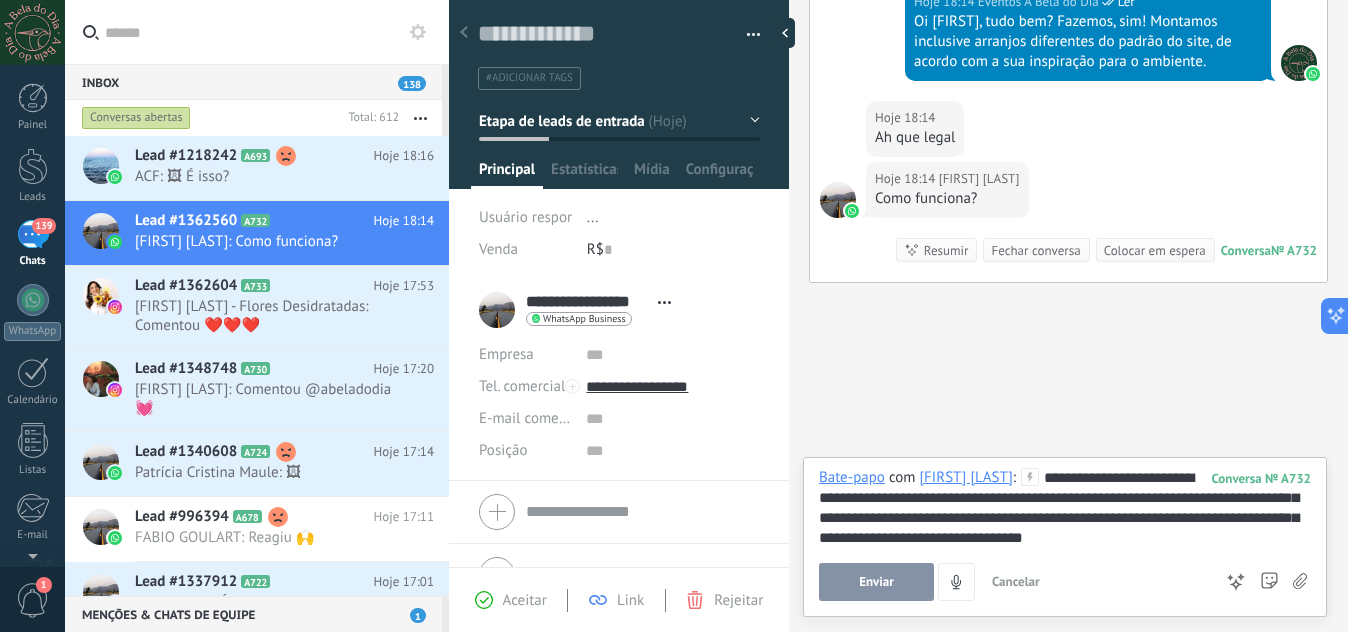click on "**********" at bounding box center (1065, 508) 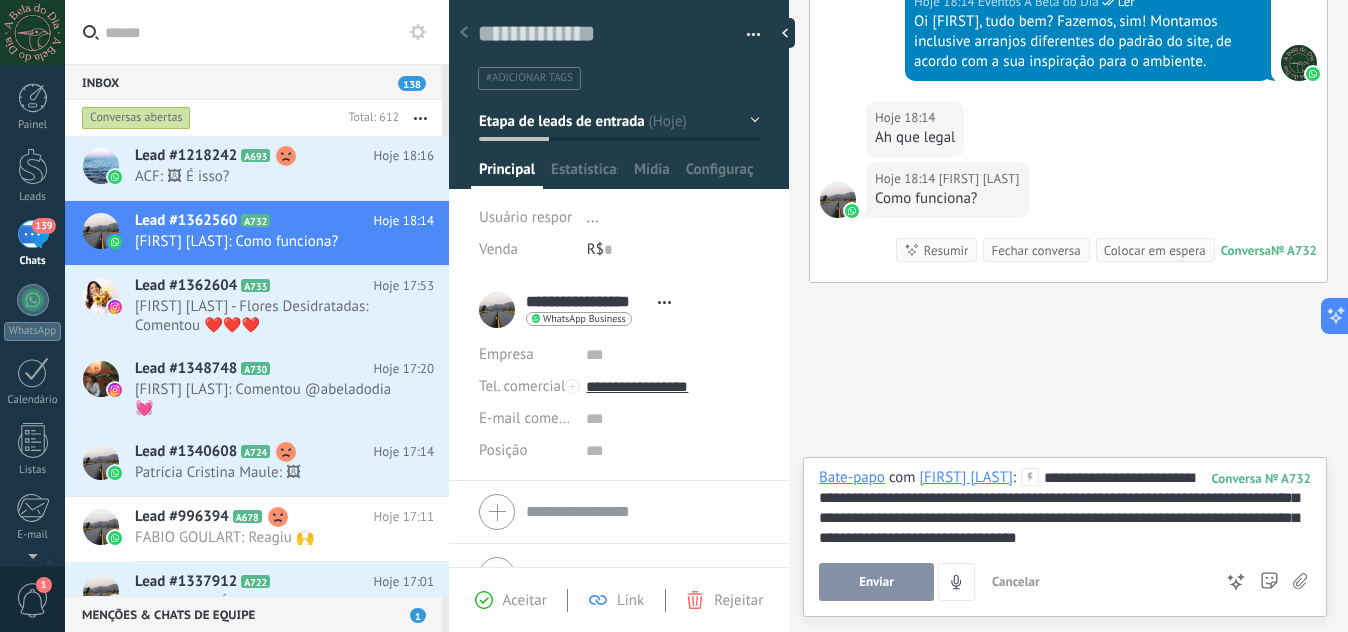 drag, startPoint x: 1325, startPoint y: 512, endPoint x: 1298, endPoint y: 515, distance: 27.166155 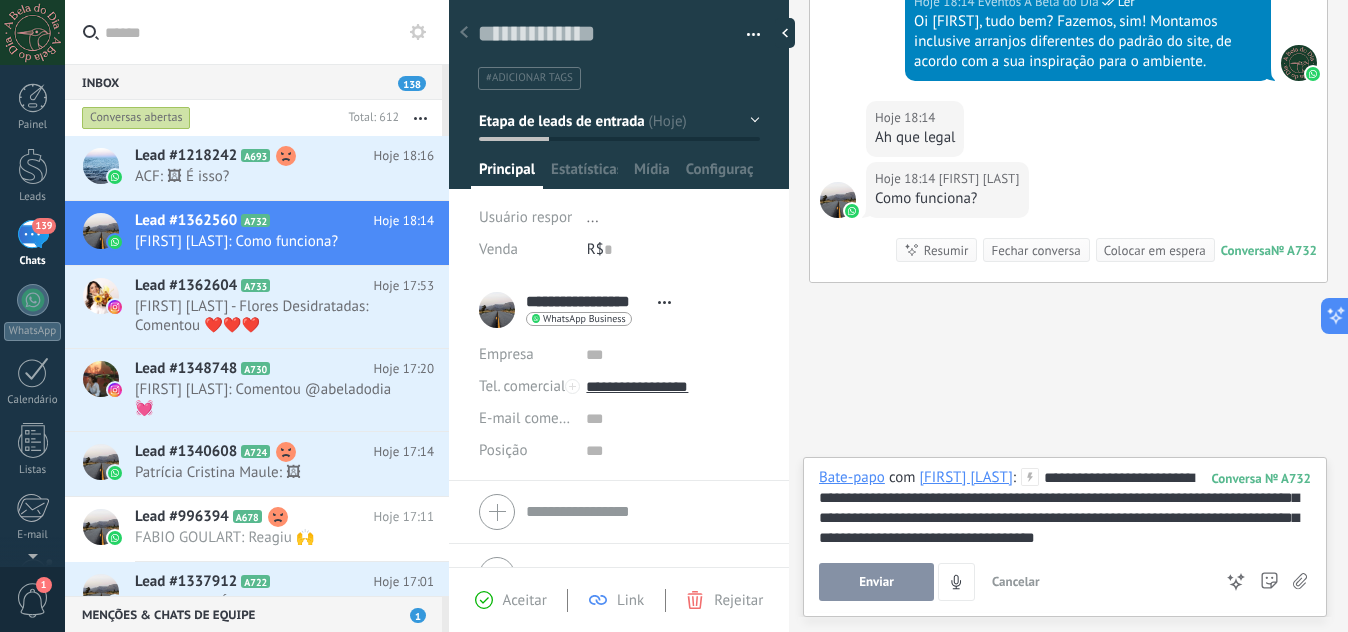 click on "**********" at bounding box center (1065, 508) 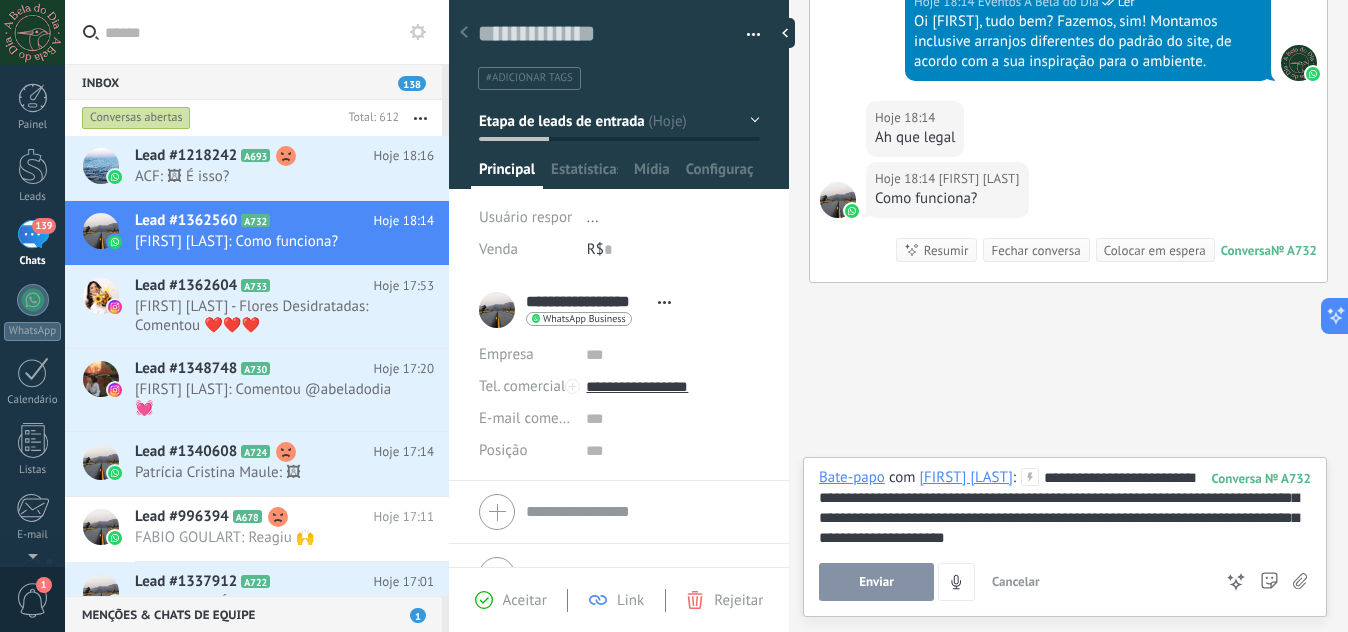 click on "Enviar" at bounding box center (876, 582) 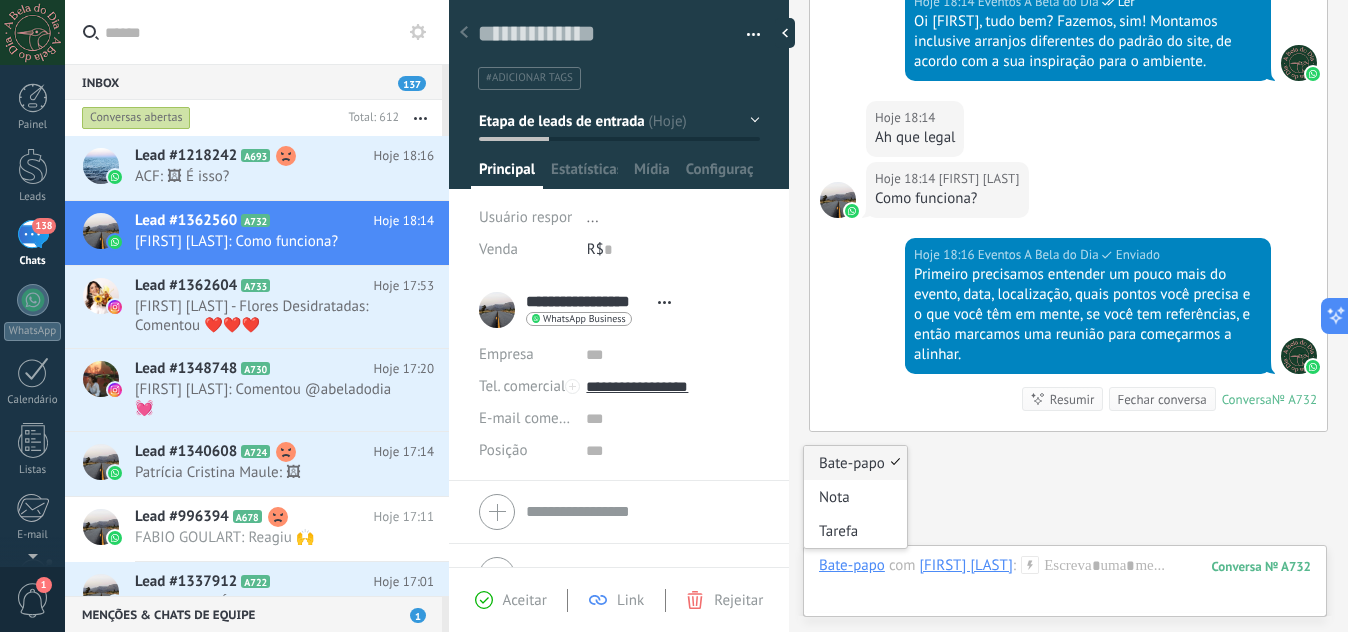 scroll, scrollTop: 546, scrollLeft: 0, axis: vertical 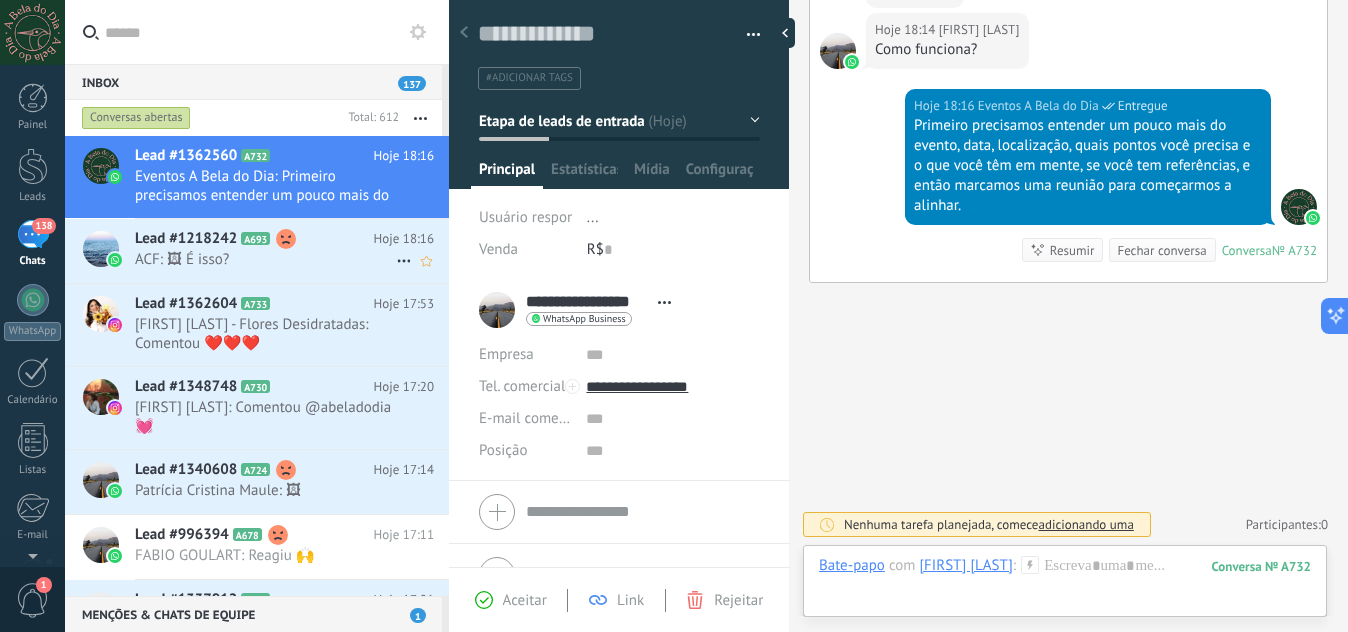 click on "ACF: 🖼 É isso?" at bounding box center [265, 259] 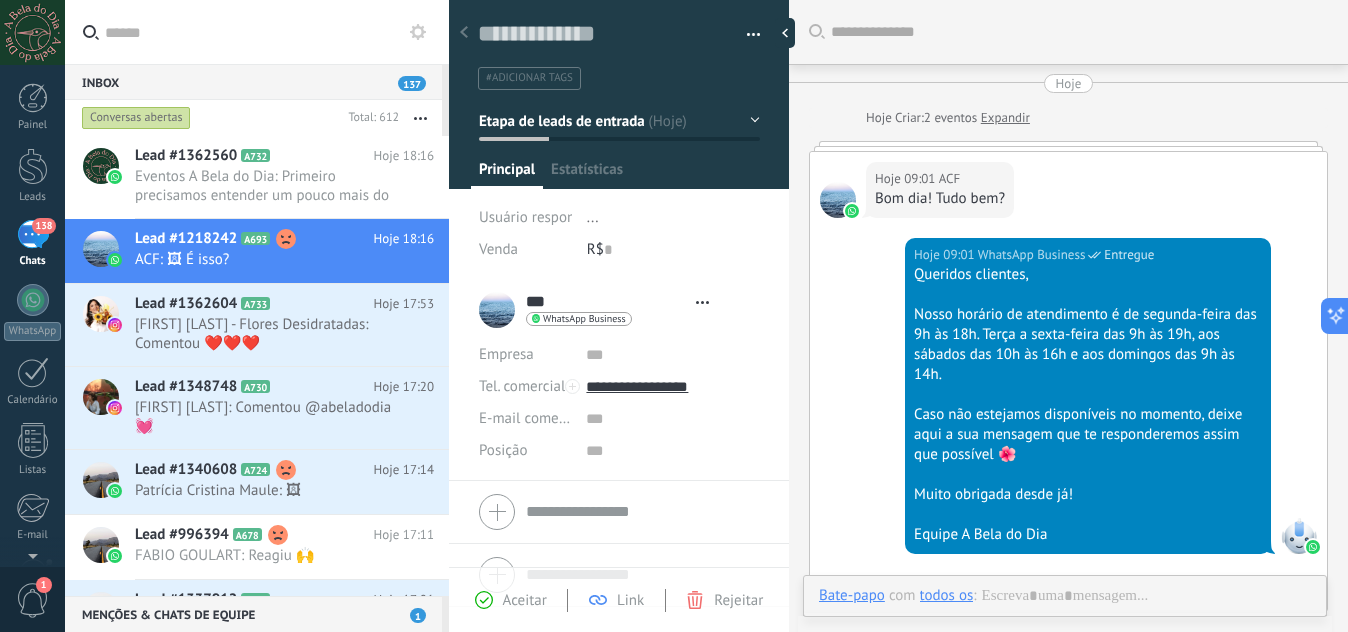 type on "**********" 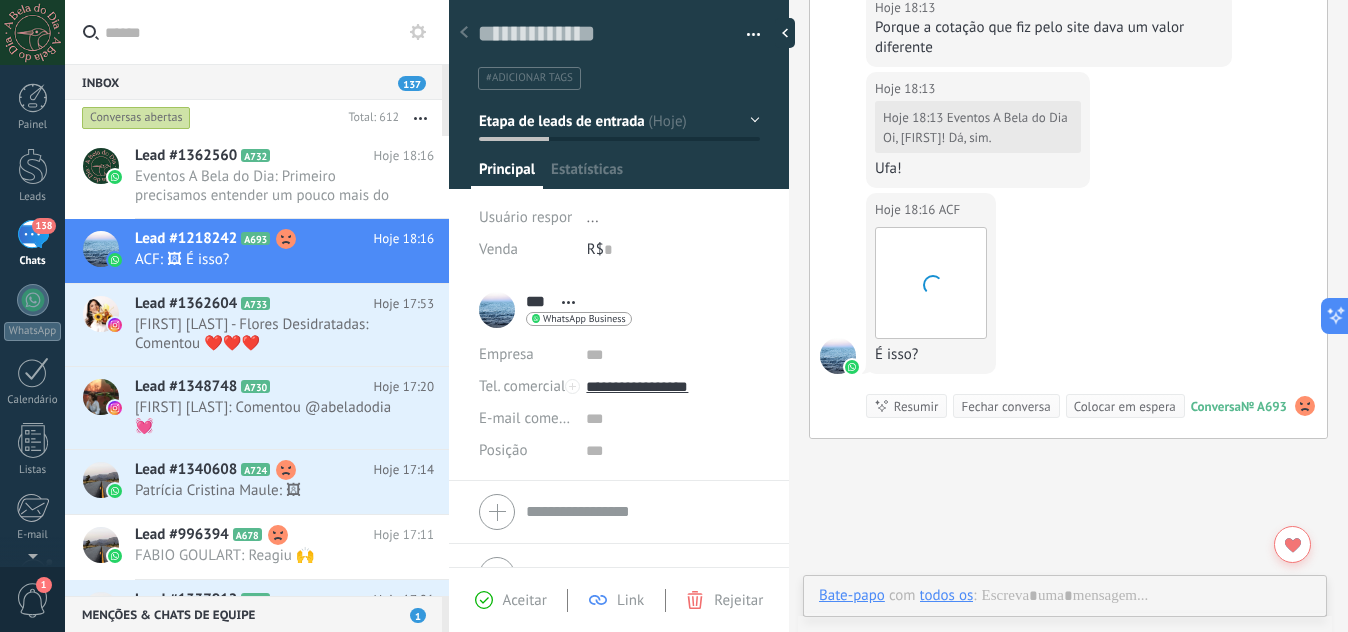 scroll, scrollTop: 30, scrollLeft: 0, axis: vertical 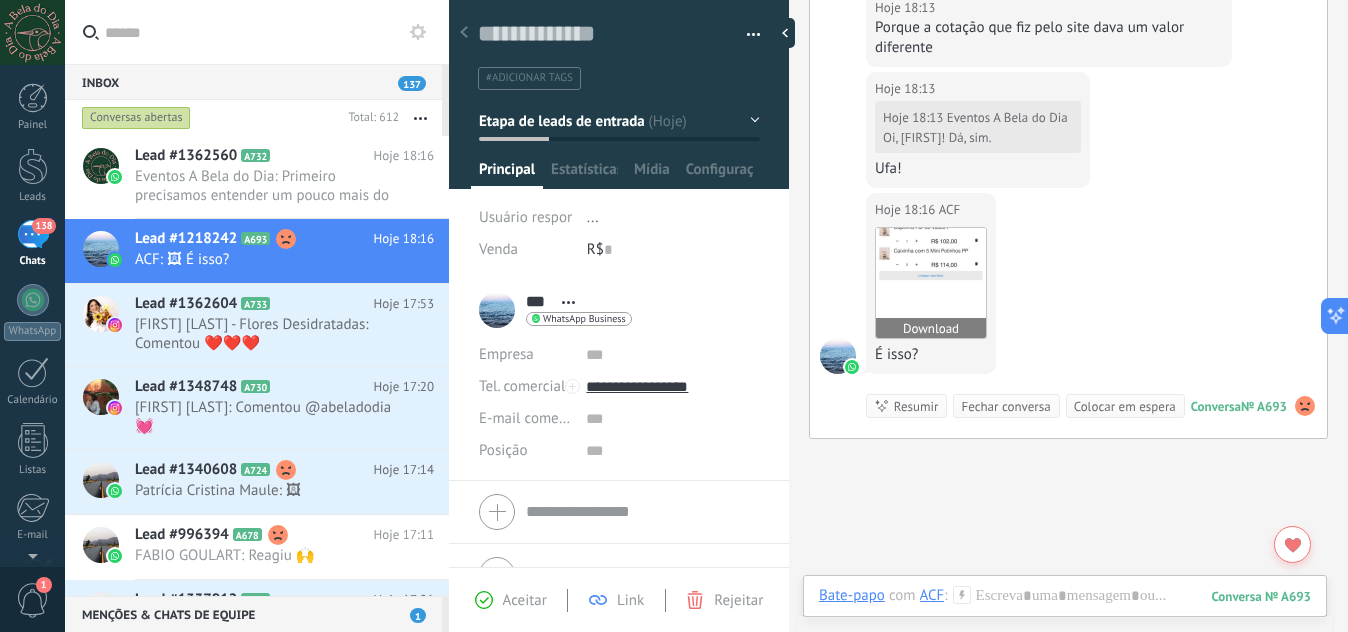 click at bounding box center [931, 283] 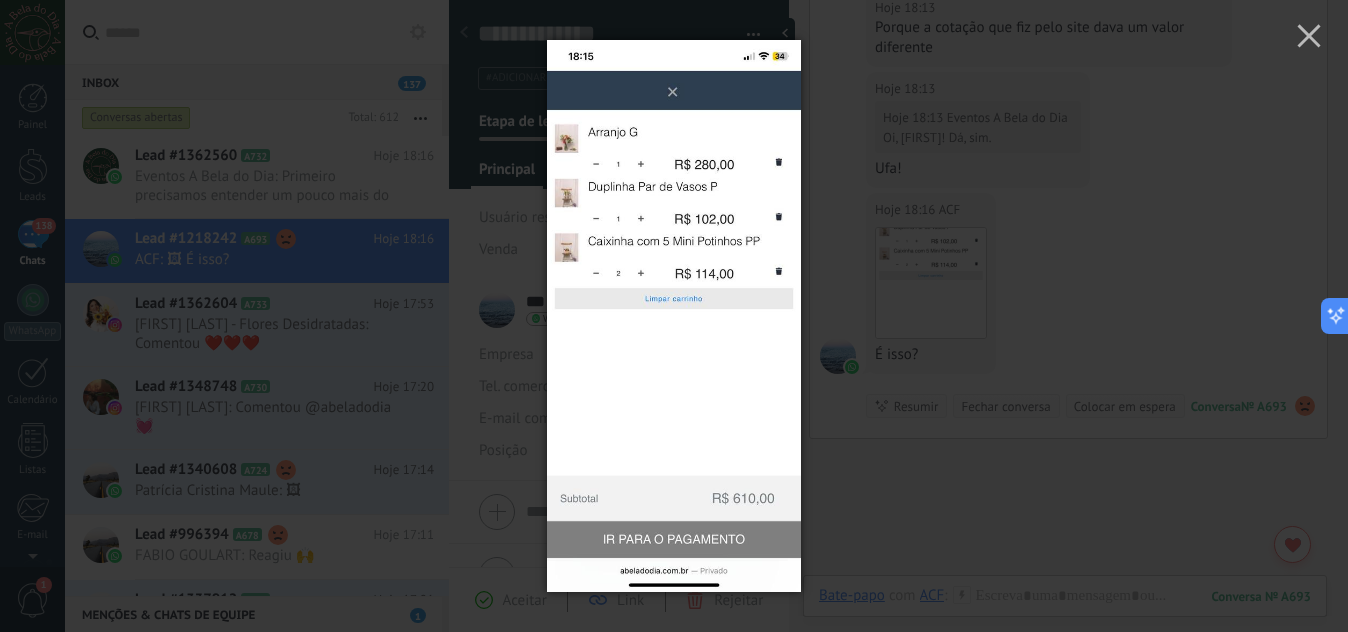 click at bounding box center (674, 316) 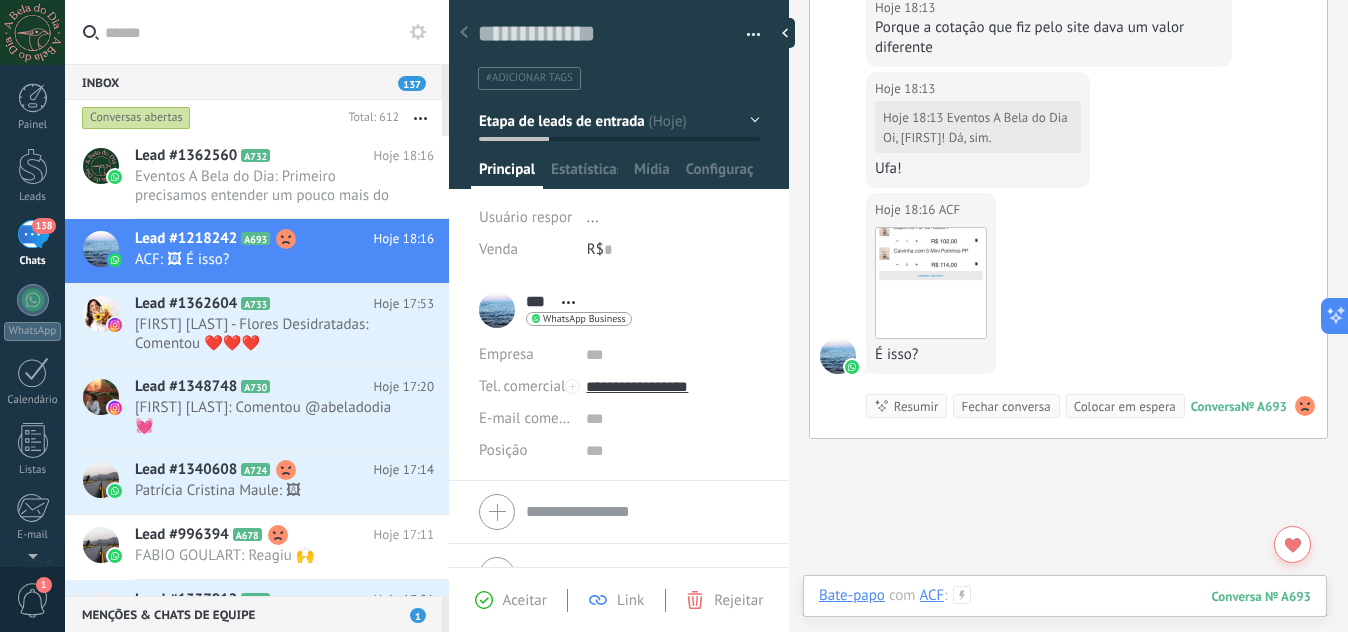 click at bounding box center [1065, 616] 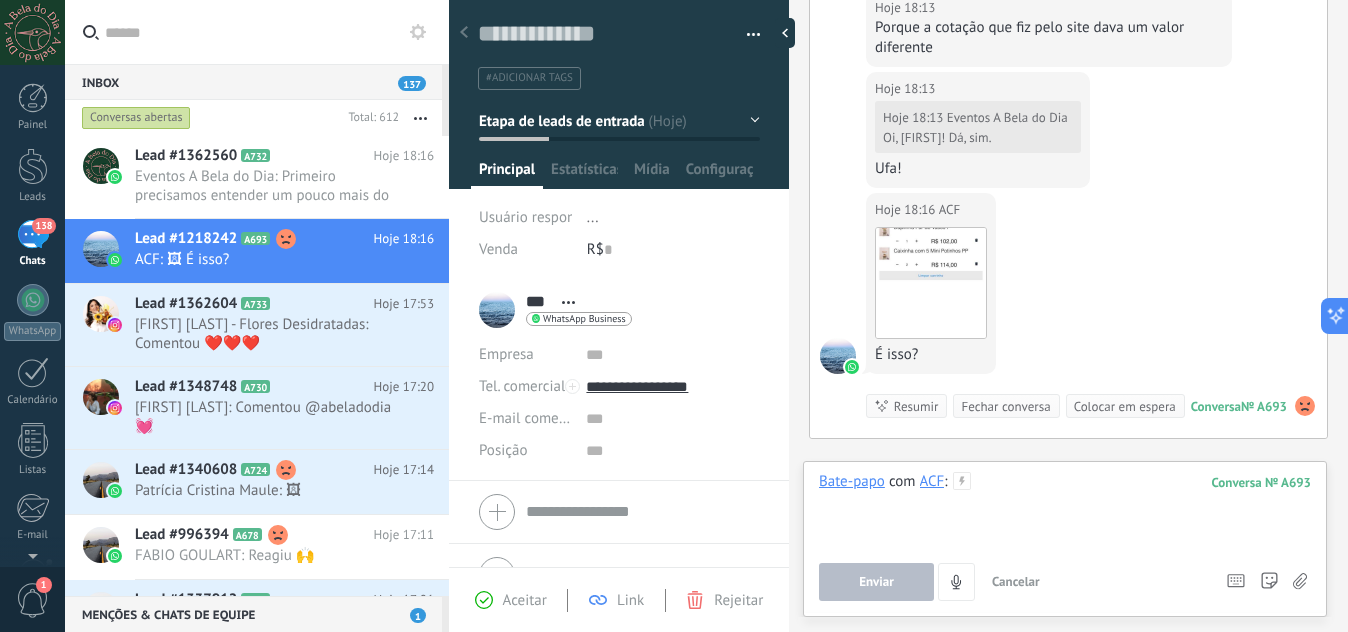 type 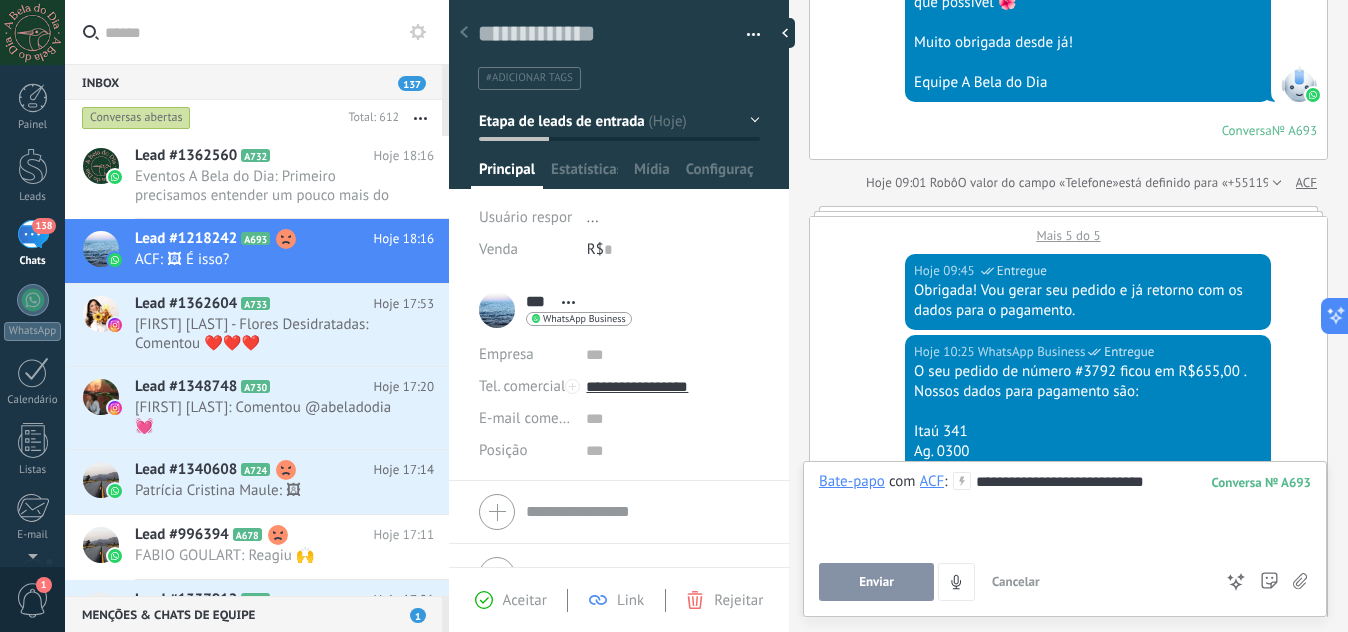 scroll, scrollTop: 453, scrollLeft: 0, axis: vertical 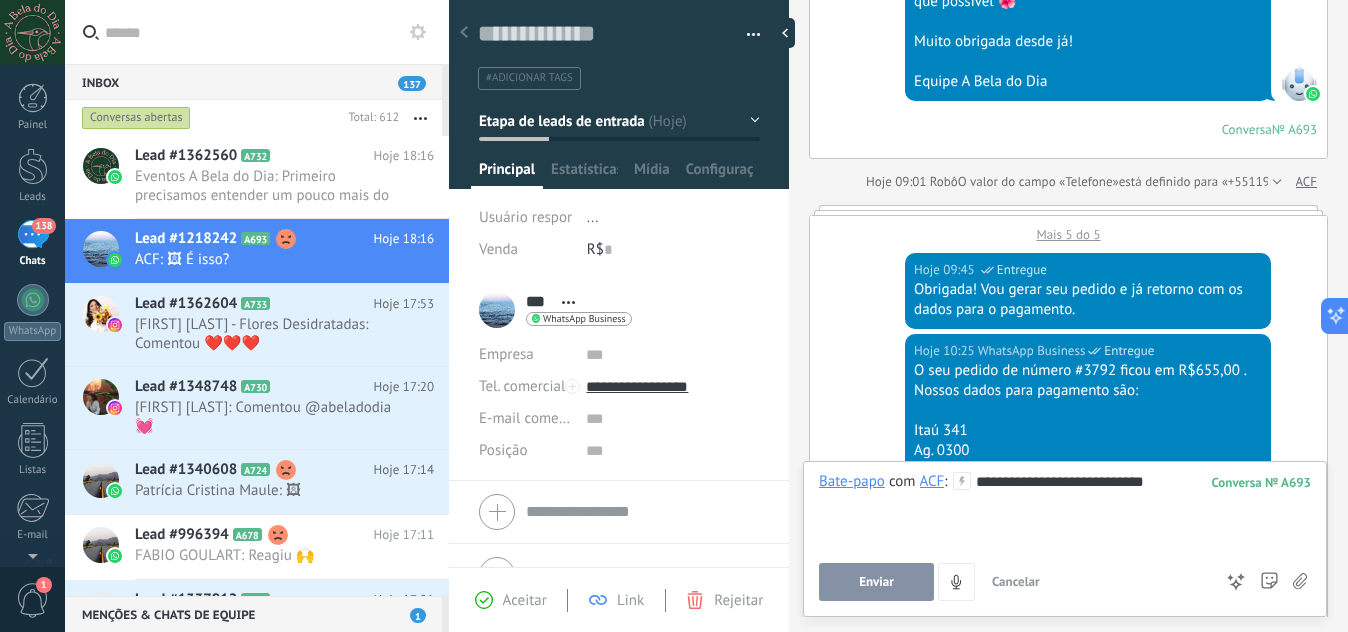 click on "Mais 5 do 5" at bounding box center (1068, 229) 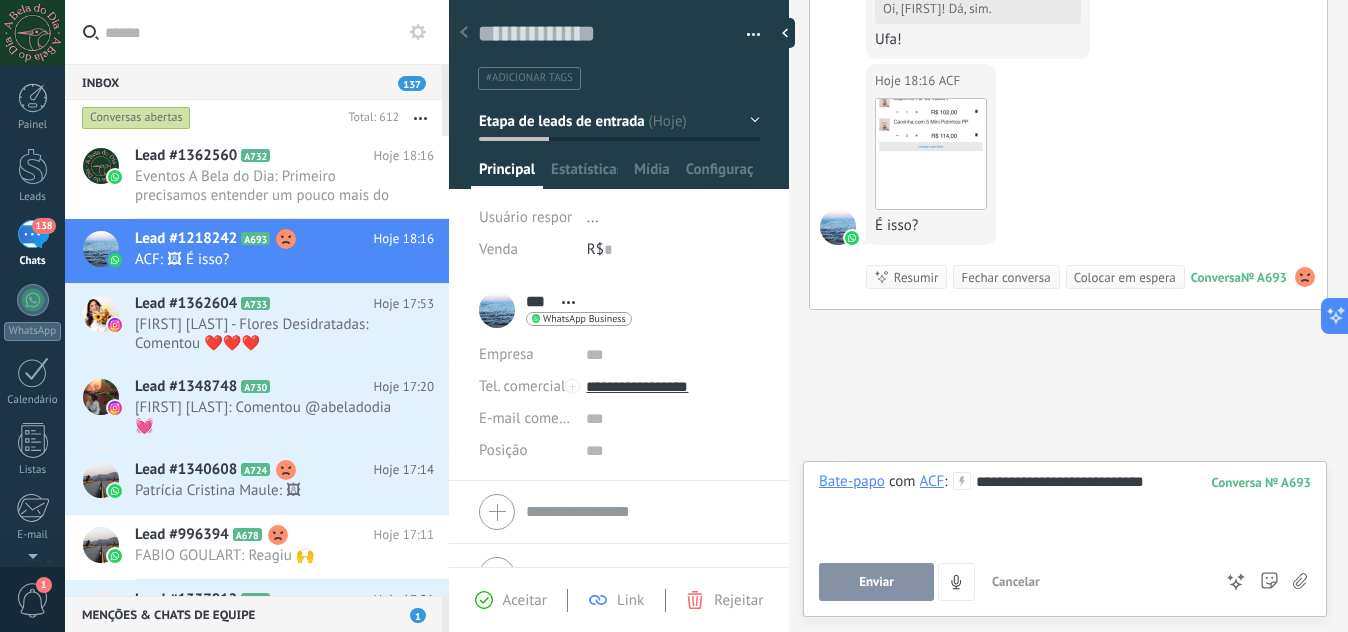 scroll, scrollTop: 3141, scrollLeft: 0, axis: vertical 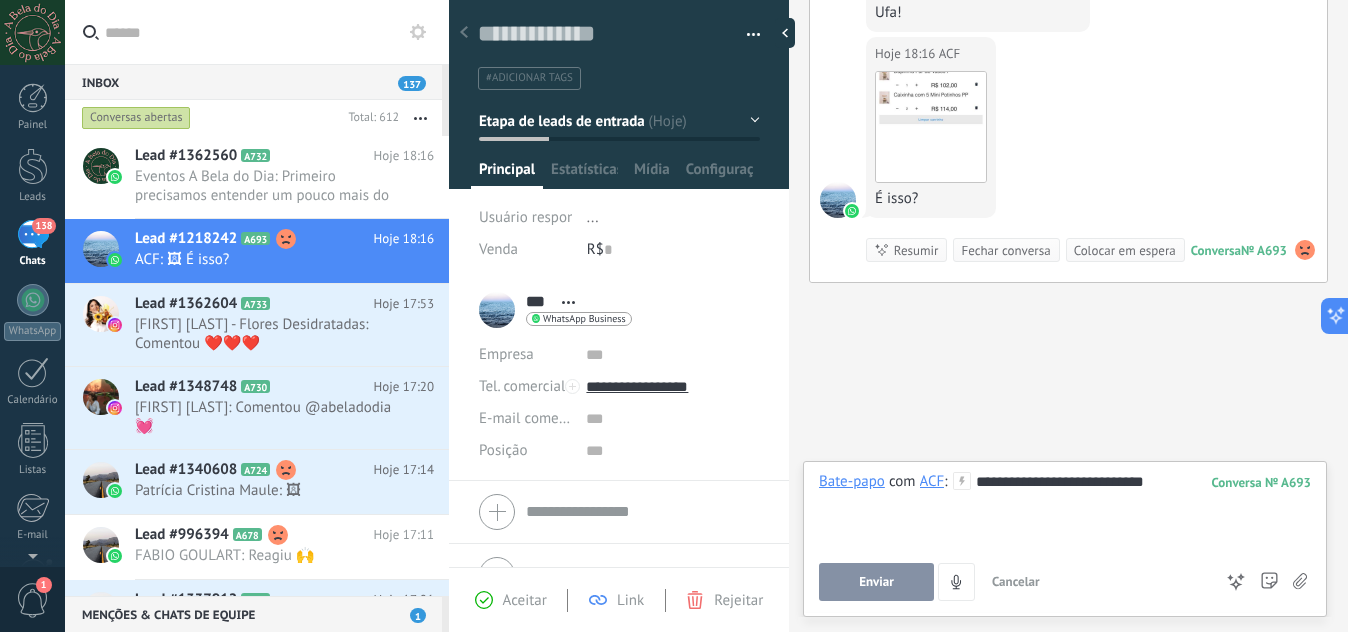 click on "**********" at bounding box center (1065, 510) 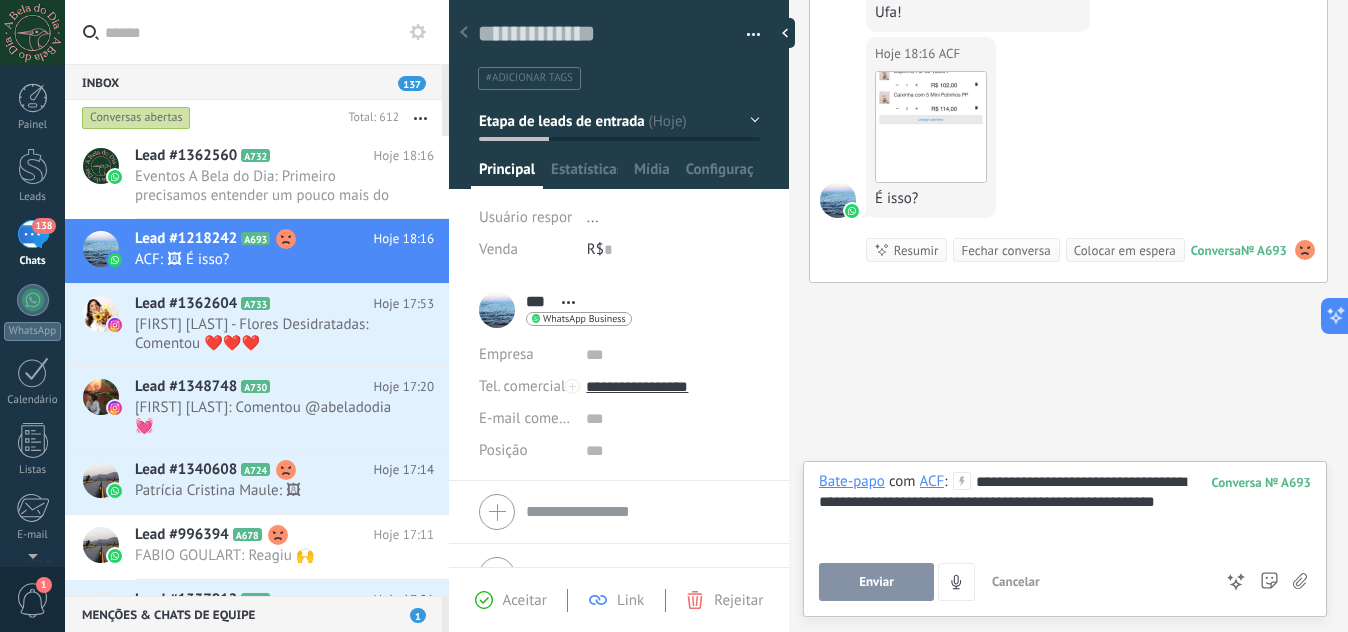 click on "Enviar" at bounding box center (876, 582) 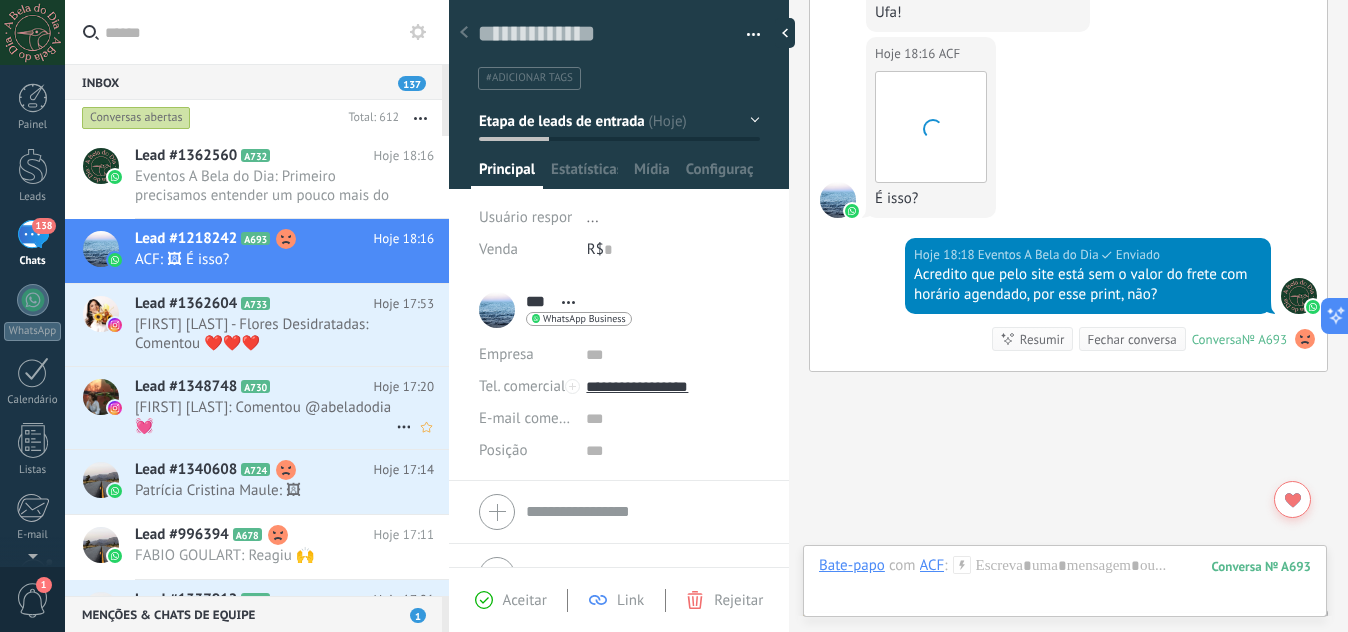 scroll, scrollTop: 3230, scrollLeft: 0, axis: vertical 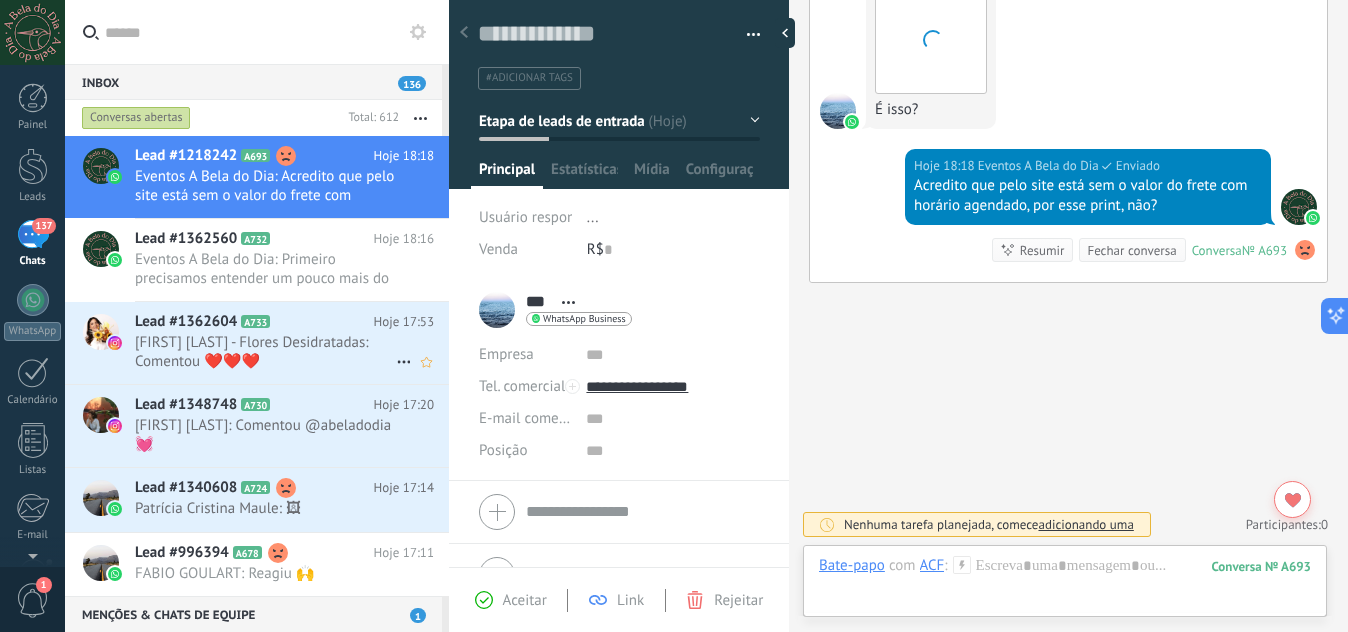 click on "[FIRST] [LAST] - Flores Desidratadas: Comentou ❤️❤️❤️" at bounding box center [265, 352] 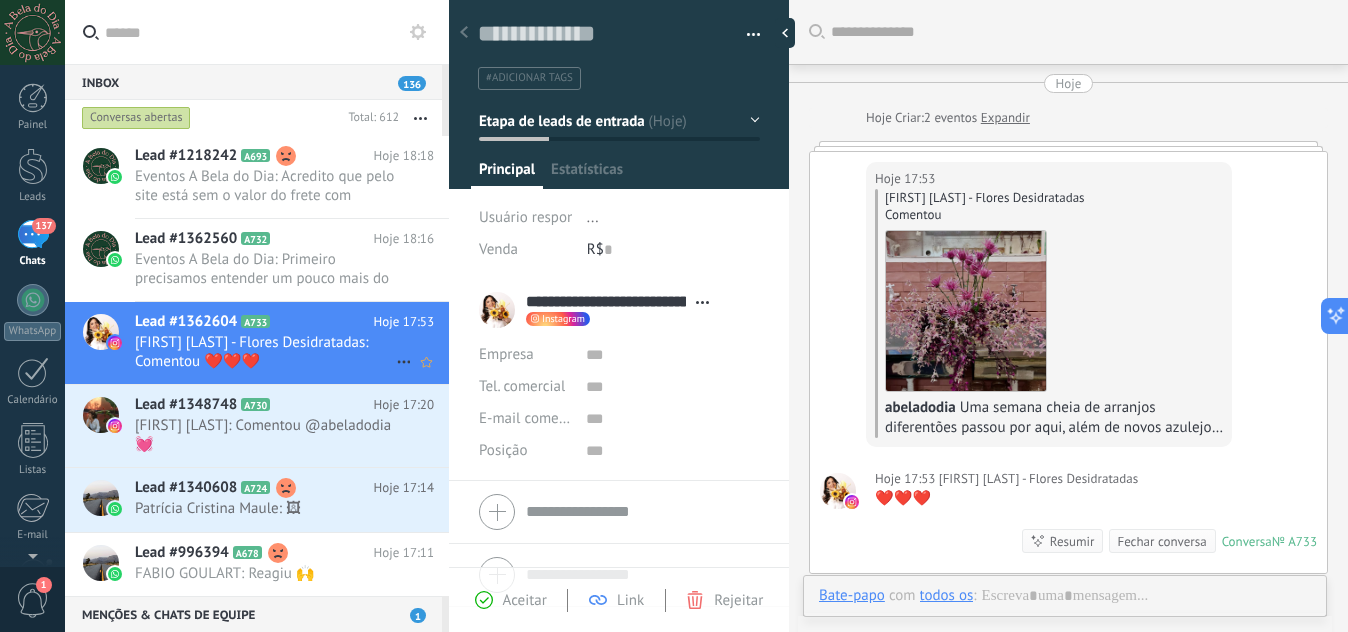 type on "**********" 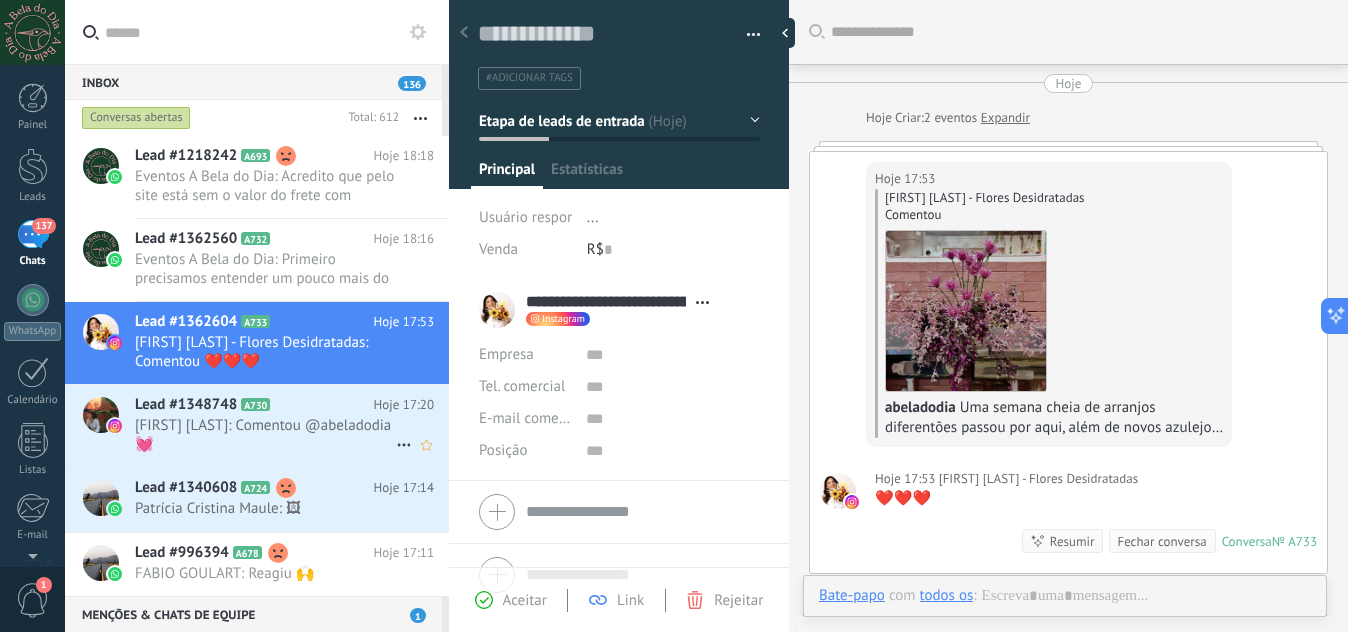 scroll, scrollTop: 30, scrollLeft: 0, axis: vertical 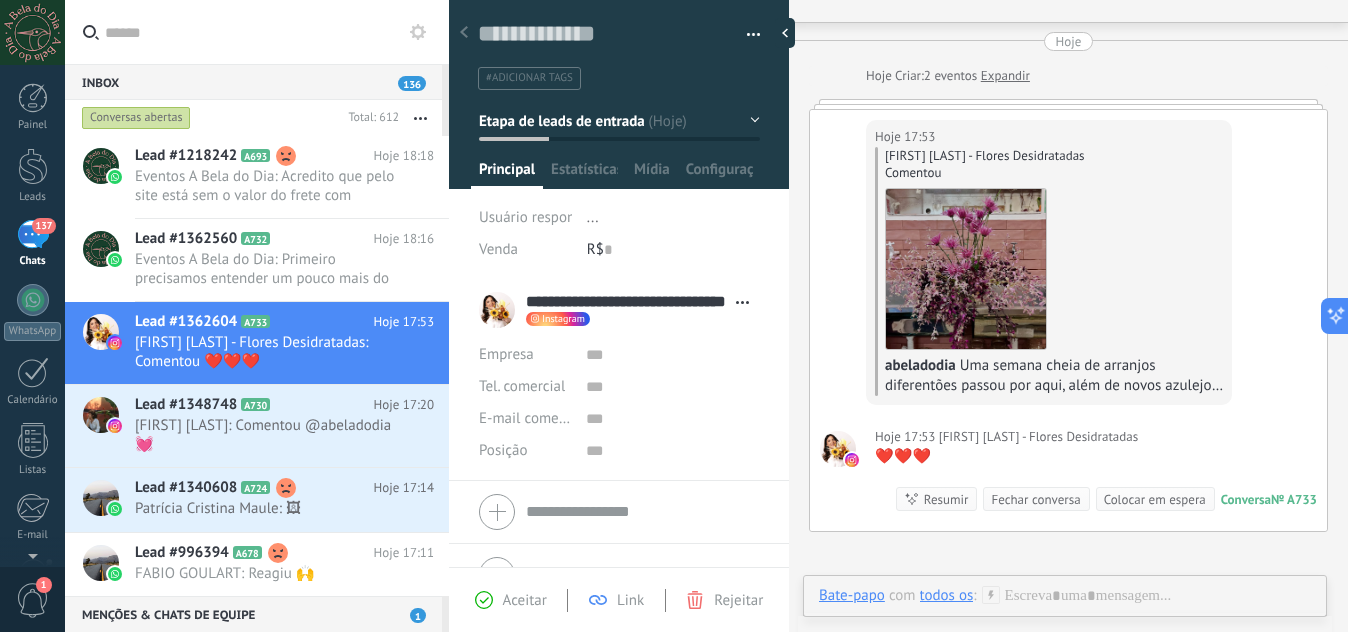 click at bounding box center (1065, 622) 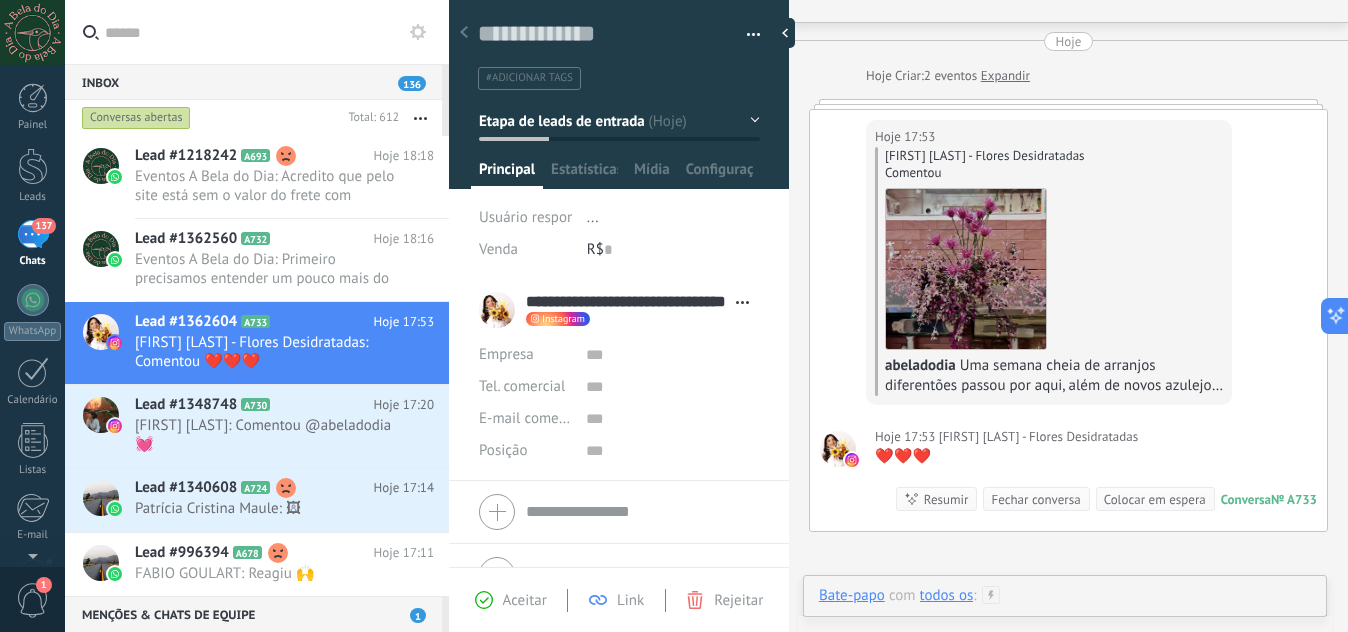 click at bounding box center [1065, 616] 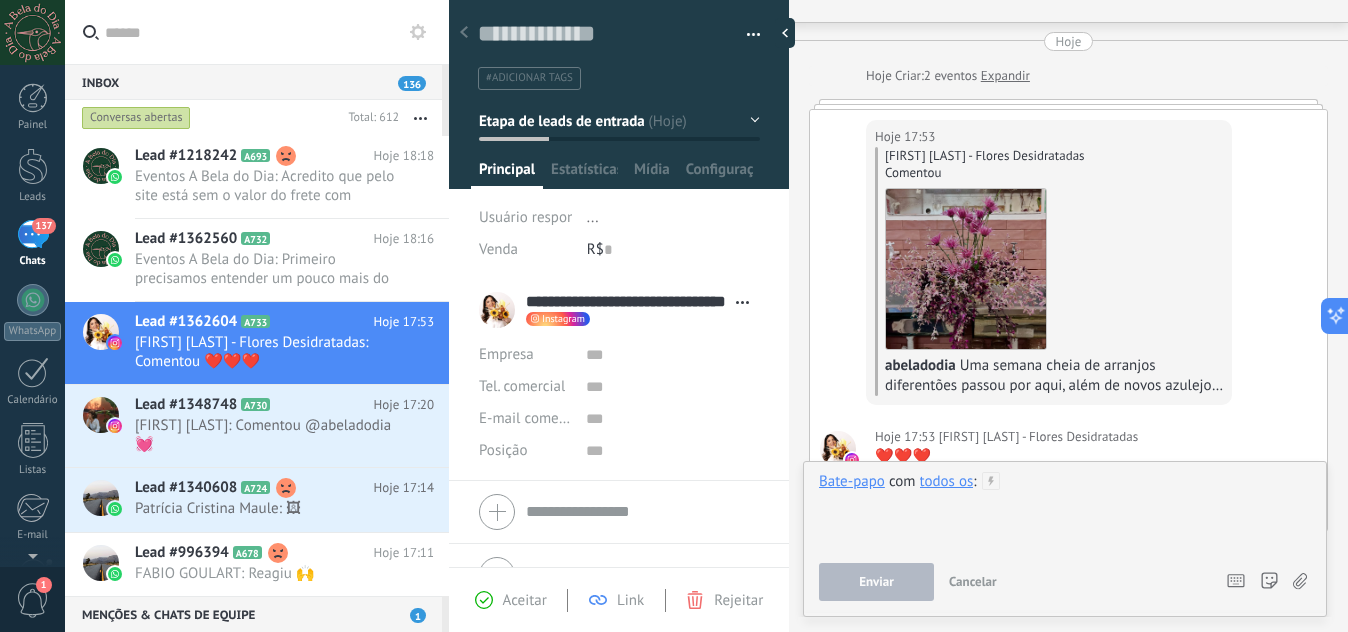 type 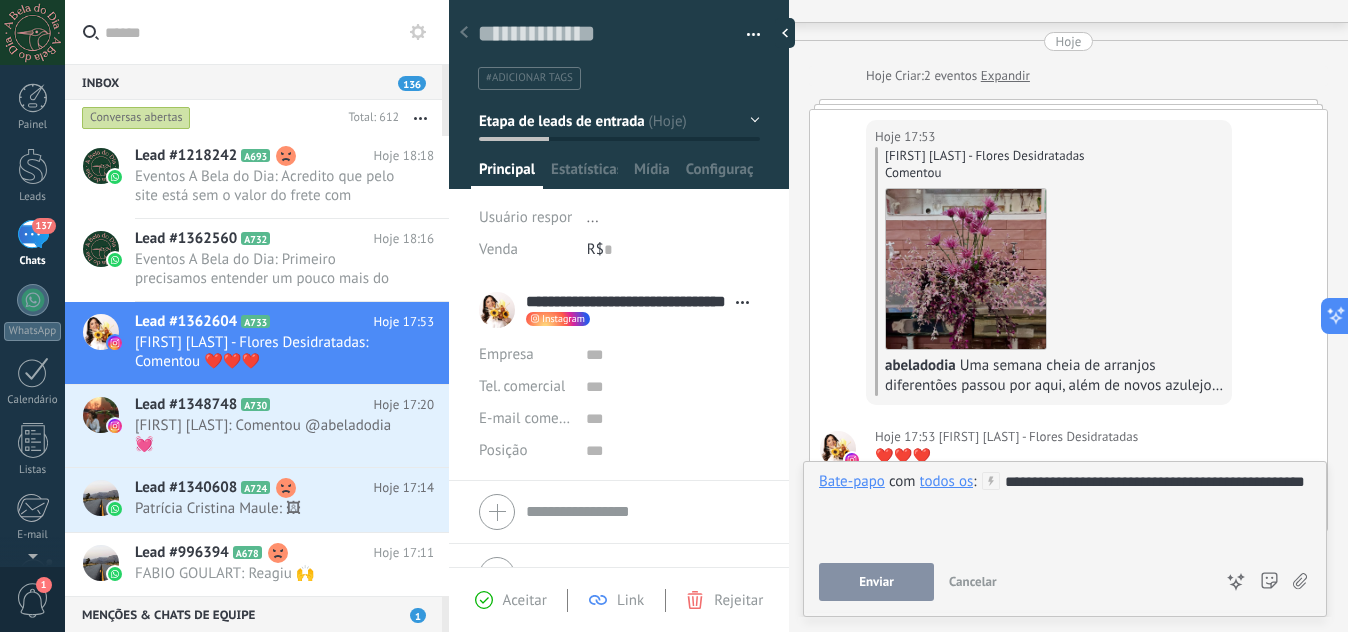 click on "Enviar" at bounding box center (876, 582) 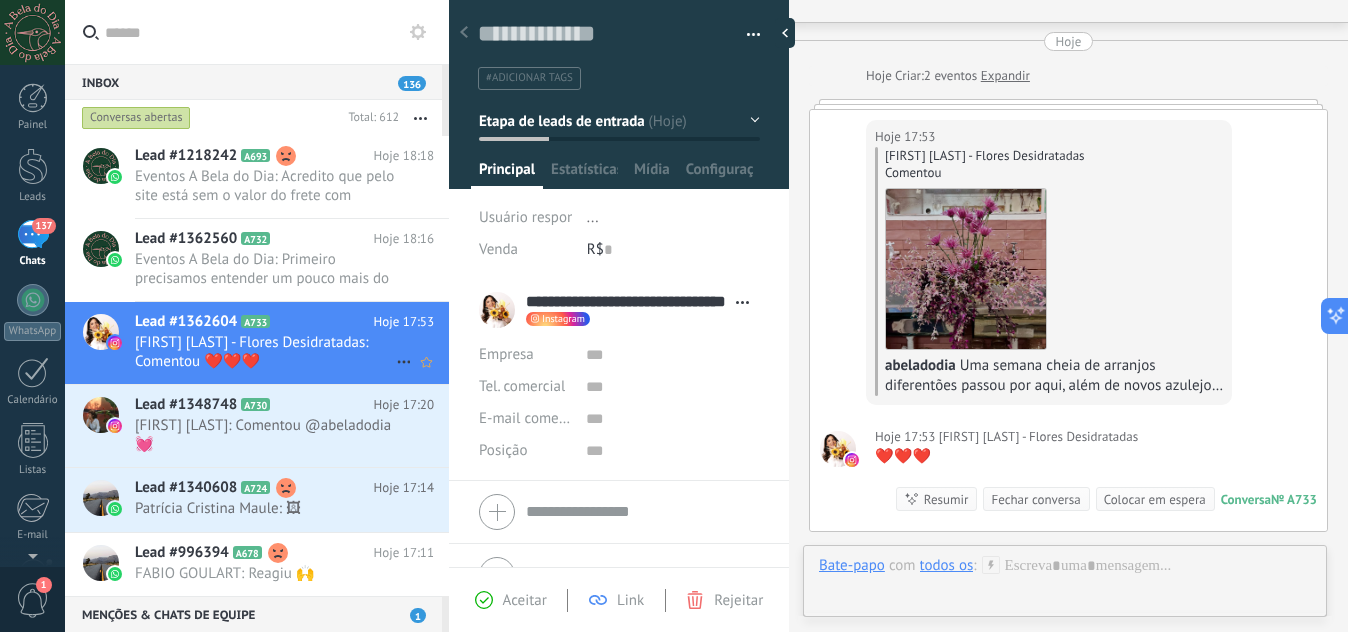 scroll, scrollTop: 291, scrollLeft: 0, axis: vertical 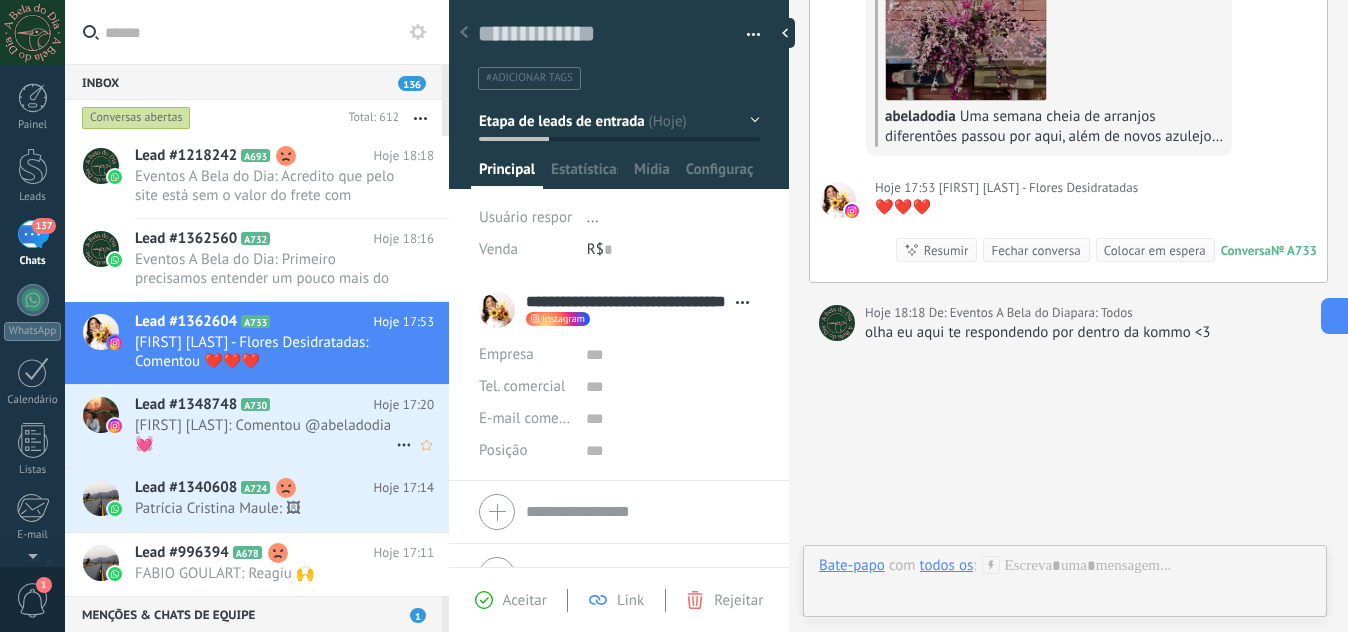 click on "[FIRST] [LAST]: Comentou @abeladodia 💓" at bounding box center [265, 435] 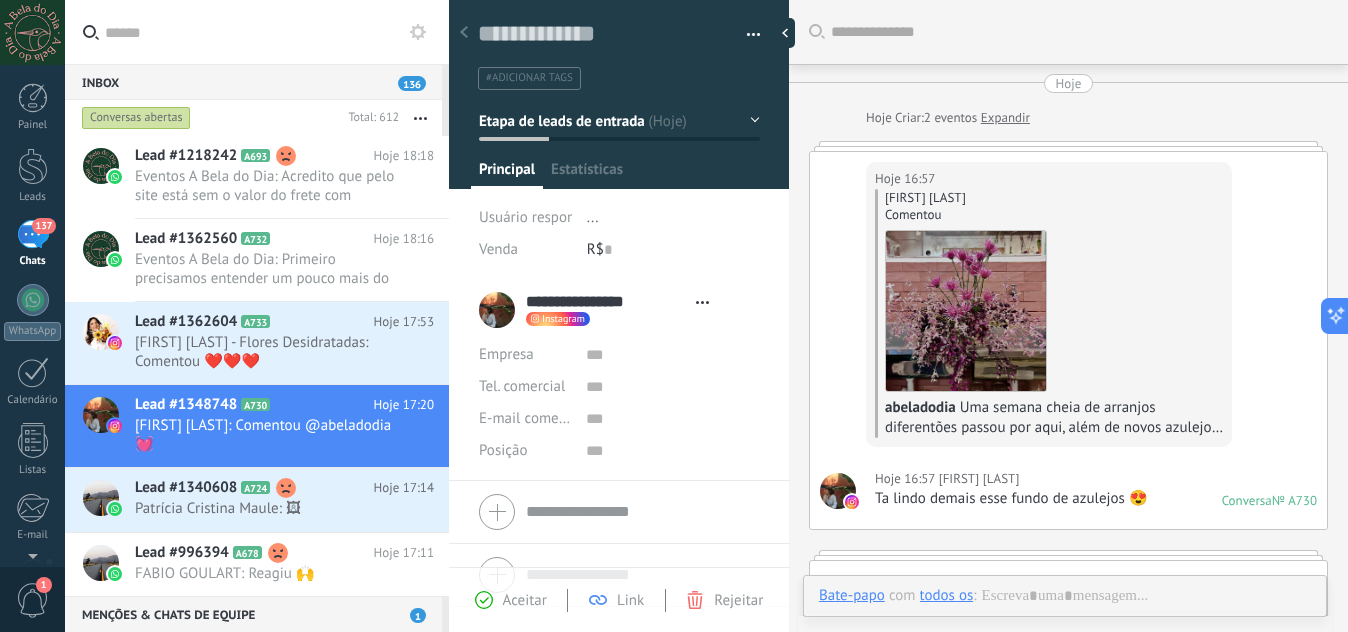 scroll, scrollTop: 316, scrollLeft: 0, axis: vertical 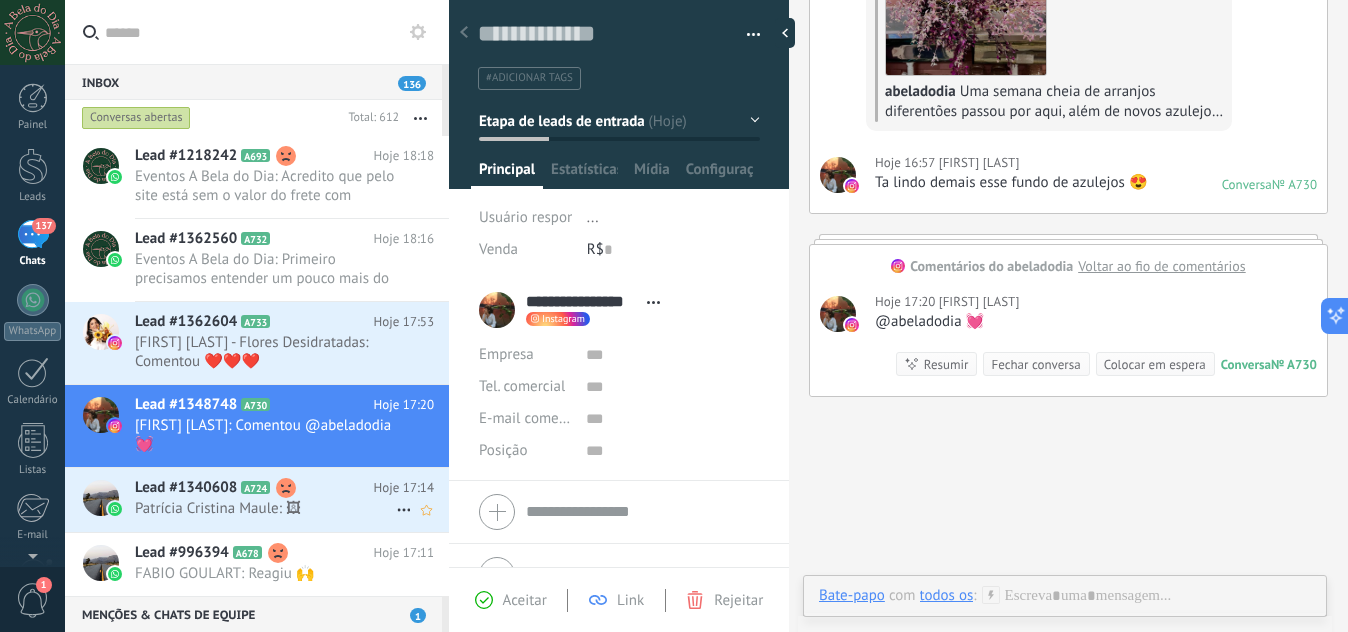 click on "Lead #1340608
A724" at bounding box center [254, 488] 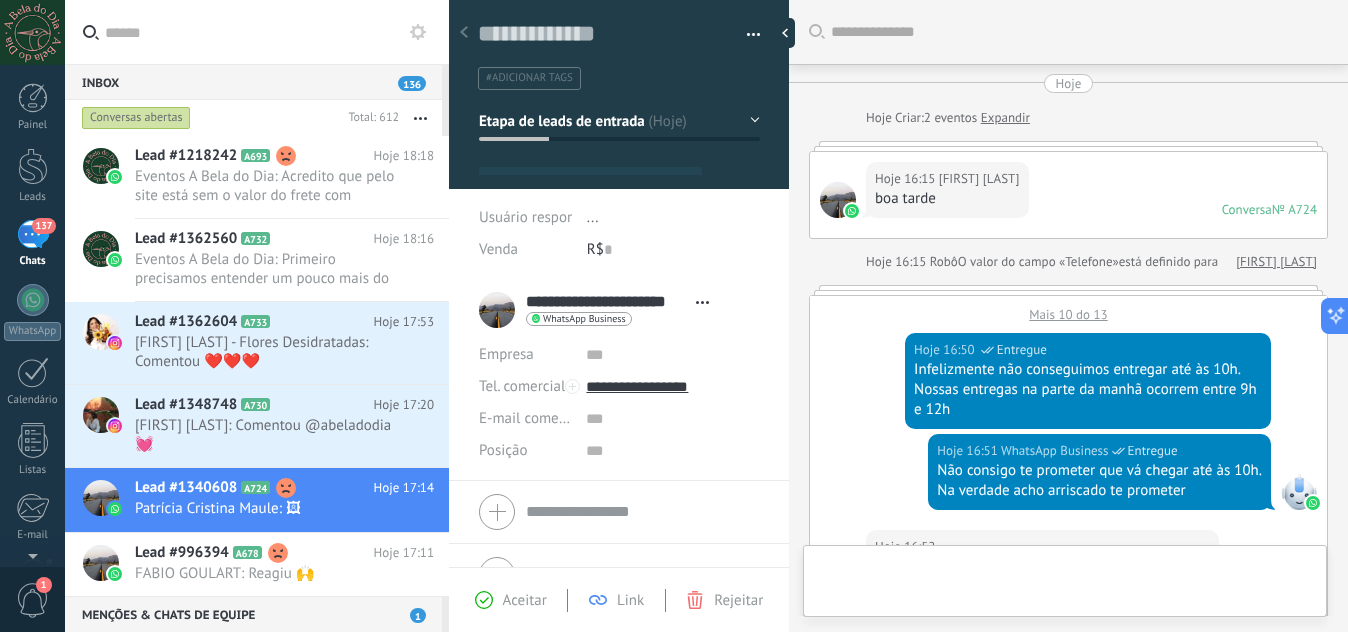 type on "**********" 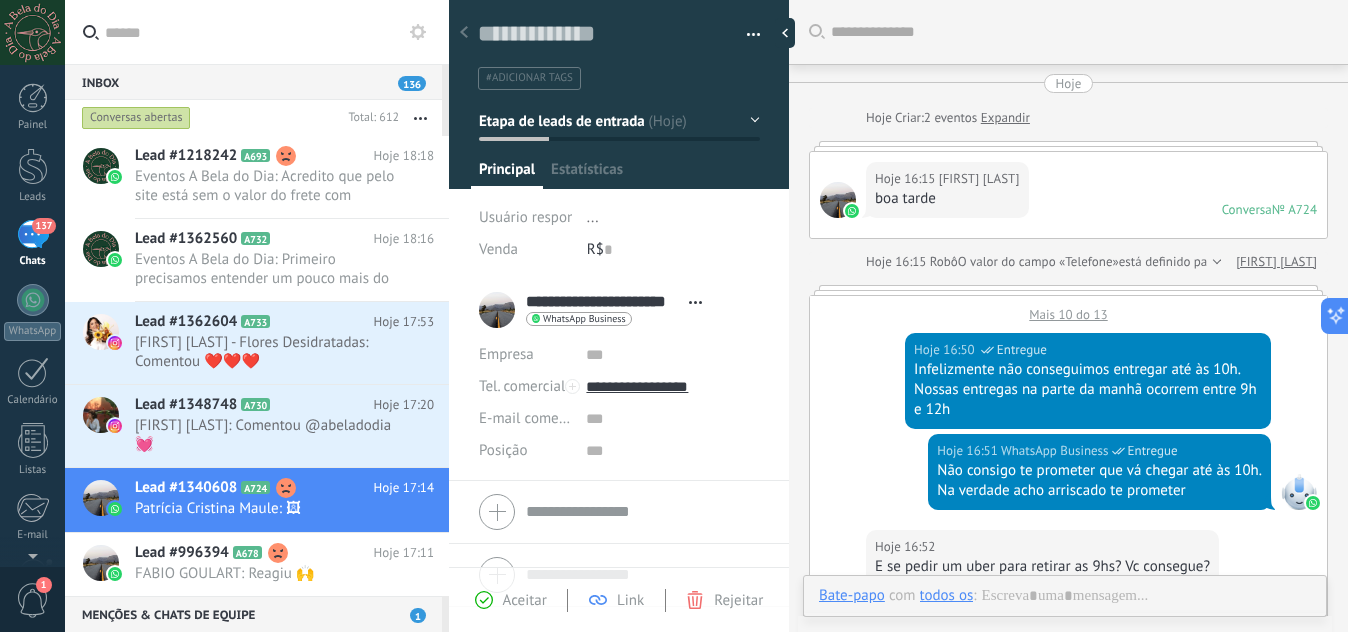 scroll, scrollTop: 914, scrollLeft: 0, axis: vertical 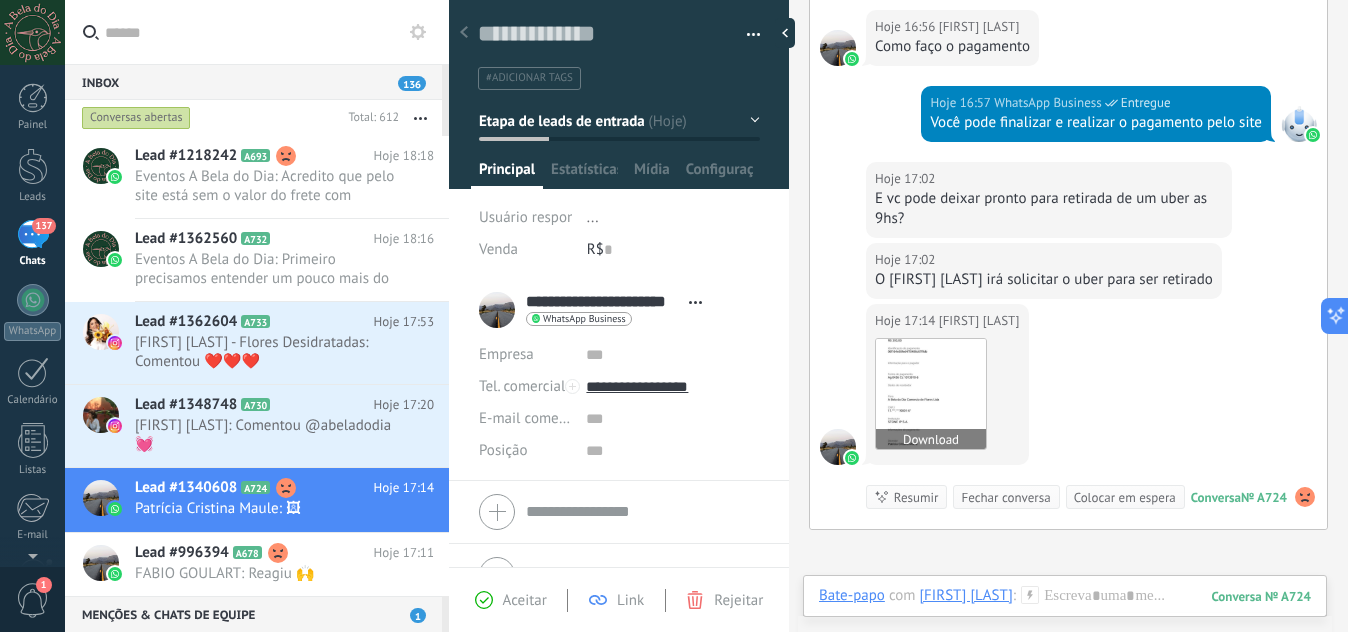 click at bounding box center (931, 394) 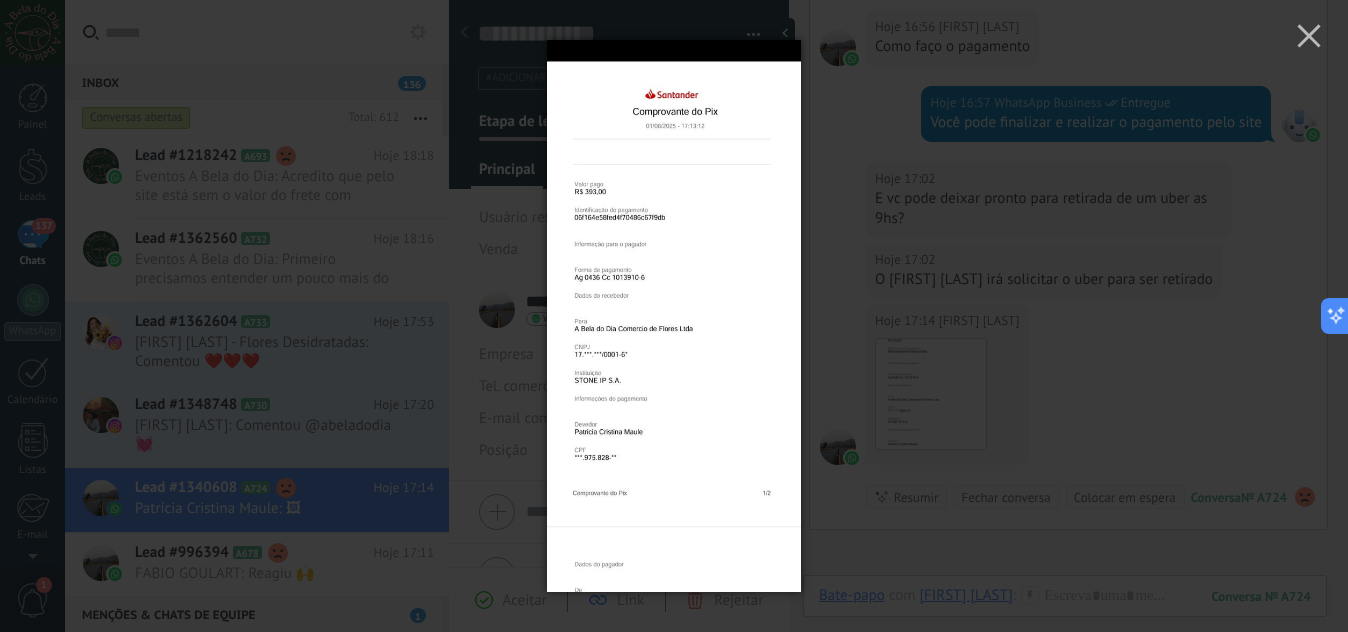 click at bounding box center [674, 316] 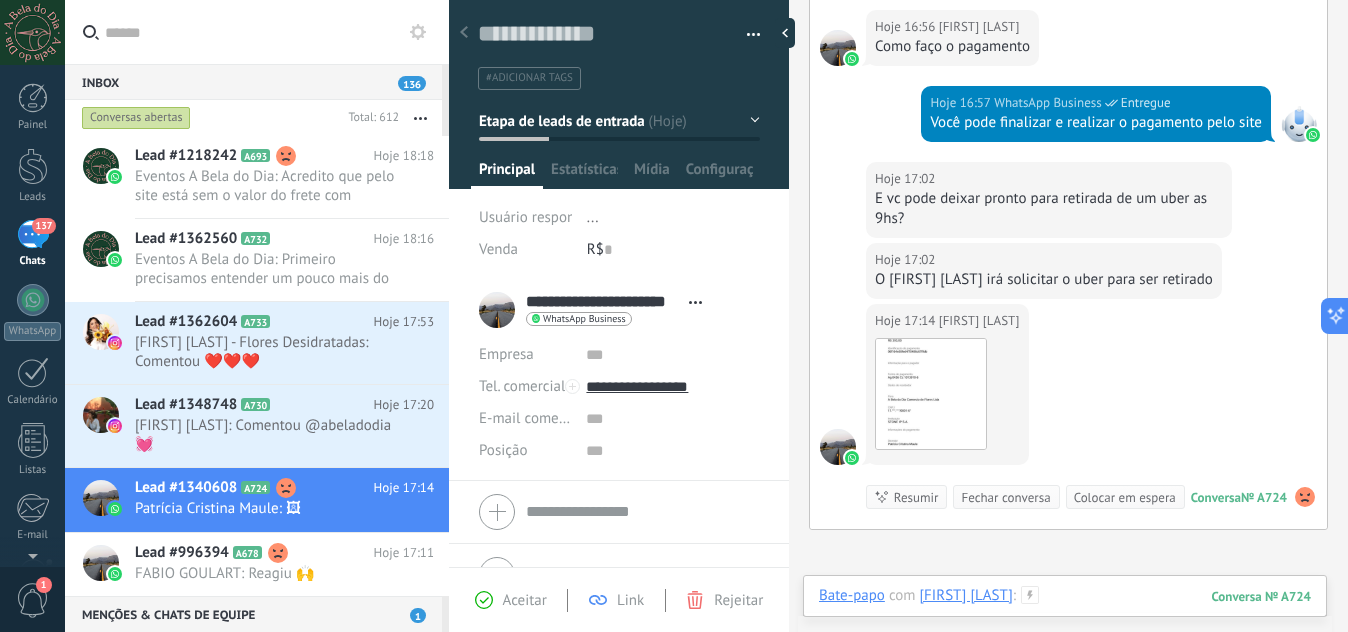 click at bounding box center [1065, 616] 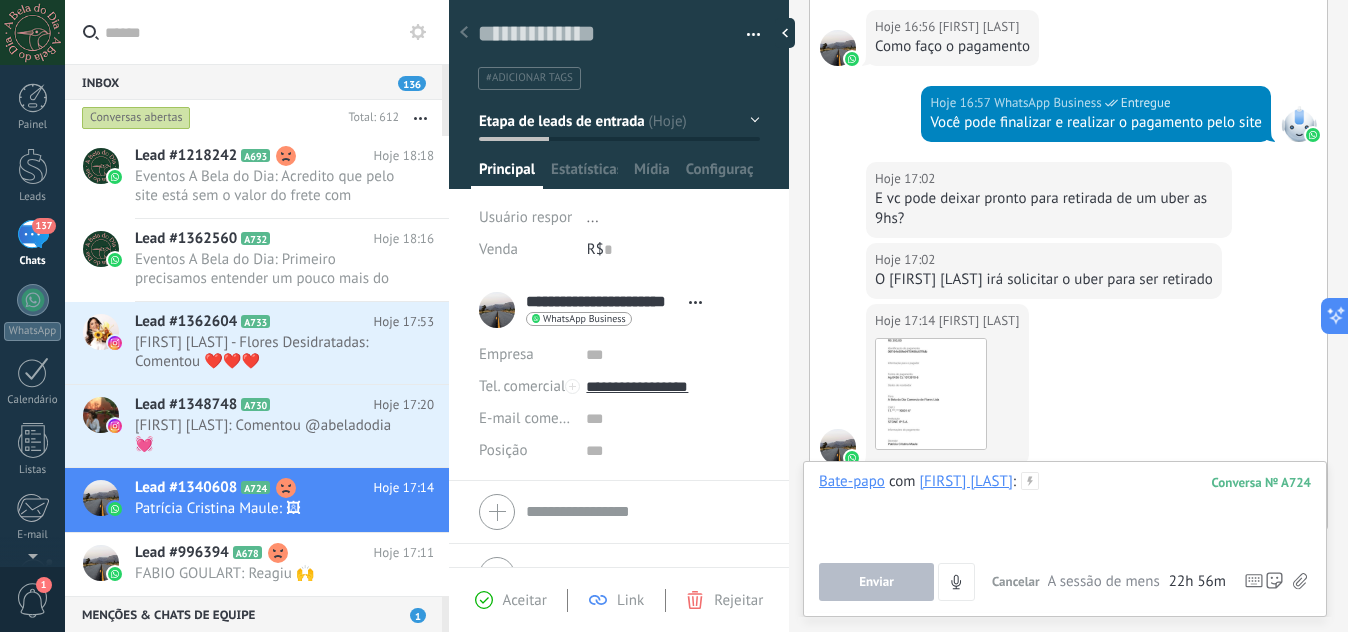 type 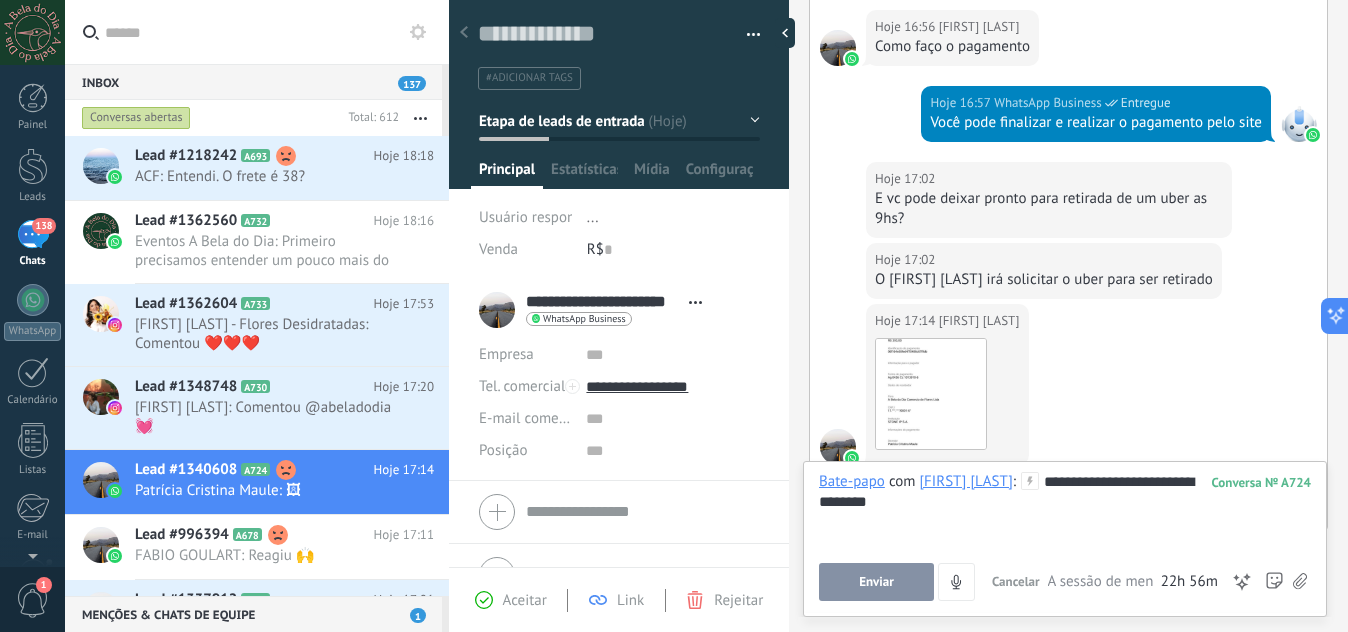 click on "Enviar" at bounding box center (876, 582) 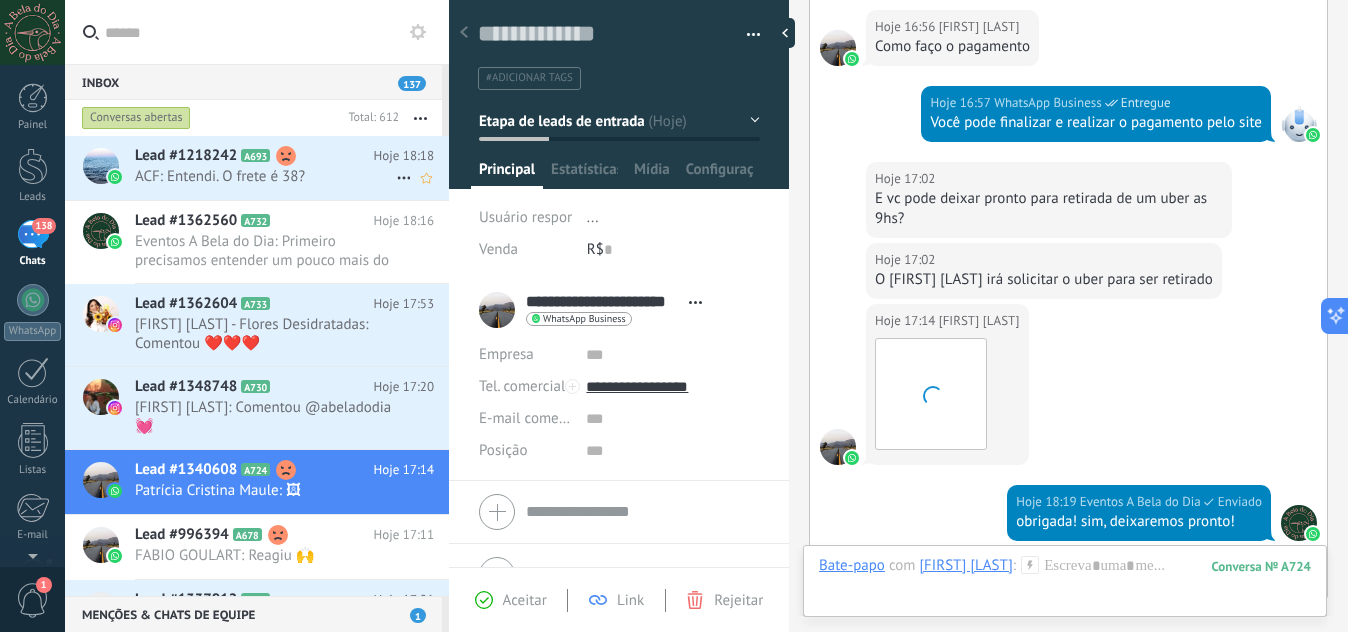 scroll, scrollTop: 1129, scrollLeft: 0, axis: vertical 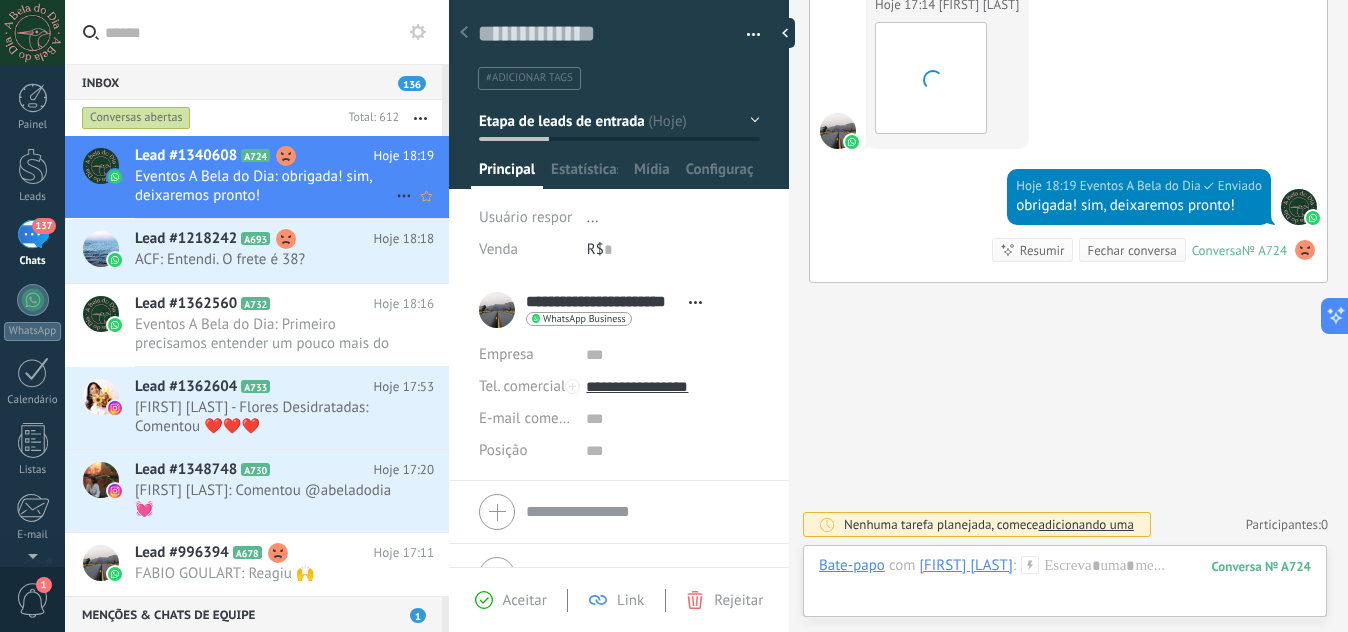 click on "Eventos A Bela do Dia: obrigada! sim, deixaremos pronto!" at bounding box center (265, 186) 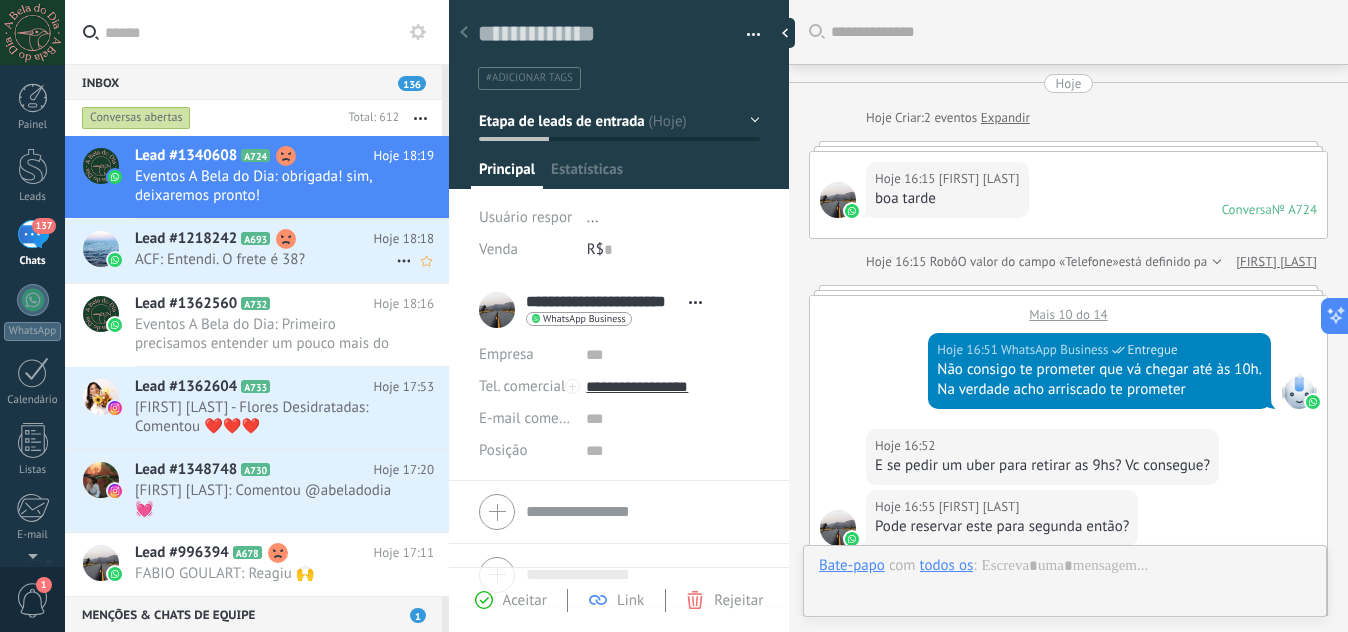 scroll, scrollTop: 30, scrollLeft: 0, axis: vertical 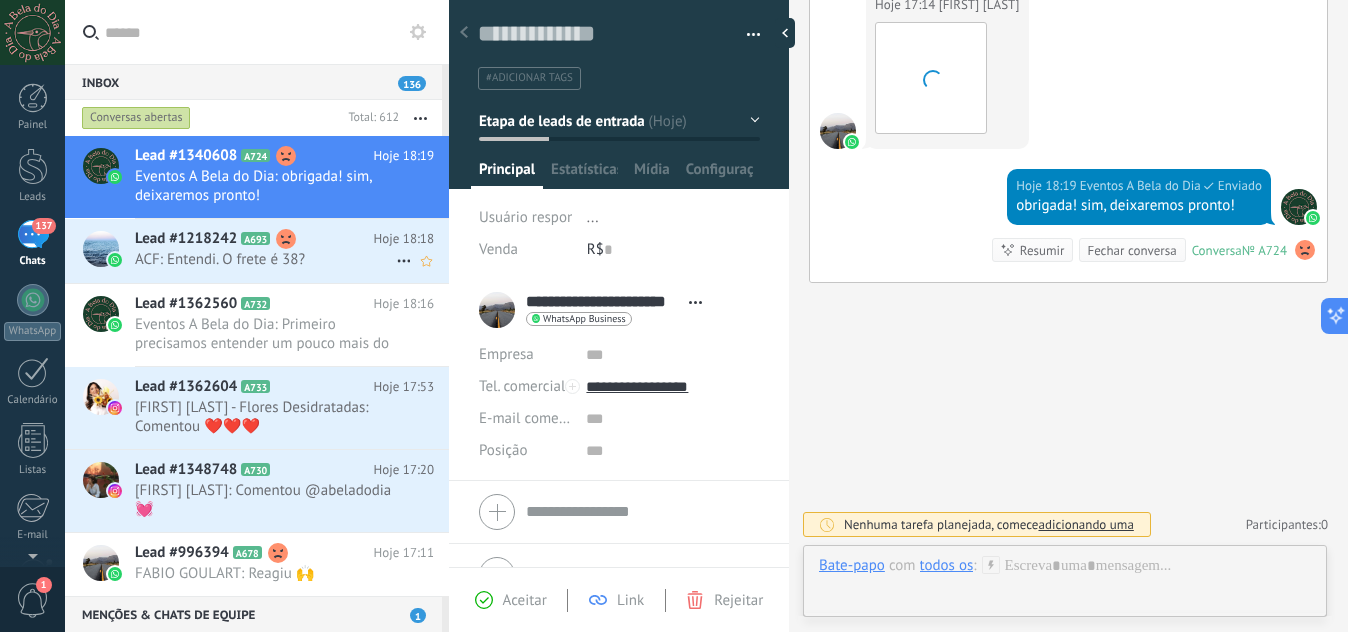 click on "Lead #1218242" at bounding box center [186, 239] 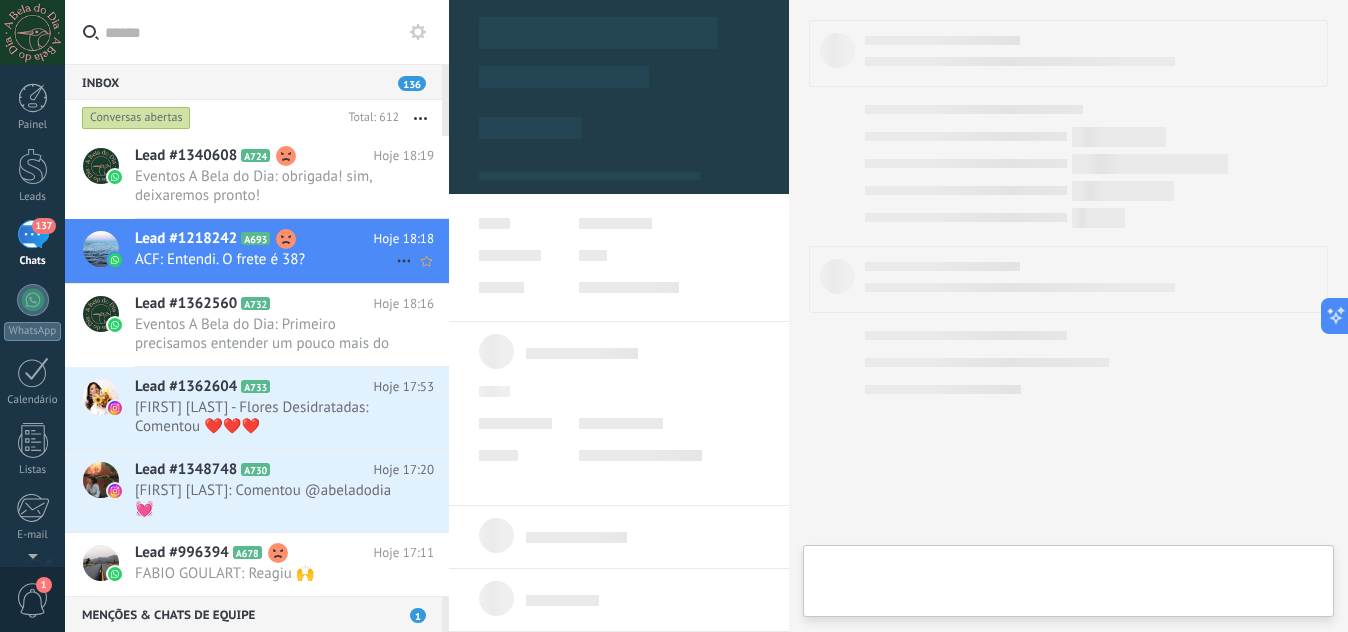 type on "**********" 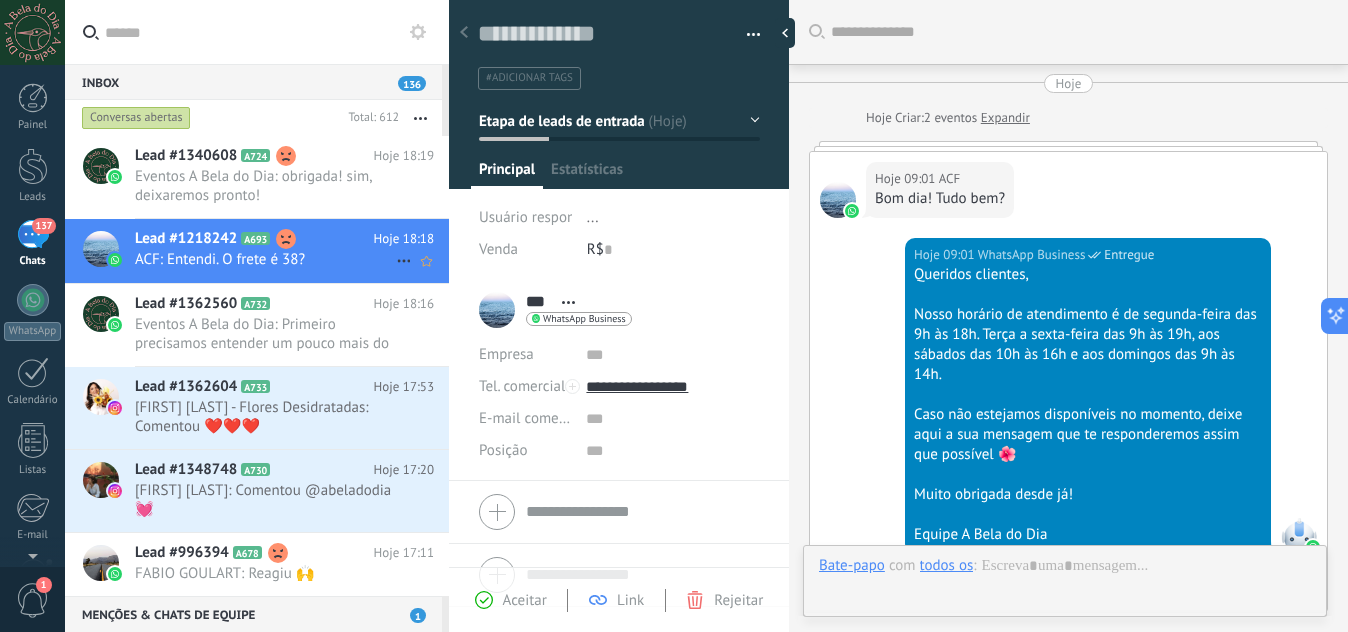 scroll, scrollTop: 30, scrollLeft: 0, axis: vertical 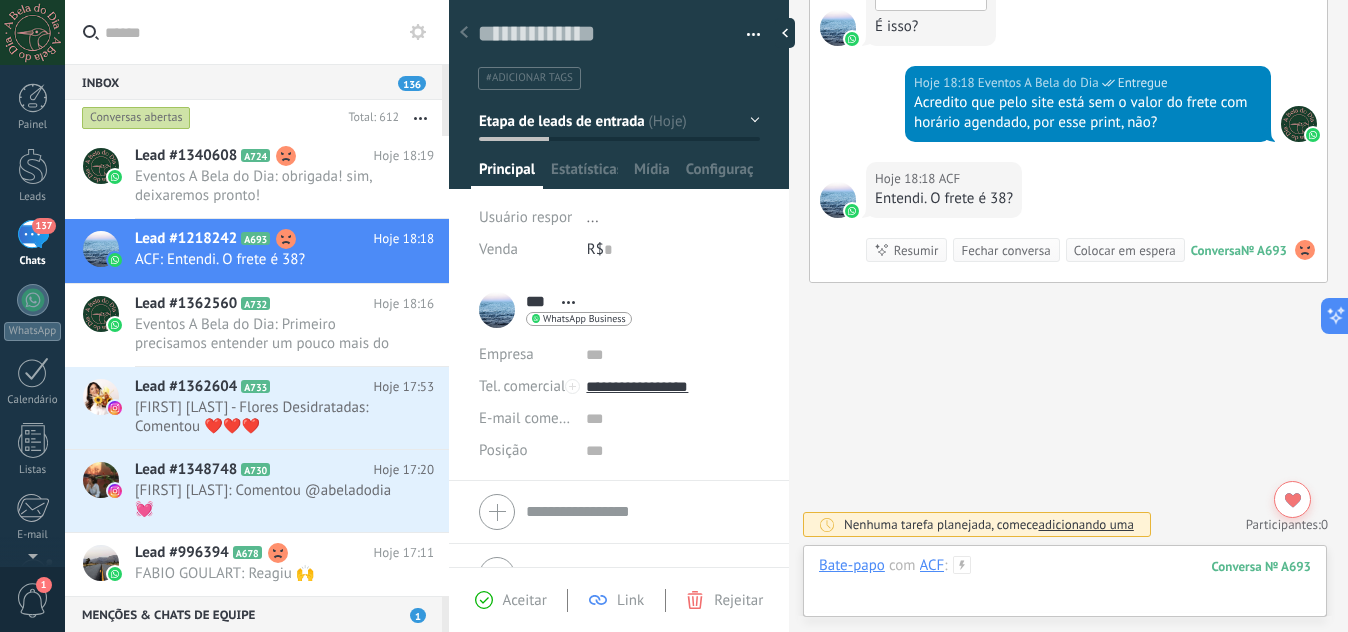 click at bounding box center [1065, 586] 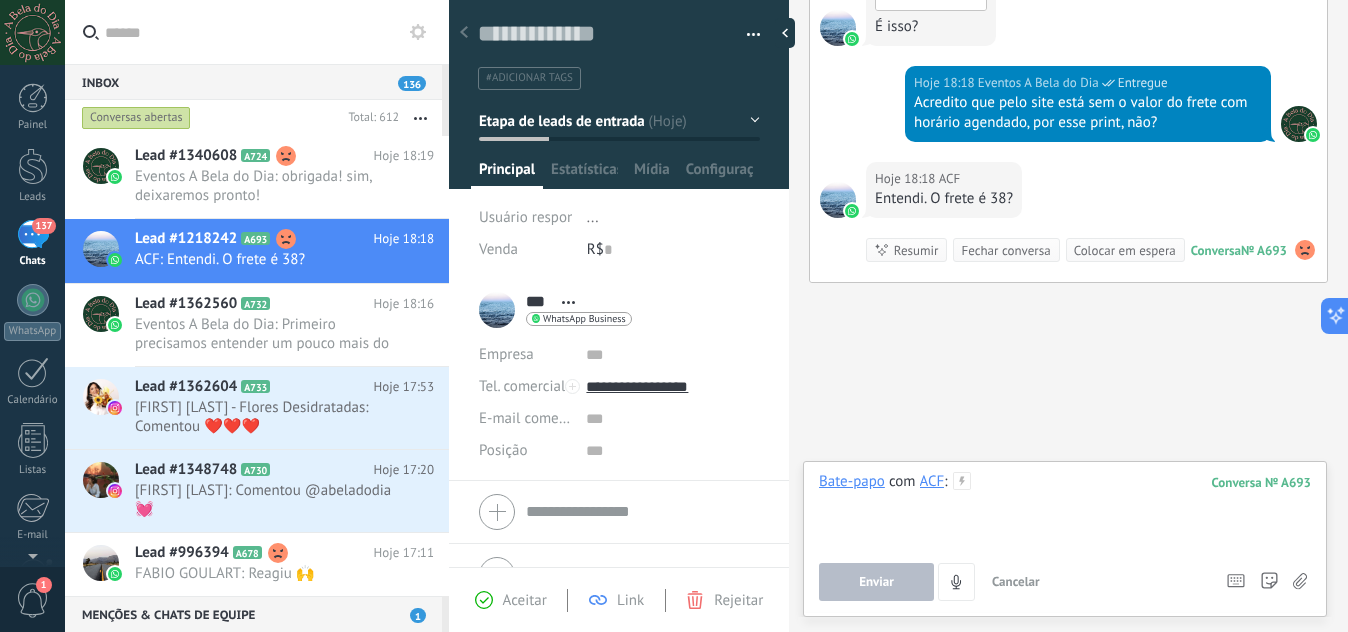 type 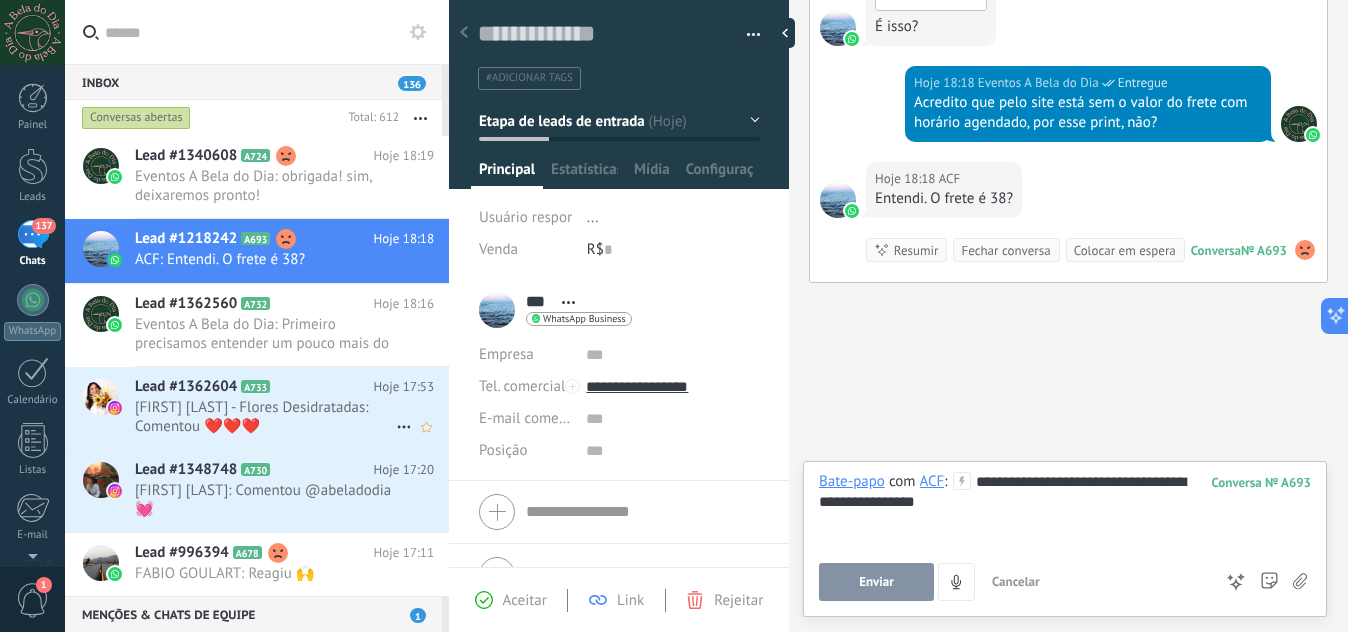 click on "[FIRST] [LAST] - Flores Desidratadas: Comentou ❤️❤️❤️" at bounding box center (265, 417) 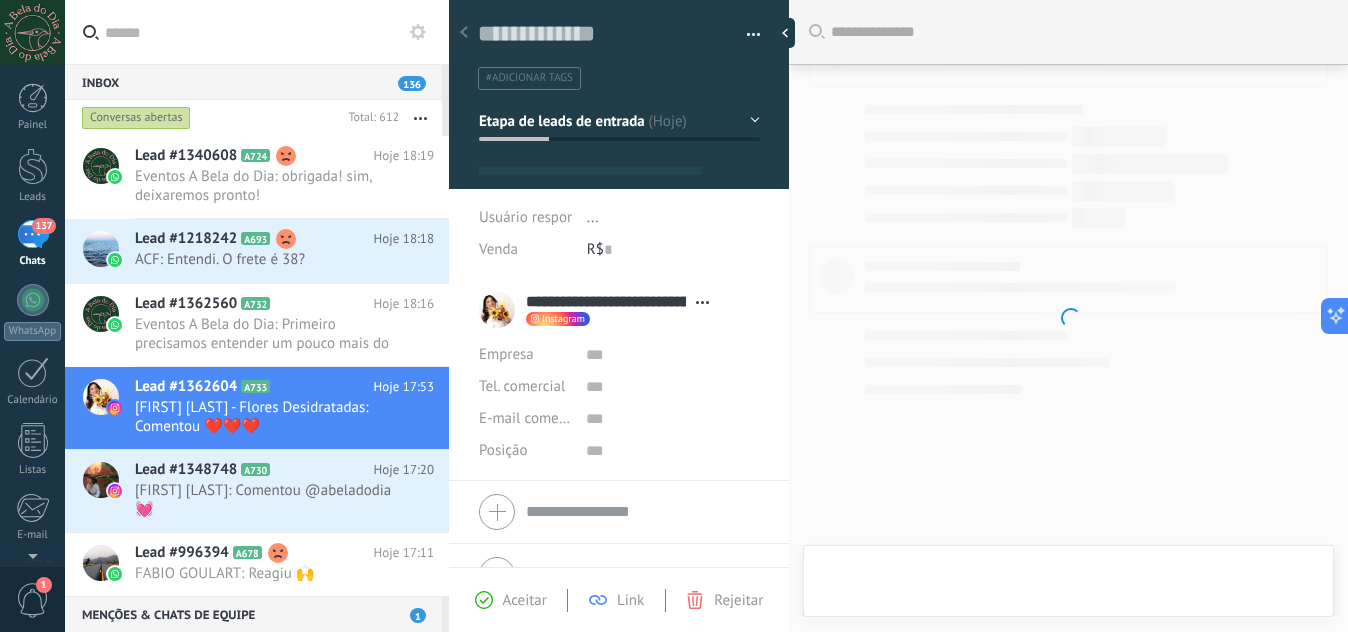 scroll, scrollTop: 42, scrollLeft: 0, axis: vertical 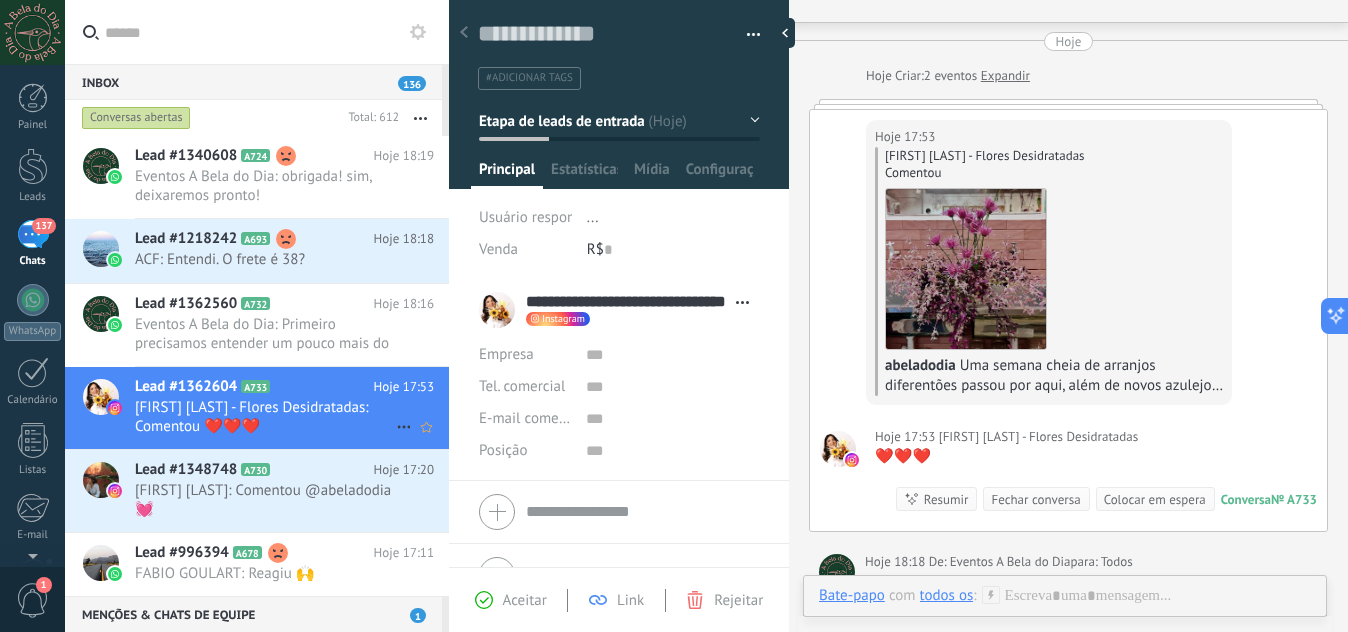 click 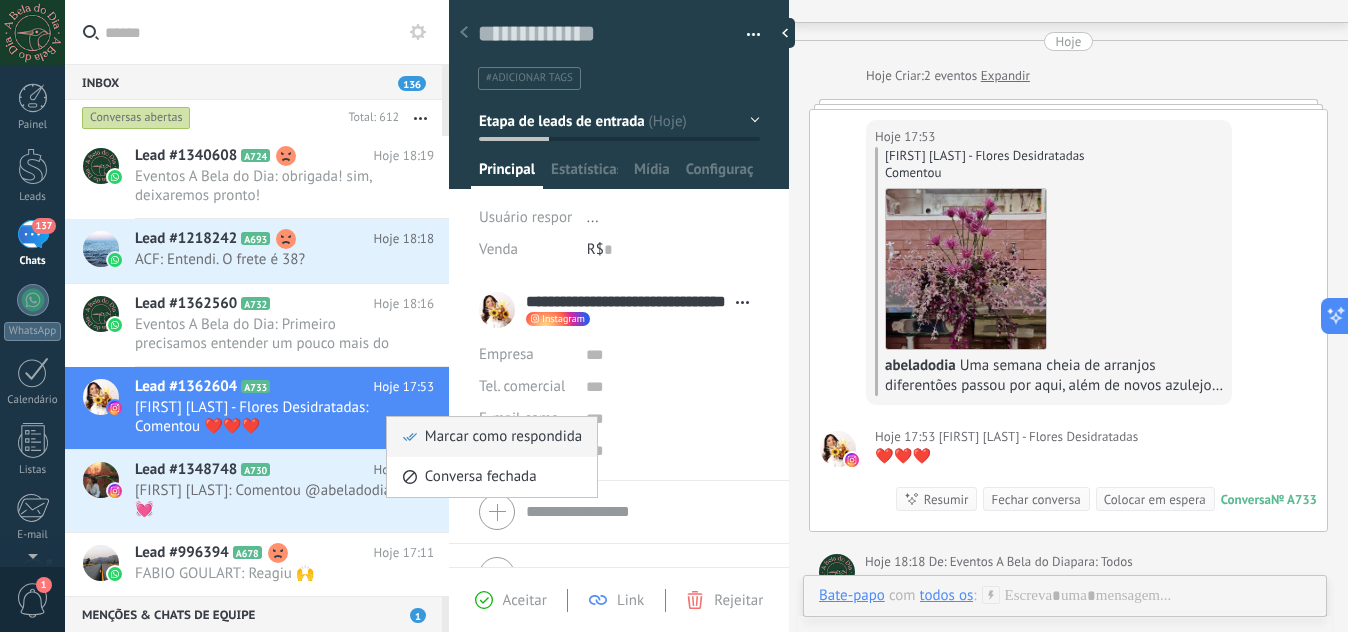 click on "Marcar como respondida" at bounding box center [503, 437] 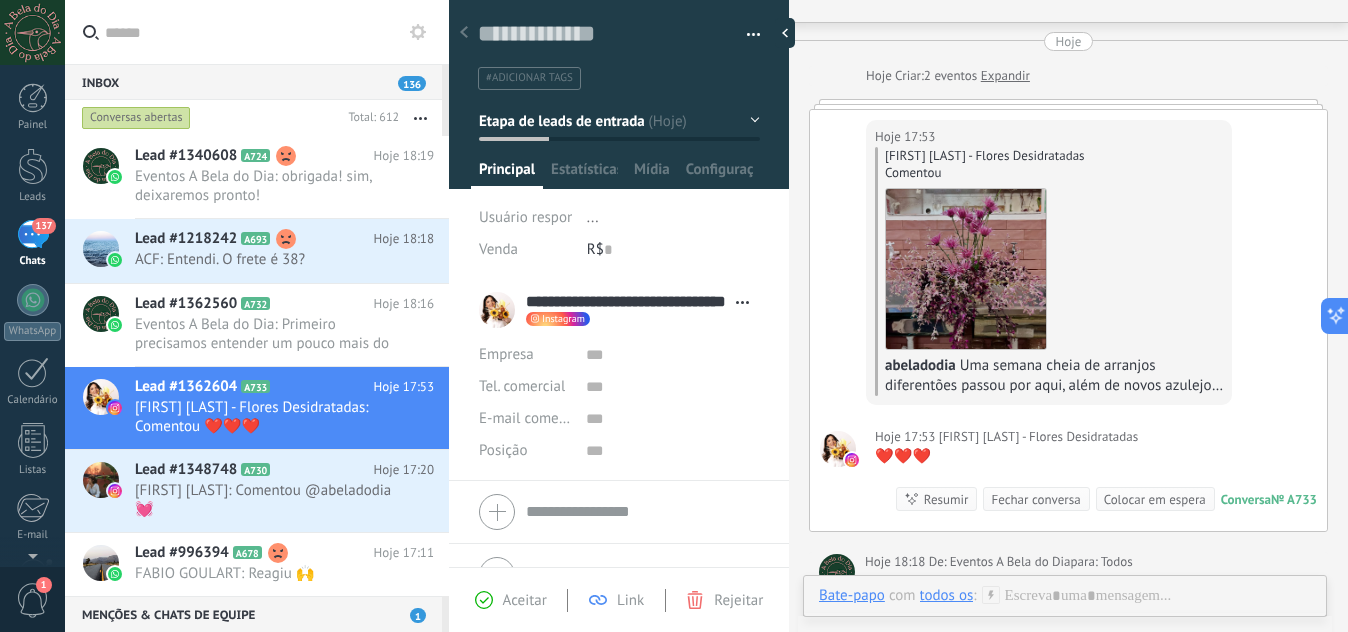 scroll, scrollTop: 75, scrollLeft: 0, axis: vertical 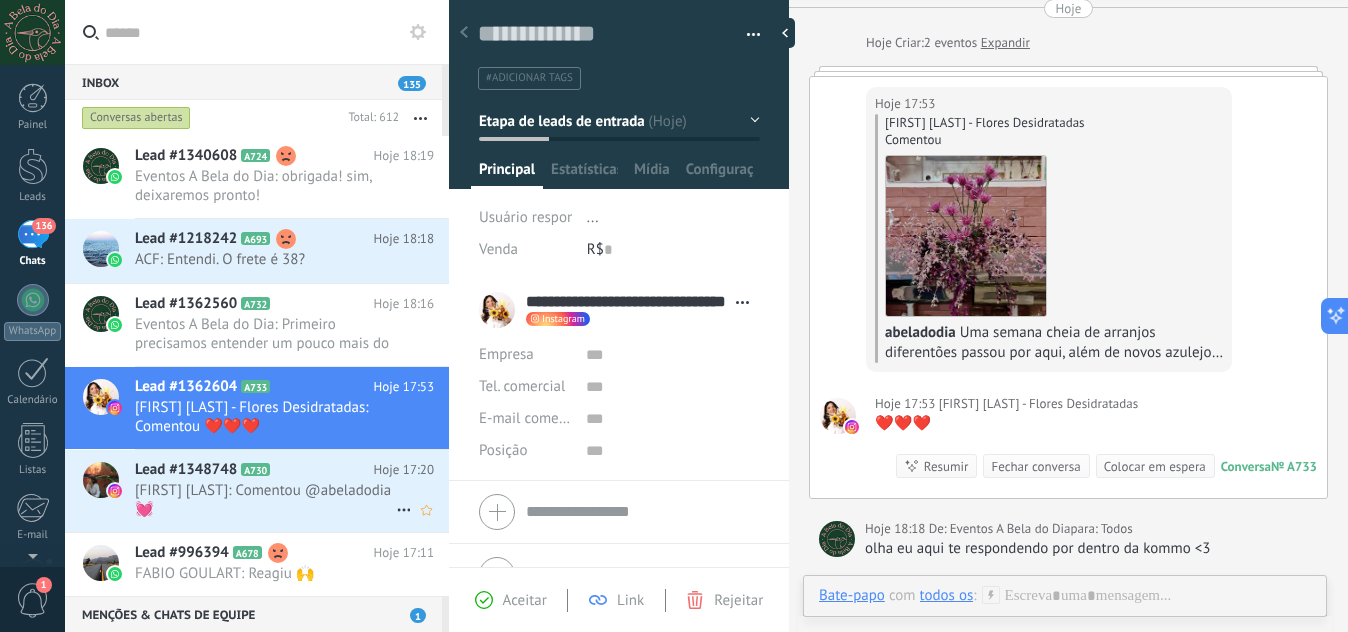 click on "[FIRST] [LAST]: Comentou @abeladodia 💓" at bounding box center [265, 500] 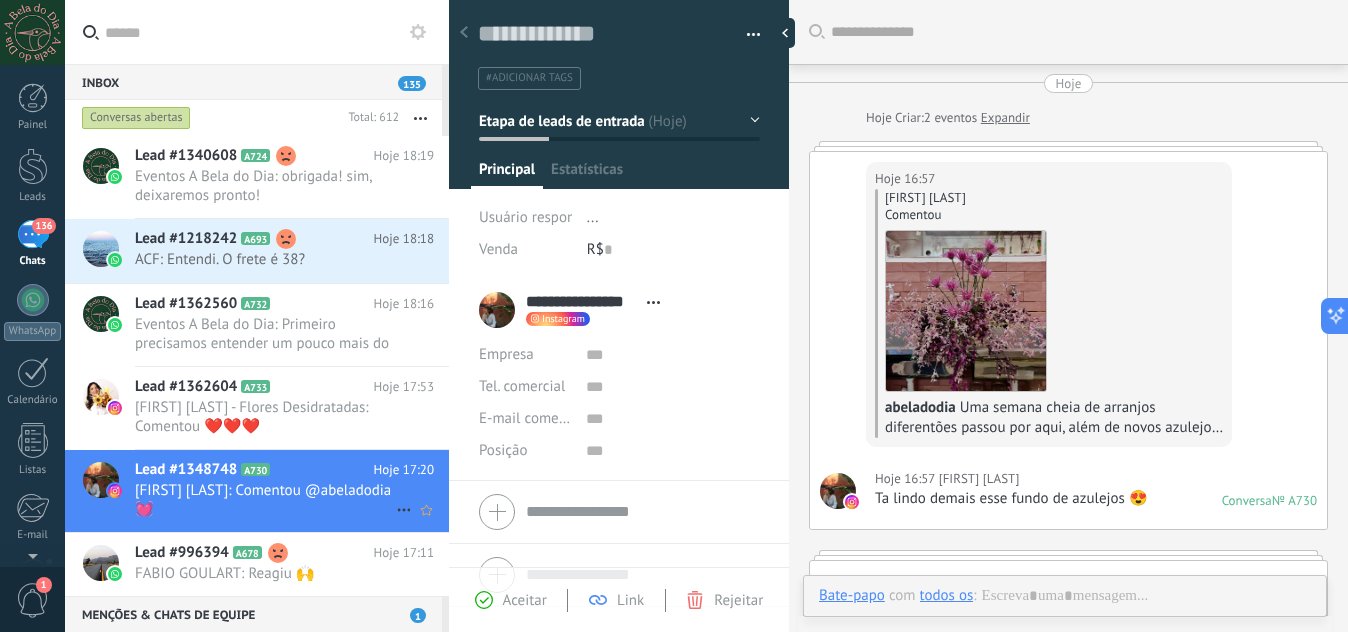 click 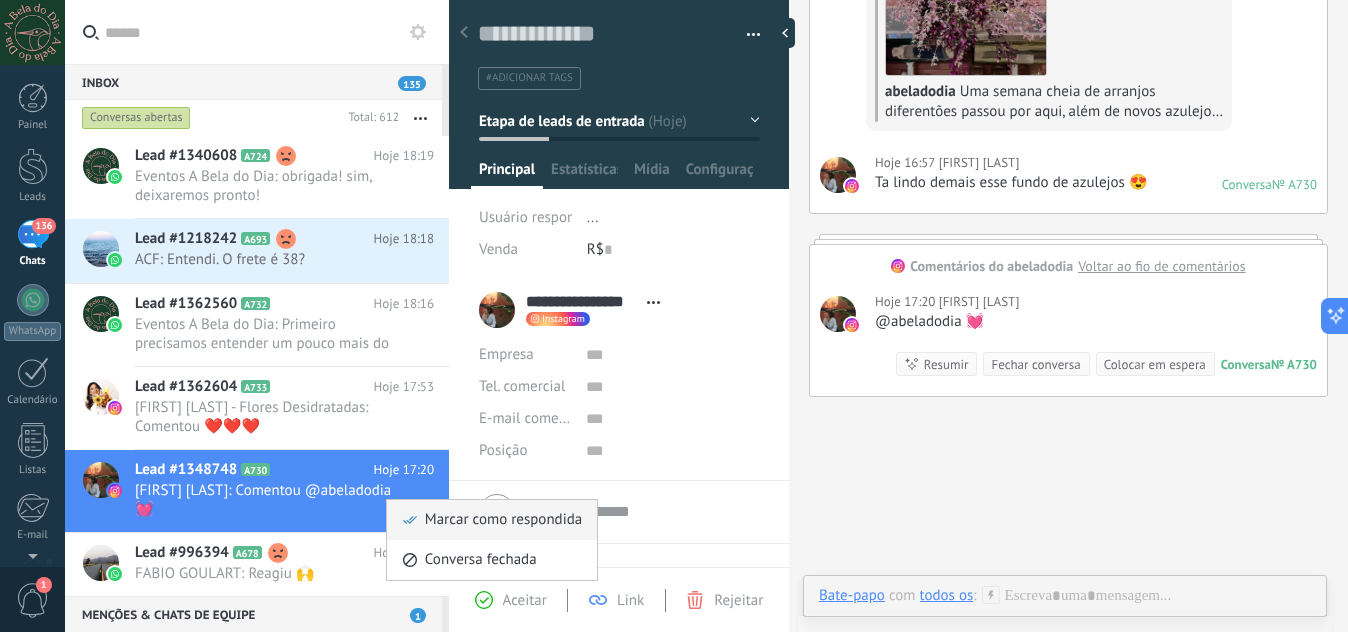 click on "Marcar como respondida" at bounding box center (503, 520) 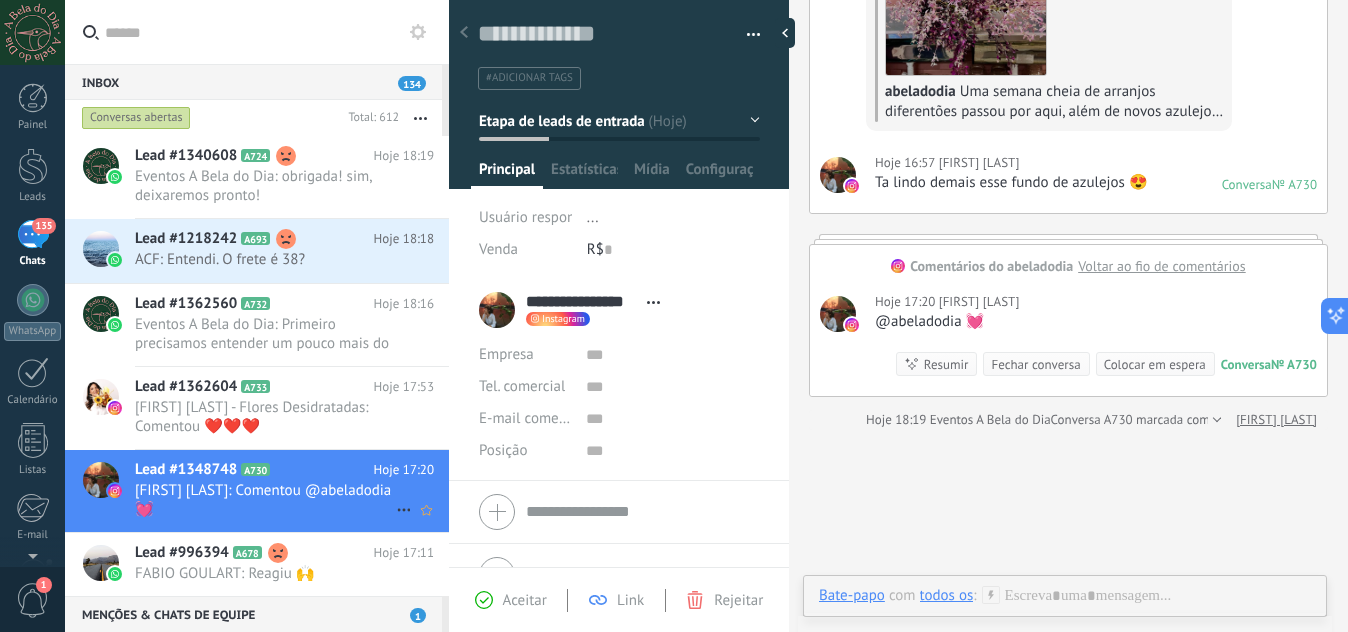 scroll, scrollTop: 349, scrollLeft: 0, axis: vertical 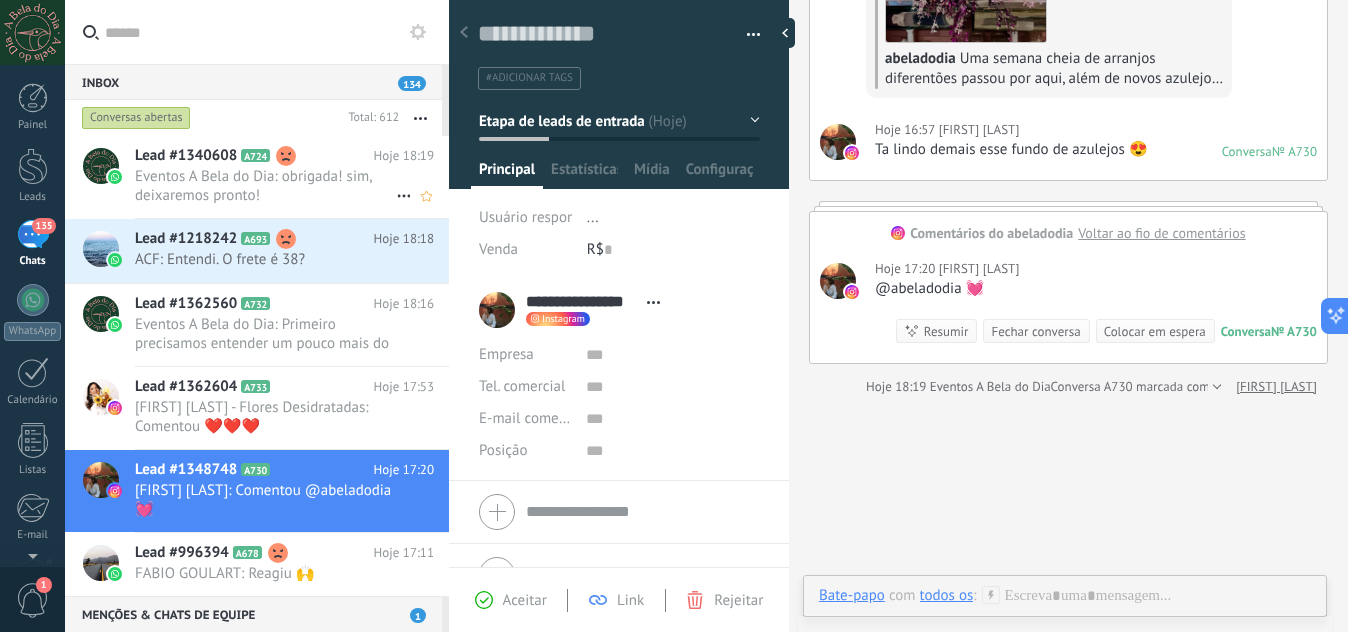 click on "Eventos A Bela do Dia: obrigada! sim, deixaremos pronto!" at bounding box center [265, 186] 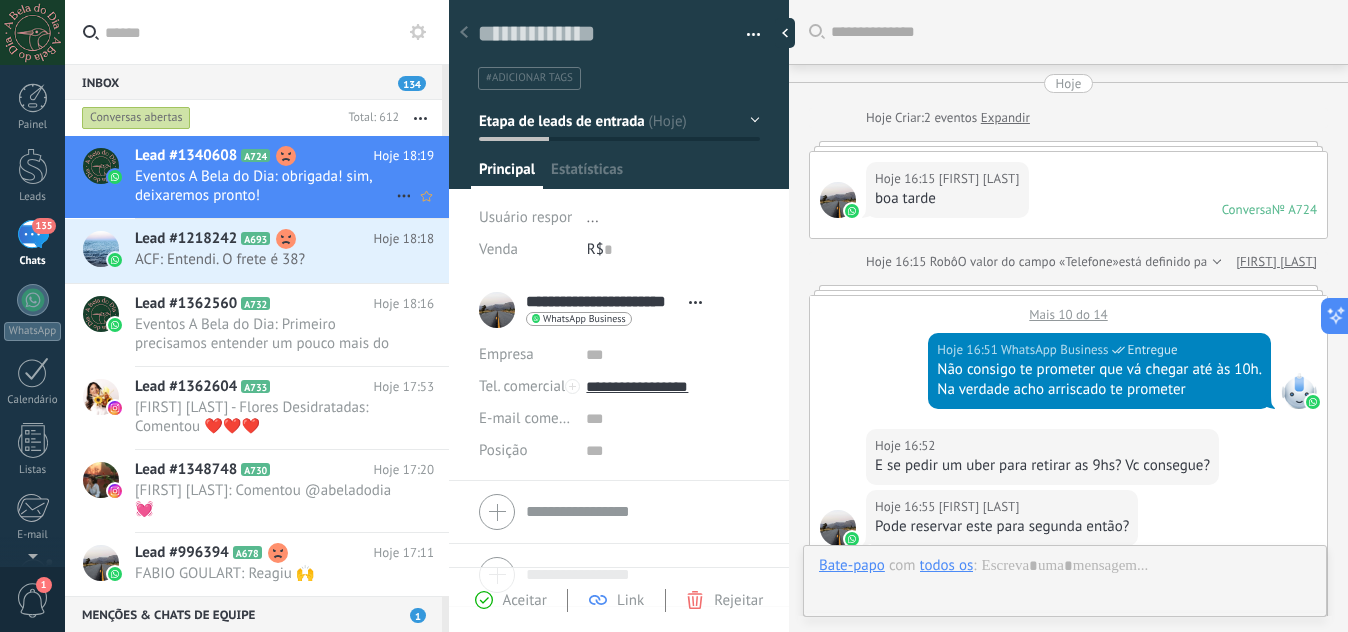 scroll, scrollTop: 1028, scrollLeft: 0, axis: vertical 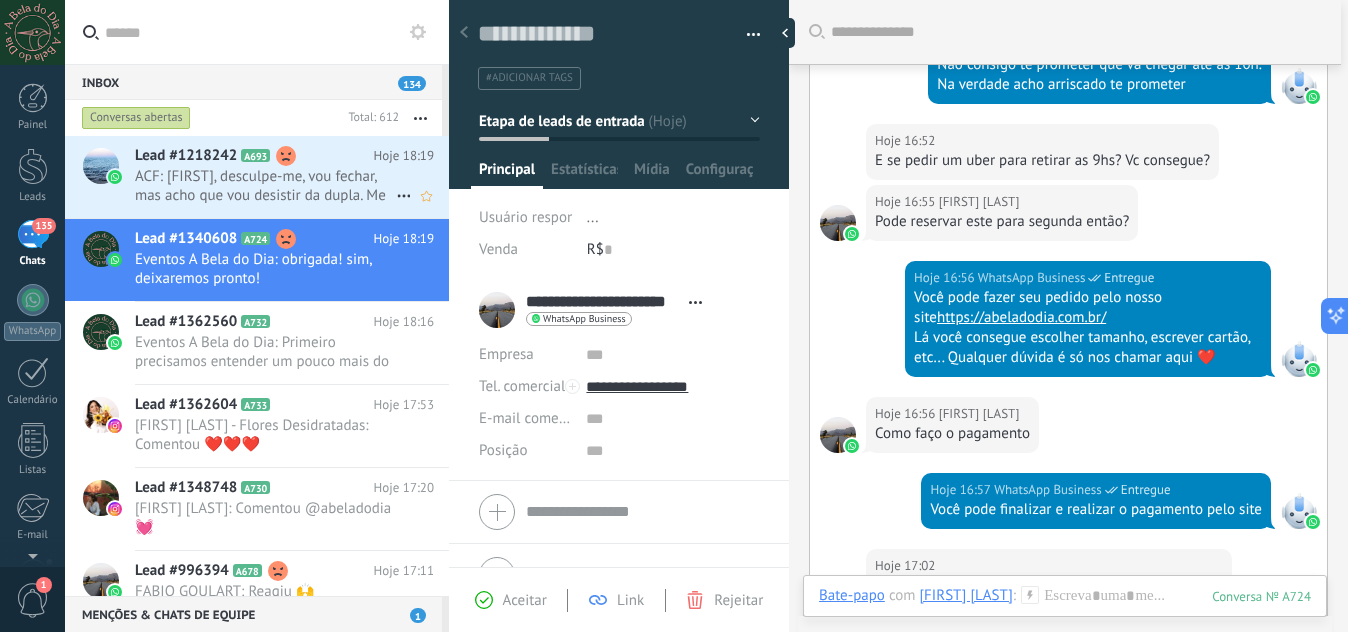 click on "ACF: [FIRST], desculpe-me, vou fechar, mas acho que vou desistir da dupla. Me manda o valor do arranjo G e dos 10 potinhos! 😬" at bounding box center (265, 186) 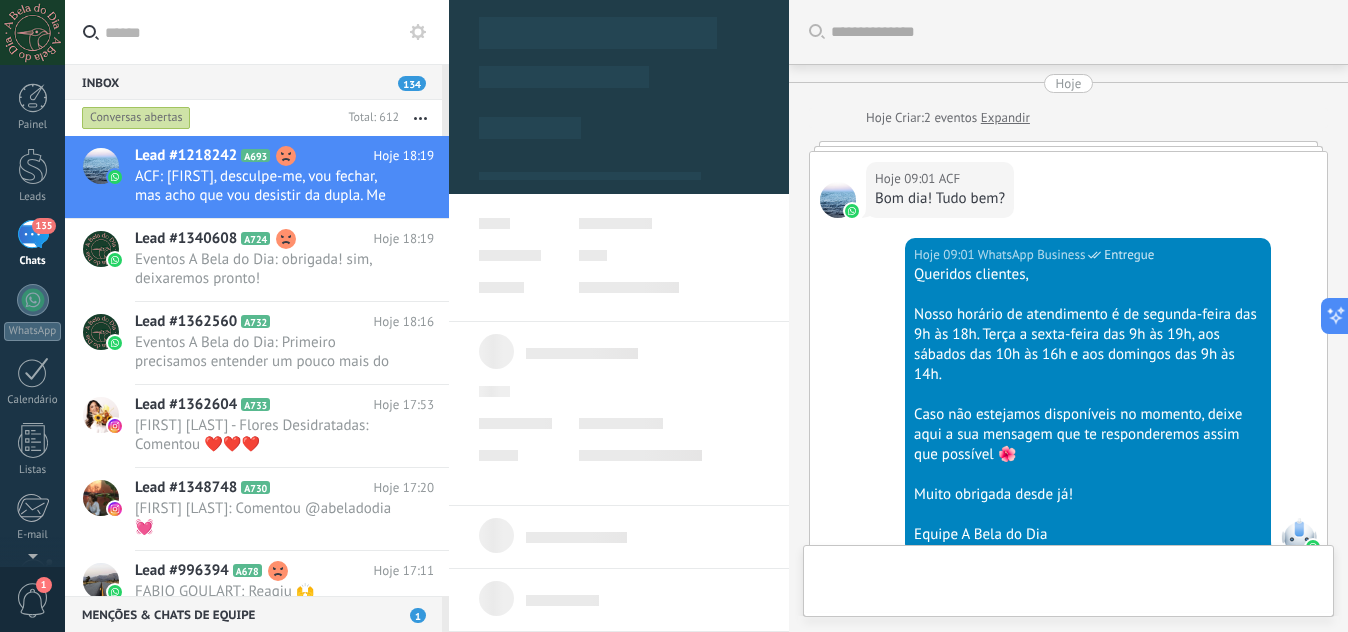 type on "**********" 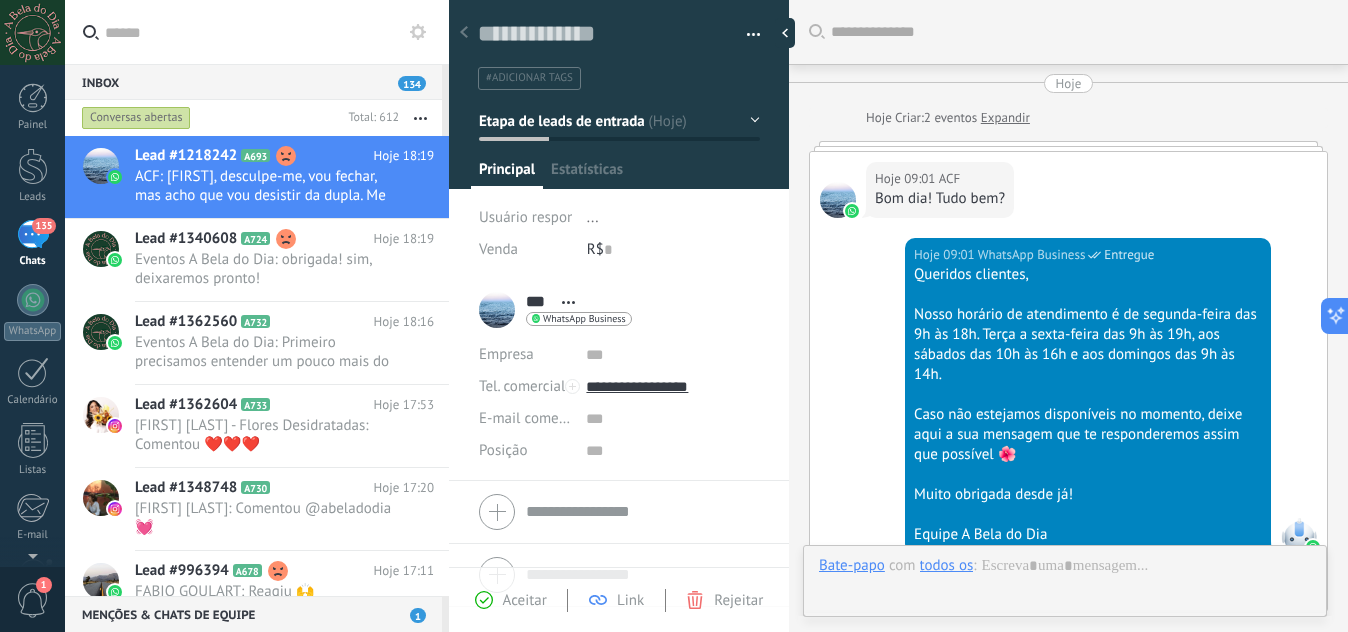 scroll, scrollTop: 30, scrollLeft: 0, axis: vertical 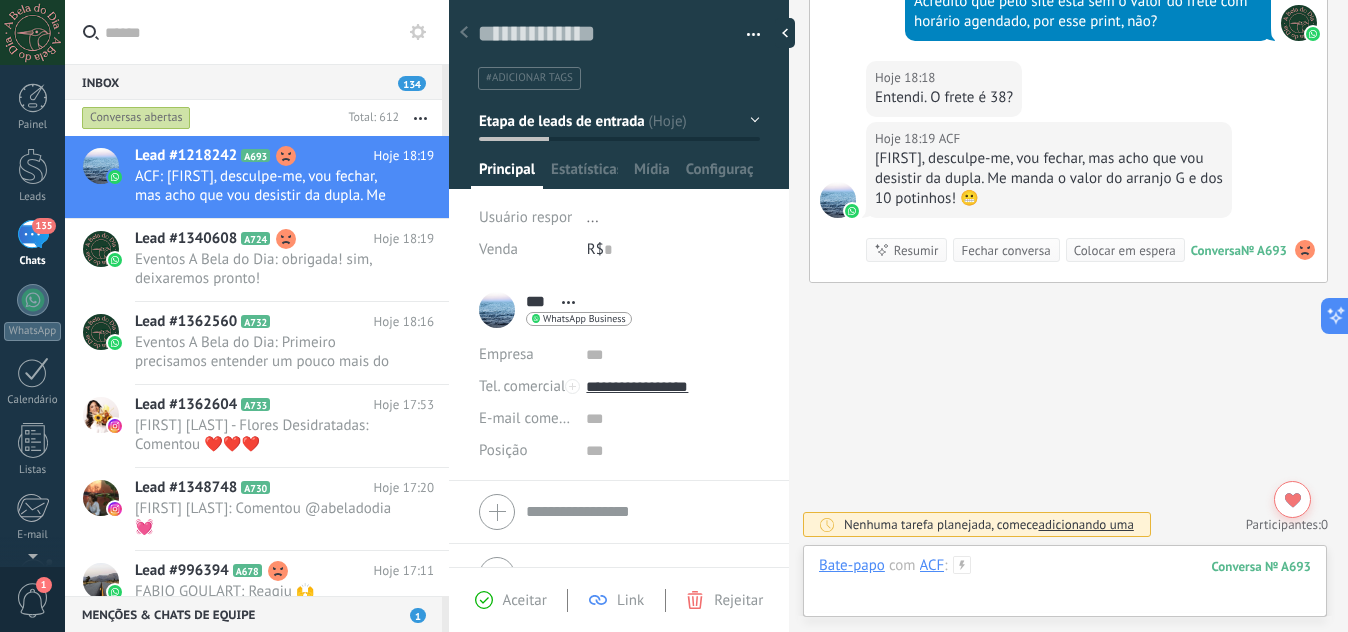 click at bounding box center [1065, 586] 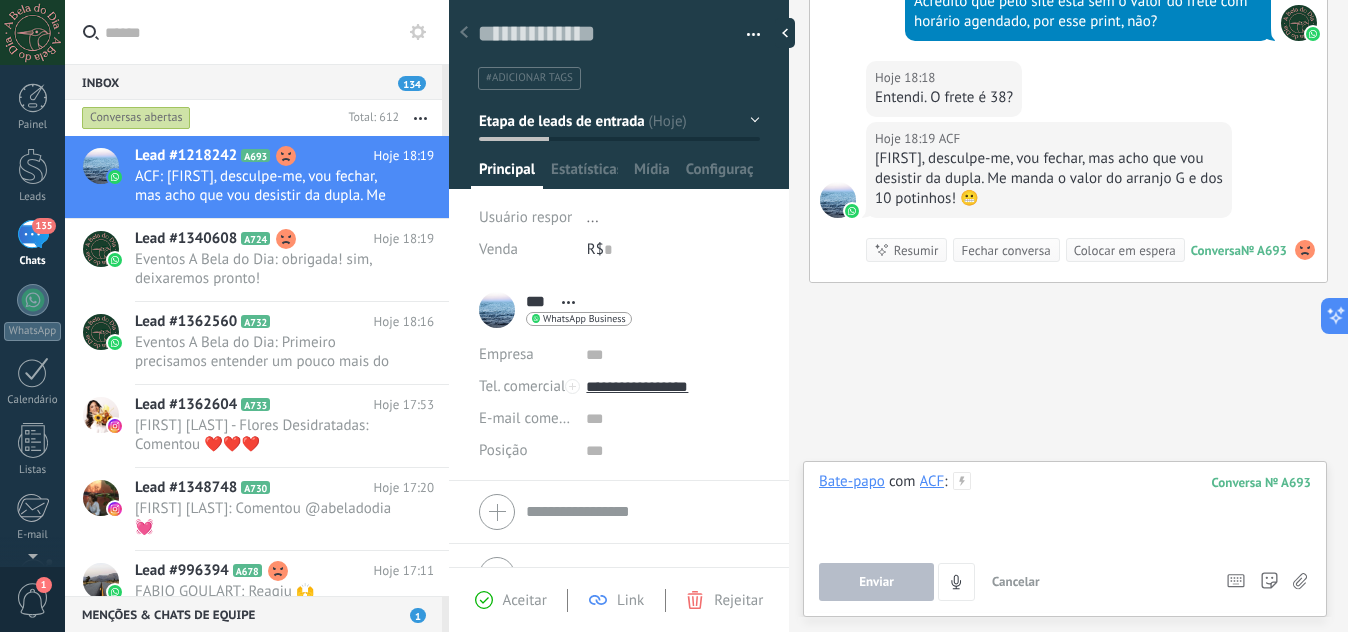 type 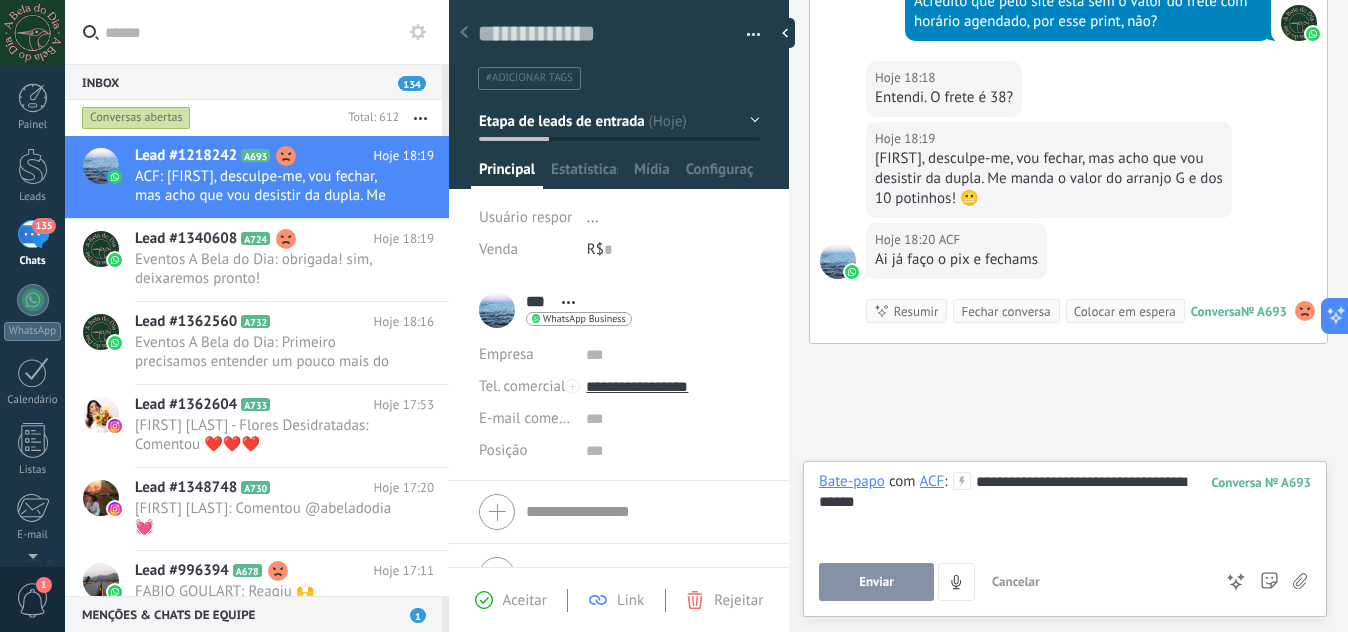 scroll, scrollTop: 1479, scrollLeft: 0, axis: vertical 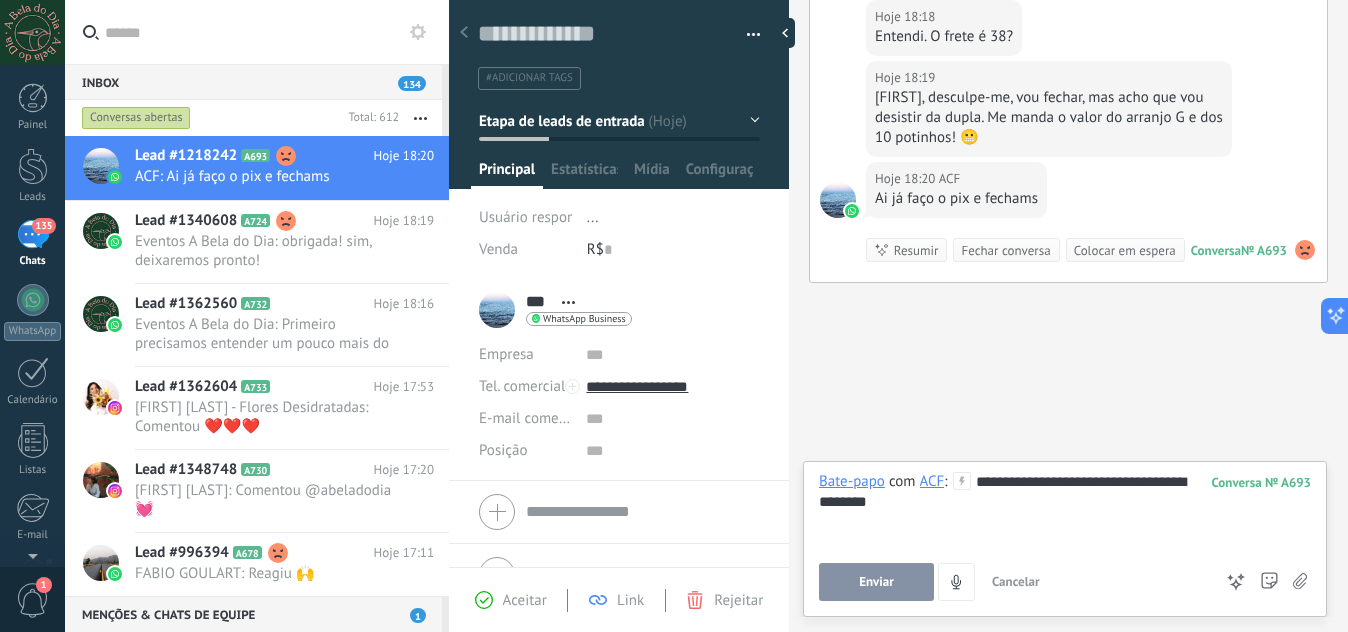 click on "Enviar" at bounding box center (876, 582) 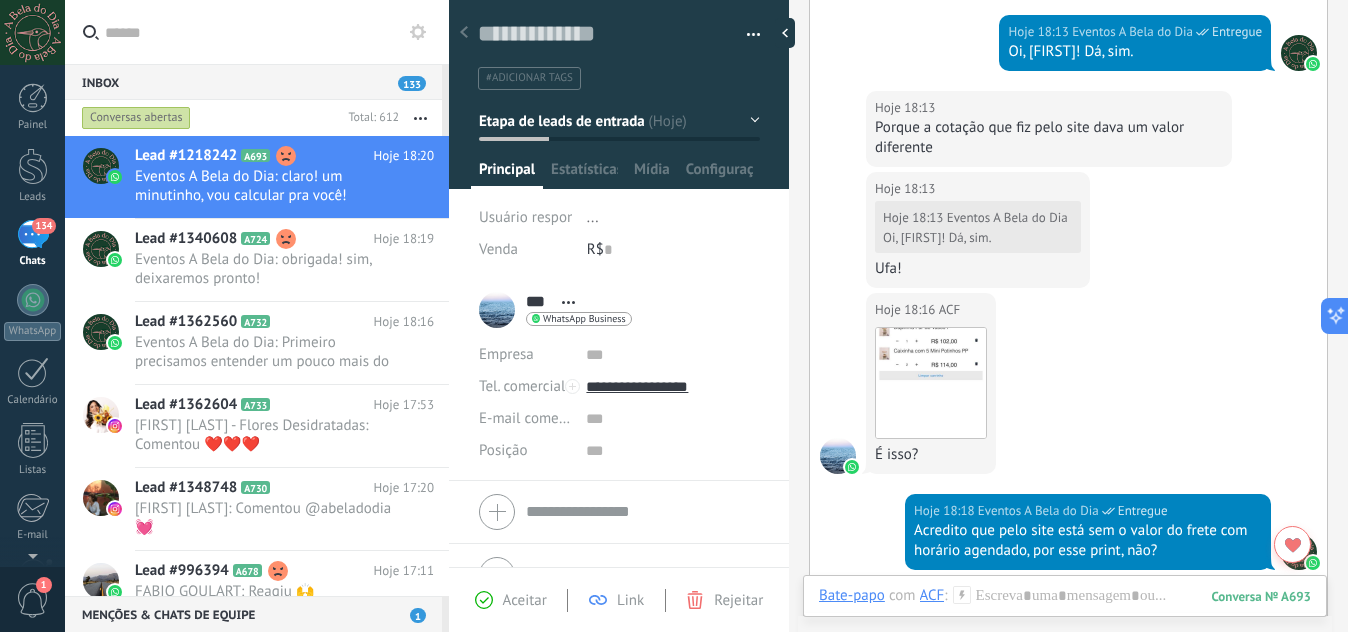 scroll, scrollTop: 886, scrollLeft: 0, axis: vertical 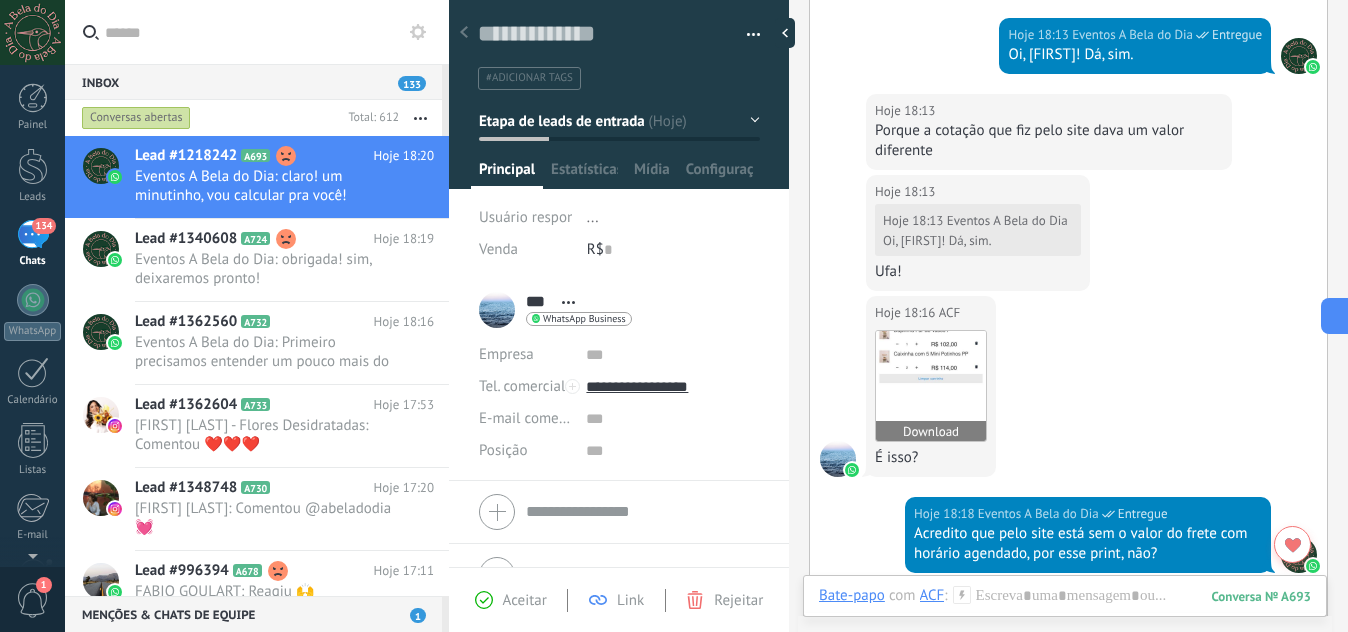 click at bounding box center [931, 386] 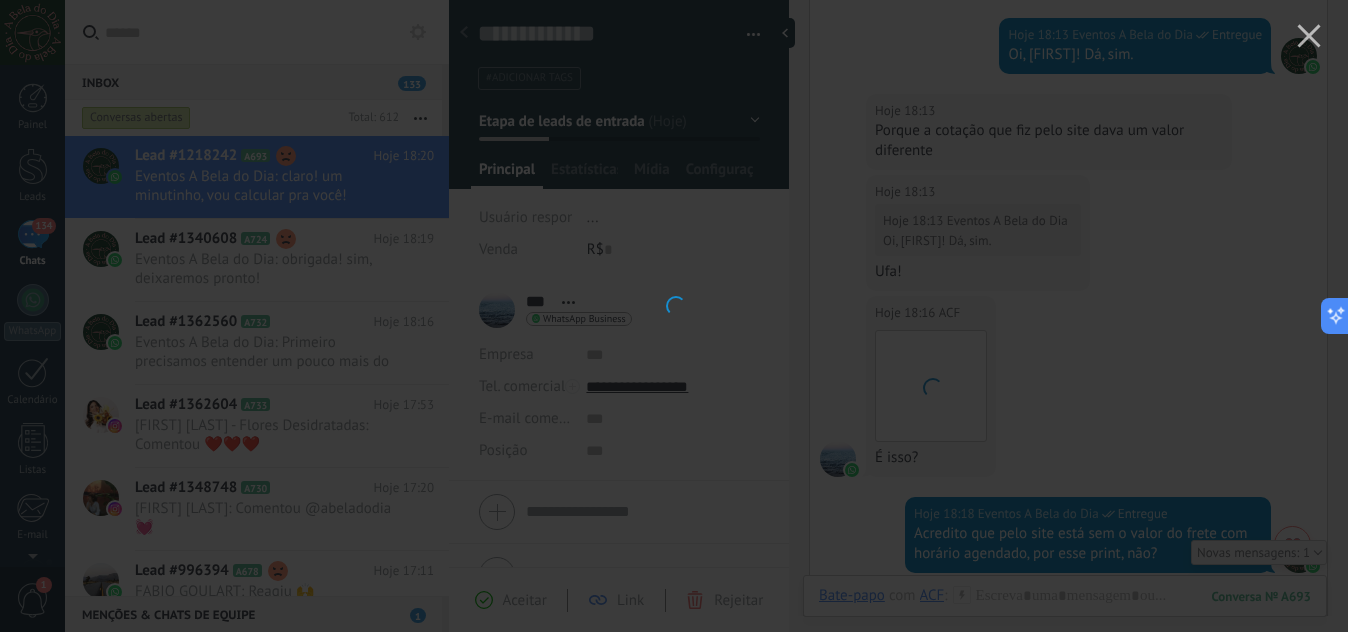 scroll, scrollTop: 973, scrollLeft: 0, axis: vertical 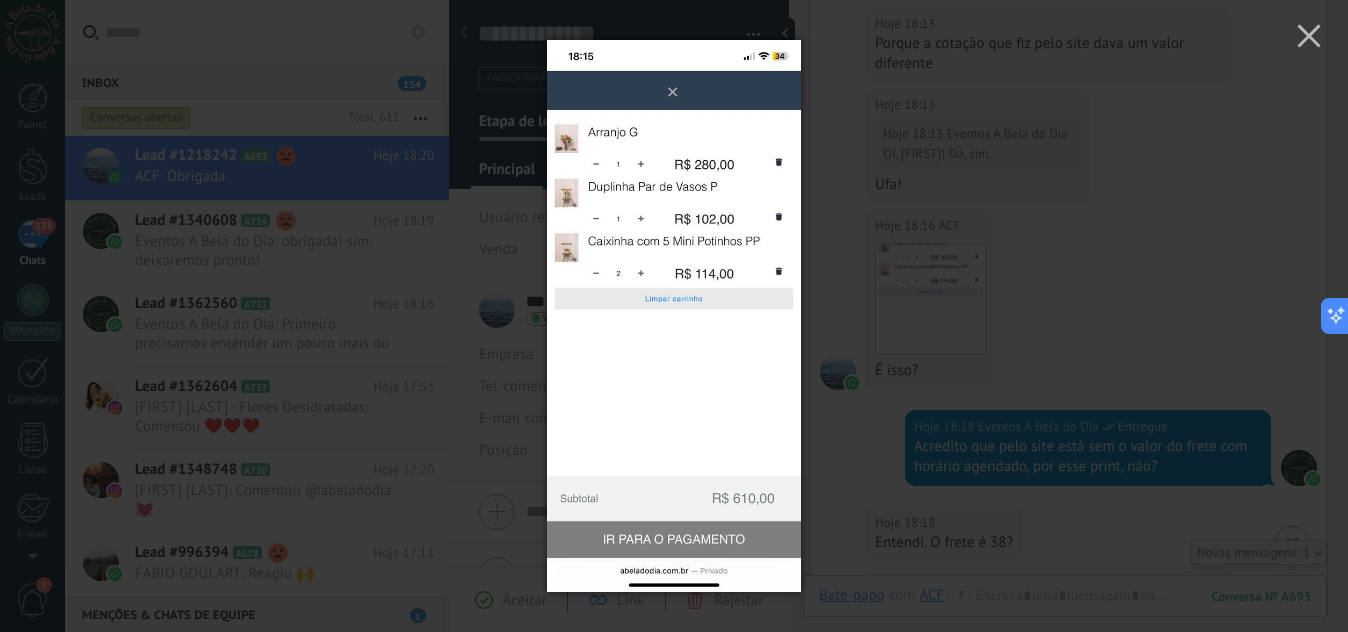 click at bounding box center [674, 316] 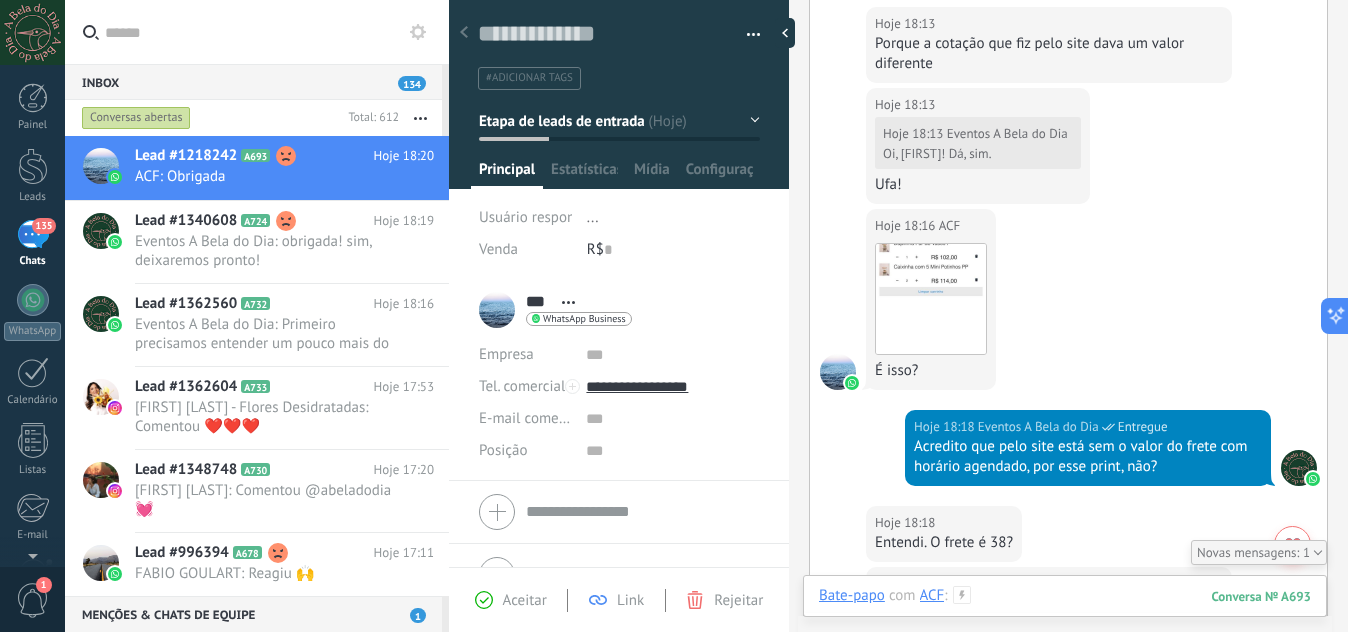 click at bounding box center (1065, 616) 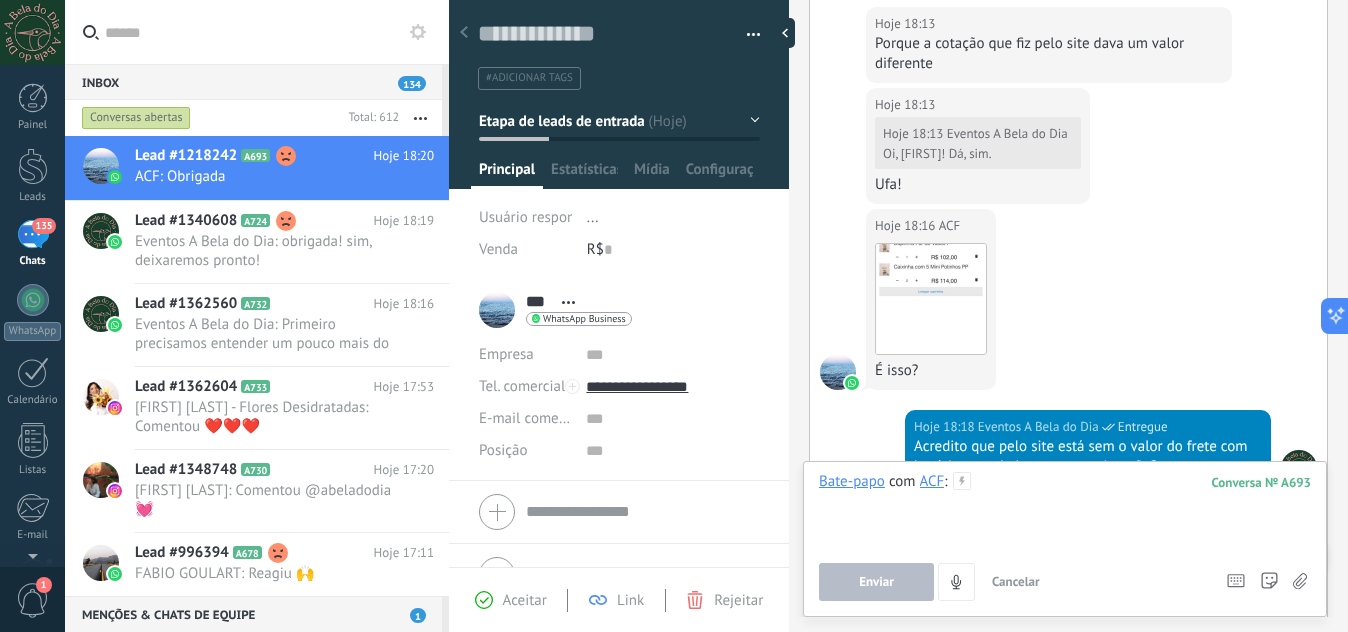 type 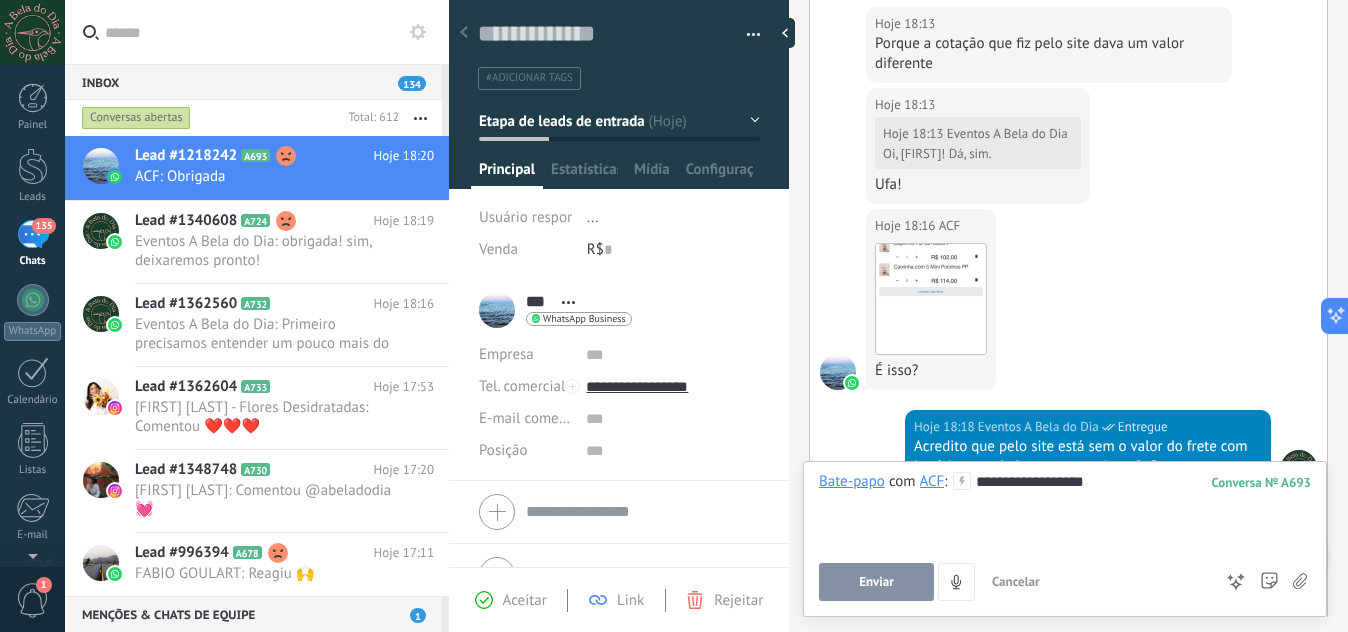 click on "Enviar" at bounding box center [876, 582] 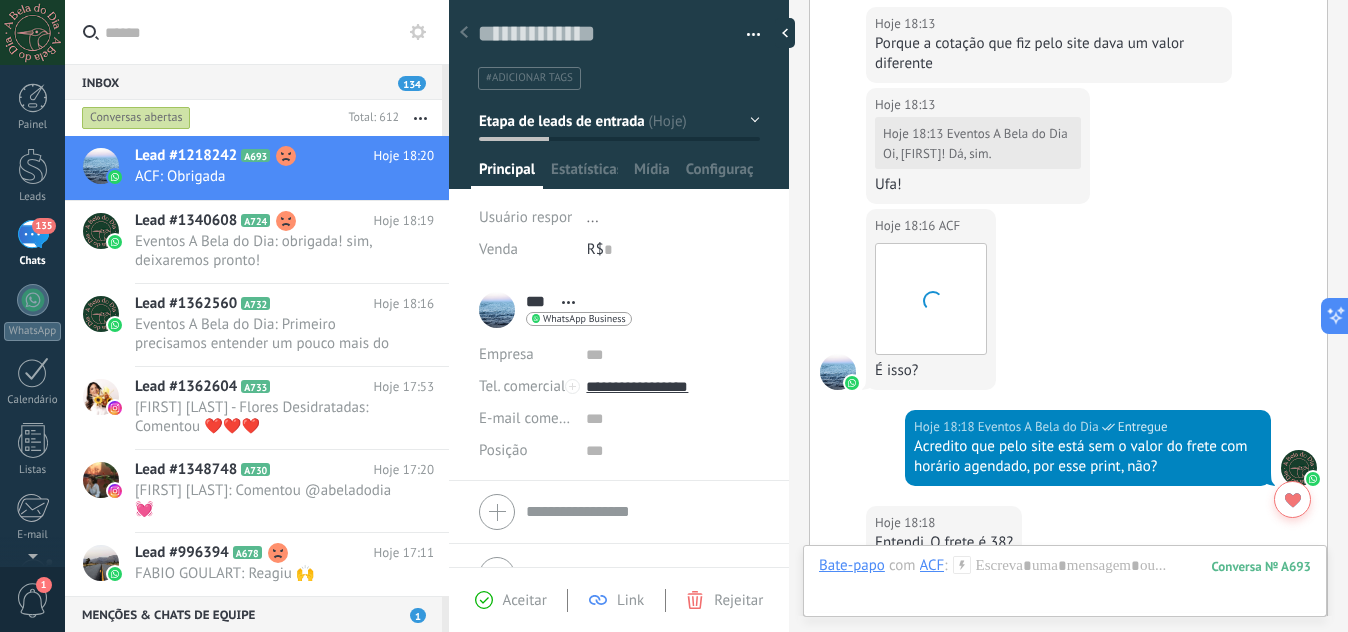 scroll, scrollTop: 1700, scrollLeft: 0, axis: vertical 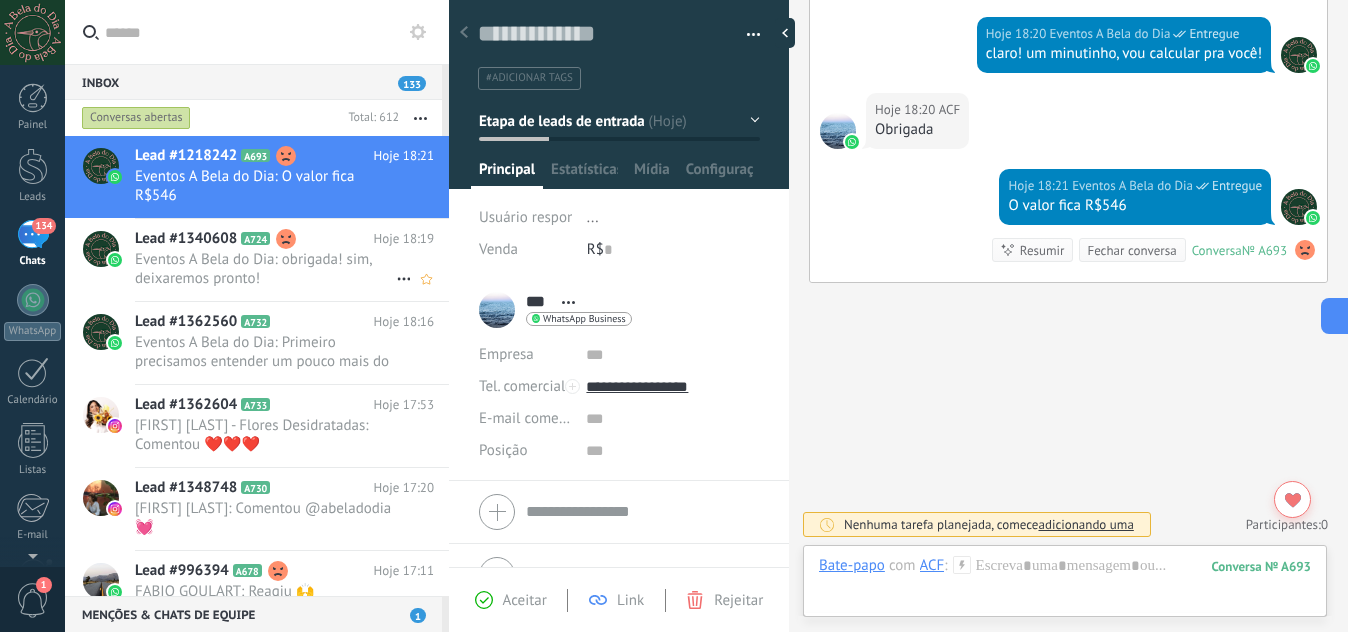 click on "Eventos A Bela do Dia: obrigada! sim, deixaremos pronto!" at bounding box center [265, 269] 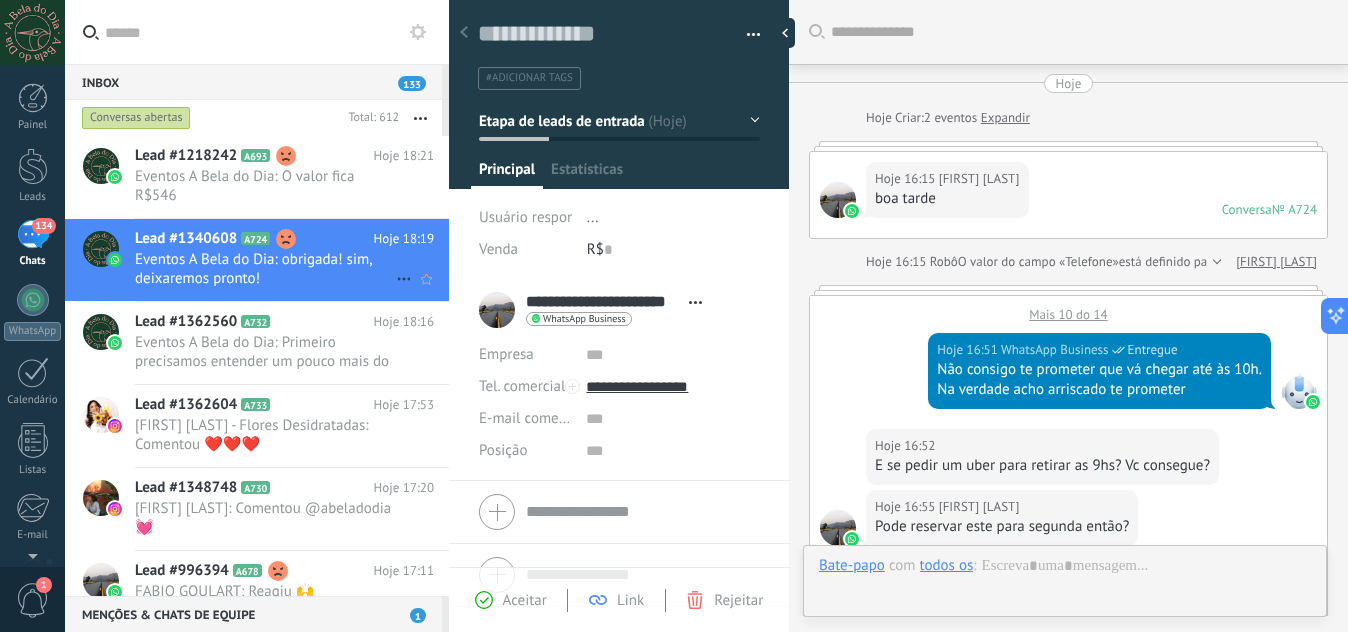 scroll, scrollTop: 30, scrollLeft: 0, axis: vertical 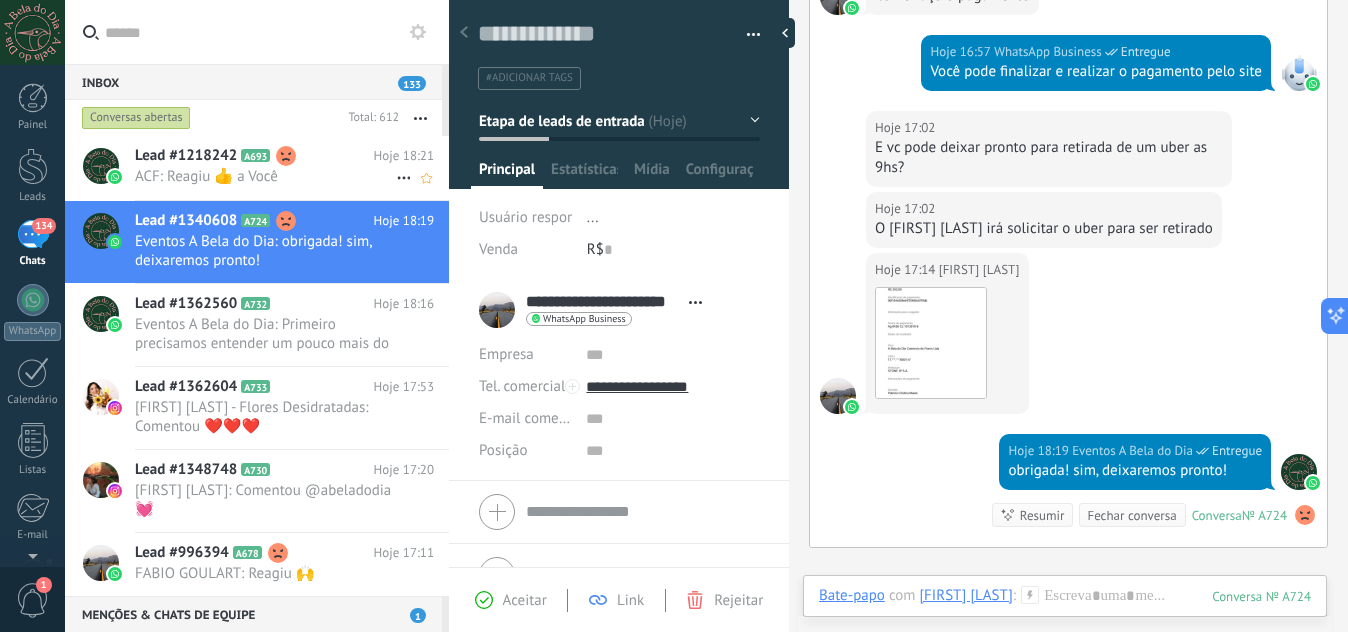 click on "ACF: Reagiu 👍 a Você" at bounding box center (265, 176) 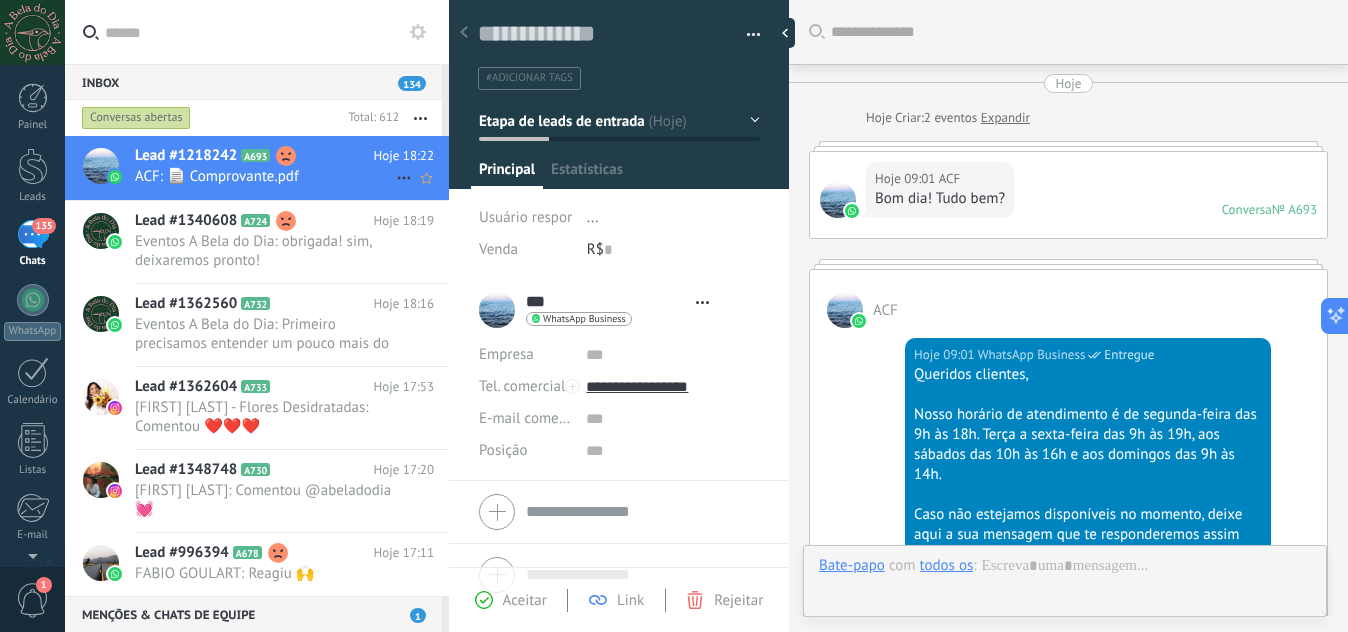 type on "**********" 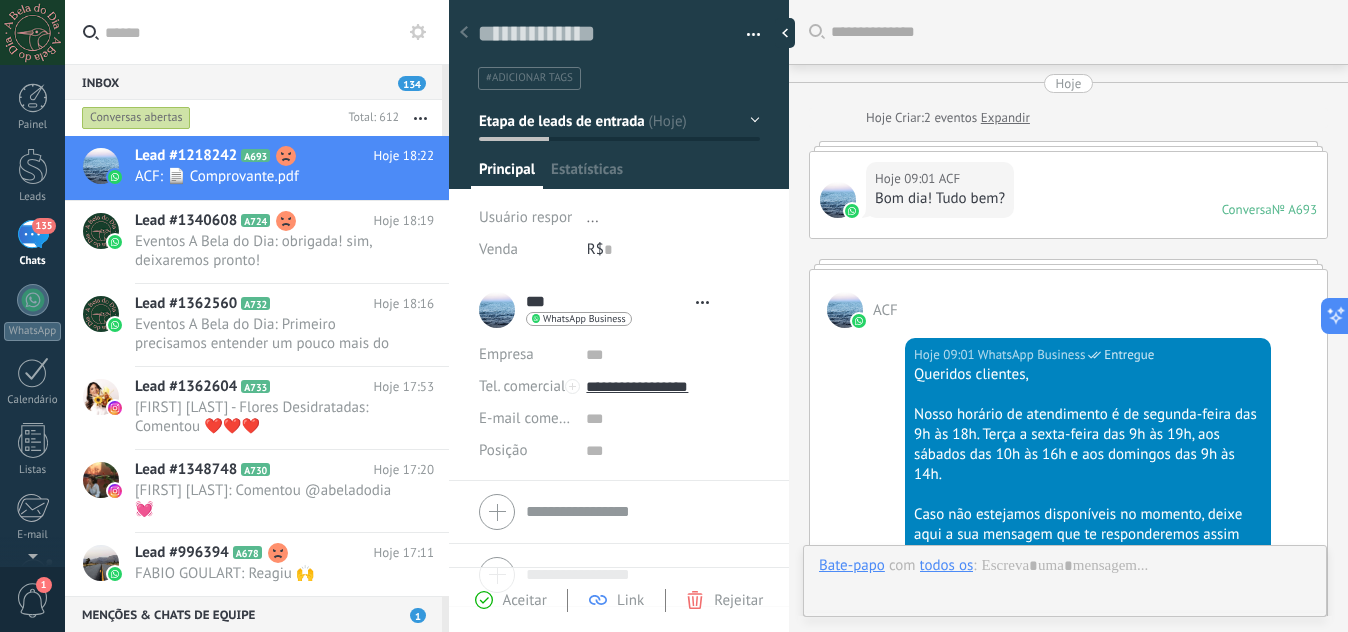 scroll, scrollTop: 1487, scrollLeft: 0, axis: vertical 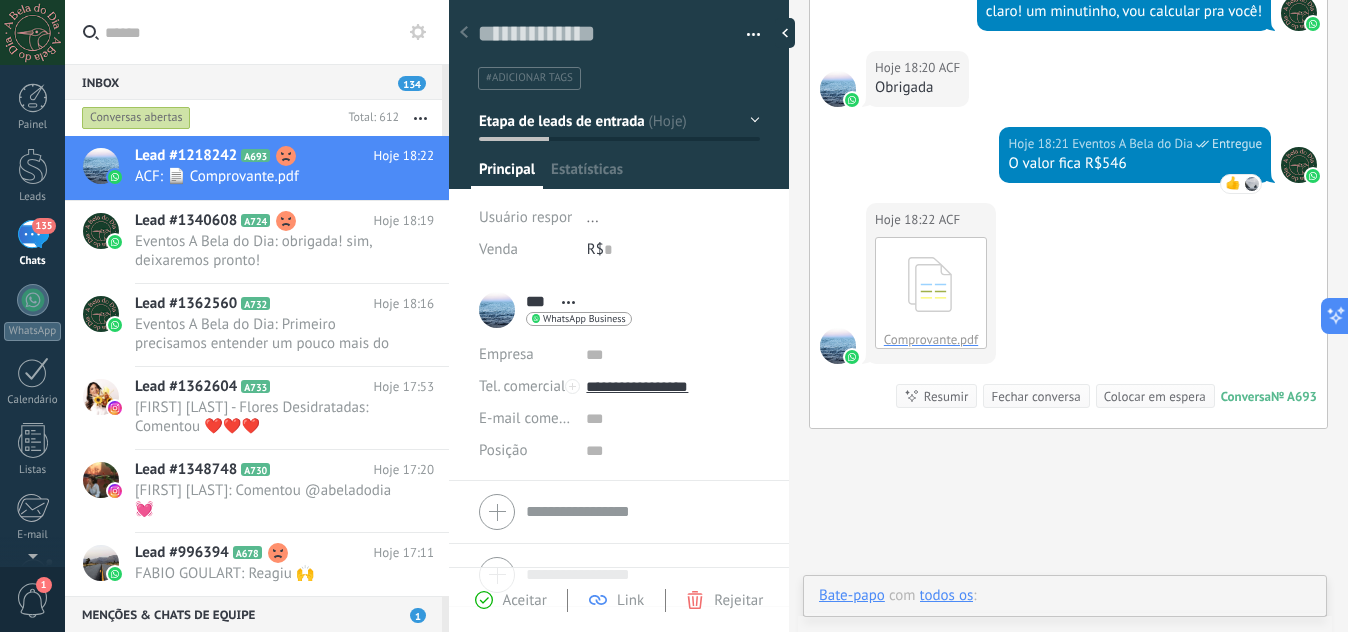 click at bounding box center [1065, 616] 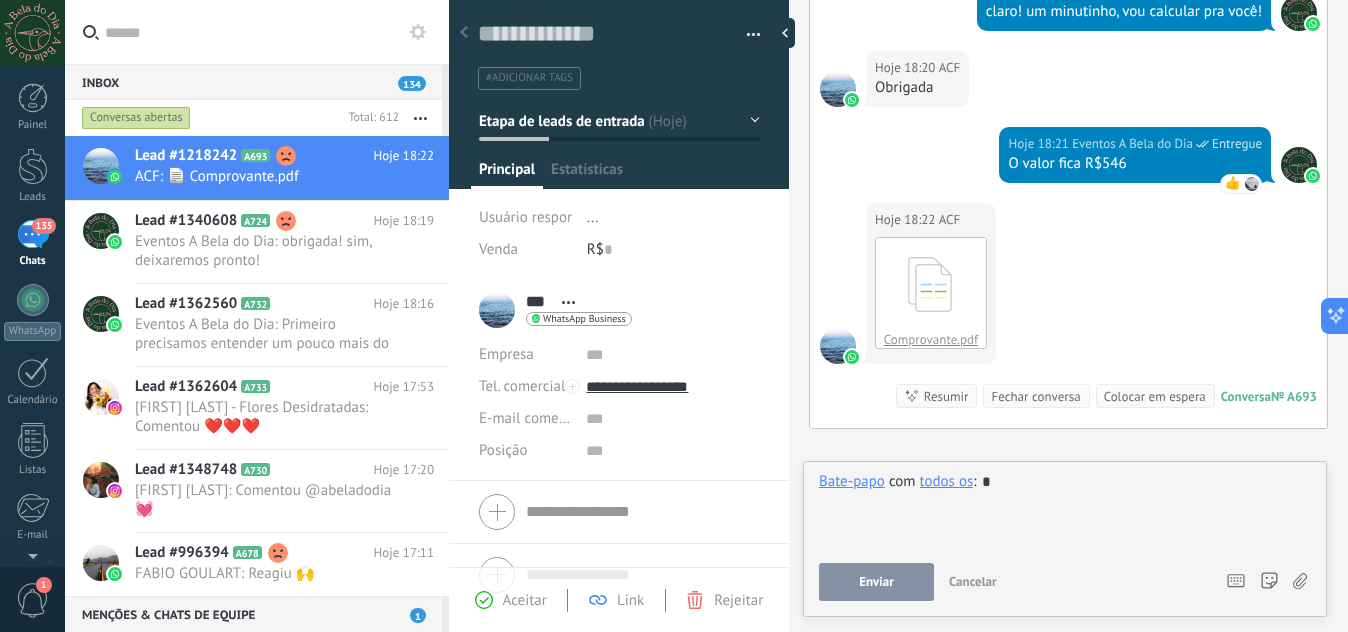 type 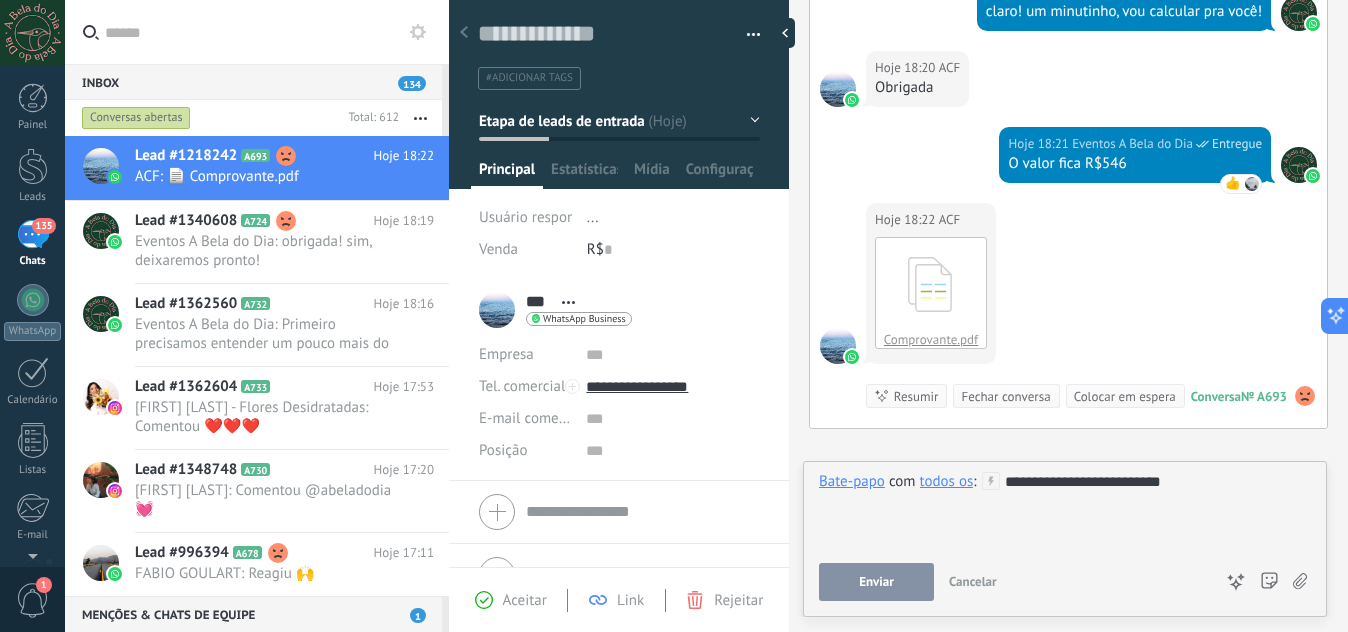 click on "Enviar" at bounding box center (876, 582) 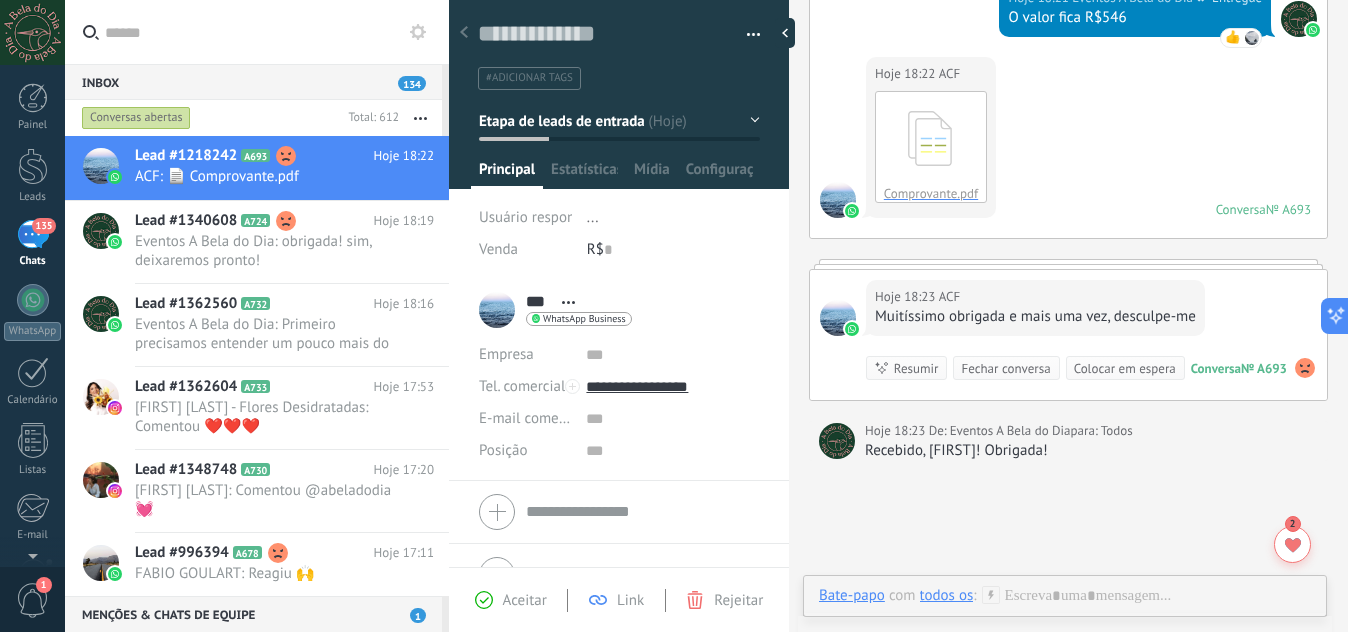 scroll, scrollTop: 1637, scrollLeft: 0, axis: vertical 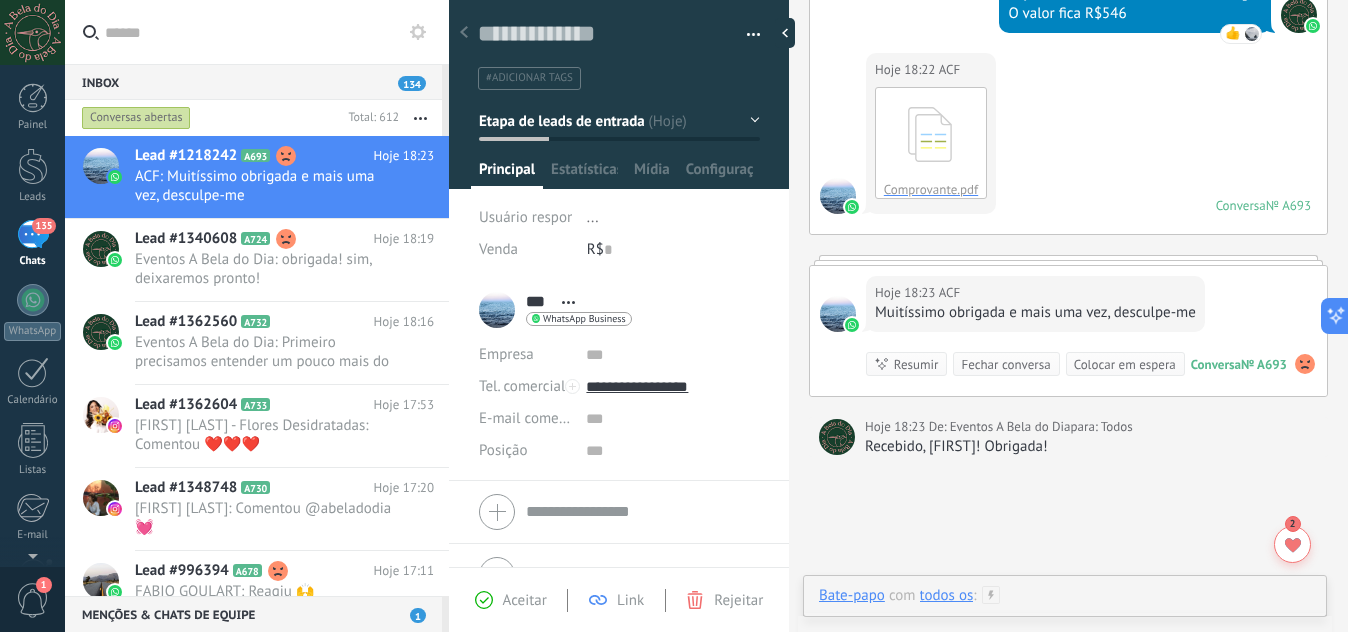 click at bounding box center [1065, 616] 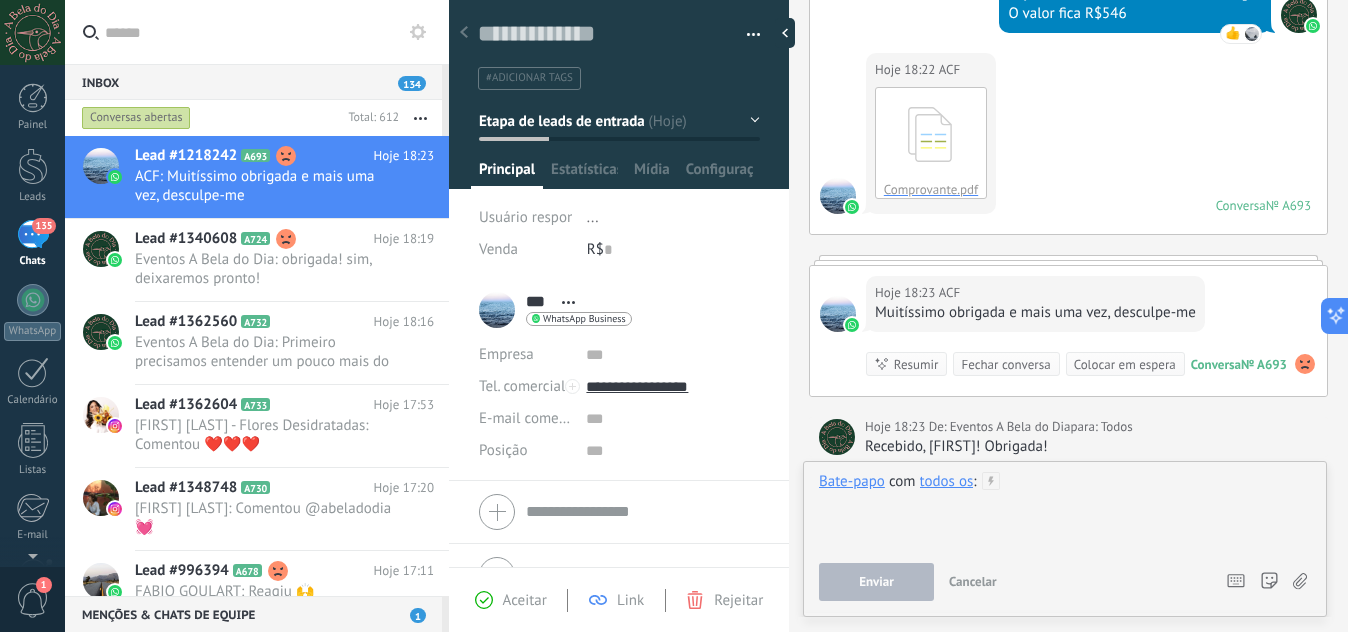 type 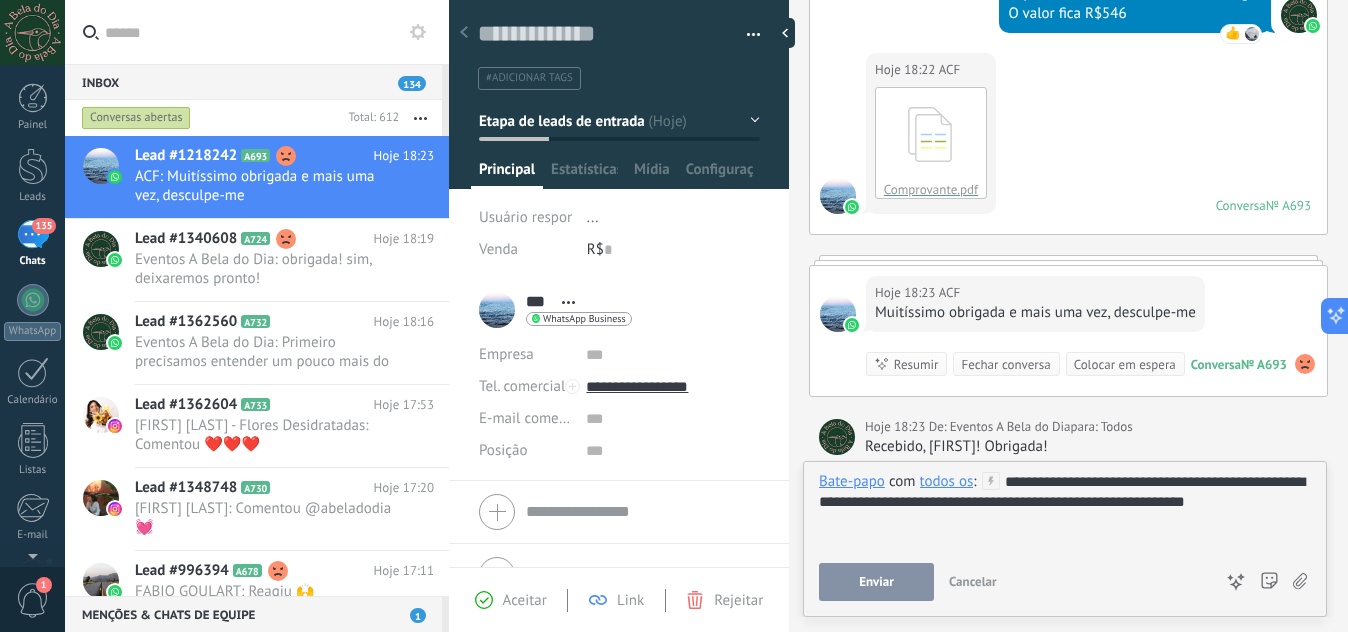 click on "Enviar" at bounding box center [876, 582] 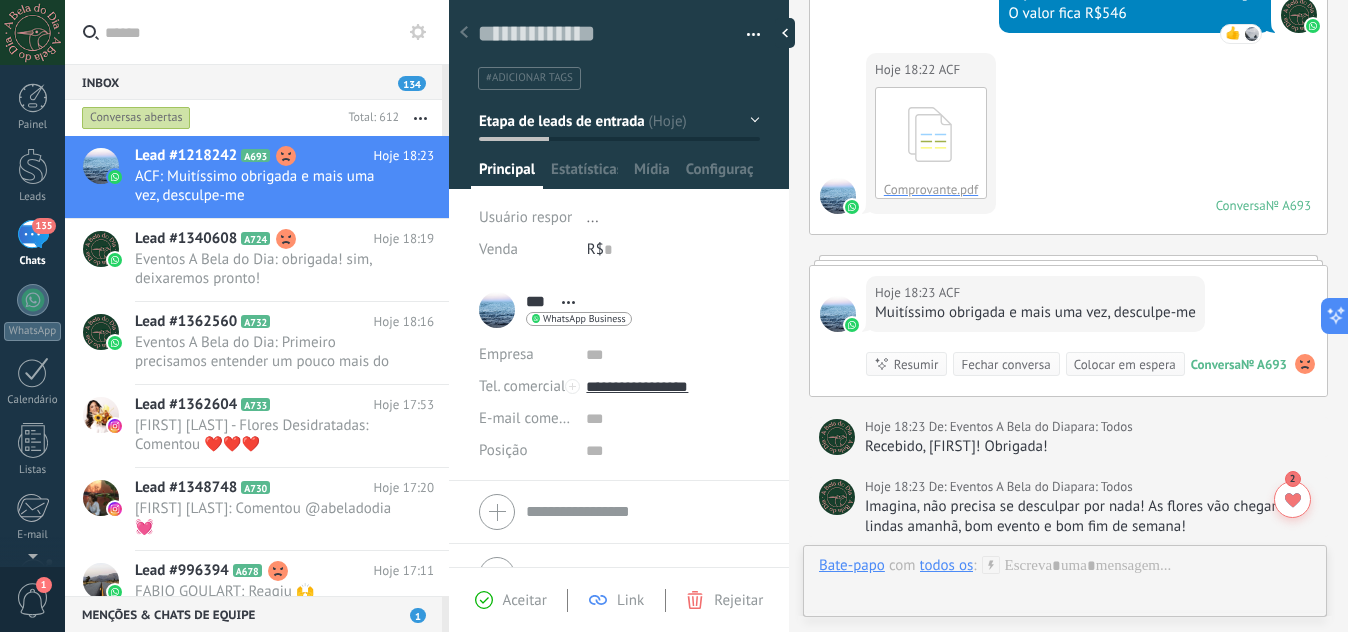 scroll, scrollTop: 1811, scrollLeft: 0, axis: vertical 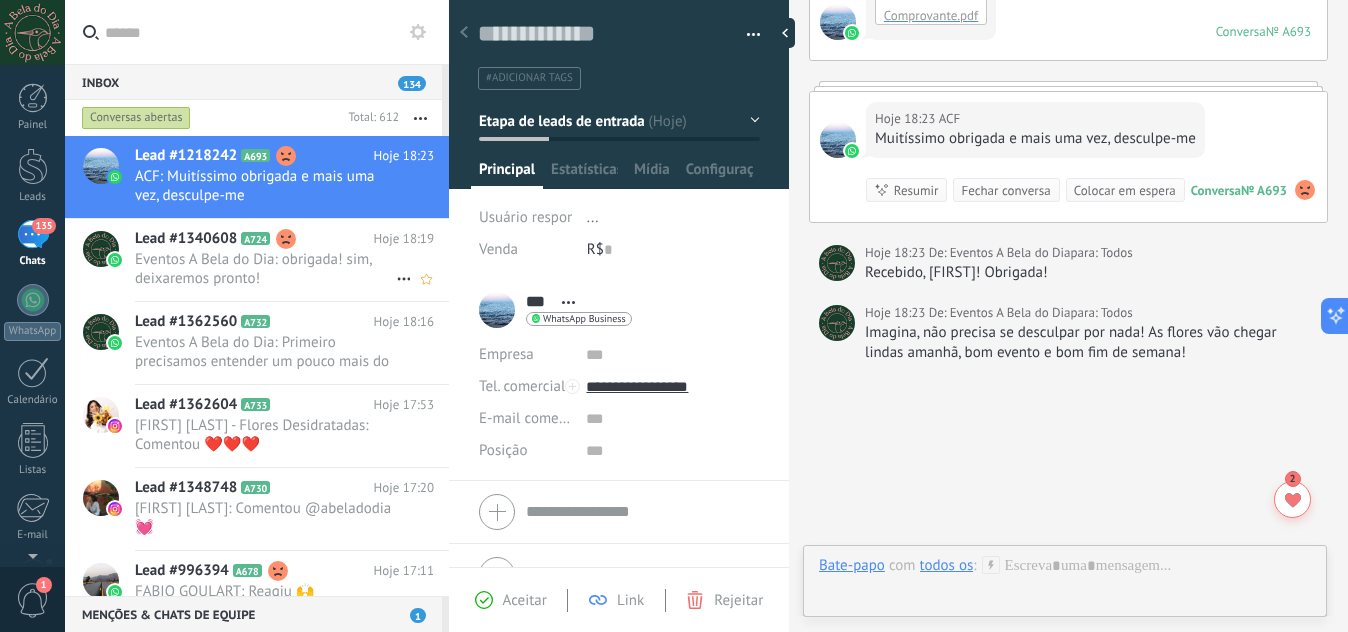 click on "Lead #1340608
A724
Hoje 18:19
Eventos A Bela do Dia: obrigada! sim, deixaremos pronto!" at bounding box center [292, 260] 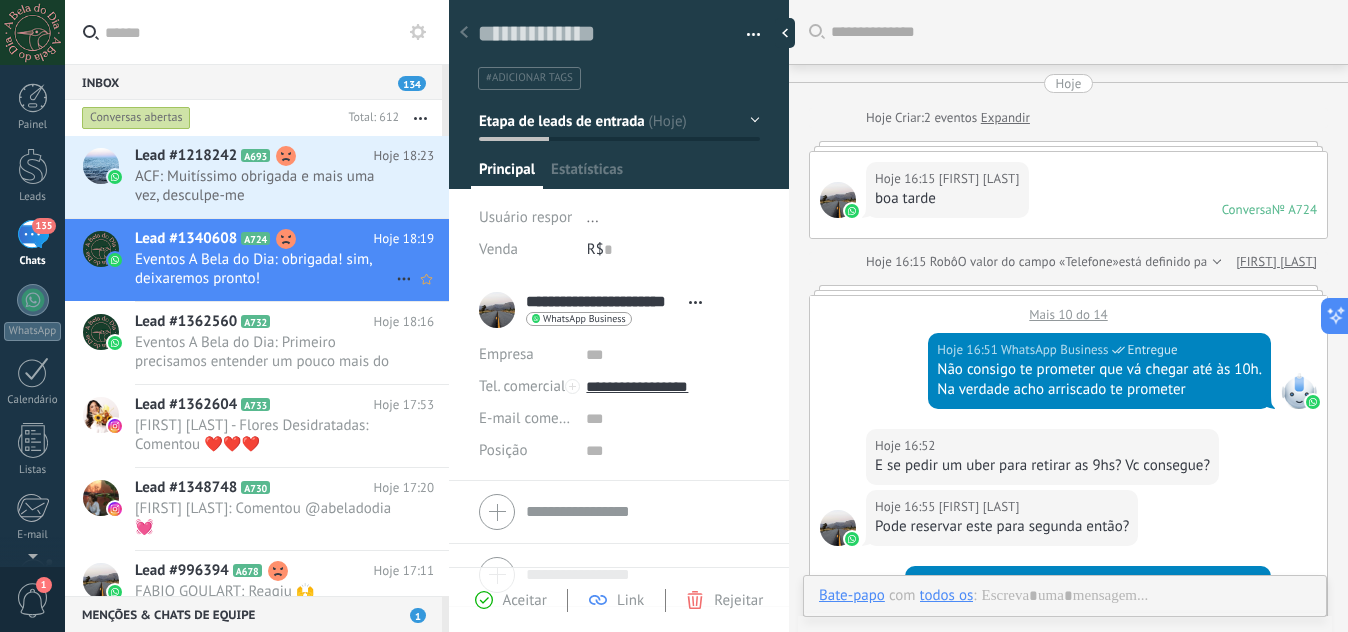 type on "**********" 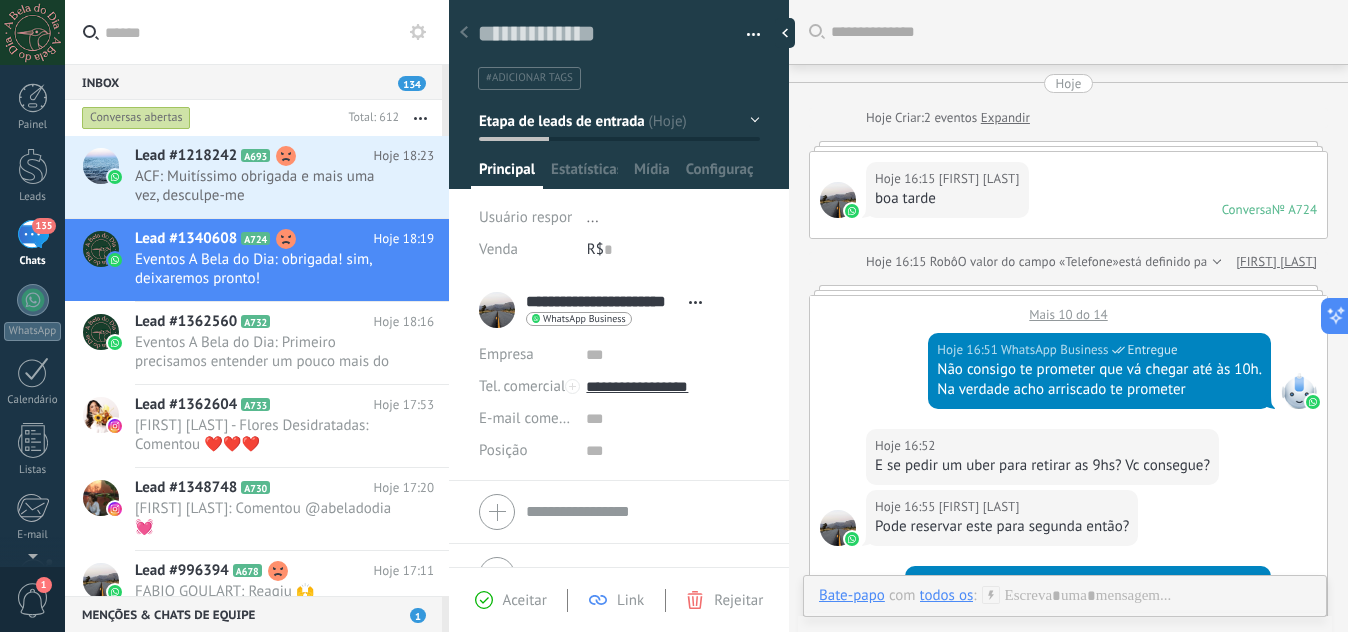 scroll, scrollTop: 30, scrollLeft: 0, axis: vertical 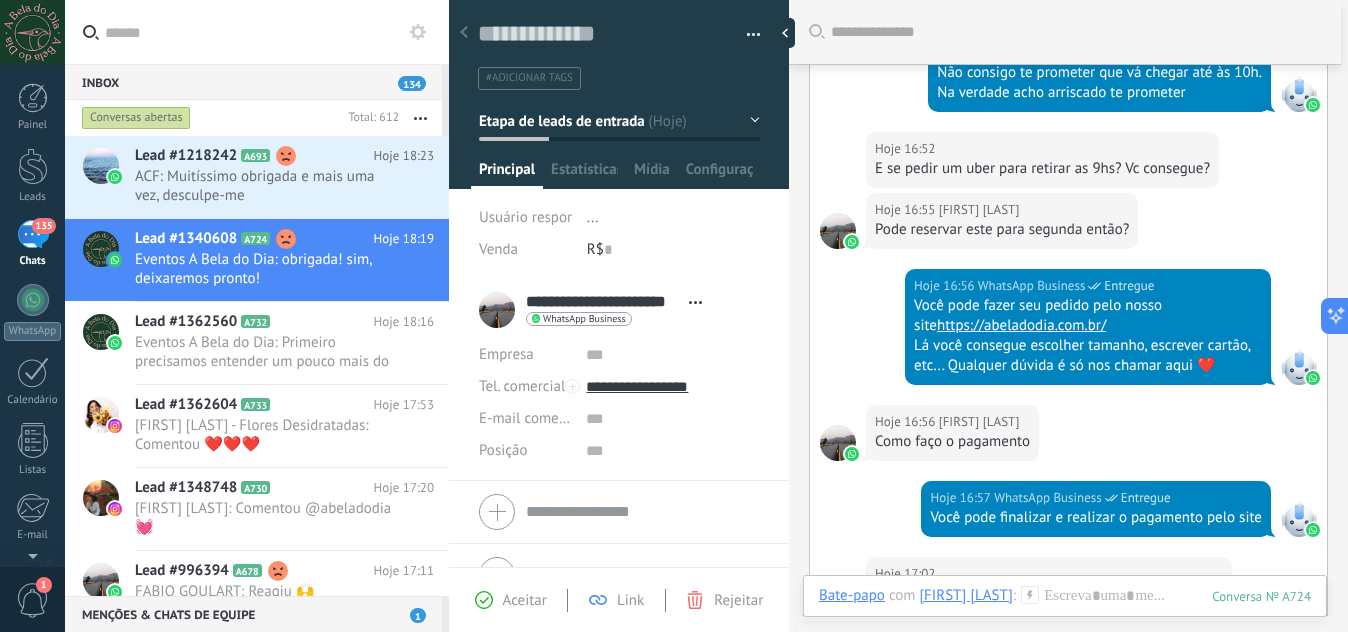 click on "Hoje 16:56 WhatsApp Business  Entregue Você pode fazer seu pedido pelo nosso site  https://abeladodia.com.br/ Lá você consegue escolher tamanho, escrever cartão, etc... Qualquer dúvida é só nos chamar aqui ❤️" at bounding box center [1068, 337] 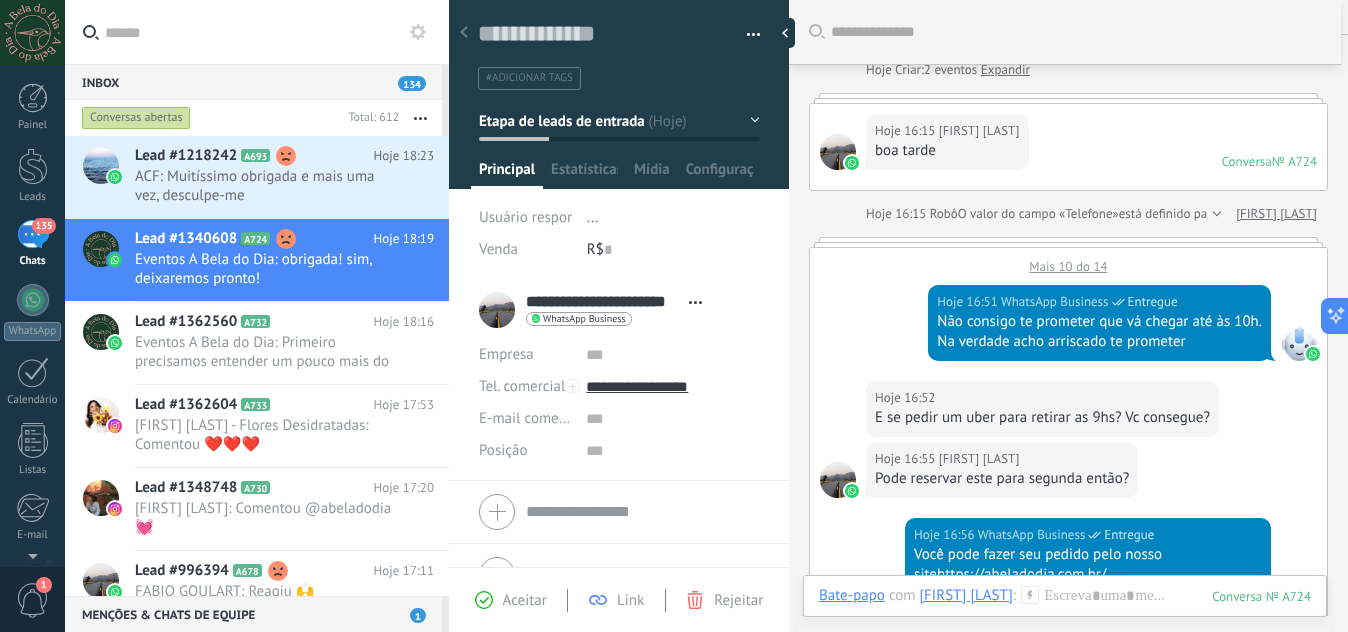 scroll, scrollTop: 47, scrollLeft: 0, axis: vertical 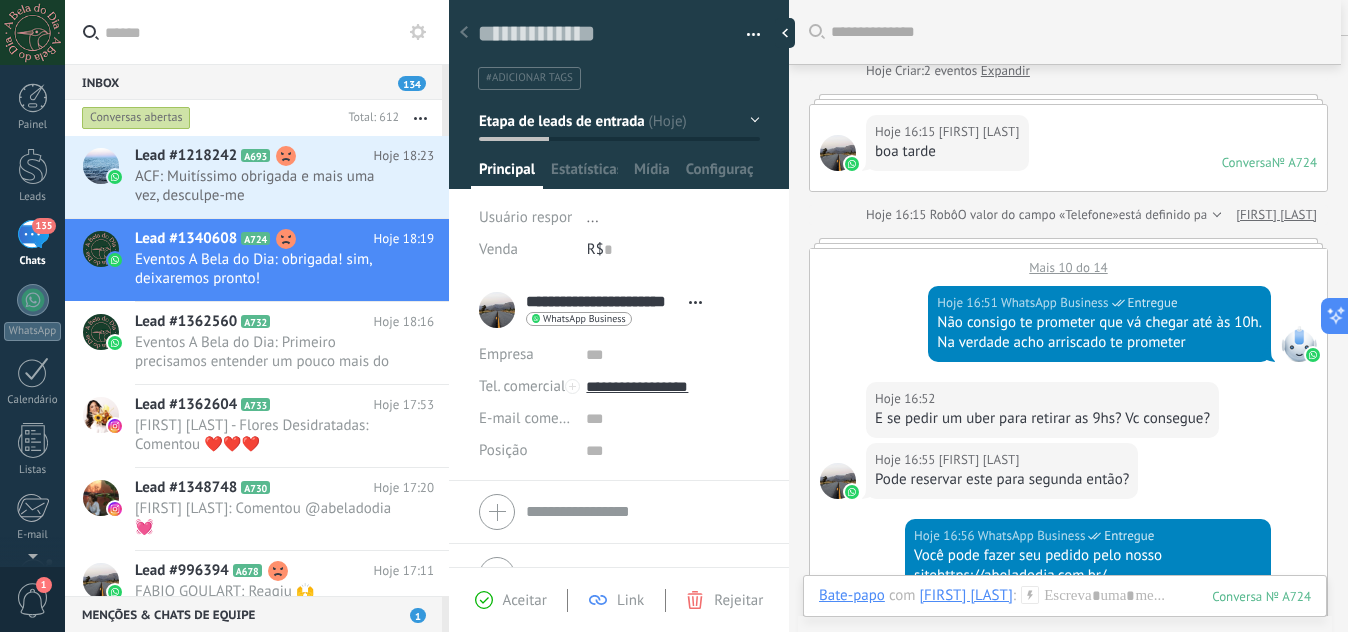 click on "Mais 10 do 14" at bounding box center [1068, 262] 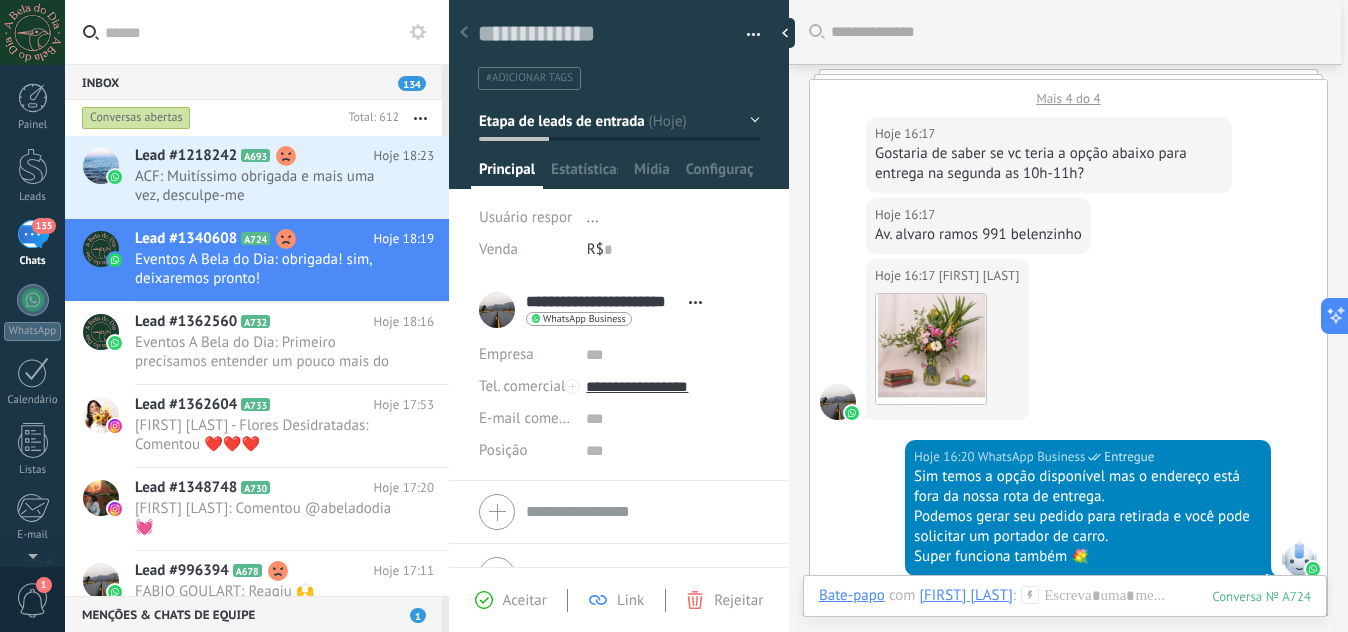 scroll, scrollTop: 215, scrollLeft: 0, axis: vertical 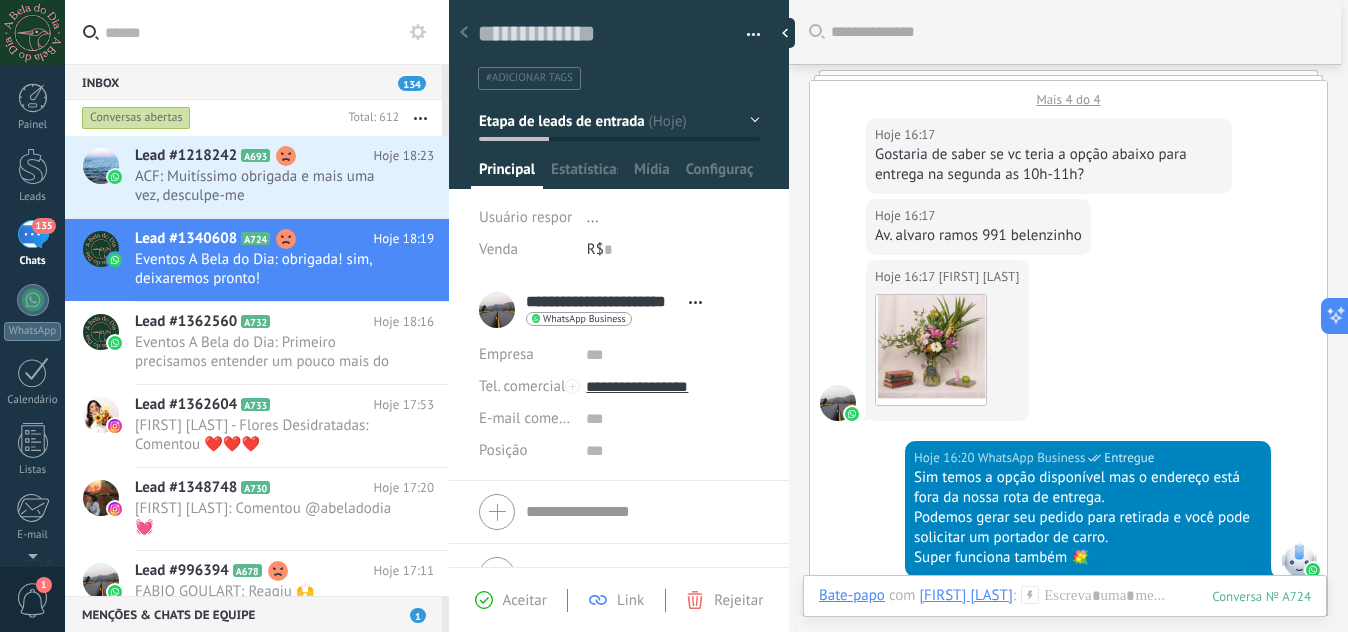 click at bounding box center [619, 512] 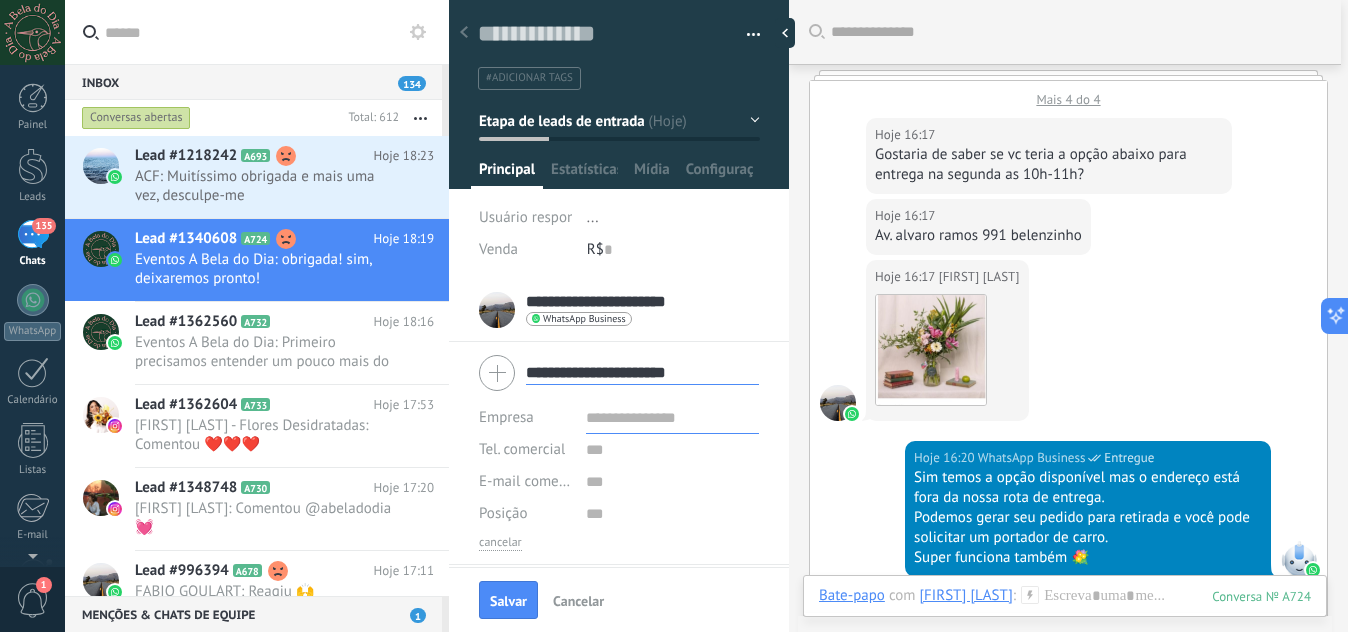 type on "**********" 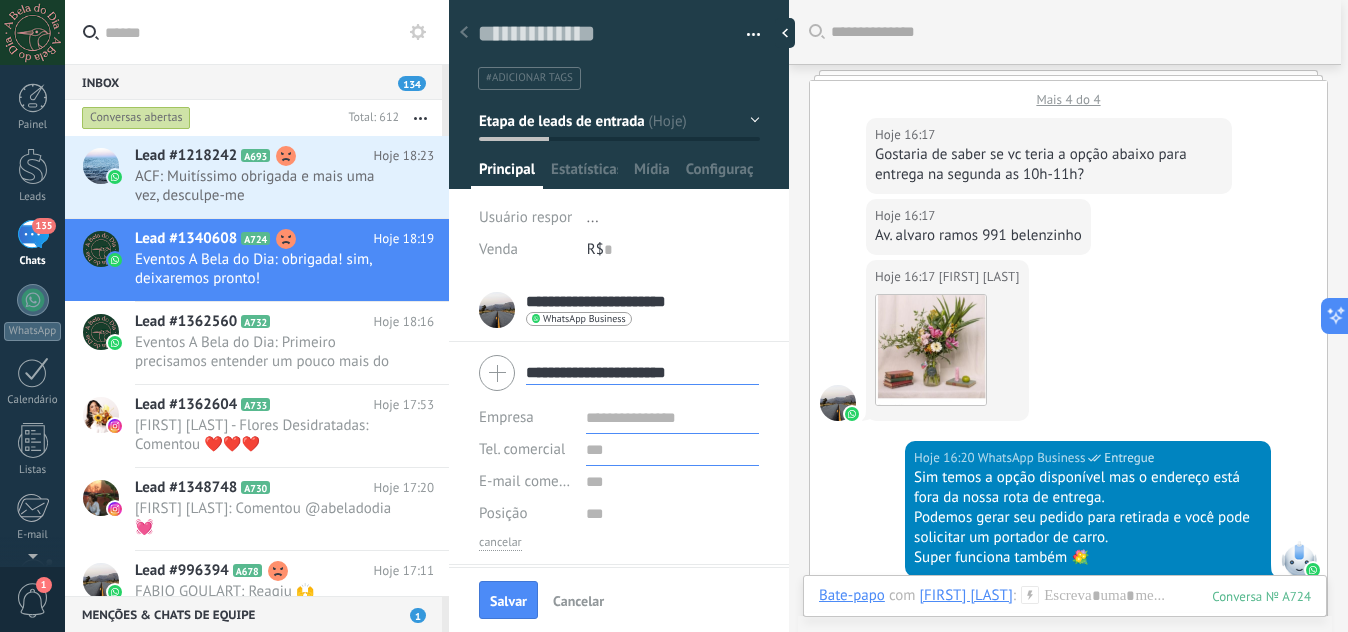 click at bounding box center (672, 450) 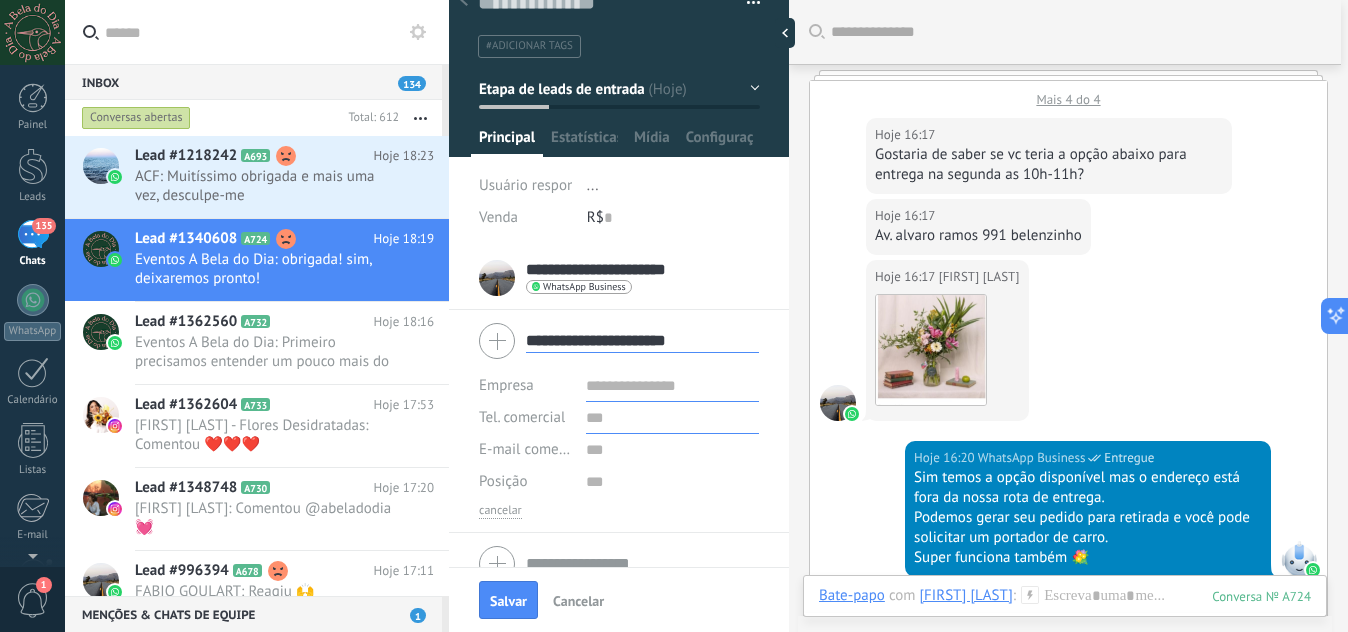 scroll, scrollTop: 33, scrollLeft: 0, axis: vertical 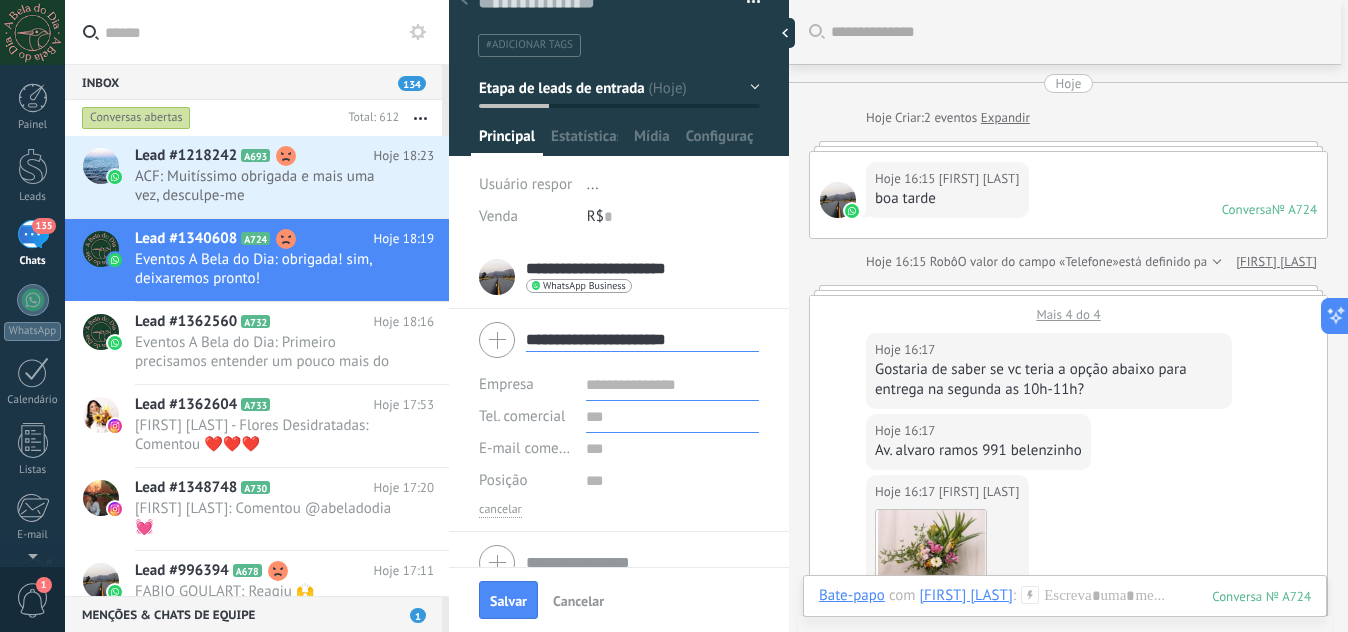 click on "WhatsApp Business" at bounding box center [584, 286] 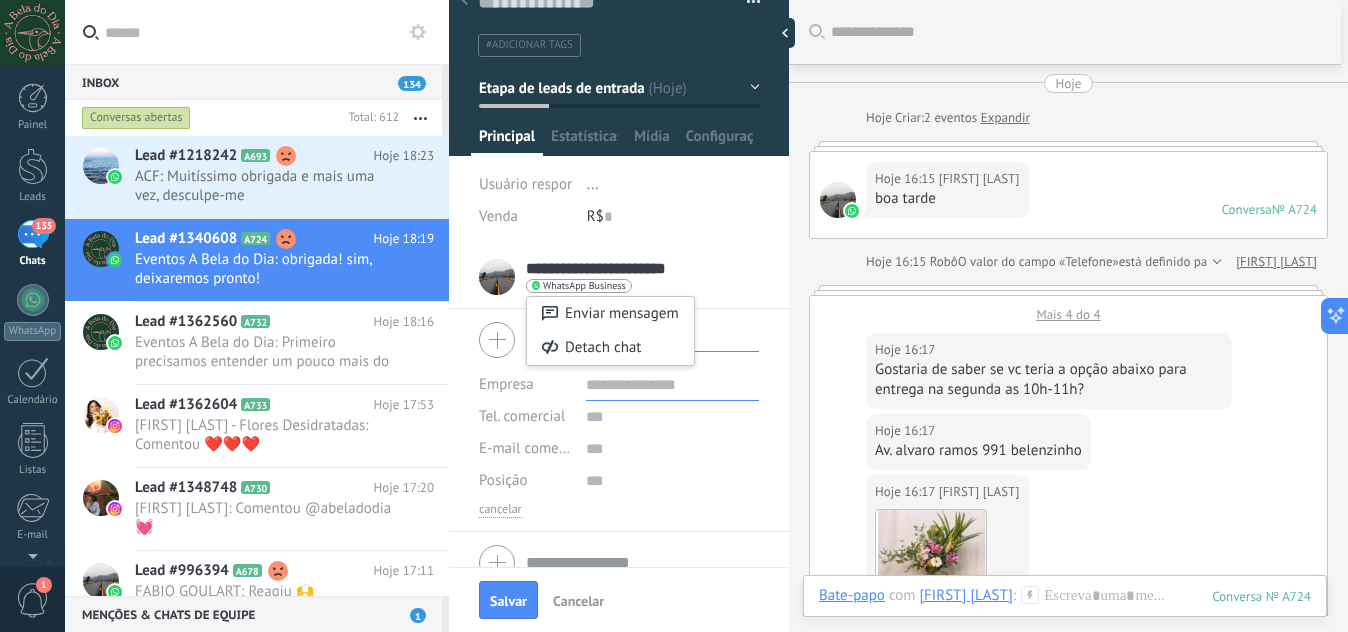 click at bounding box center (674, 316) 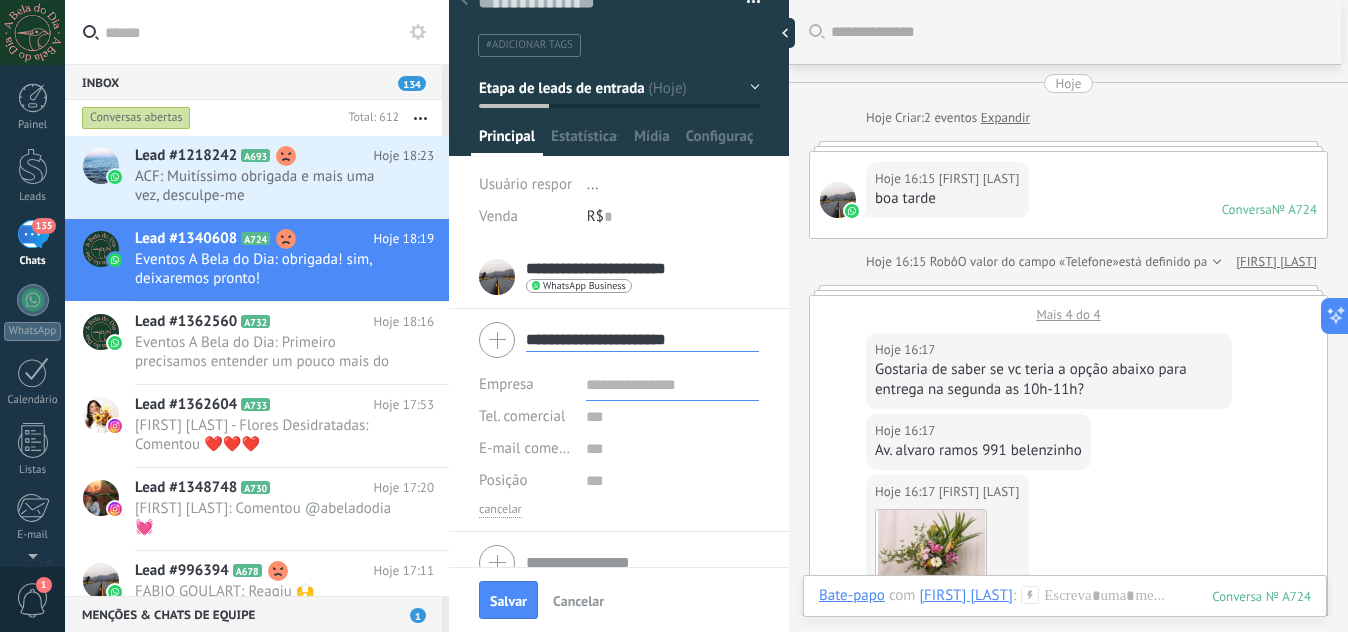 scroll, scrollTop: 61, scrollLeft: 0, axis: vertical 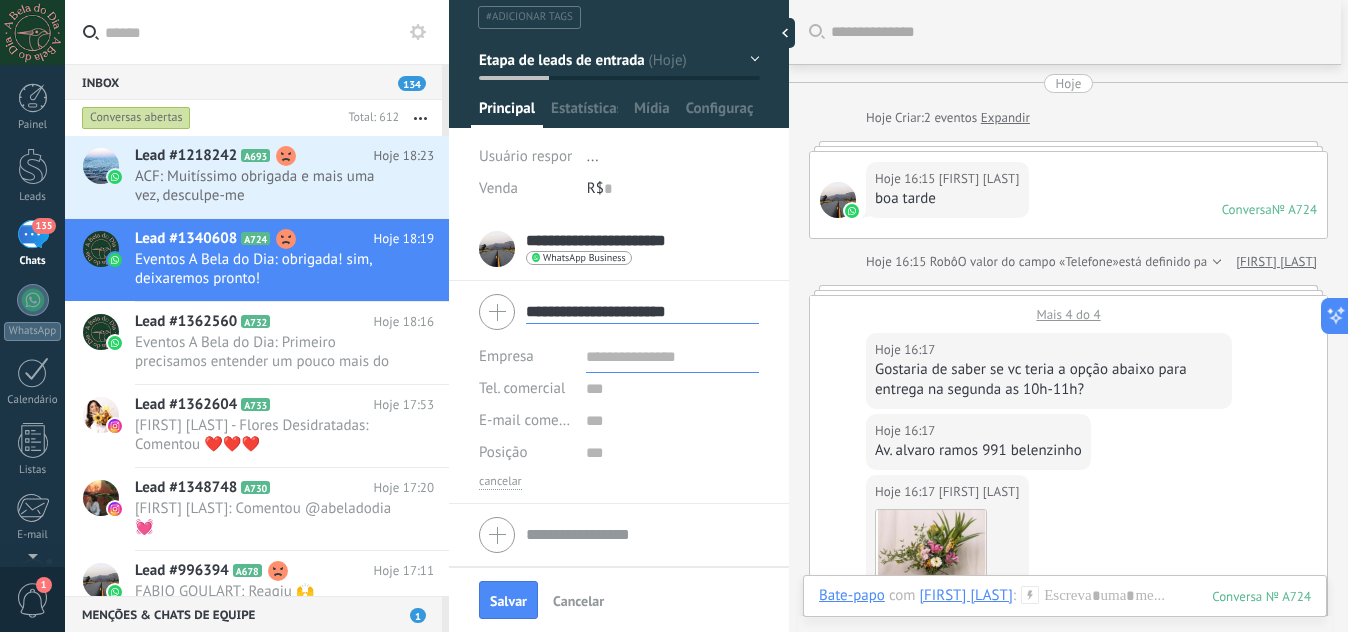 click on "Etapa de leads de entrada" at bounding box center [619, 60] 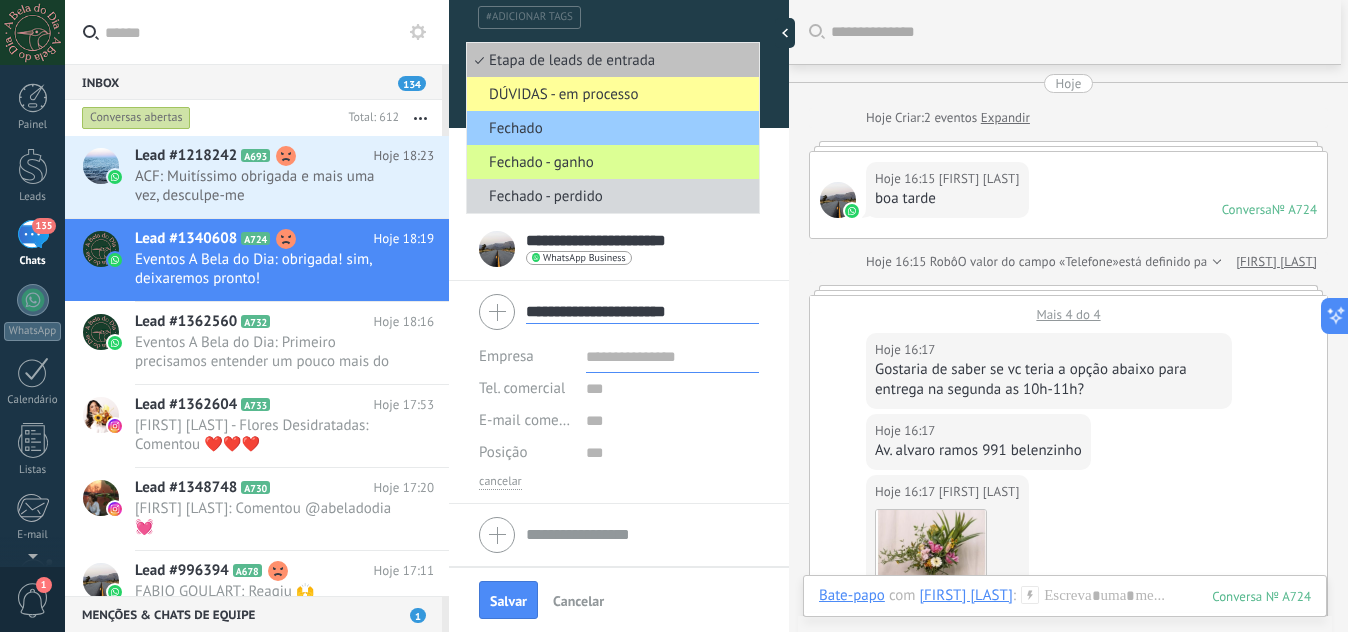 click on "Fechado - ganho" at bounding box center (610, 162) 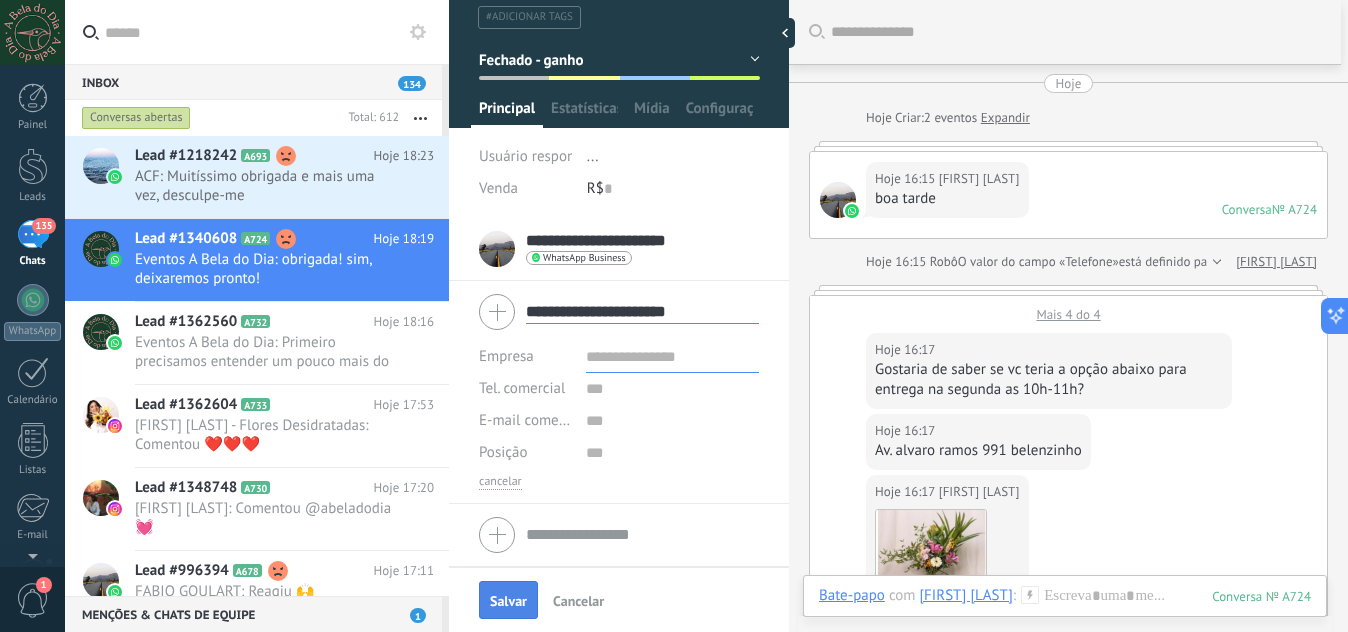 click on "Salvar" at bounding box center (508, 601) 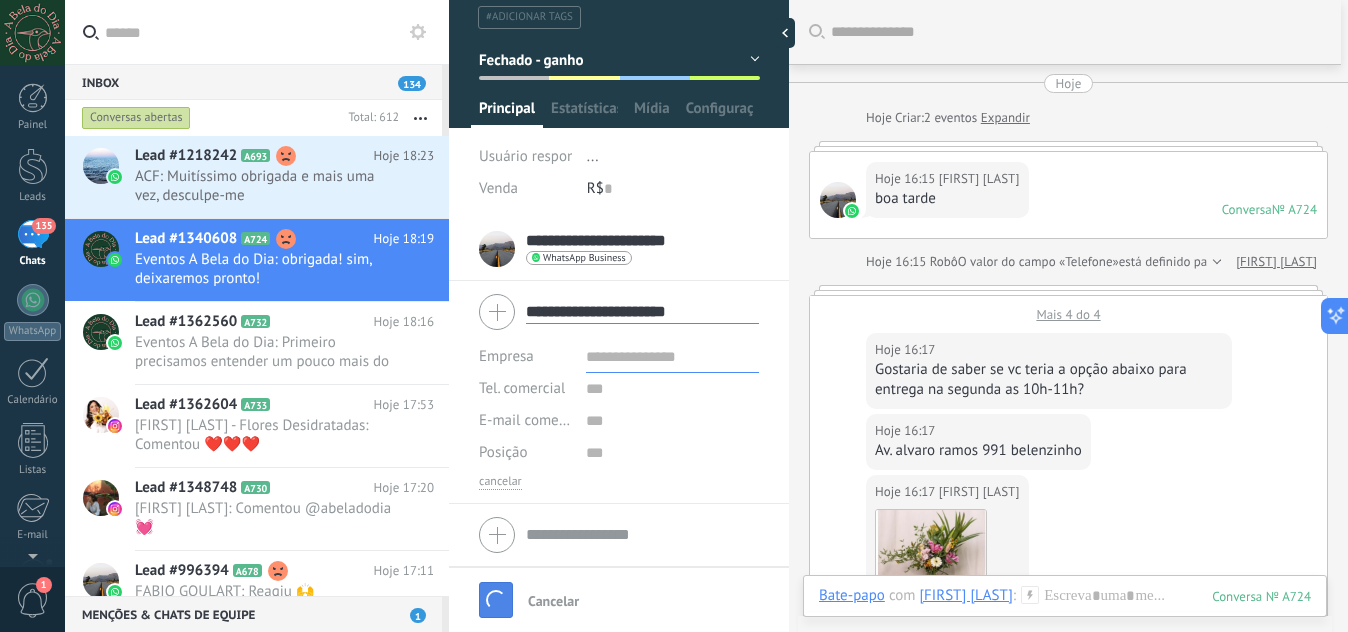 type 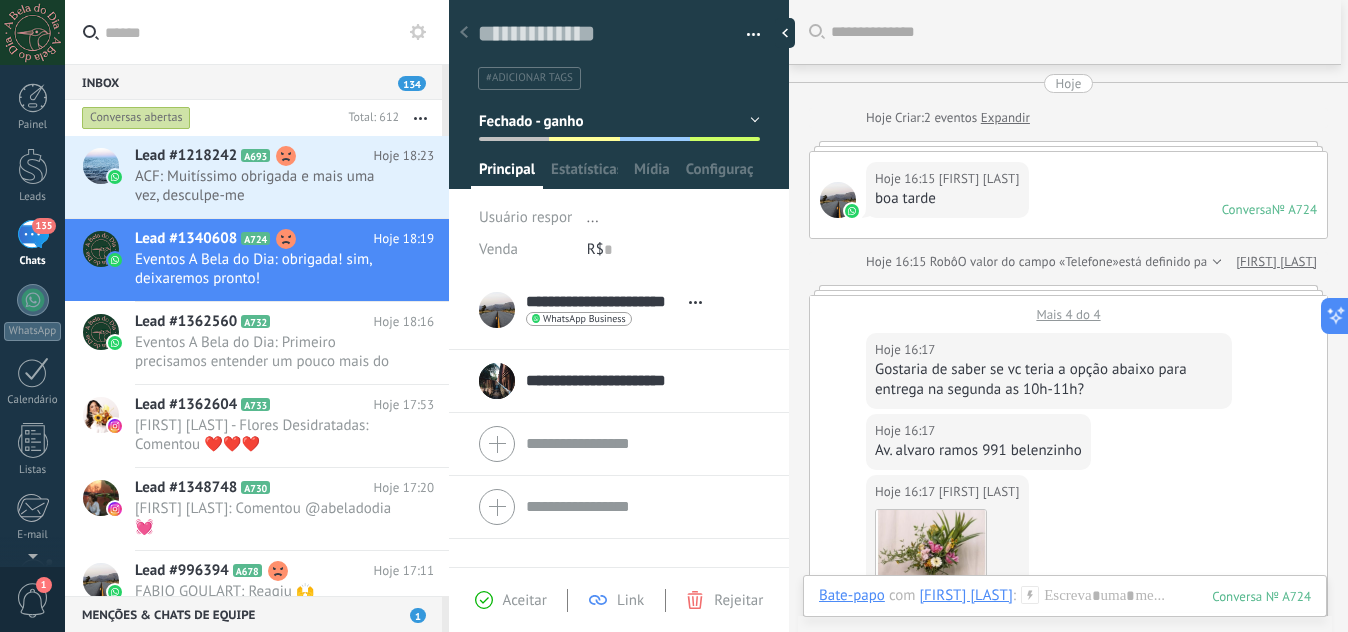 scroll, scrollTop: 0, scrollLeft: 0, axis: both 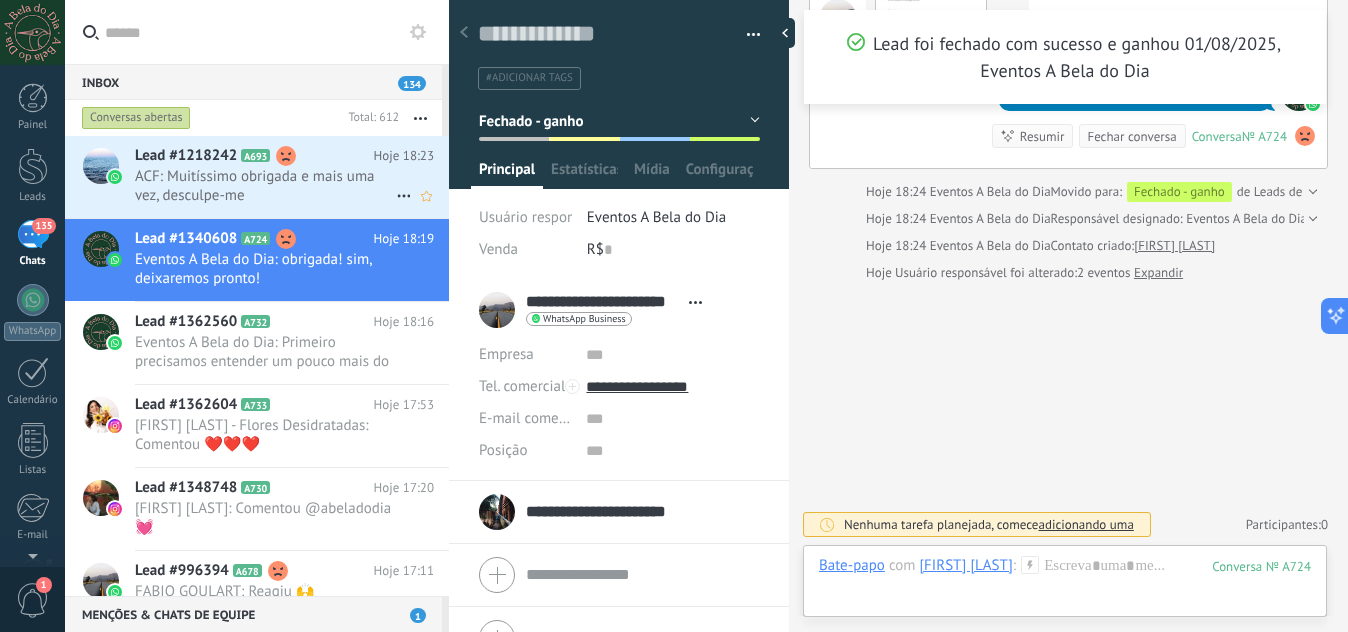 click on "ACF: Muitíssimo obrigada e mais uma vez, desculpe-me" at bounding box center [265, 186] 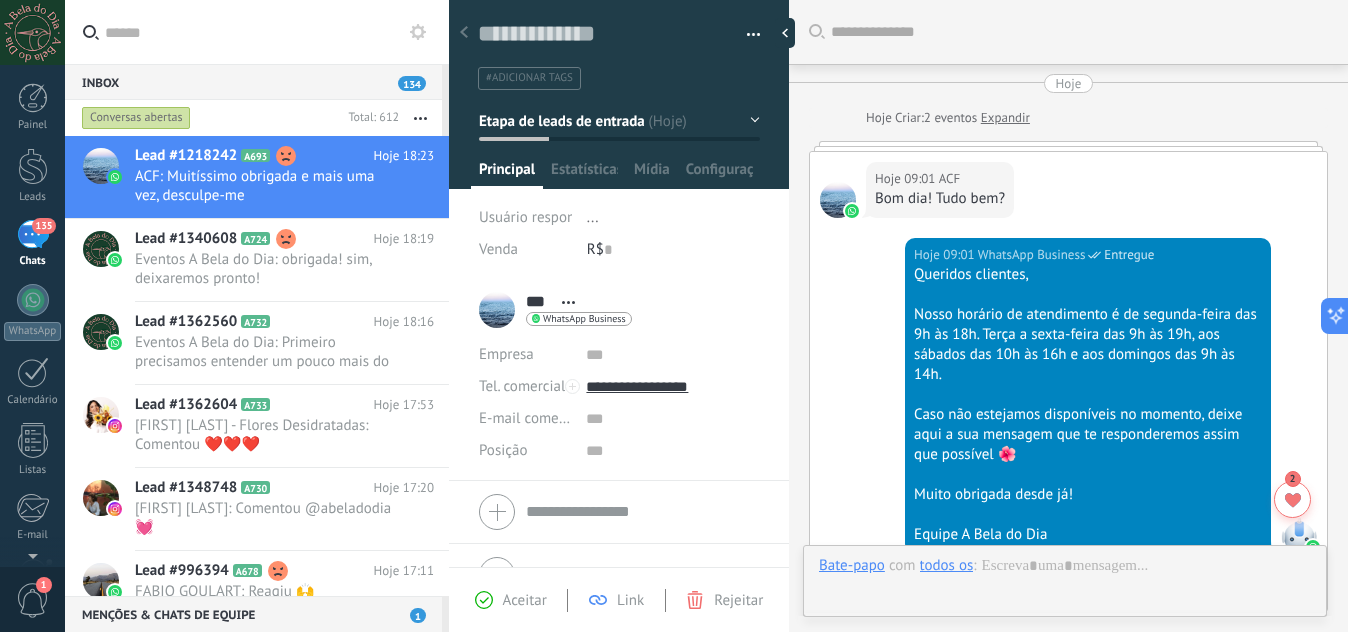 scroll, scrollTop: 30, scrollLeft: 0, axis: vertical 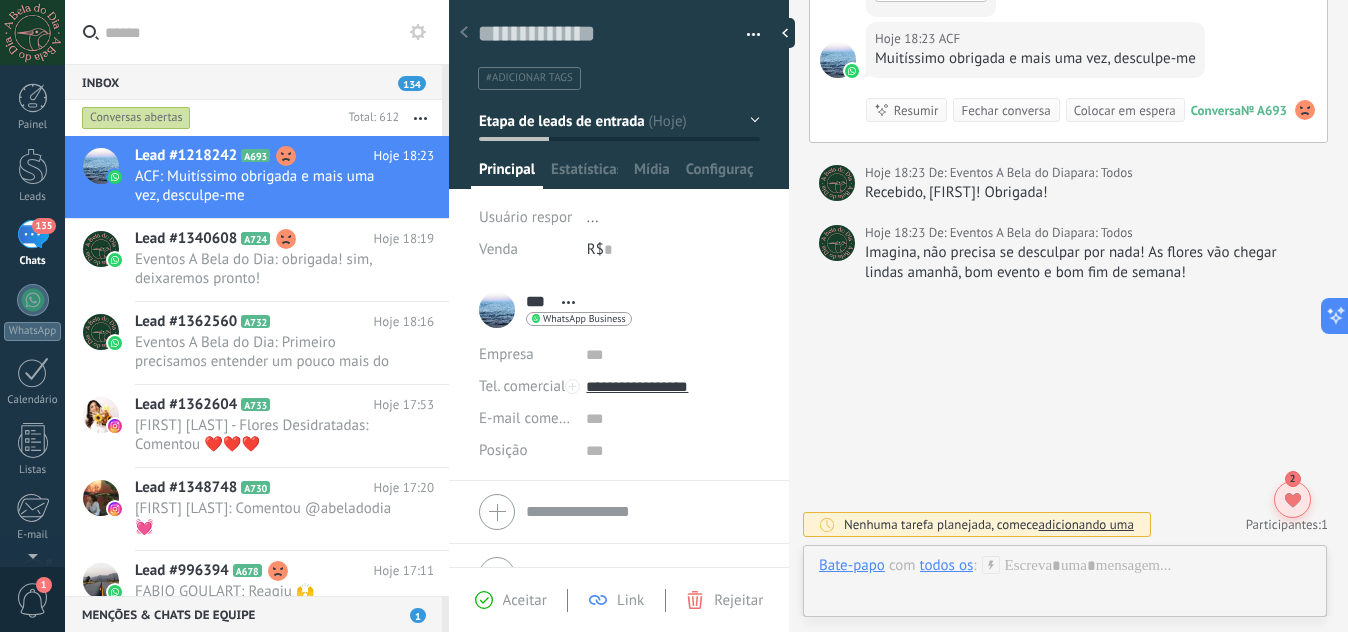click 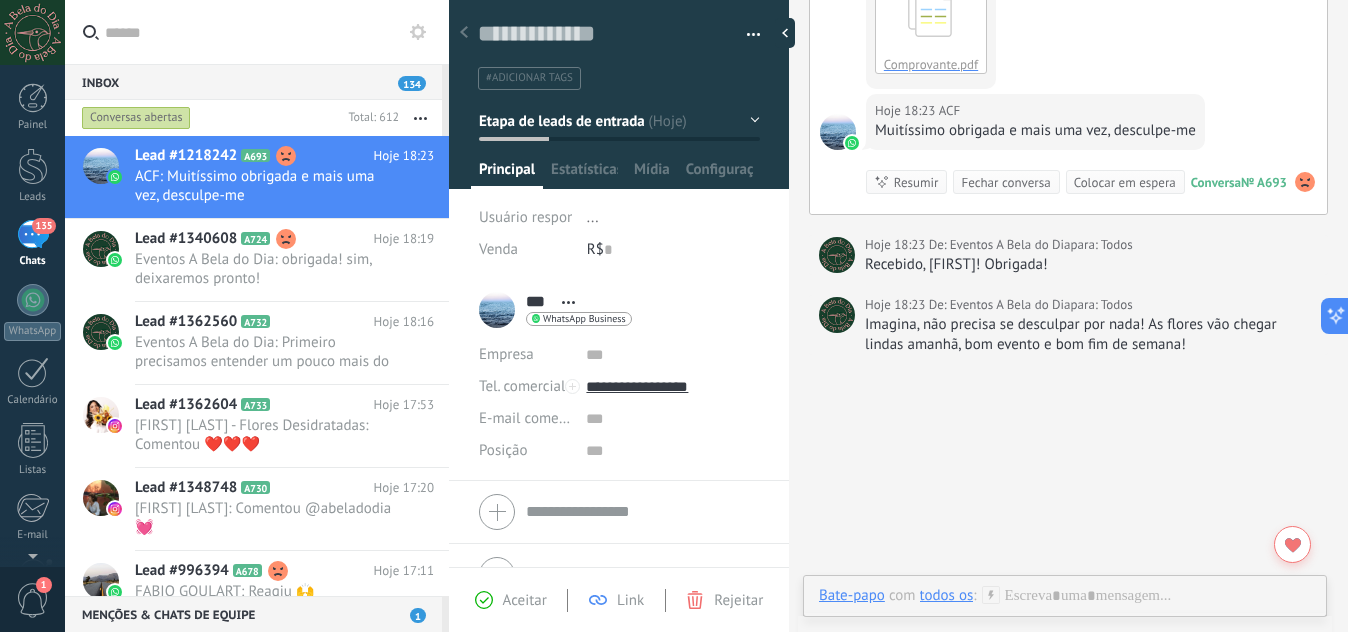 scroll, scrollTop: 1540, scrollLeft: 0, axis: vertical 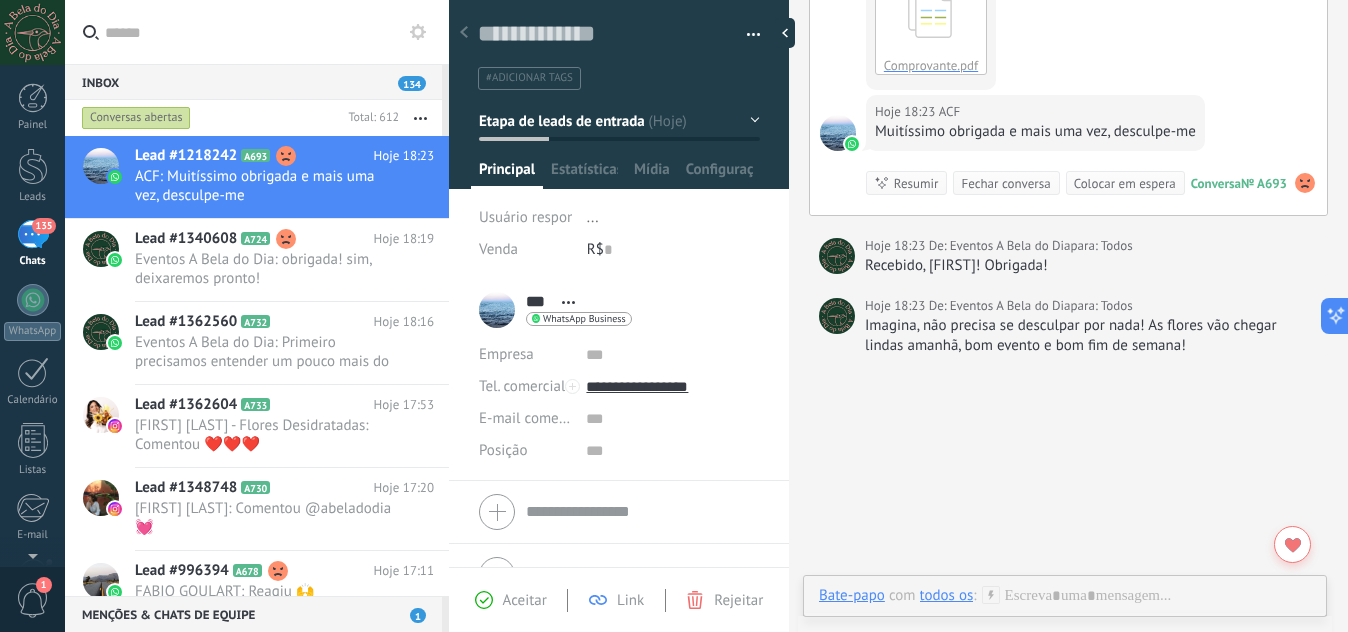 click 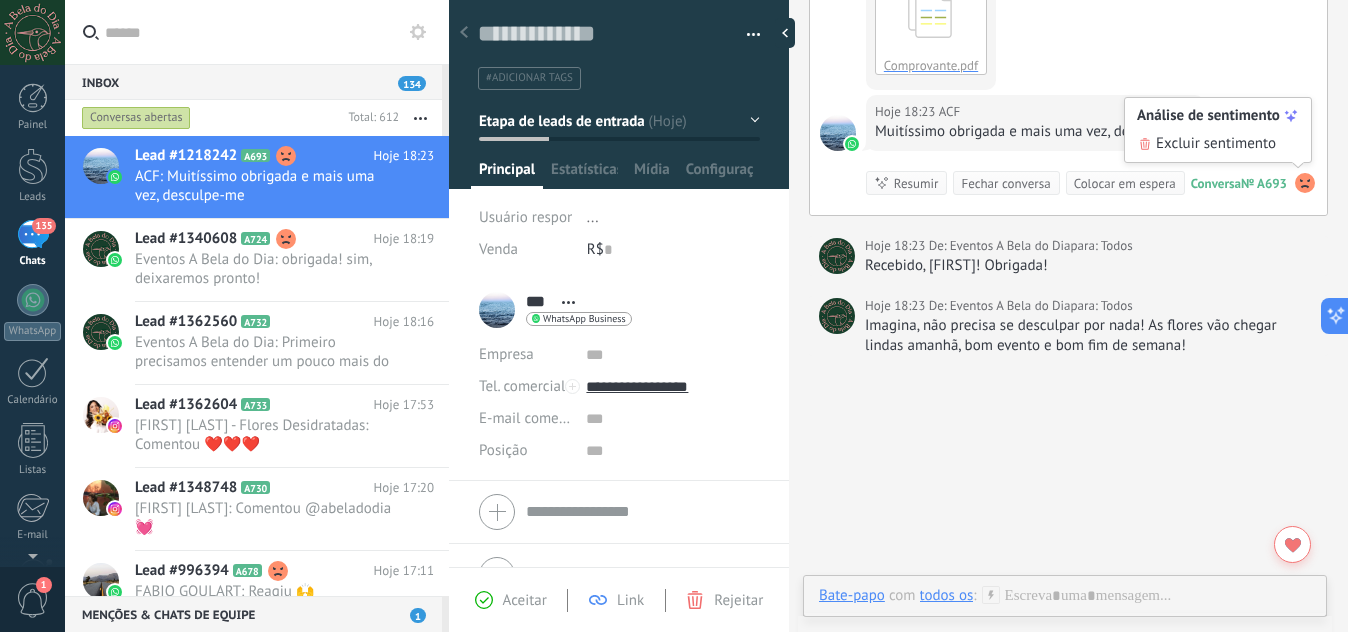 click on "Excluir sentimento" at bounding box center (1216, 144) 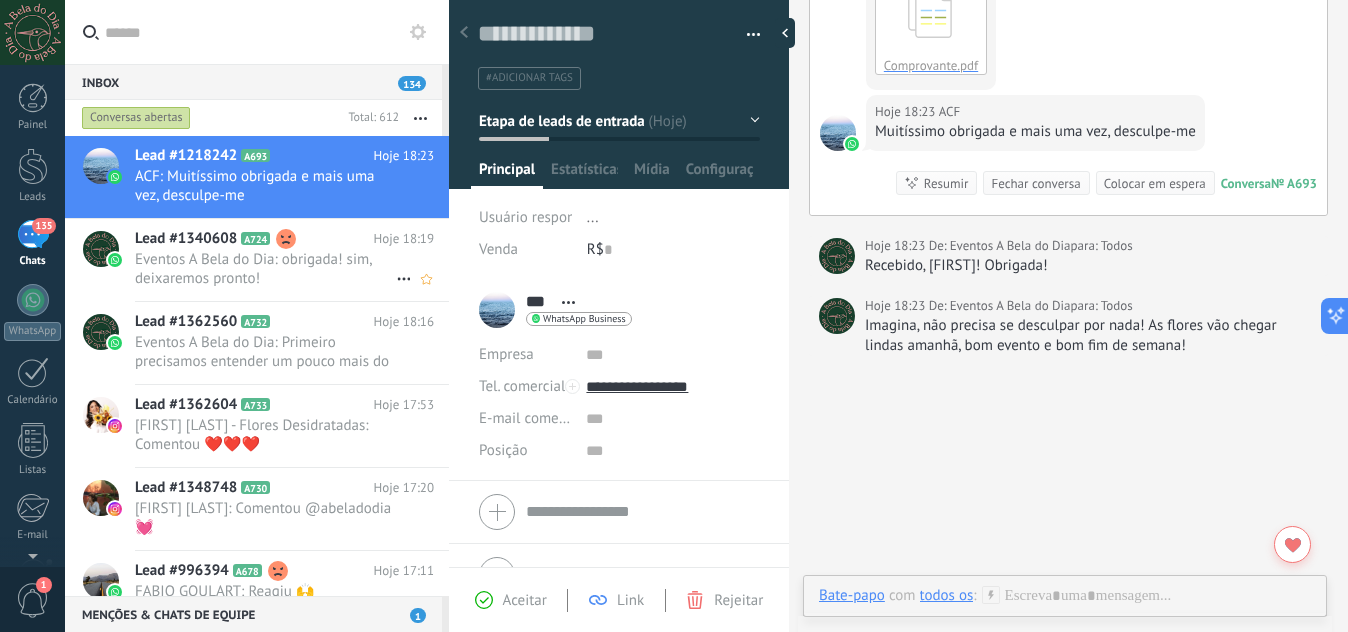 click on "Lead #1340608
A724
Hoje 18:19
Eventos A Bela do Dia: obrigada! sim, deixaremos pronto!" at bounding box center (292, 260) 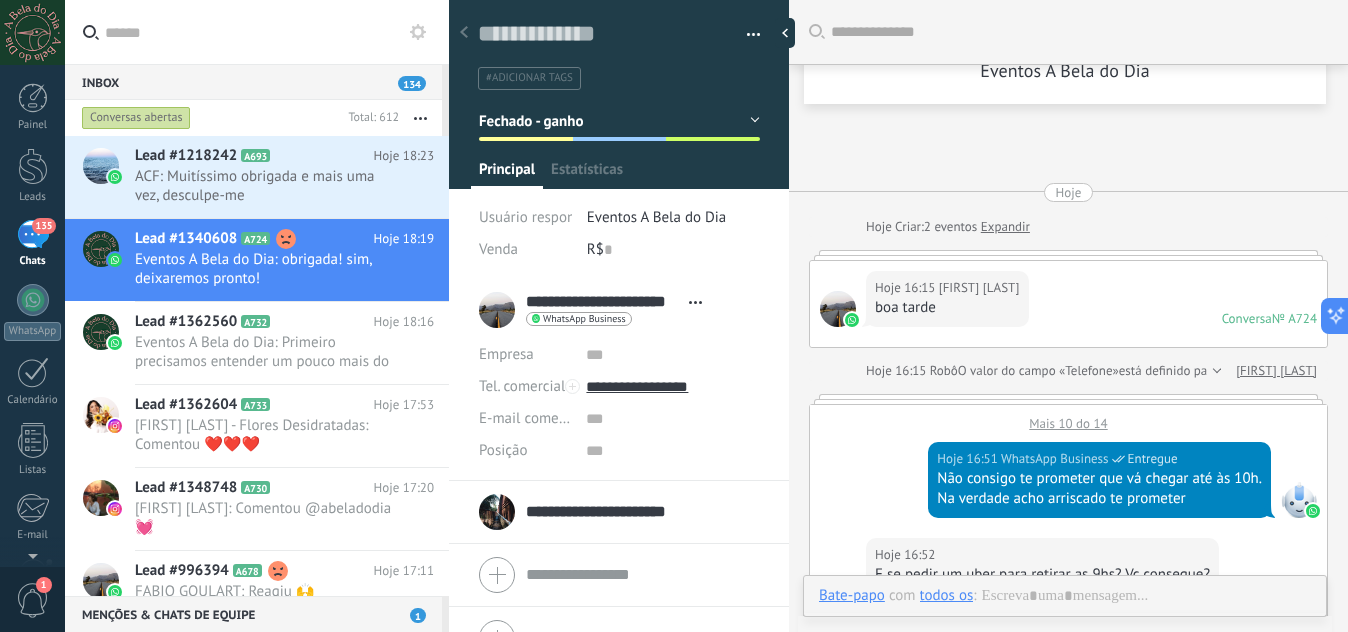 scroll, scrollTop: 1047, scrollLeft: 0, axis: vertical 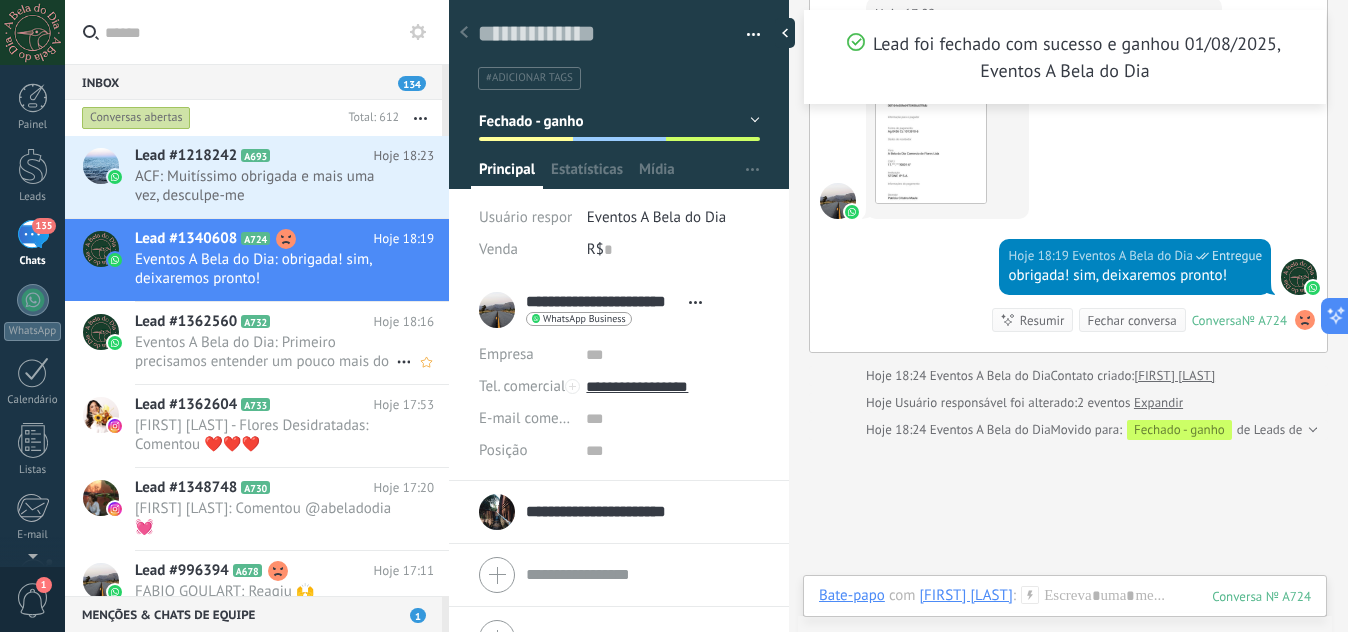 click on "Eventos A Bela do Dia: Primeiro precisamos entender um pouco mais do evento, data, localização, quais pontos você precisa e o que você têm em mente, se você tem referências, e então marcamos uma reunião para começarmos a alinhar." at bounding box center [265, 352] 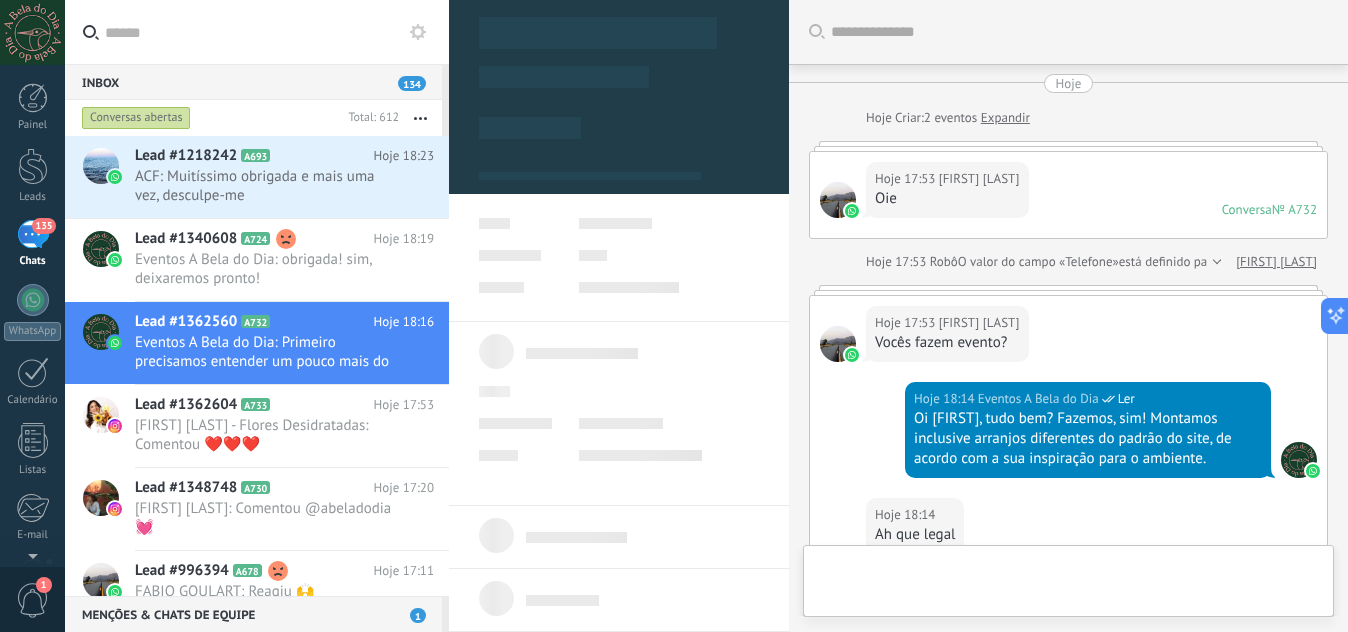 type on "**********" 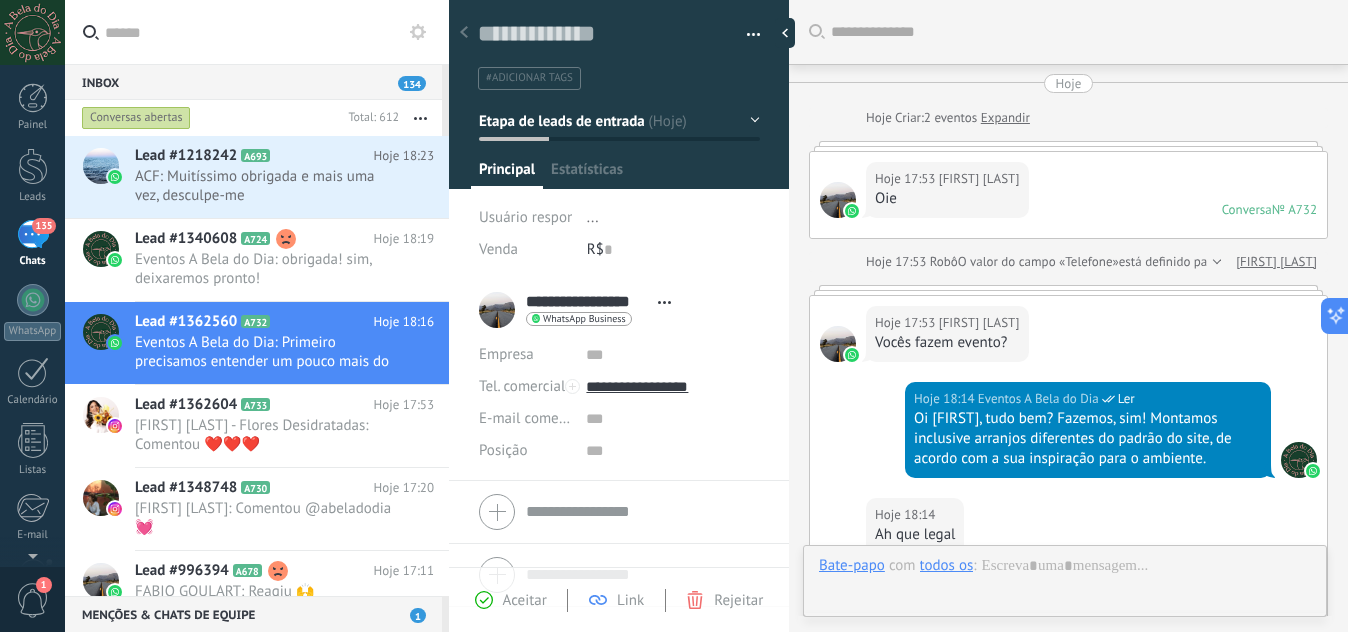 scroll, scrollTop: 546, scrollLeft: 0, axis: vertical 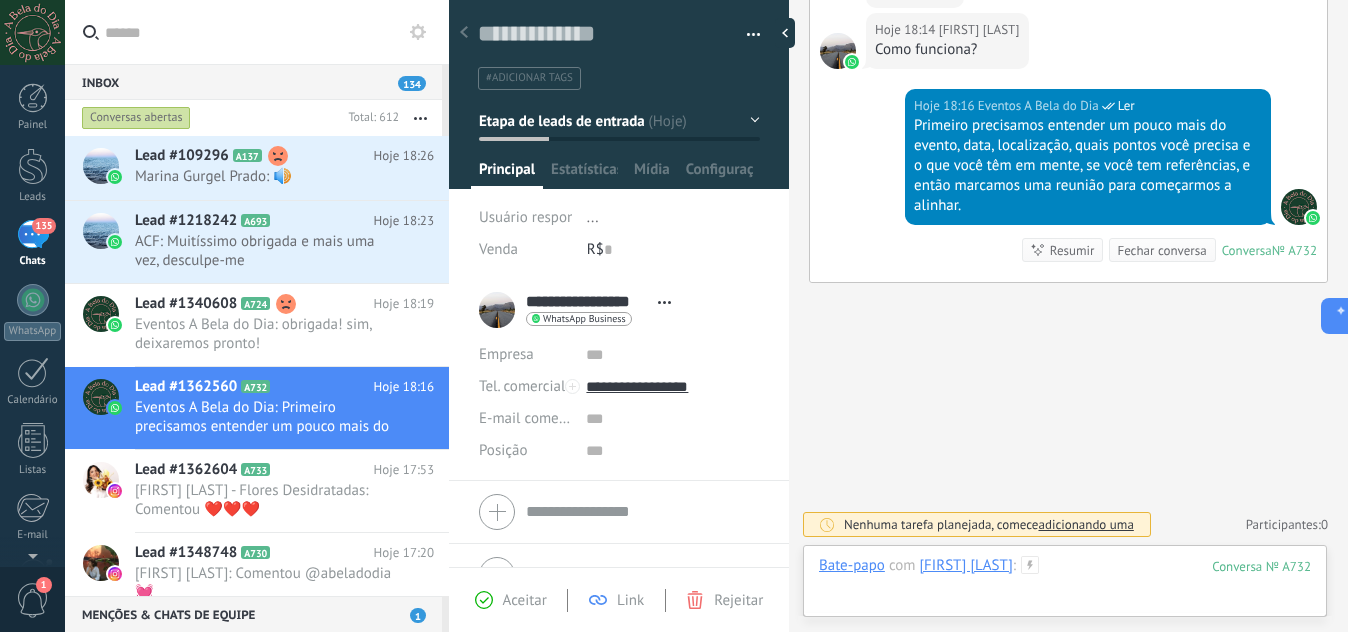 click at bounding box center [1065, 586] 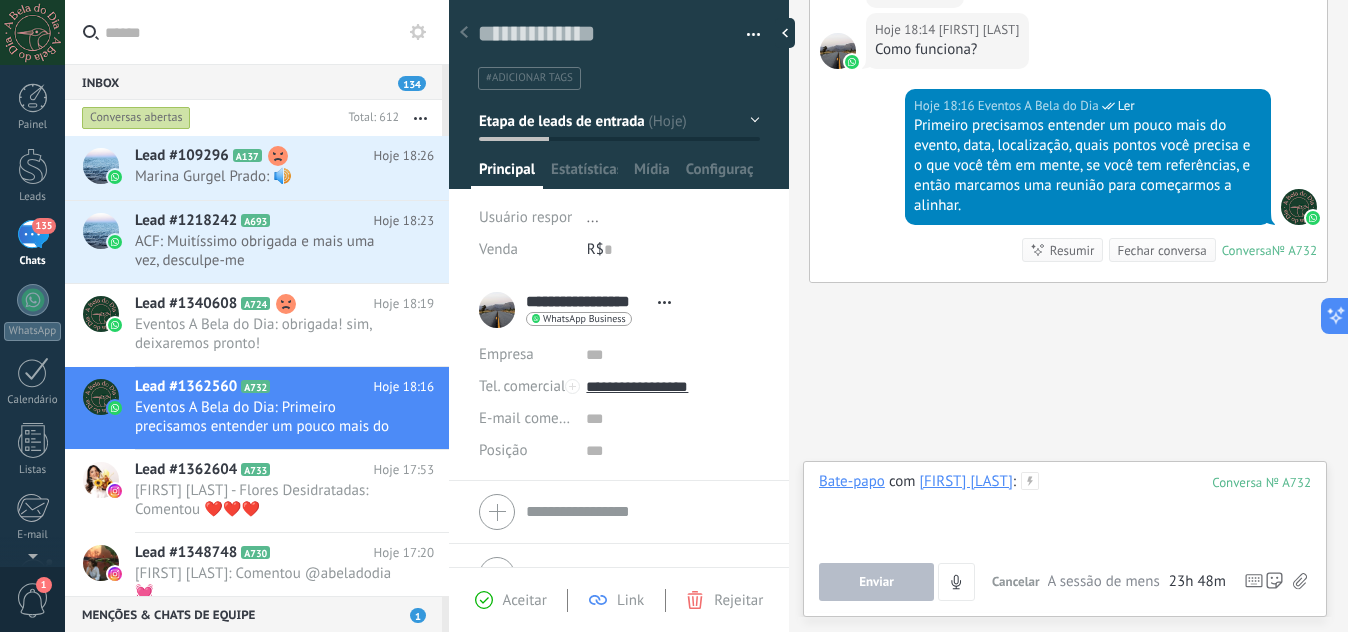 type 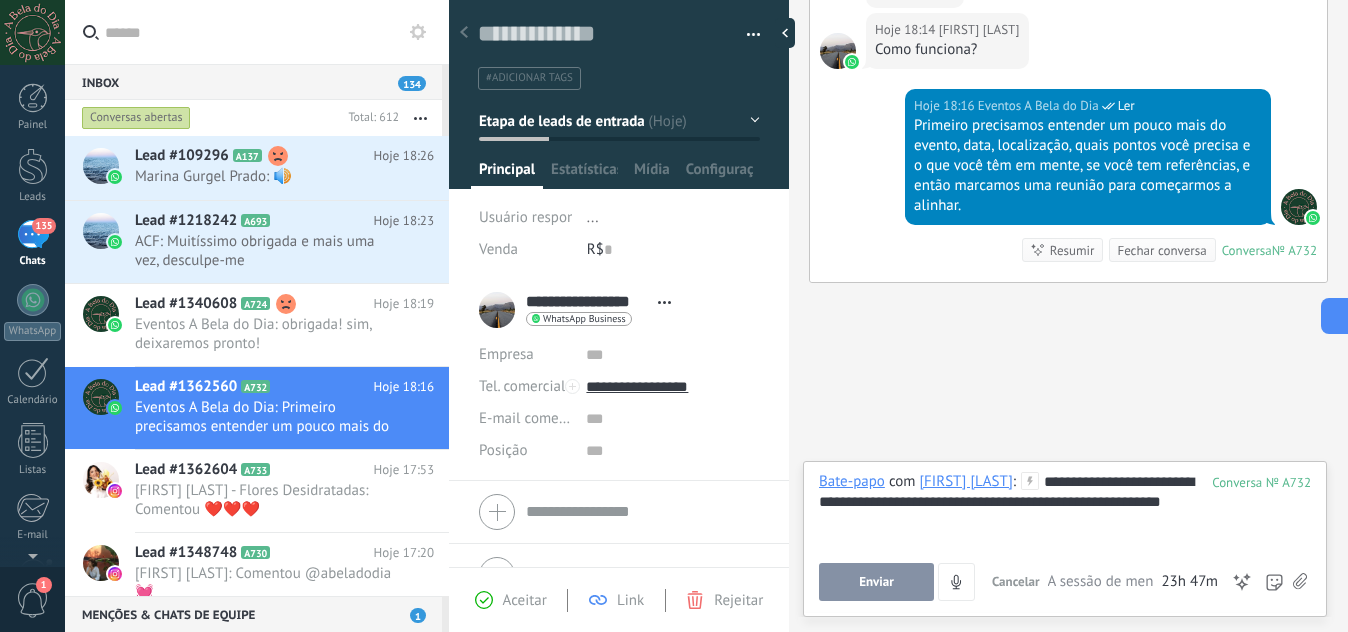 click on "Enviar" at bounding box center (876, 582) 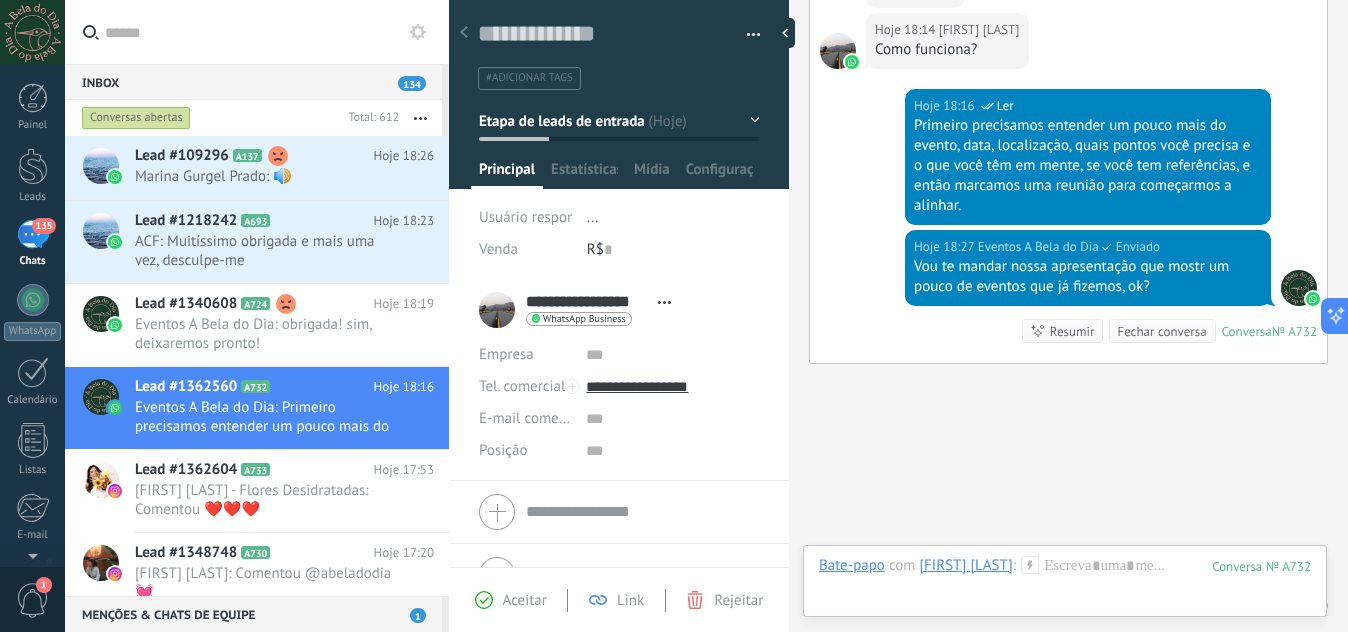 scroll, scrollTop: 627, scrollLeft: 0, axis: vertical 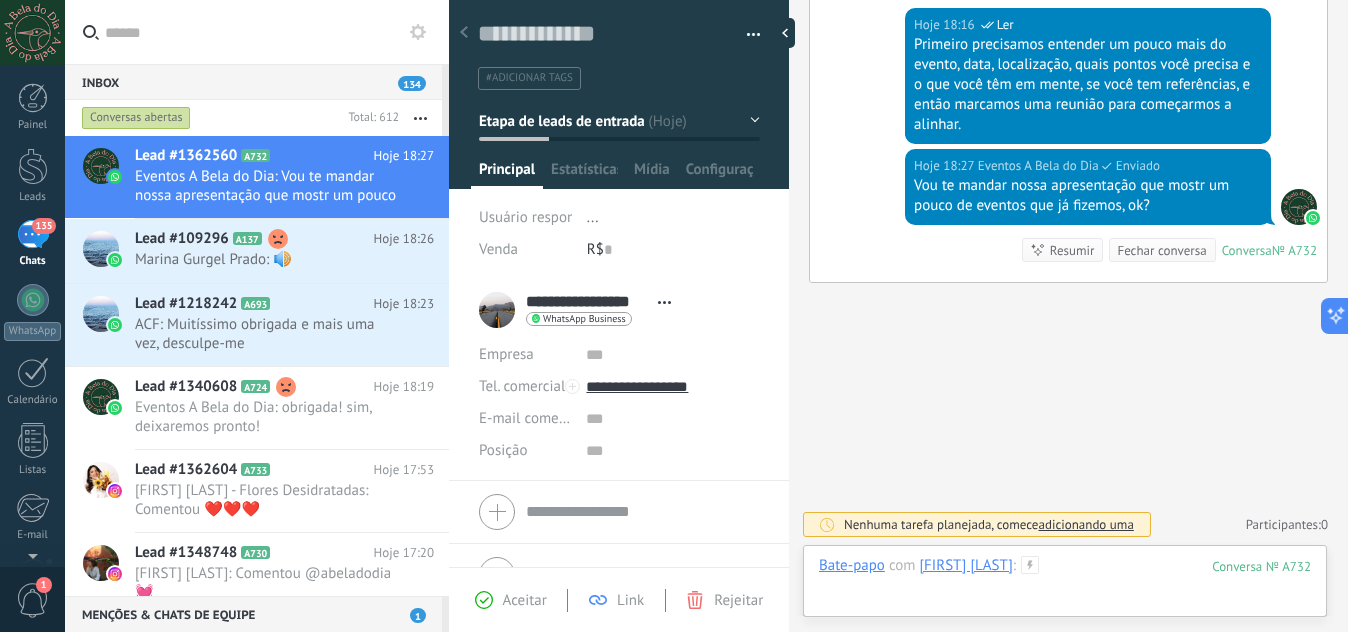 click at bounding box center (1065, 586) 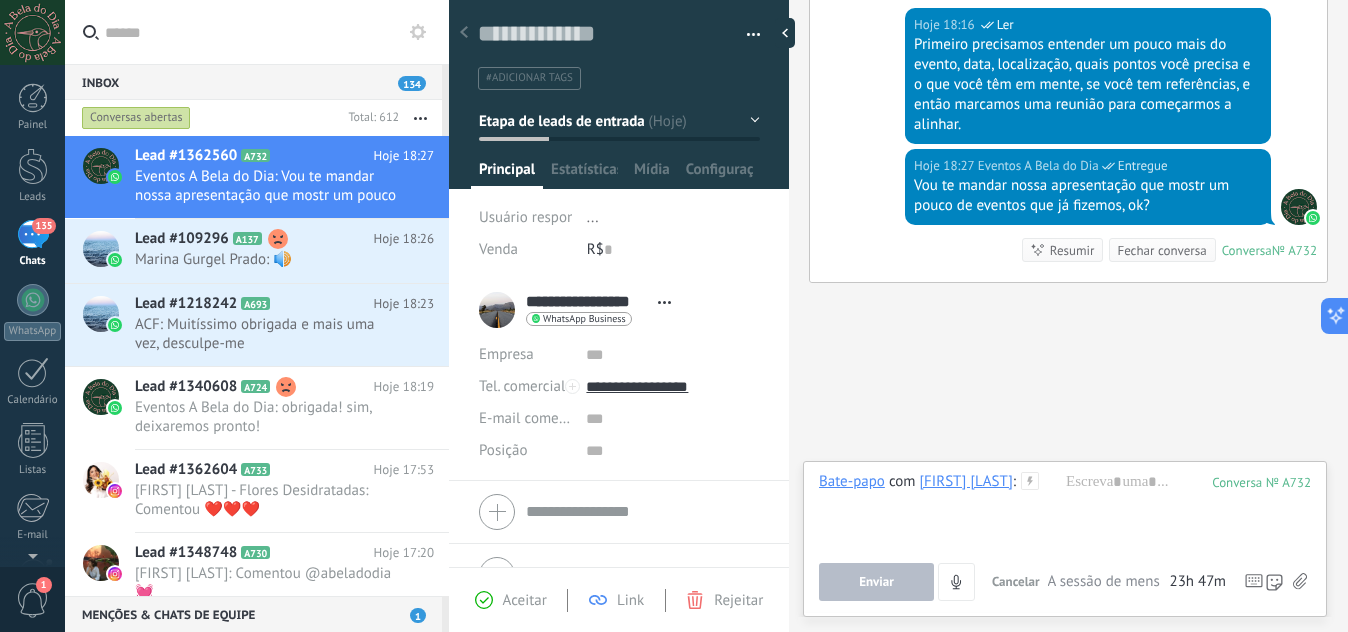 click 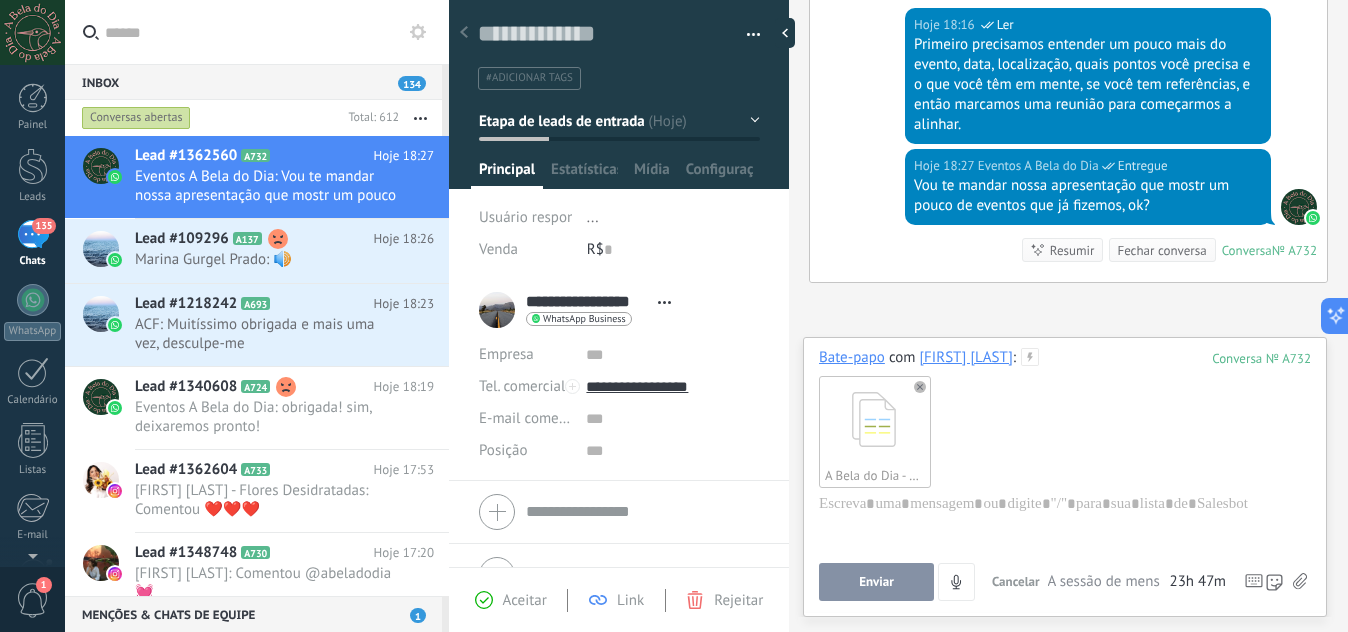 click on "Enviar" at bounding box center [876, 582] 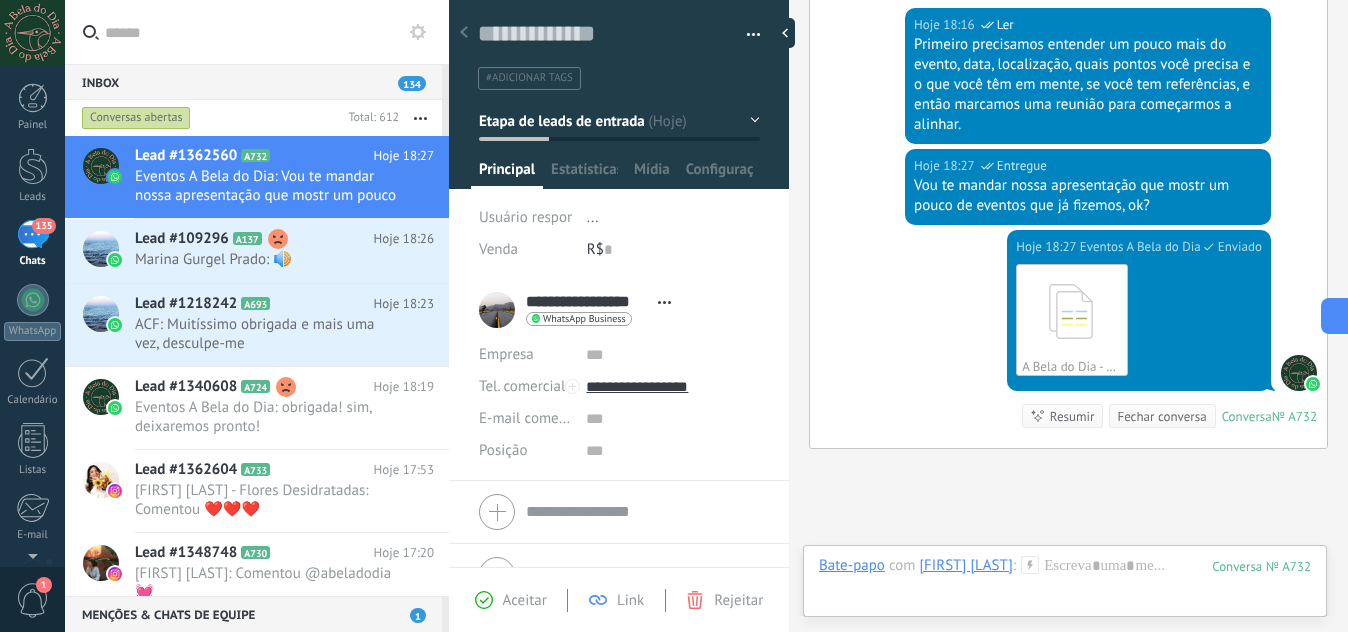 scroll, scrollTop: 793, scrollLeft: 0, axis: vertical 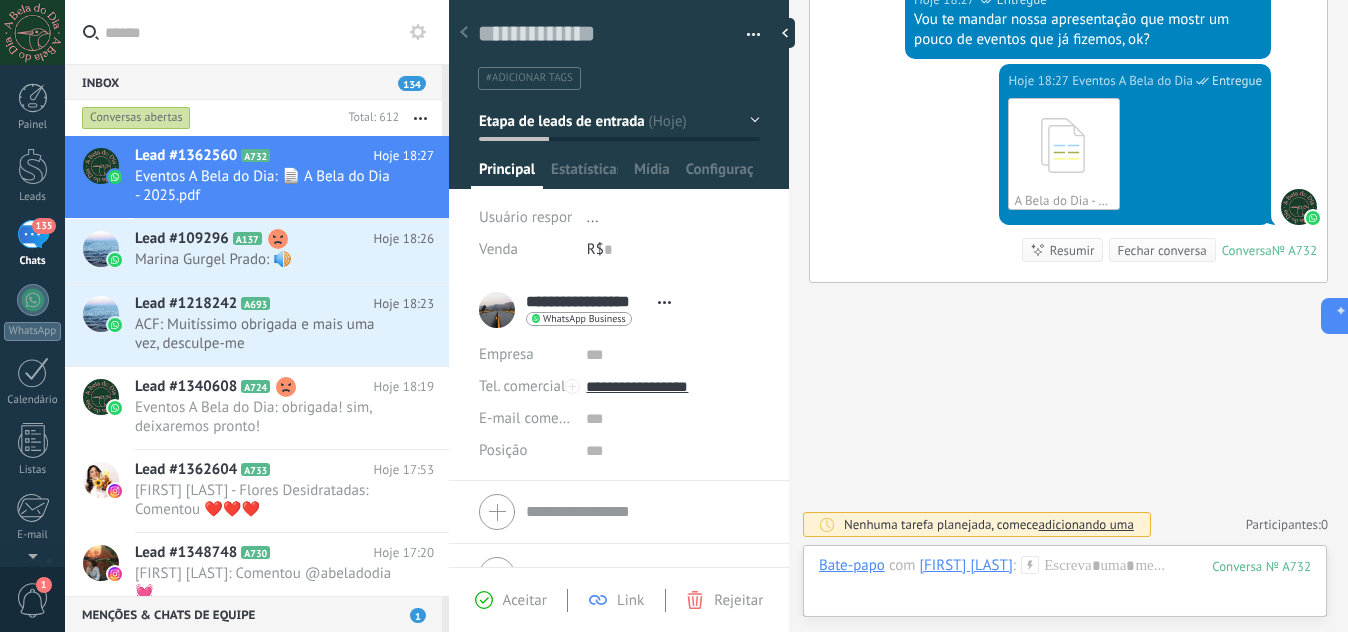 click at bounding box center (619, 512) 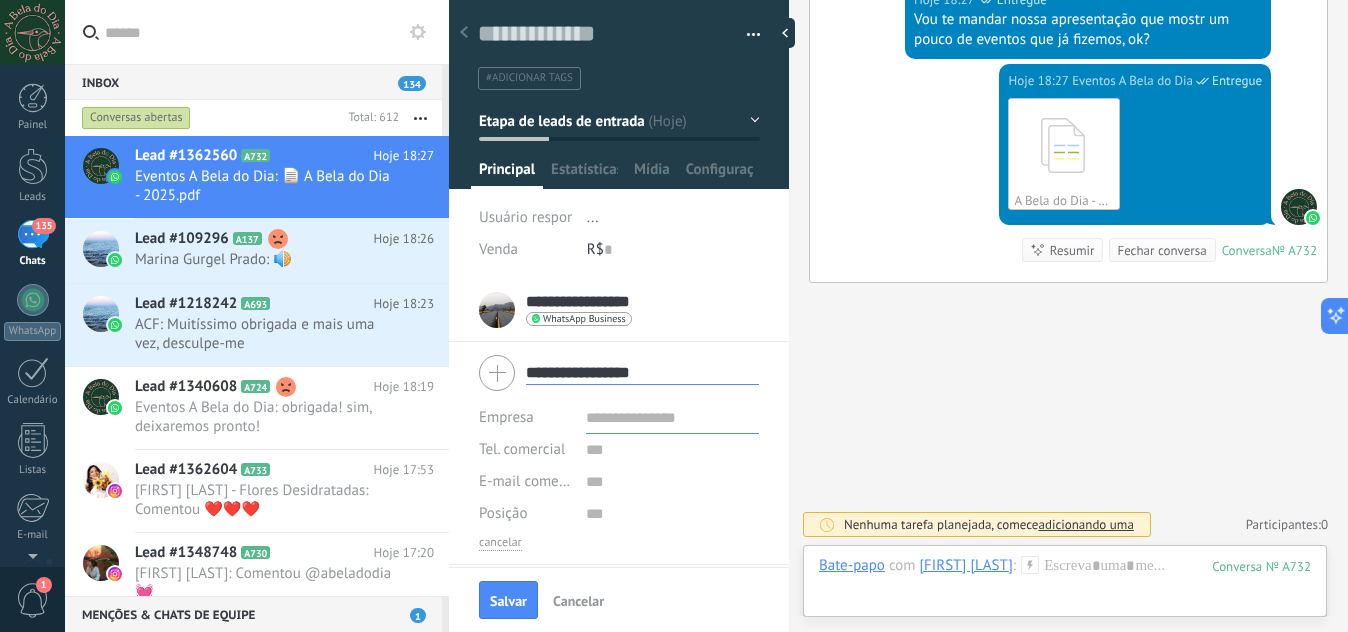 type on "**********" 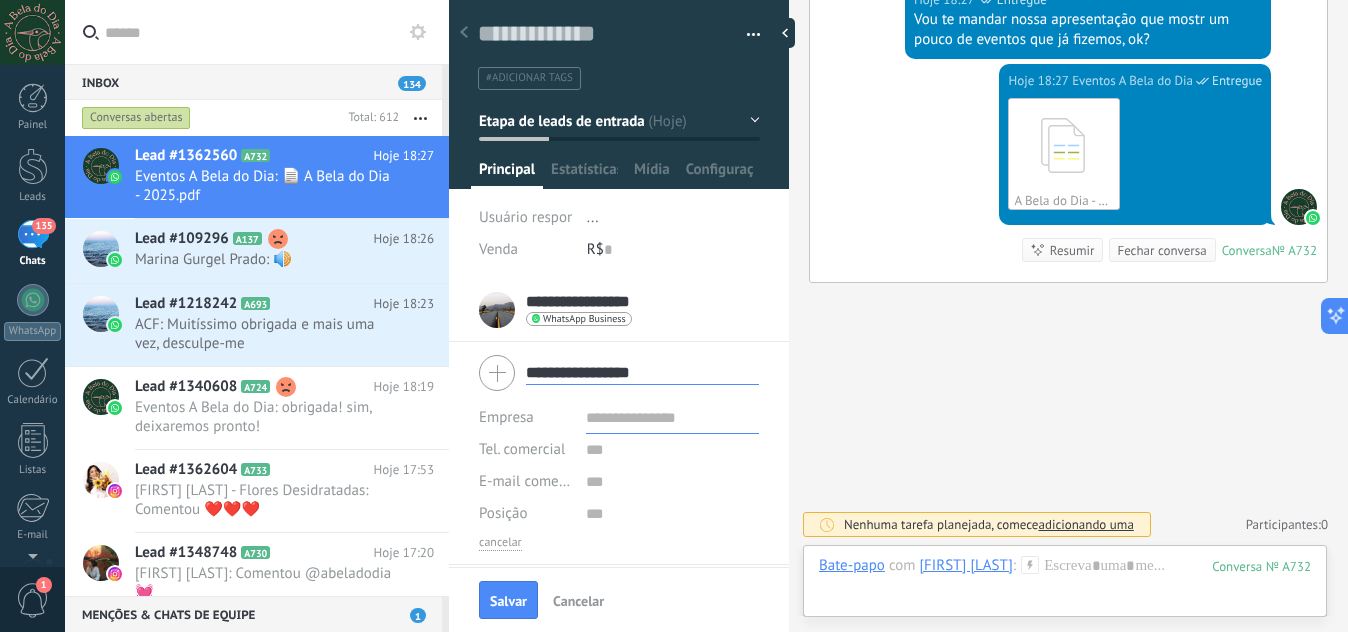 scroll, scrollTop: 61, scrollLeft: 0, axis: vertical 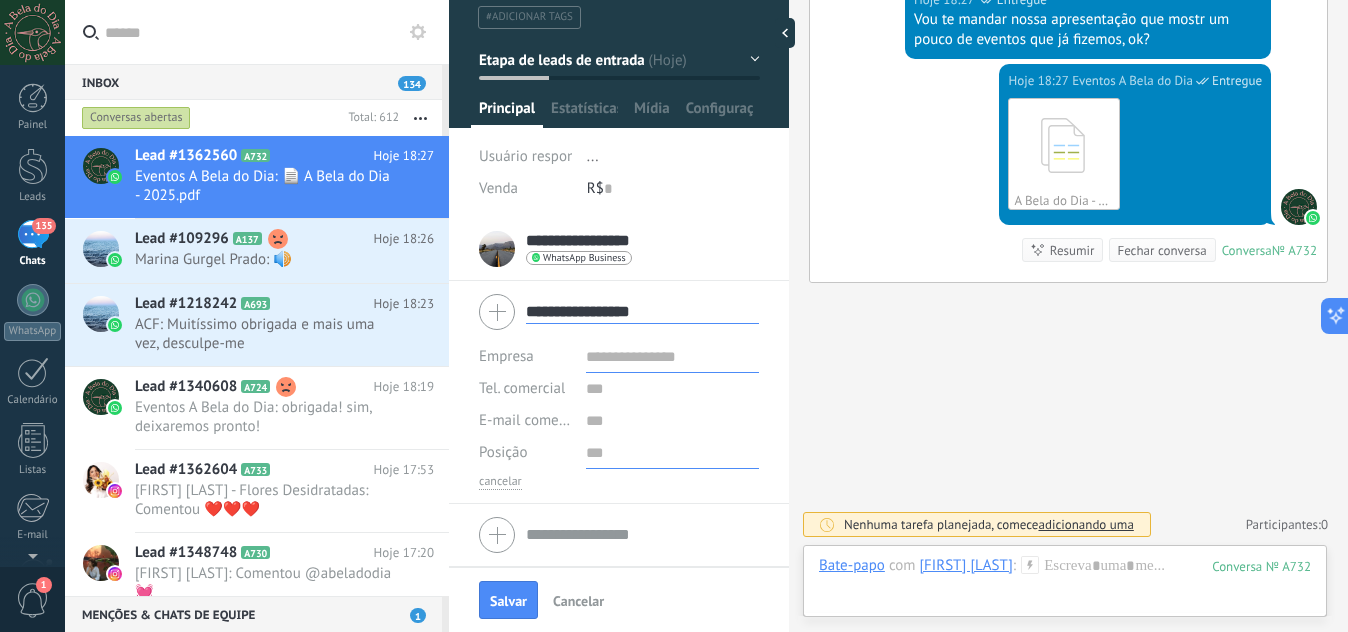 click at bounding box center (672, 453) 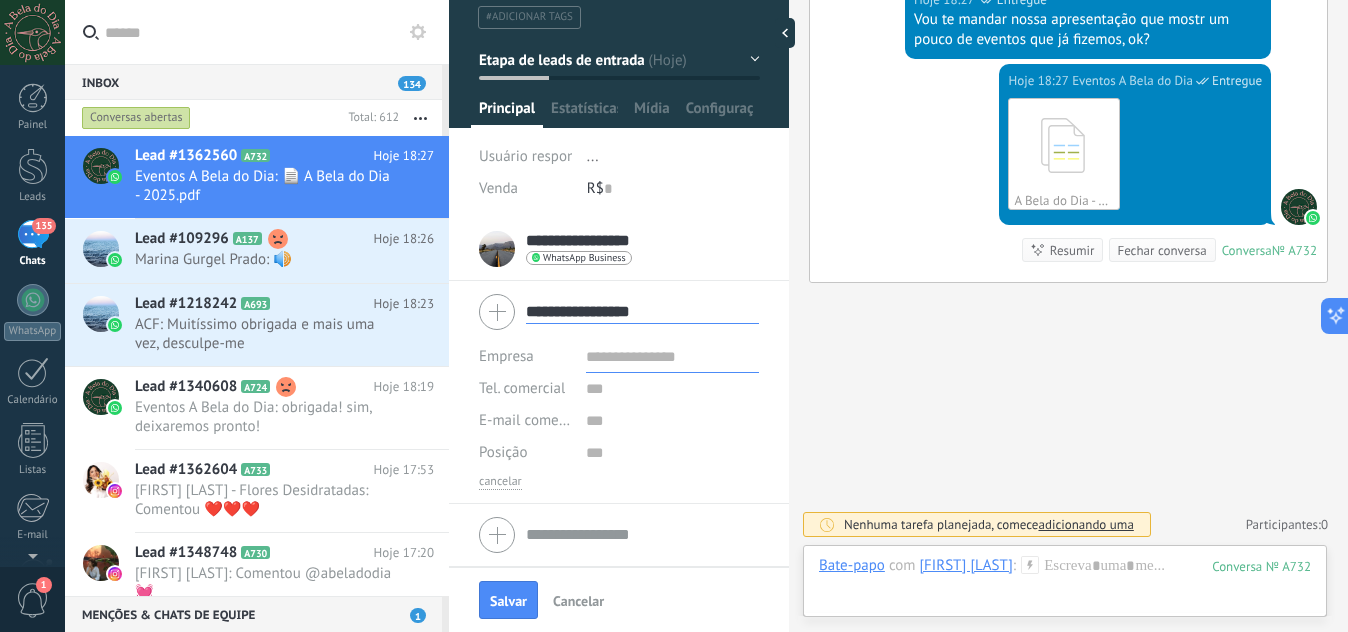 click on "Salvar
Cancelar" at bounding box center [619, 599] 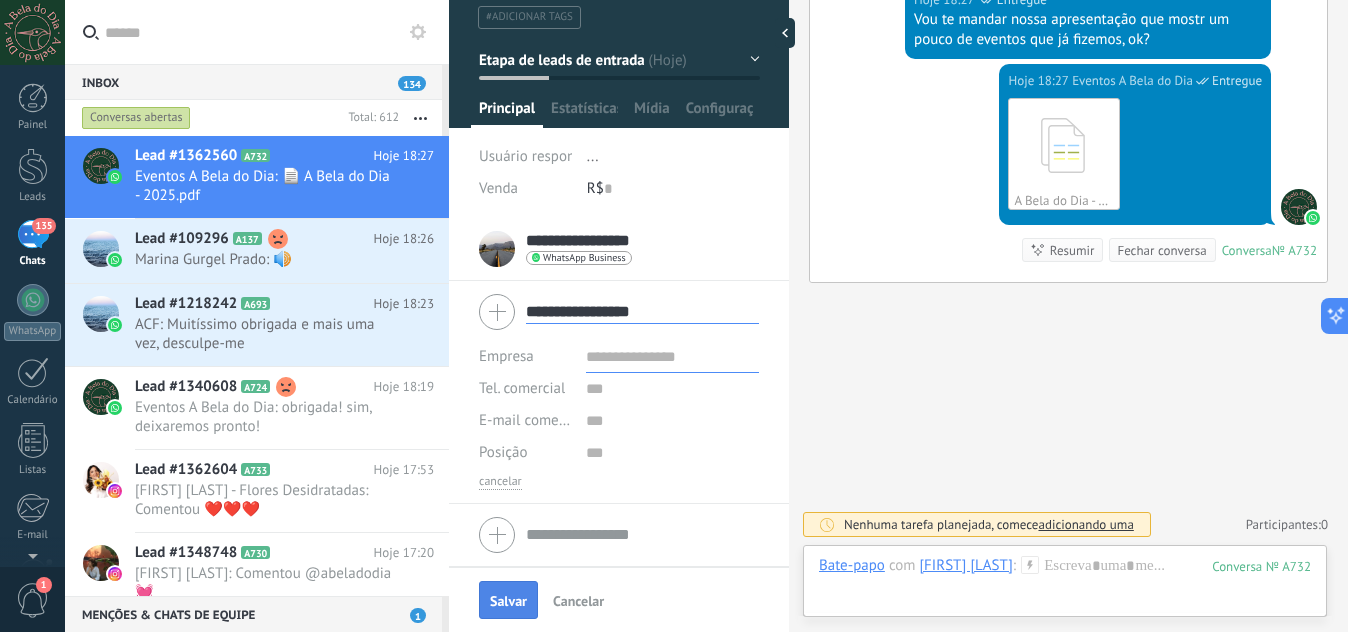 click on "Salvar" at bounding box center (508, 600) 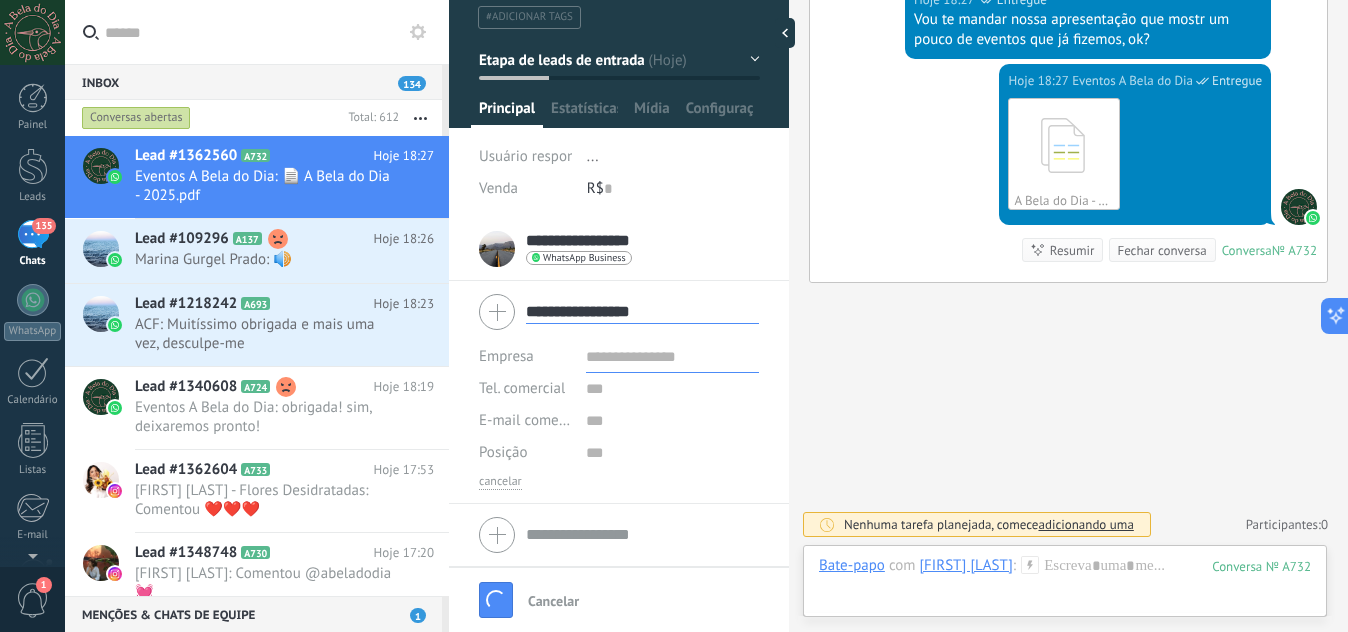 type 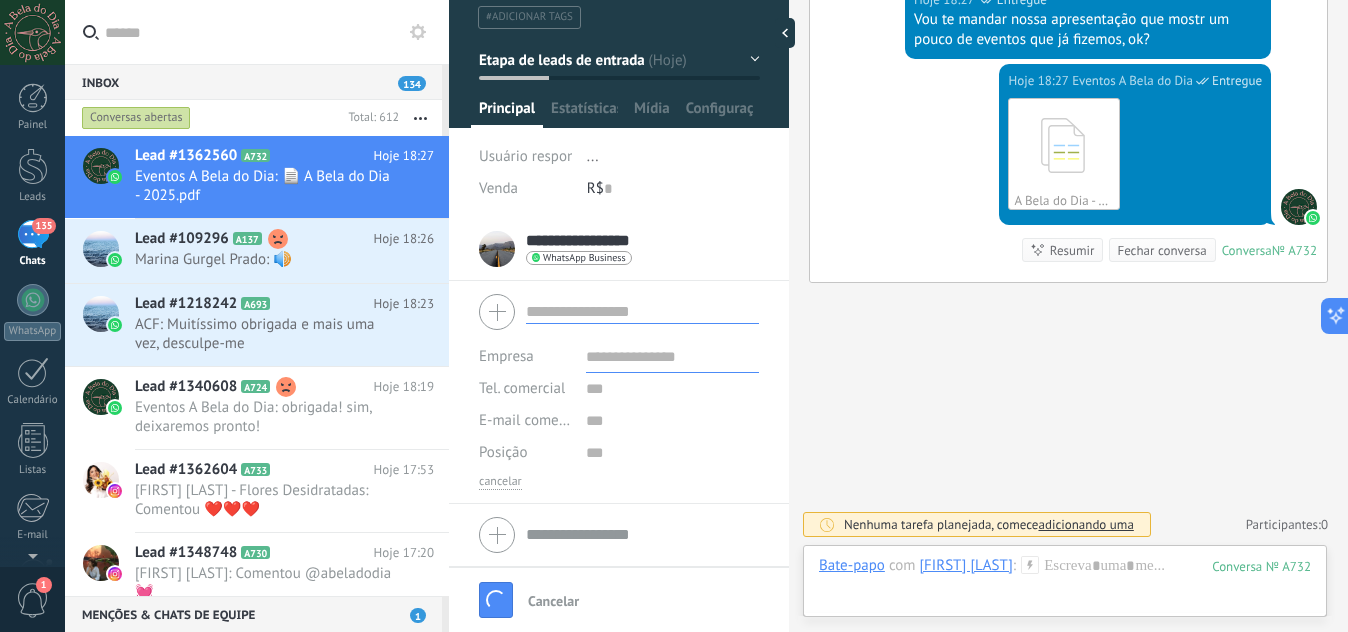 scroll, scrollTop: 0, scrollLeft: 0, axis: both 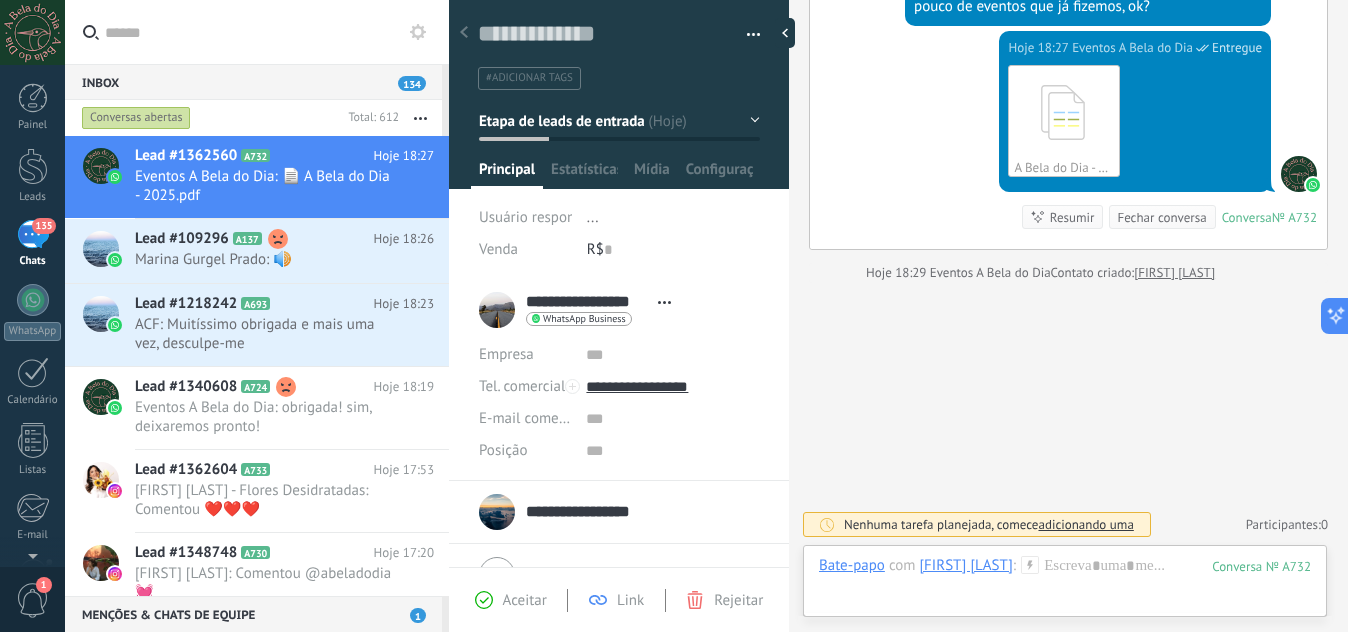 click on "#adicionar tags" at bounding box center [619, 71] 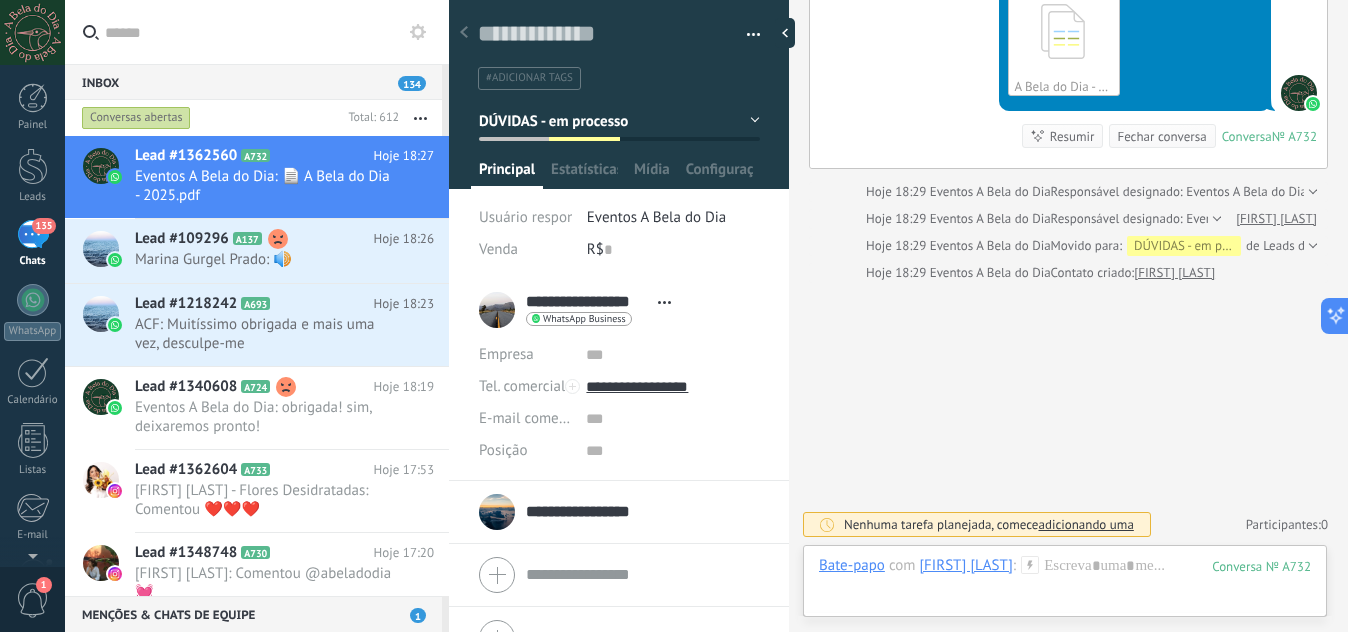 scroll, scrollTop: 38, scrollLeft: 0, axis: vertical 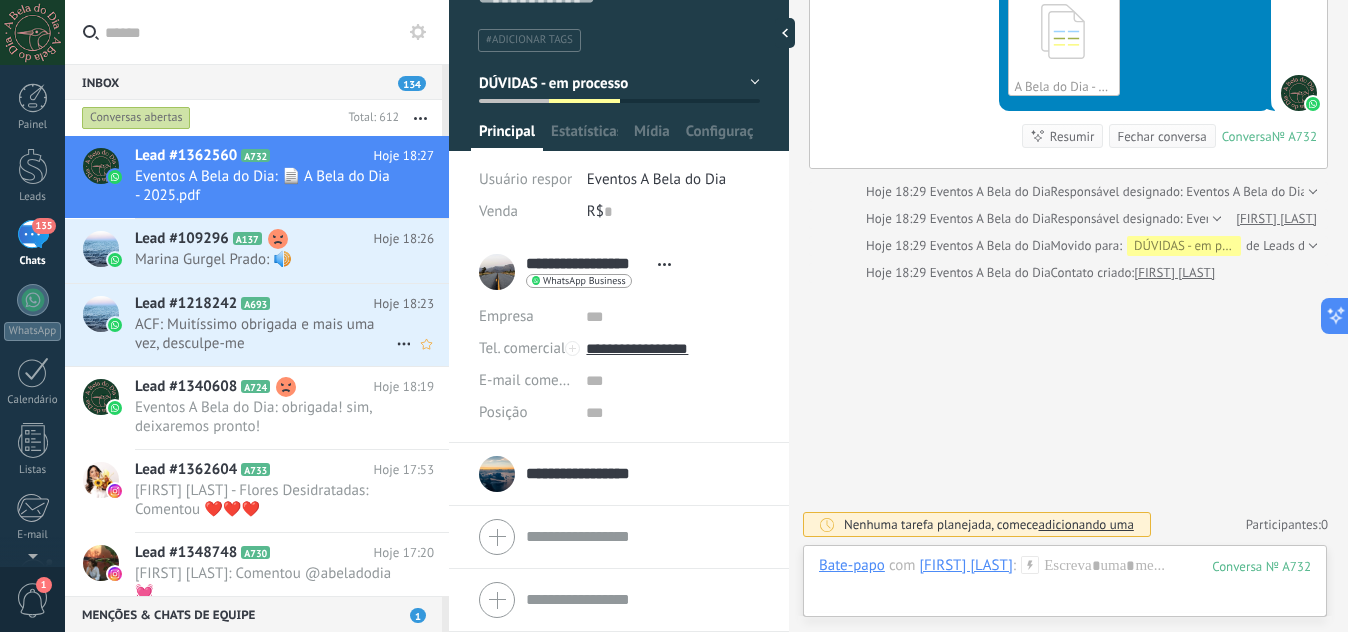 click on "ACF: Muitíssimo obrigada e mais uma vez, desculpe-me" at bounding box center (265, 334) 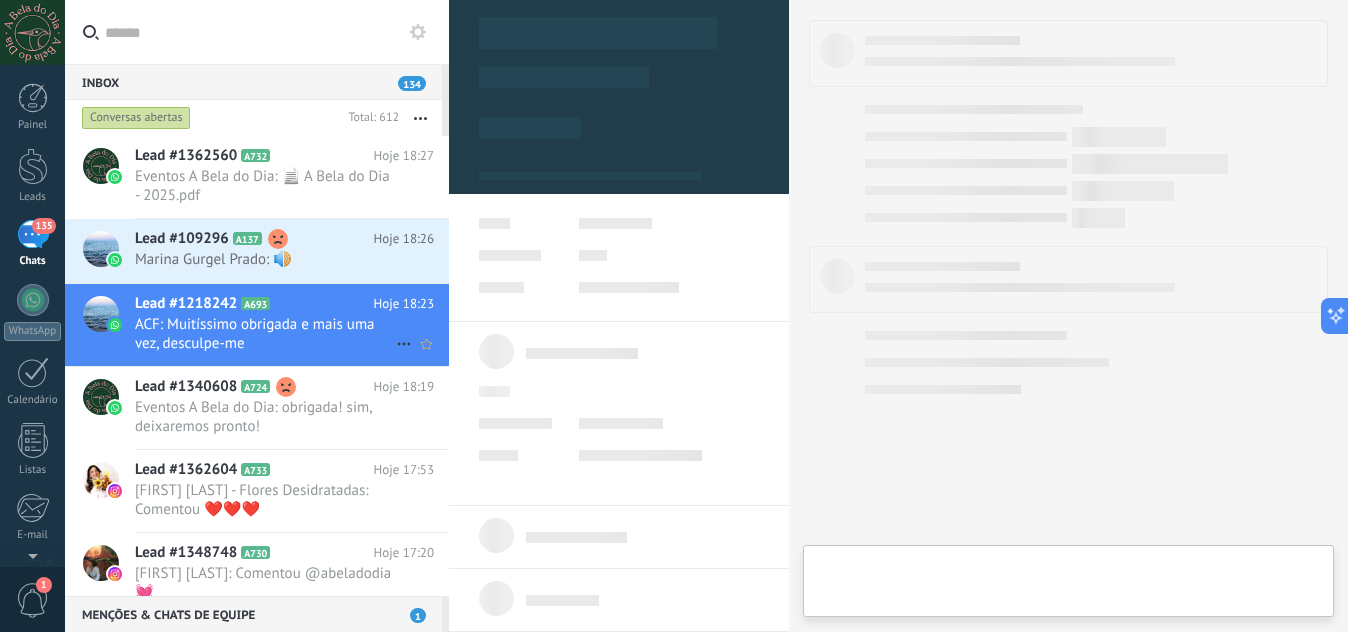 type on "**********" 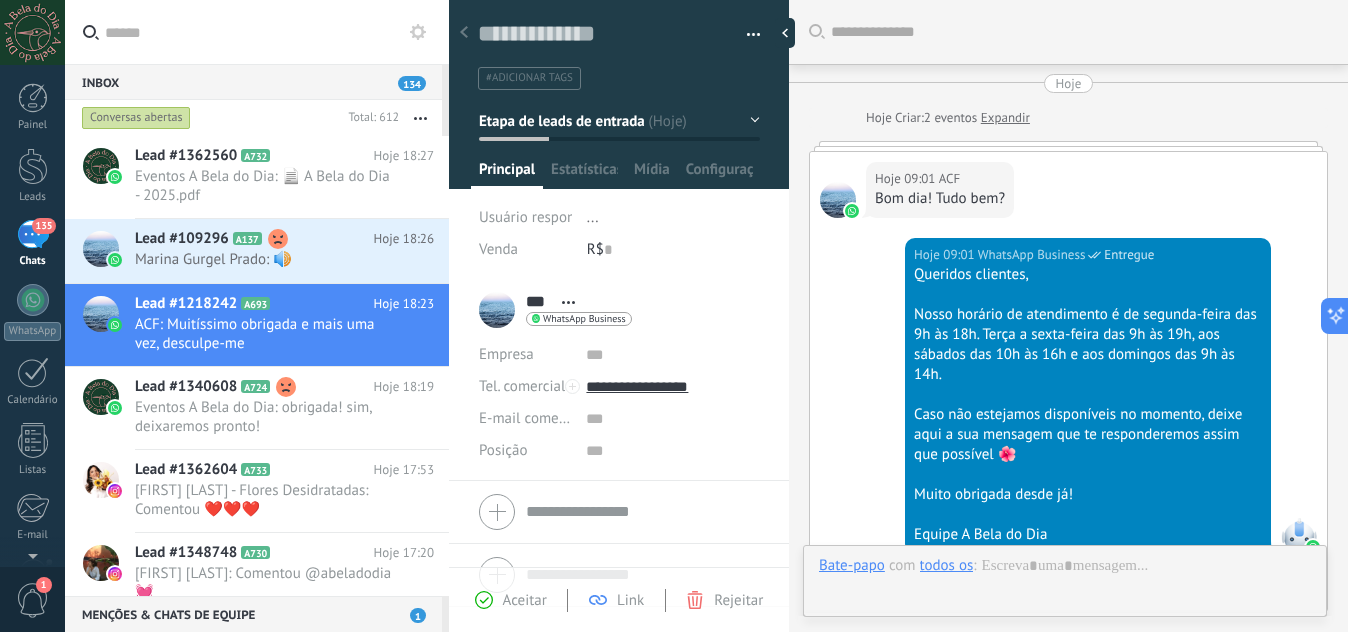scroll, scrollTop: 30, scrollLeft: 0, axis: vertical 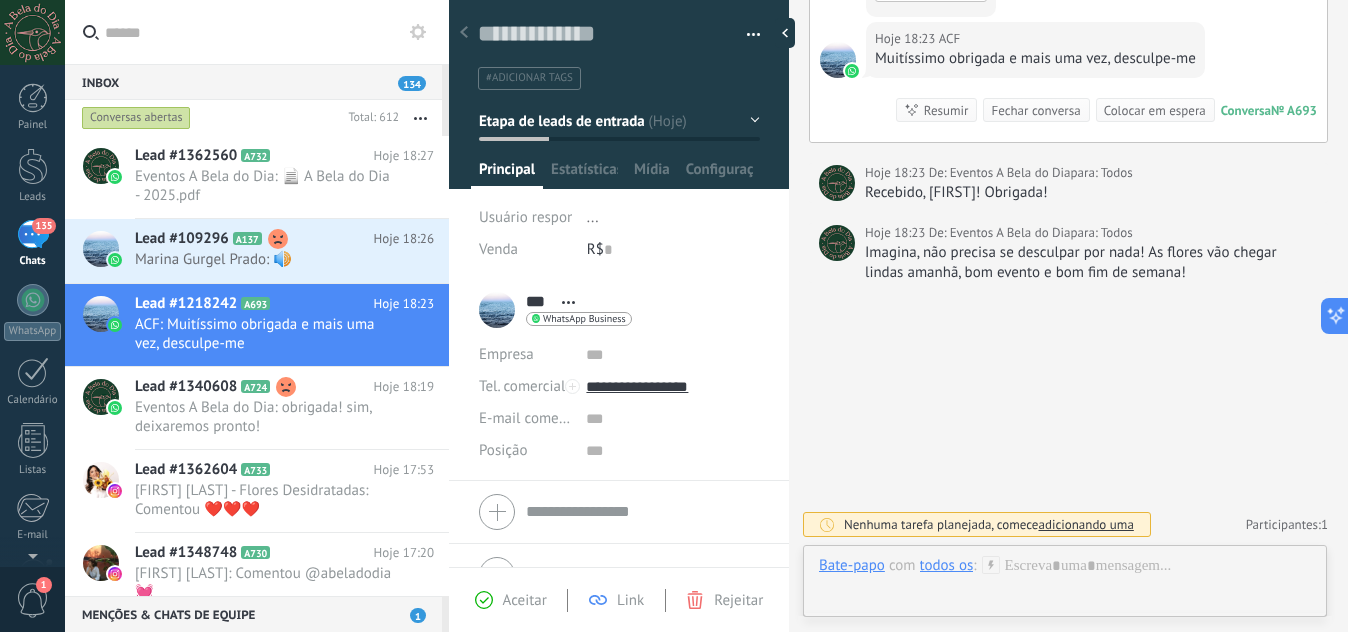 click 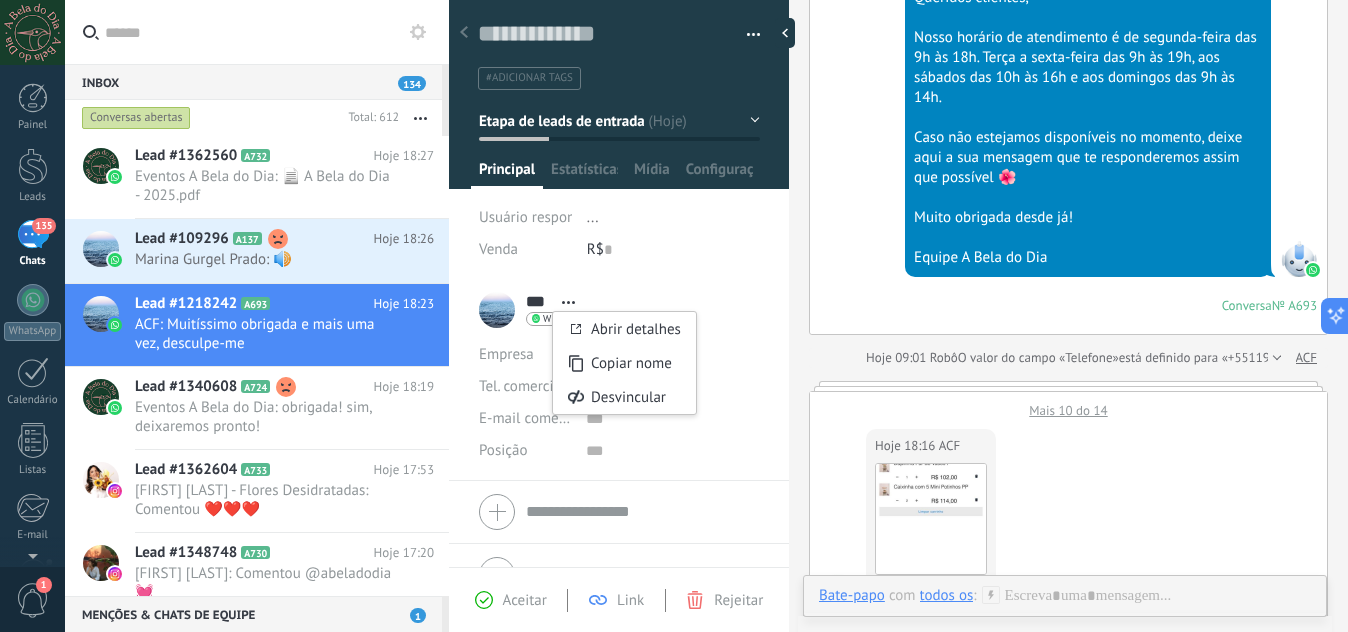 scroll, scrollTop: 278, scrollLeft: 0, axis: vertical 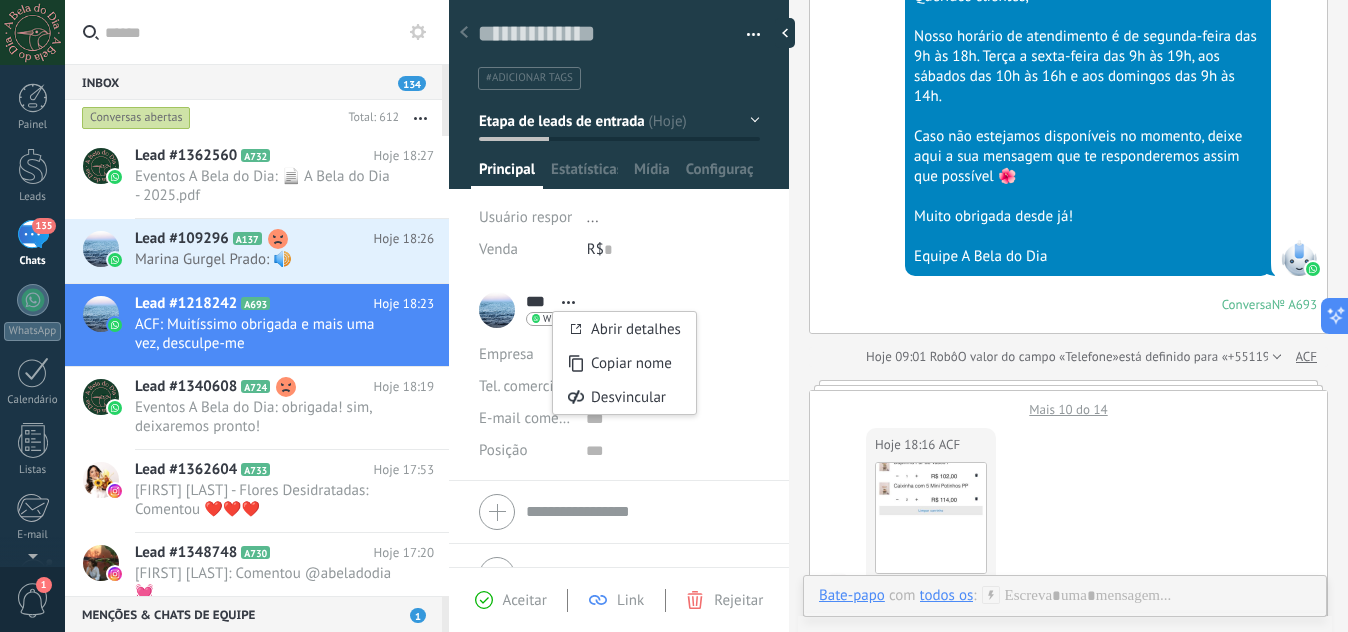 click on "Mais 10 do 14" at bounding box center (1068, 404) 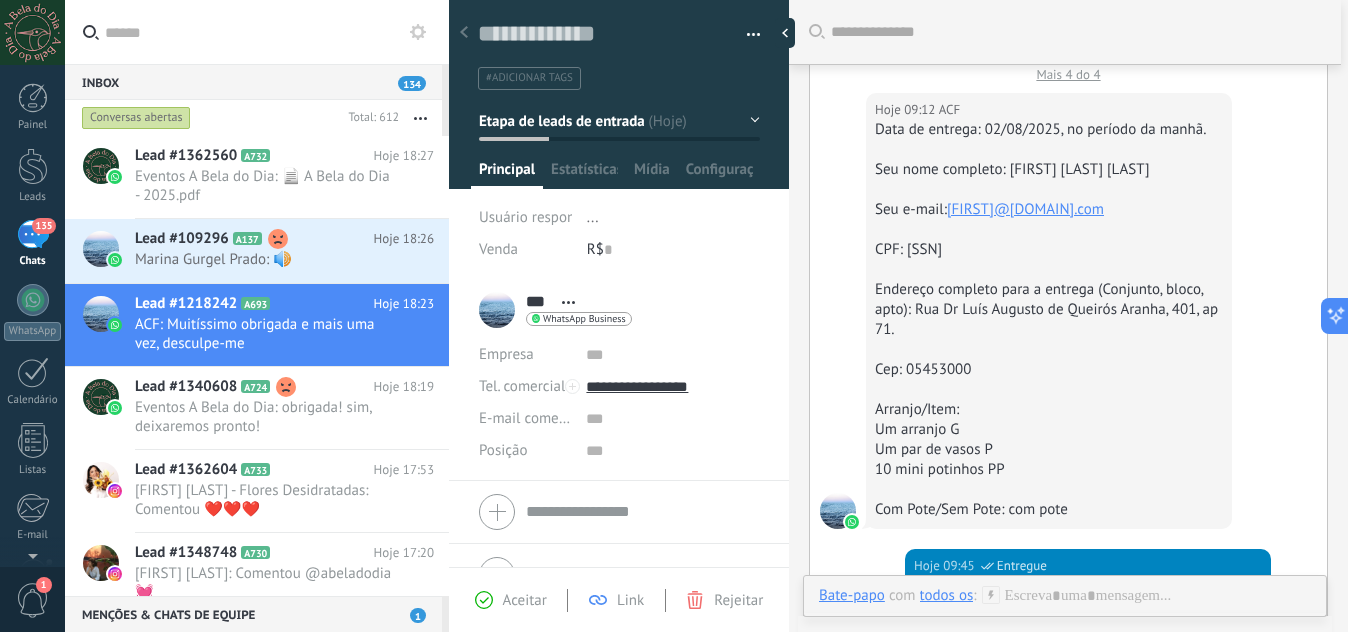 scroll, scrollTop: 612, scrollLeft: 0, axis: vertical 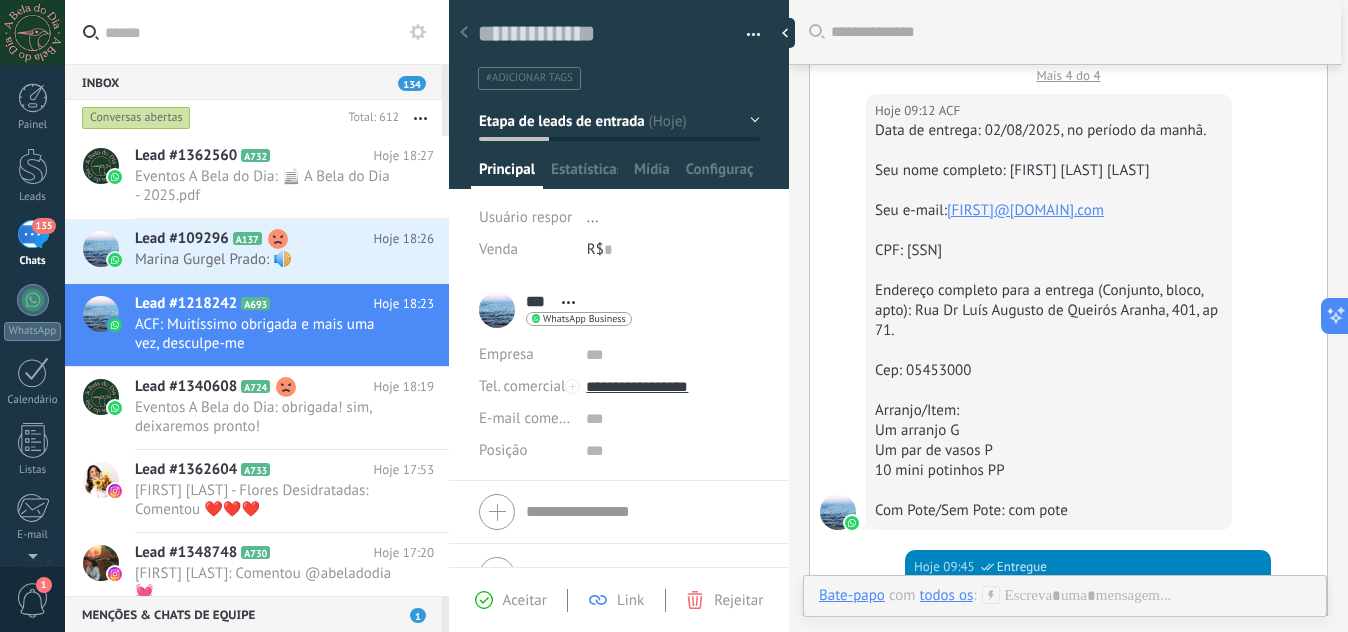 drag, startPoint x: 1008, startPoint y: 170, endPoint x: 1199, endPoint y: 167, distance: 191.02356 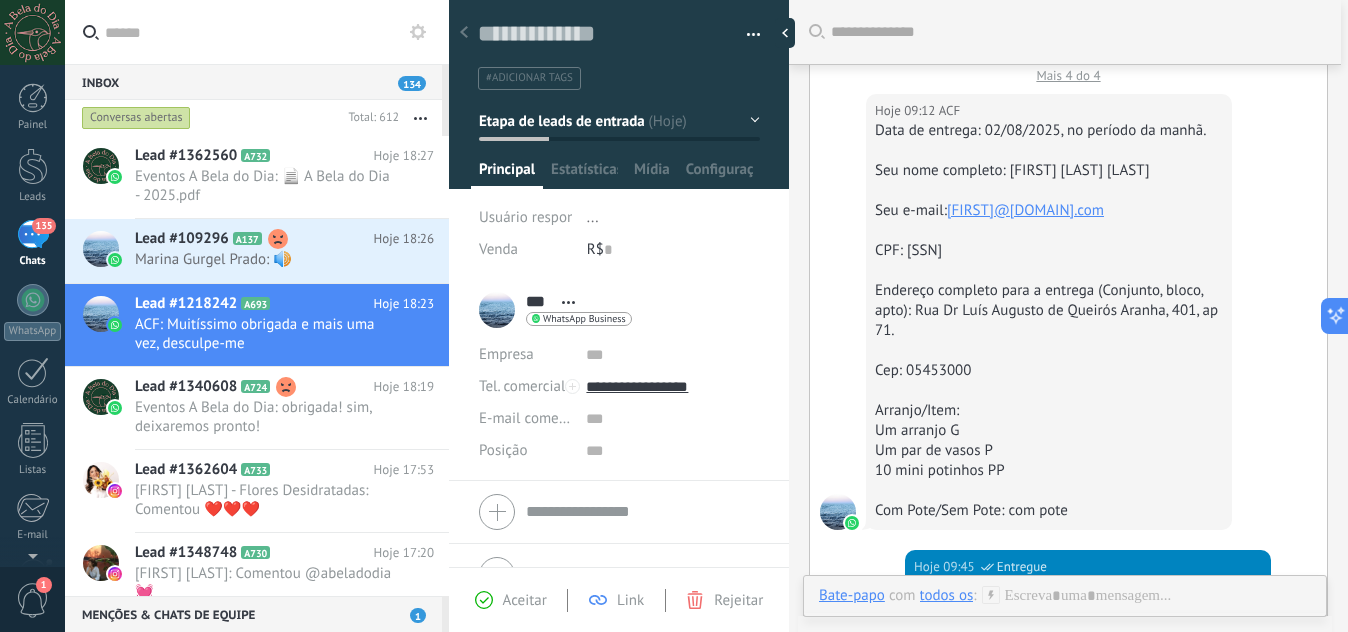 click on "Seu nome completo: [FIRST] [LAST] [LAST]" at bounding box center [1049, 171] 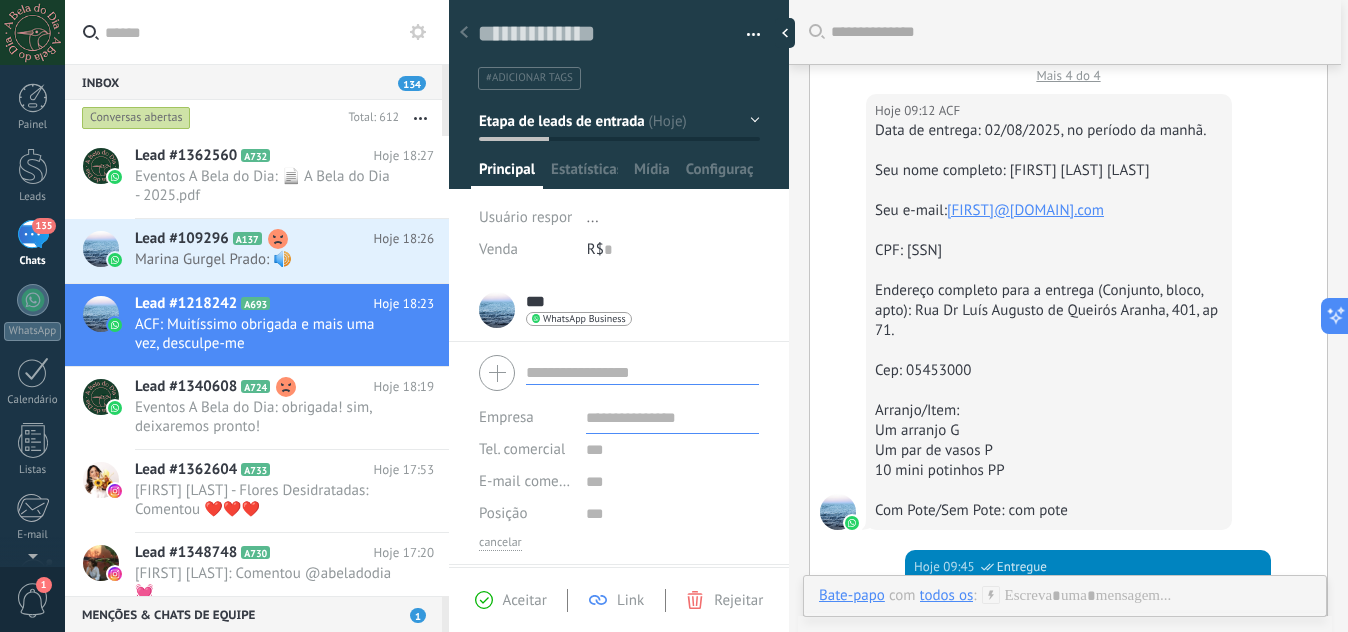 paste on "**********" 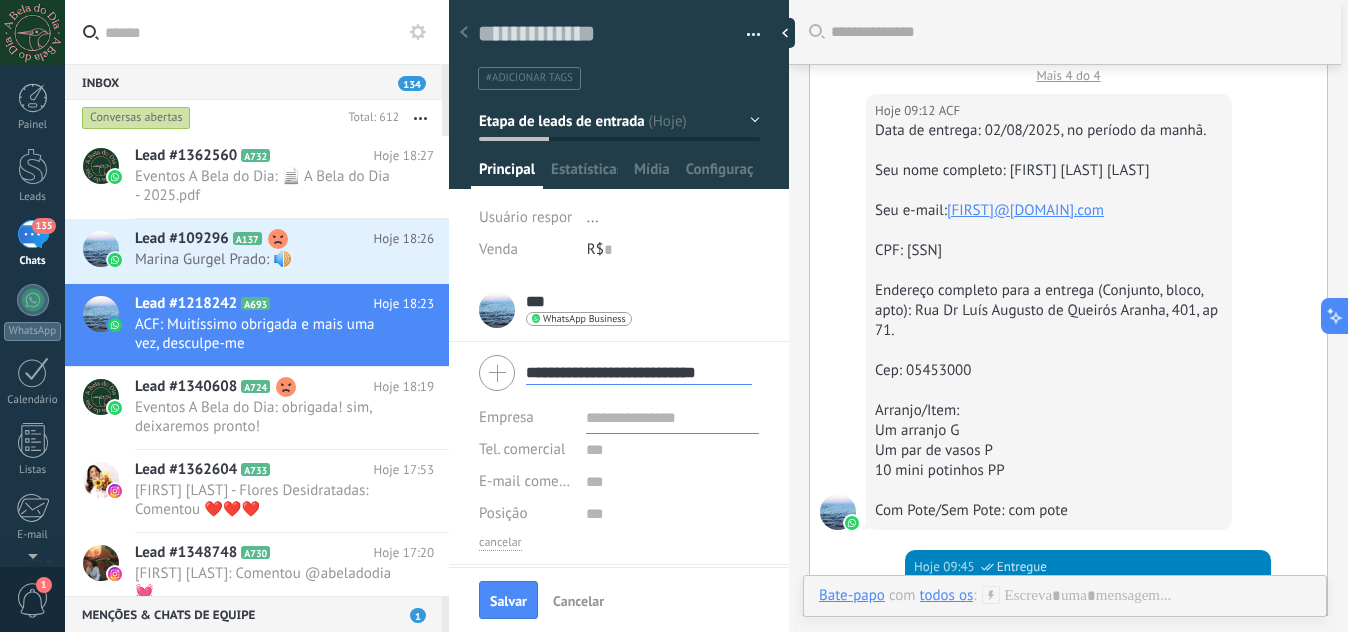 scroll, scrollTop: 0, scrollLeft: 0, axis: both 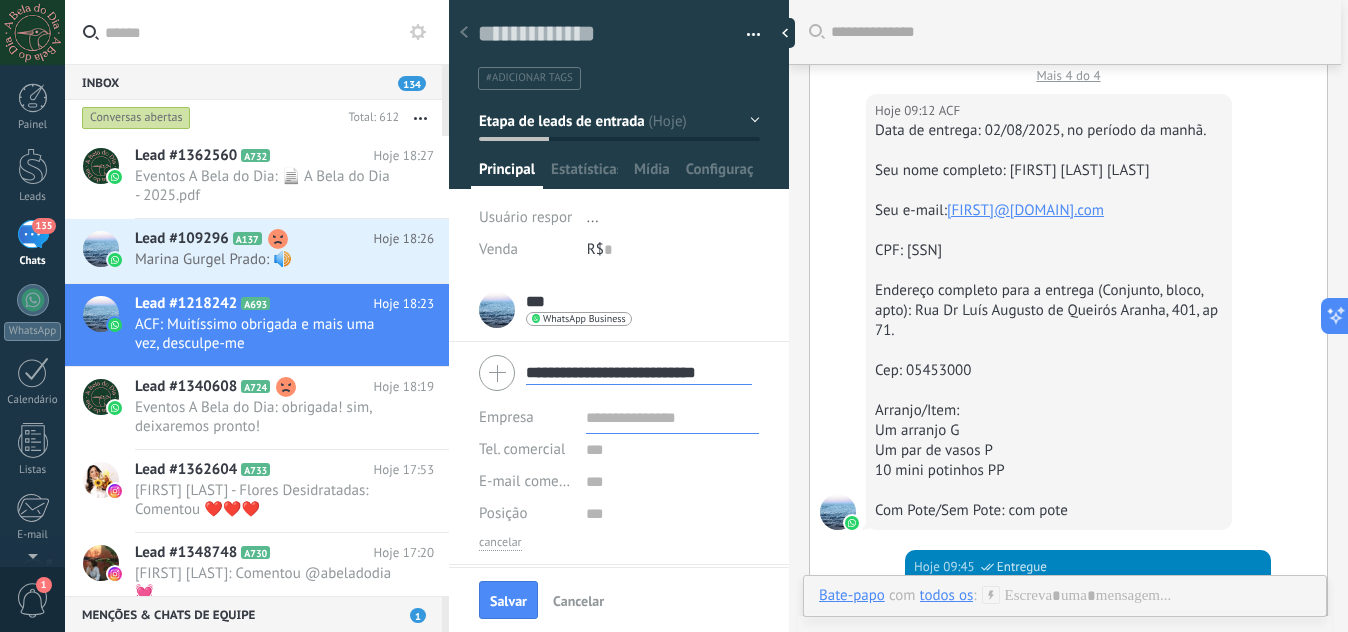 type on "**********" 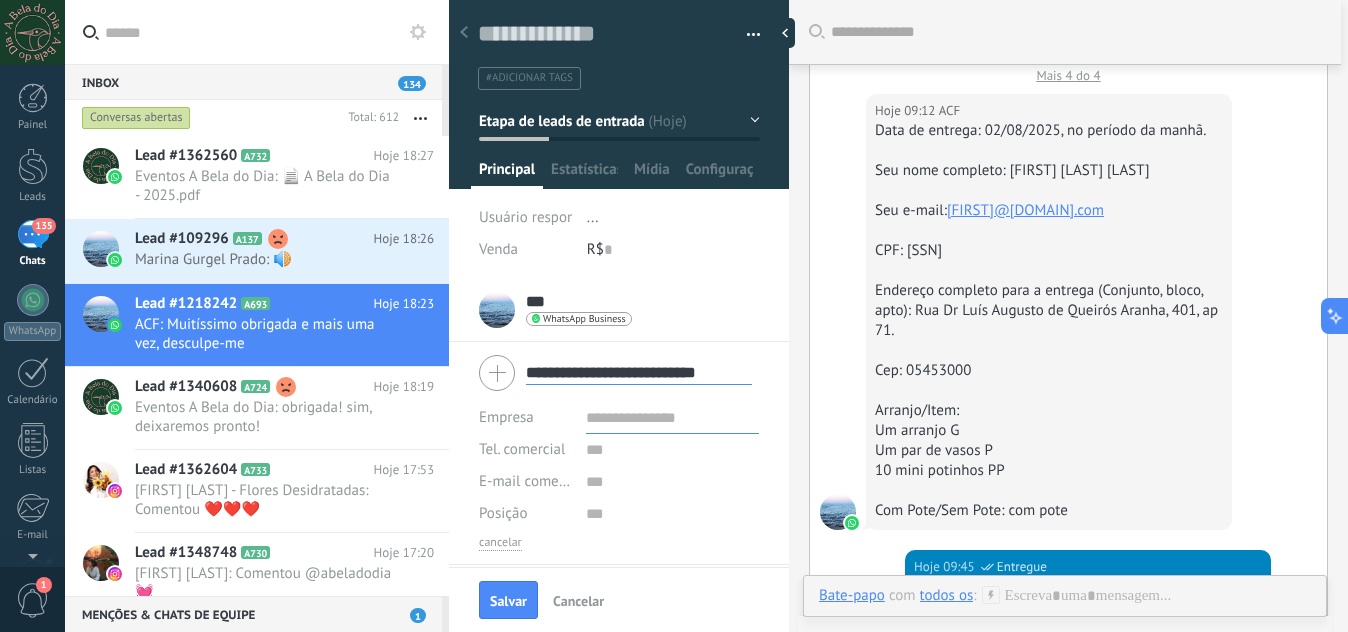 drag, startPoint x: 1149, startPoint y: 212, endPoint x: 950, endPoint y: 212, distance: 199 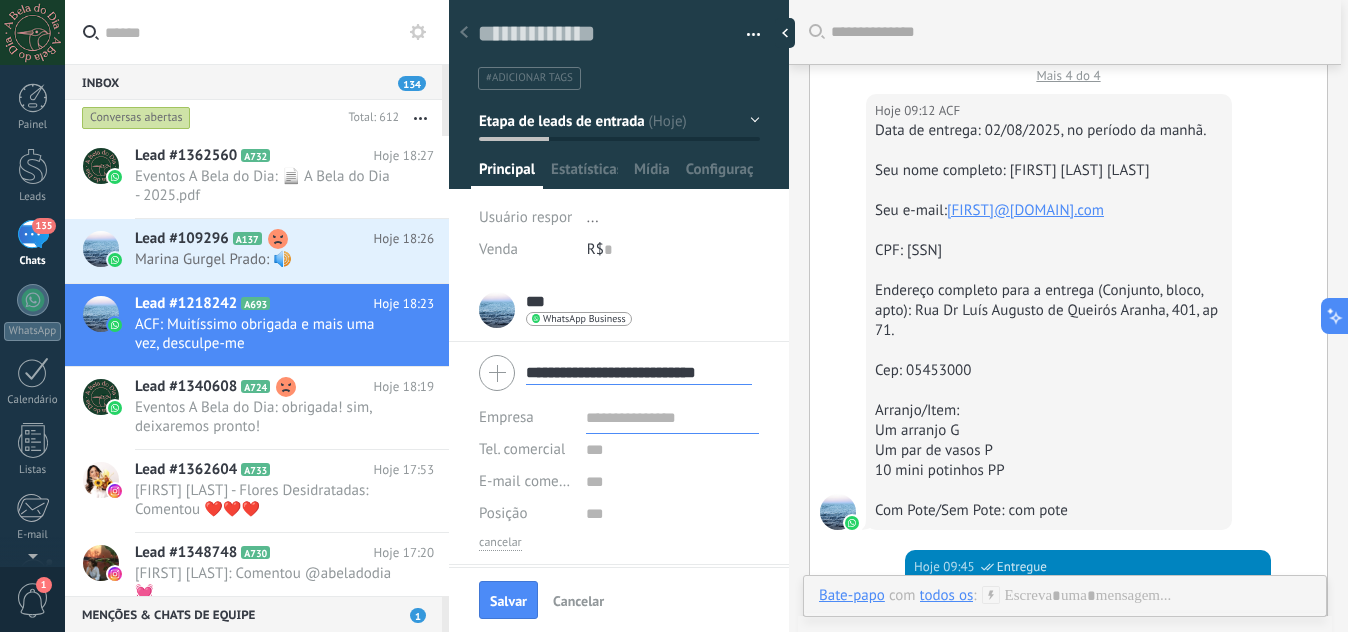 click on "Seu e-mail:  [FIRST]@[DOMAIN].com" at bounding box center (1049, 211) 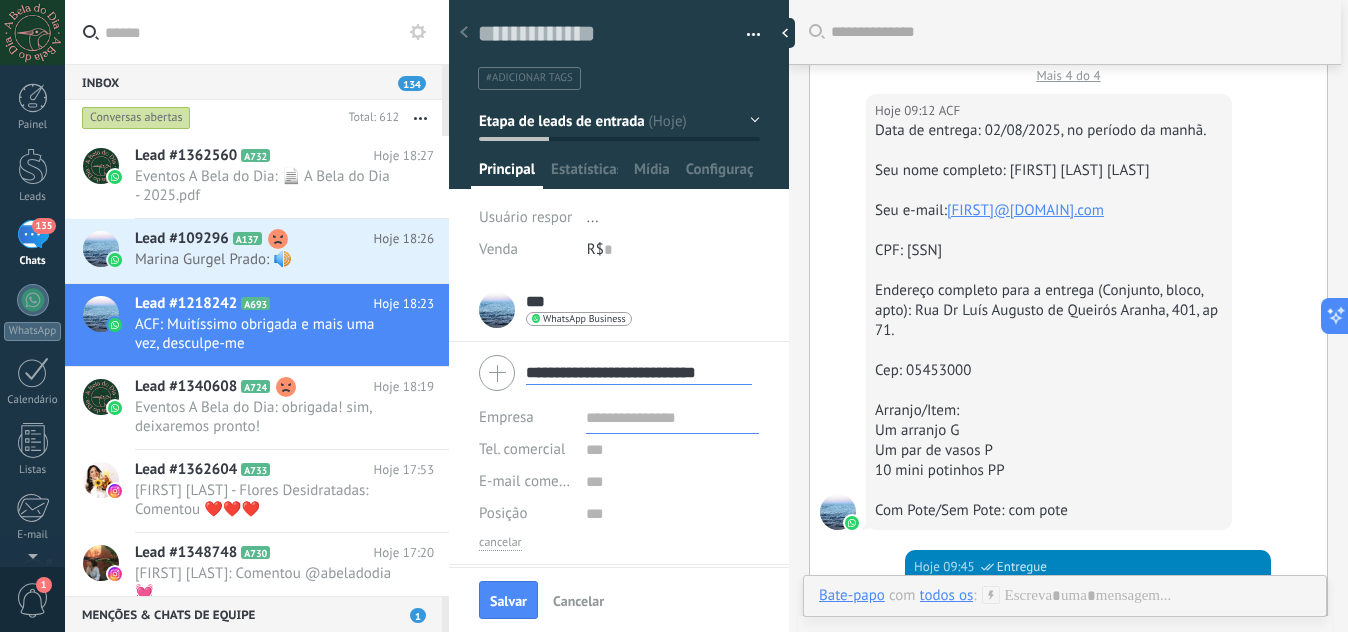 copy on "[FIRST]@[DOMAIN].com" 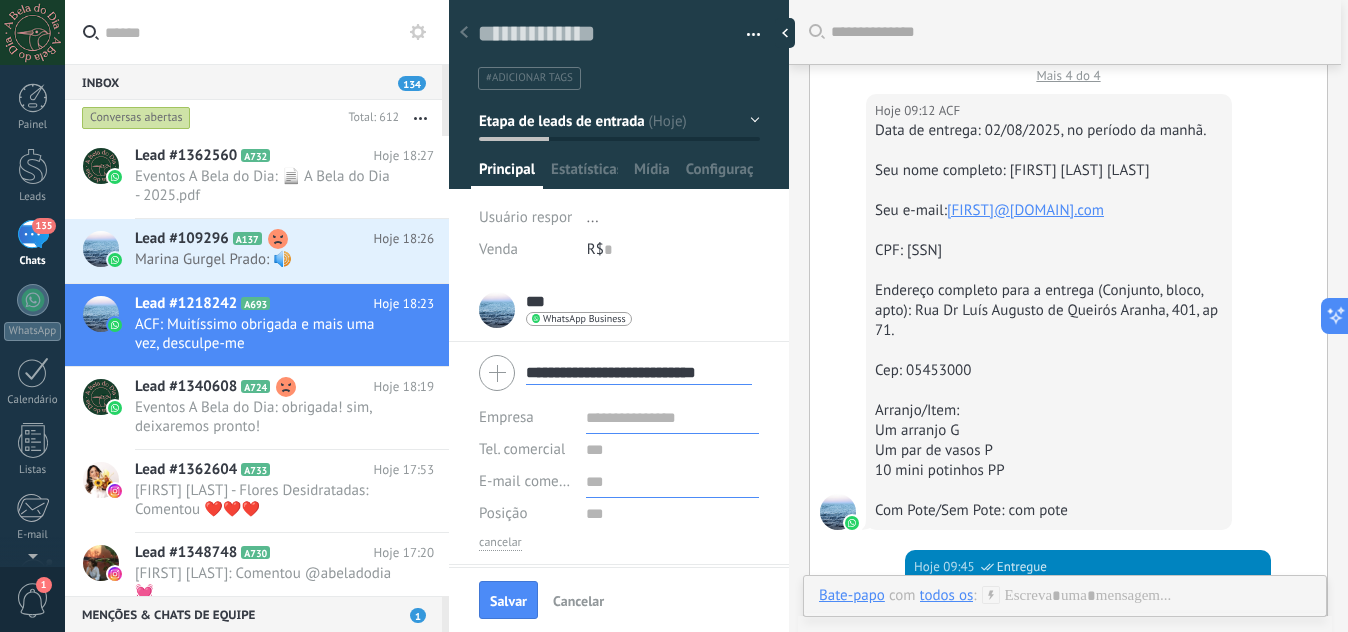 click at bounding box center [672, 482] 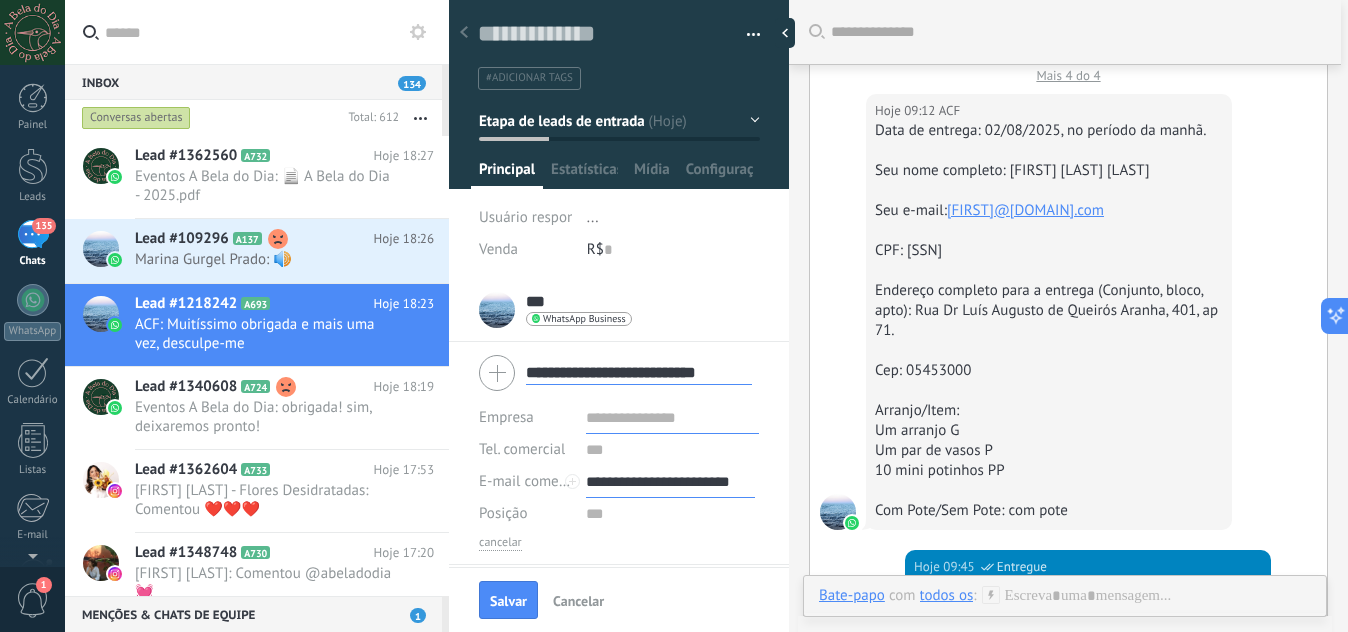 scroll, scrollTop: 0, scrollLeft: 9, axis: horizontal 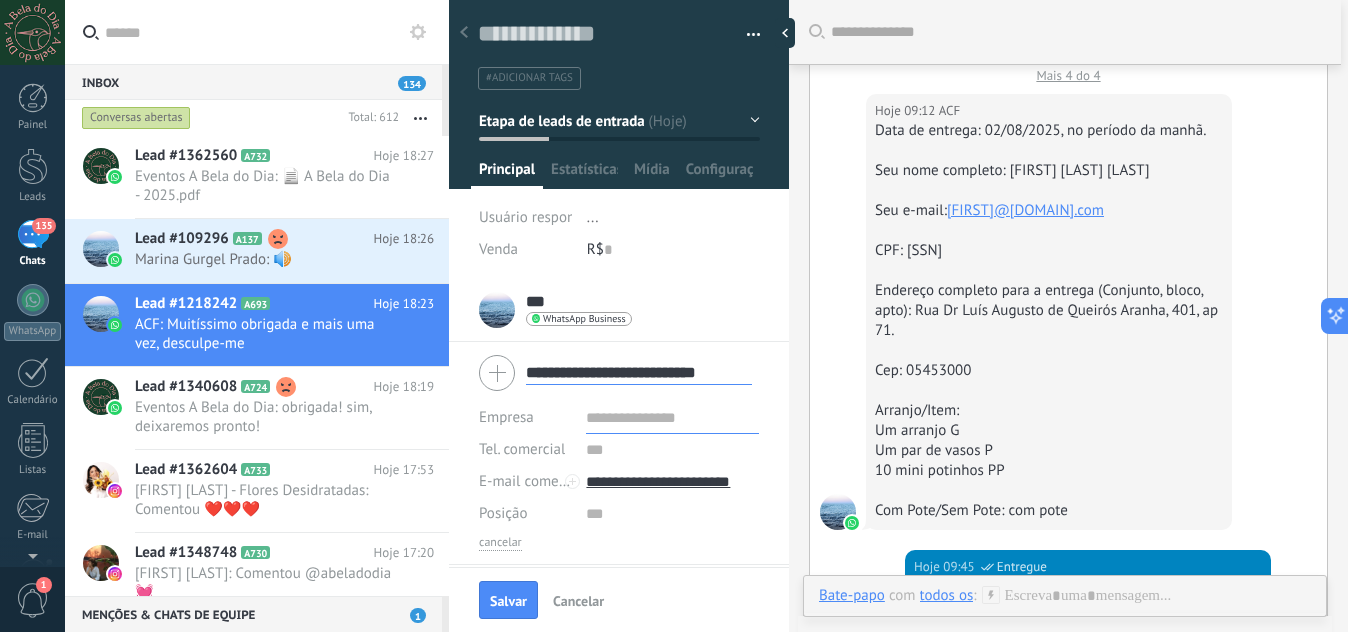 click on "Etapa de leads de entrada" at bounding box center [619, 121] 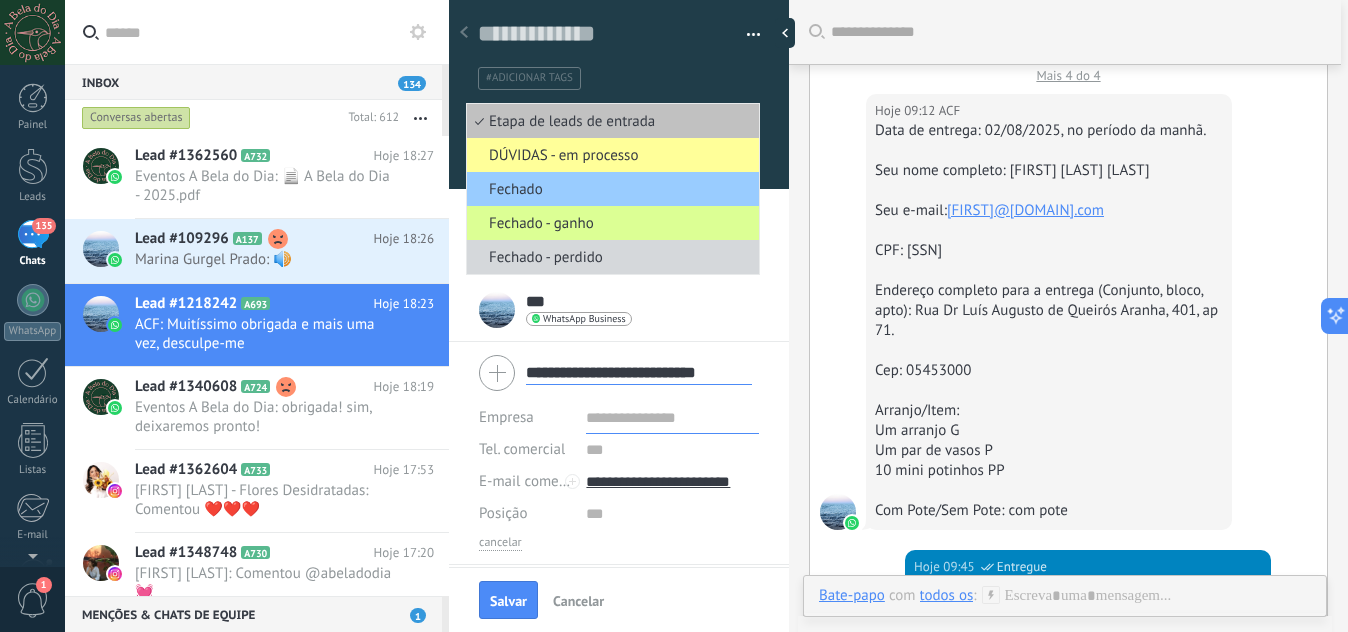 click on "Fechado - ganho" at bounding box center (613, 223) 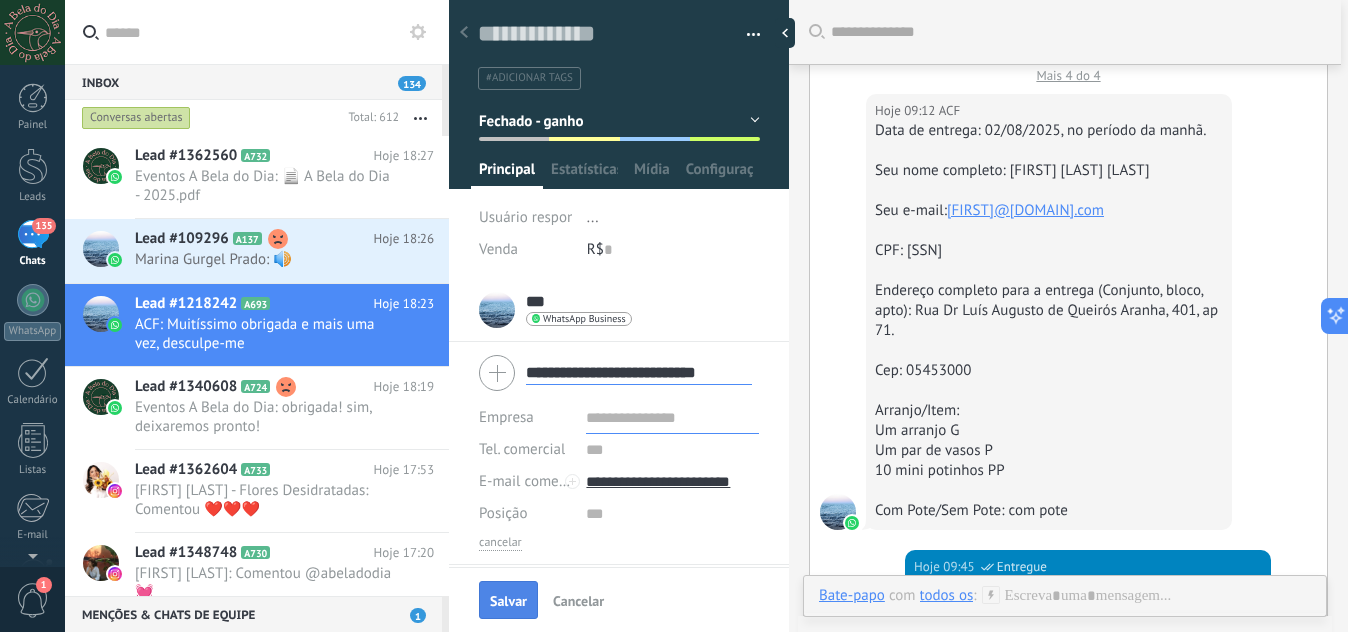 click on "Salvar" at bounding box center [508, 601] 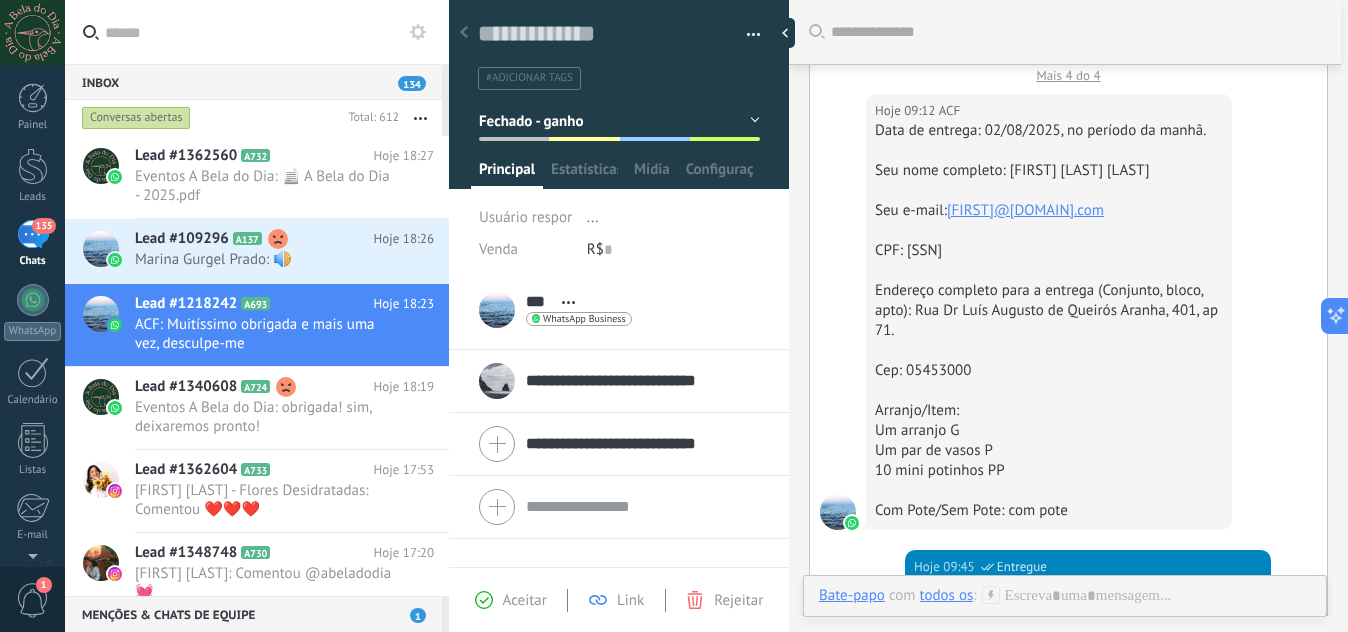 type 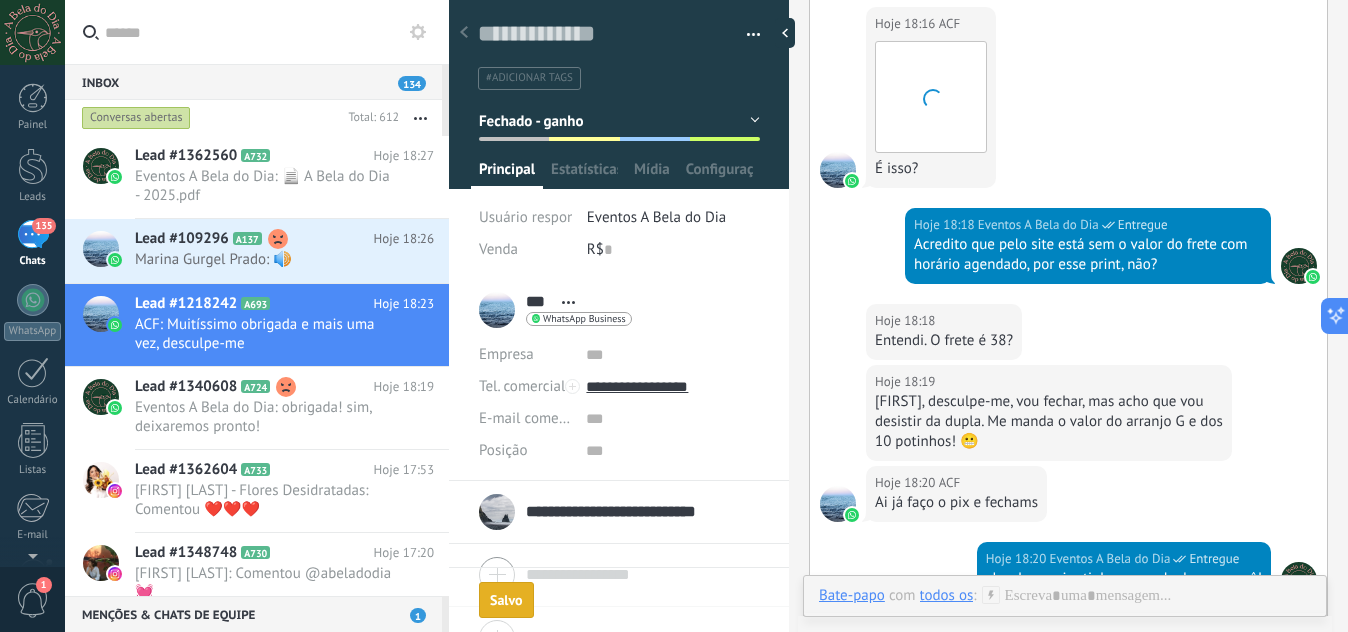 scroll, scrollTop: 1836, scrollLeft: 0, axis: vertical 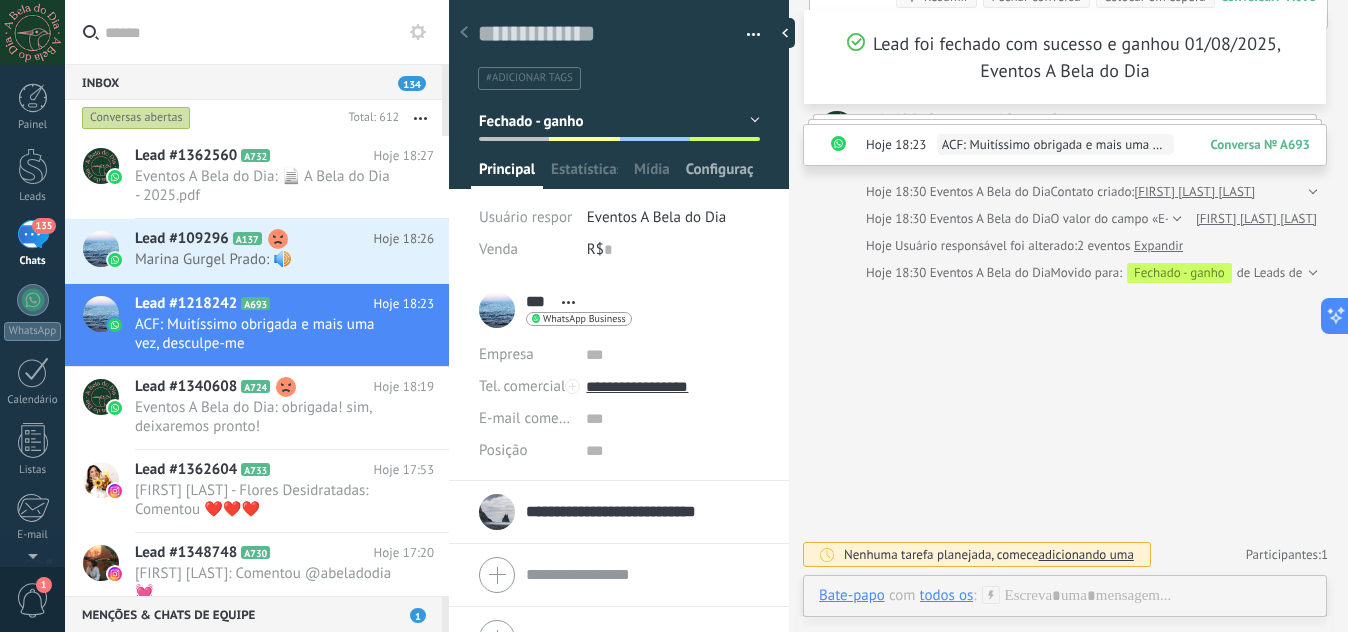 click on "Configurações" at bounding box center (719, 174) 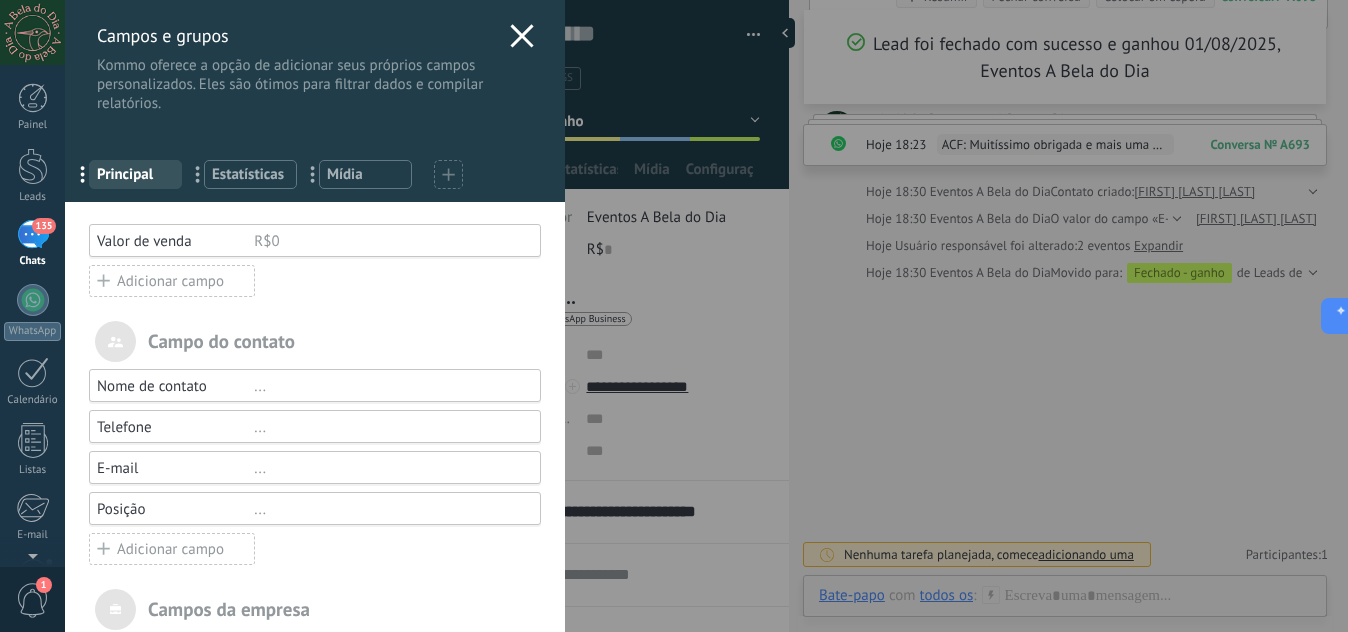 click on "R$0" at bounding box center (388, 241) 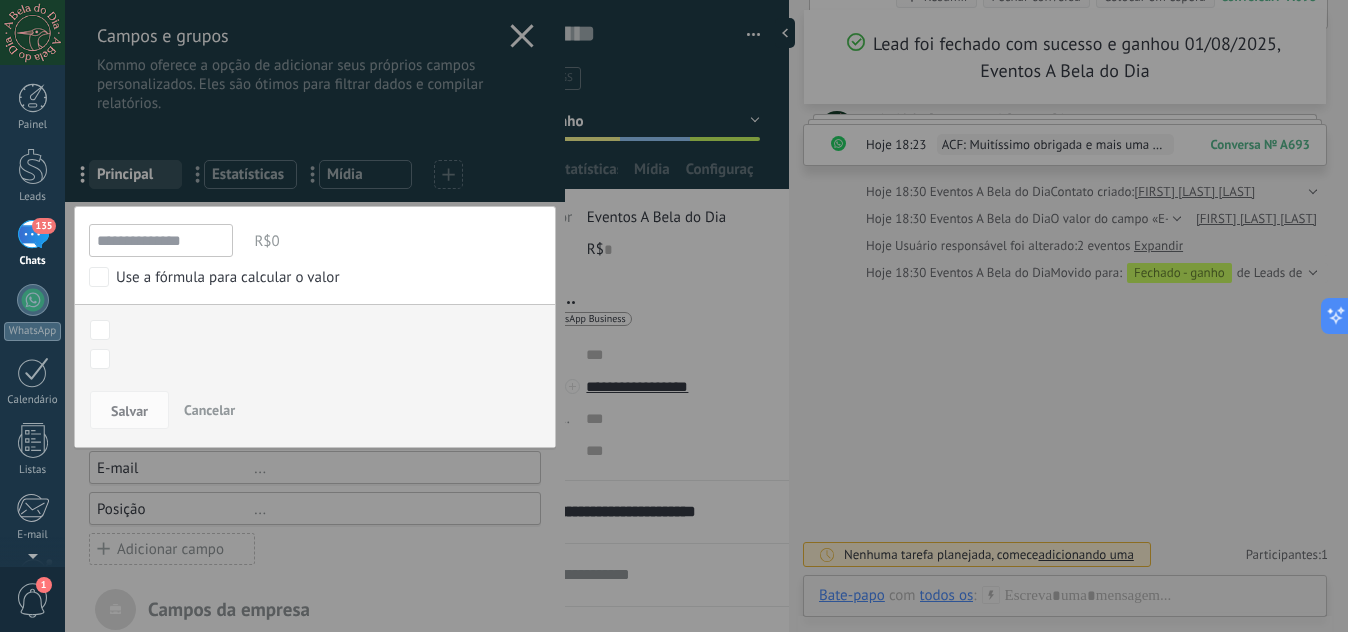 click on "**********" at bounding box center [161, 240] 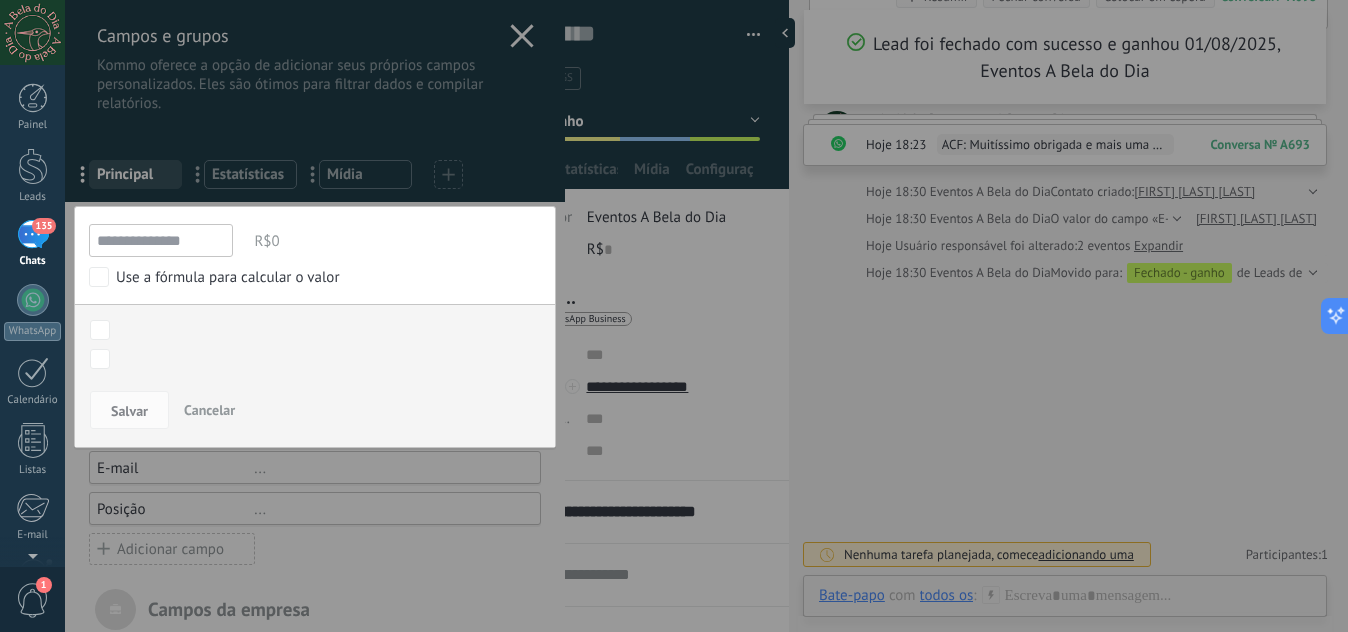 click on "Cancelar" at bounding box center (209, 410) 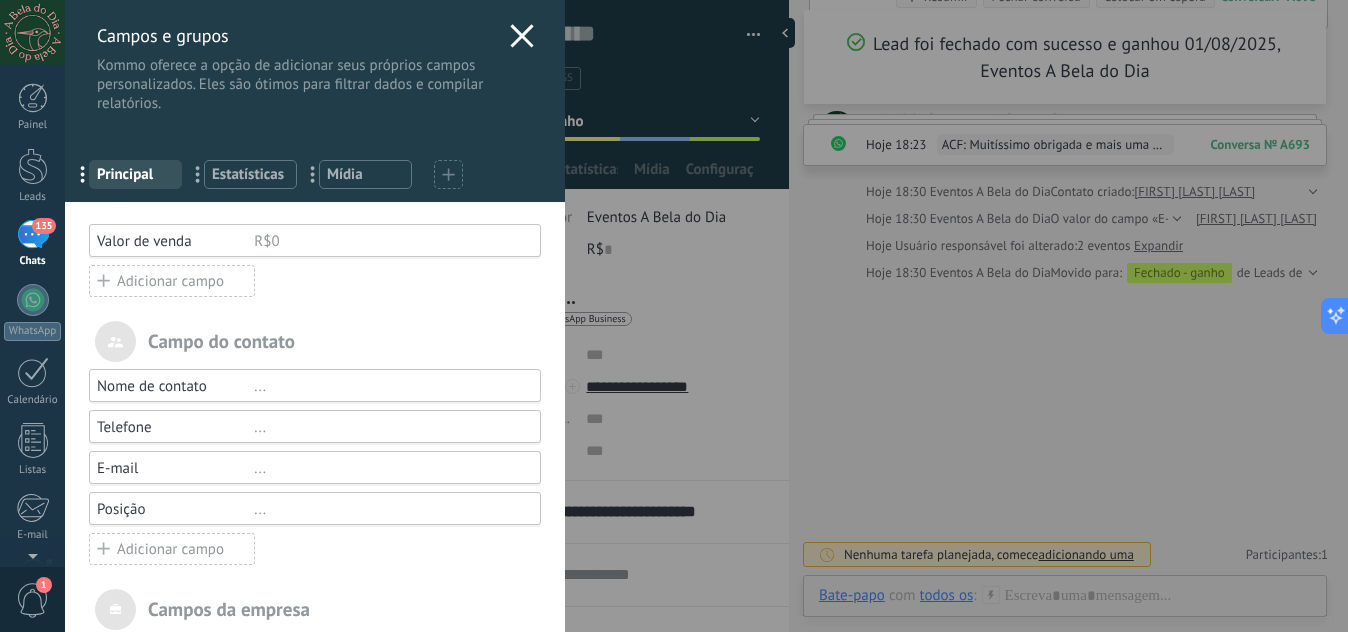 click on "R$0" at bounding box center [388, 241] 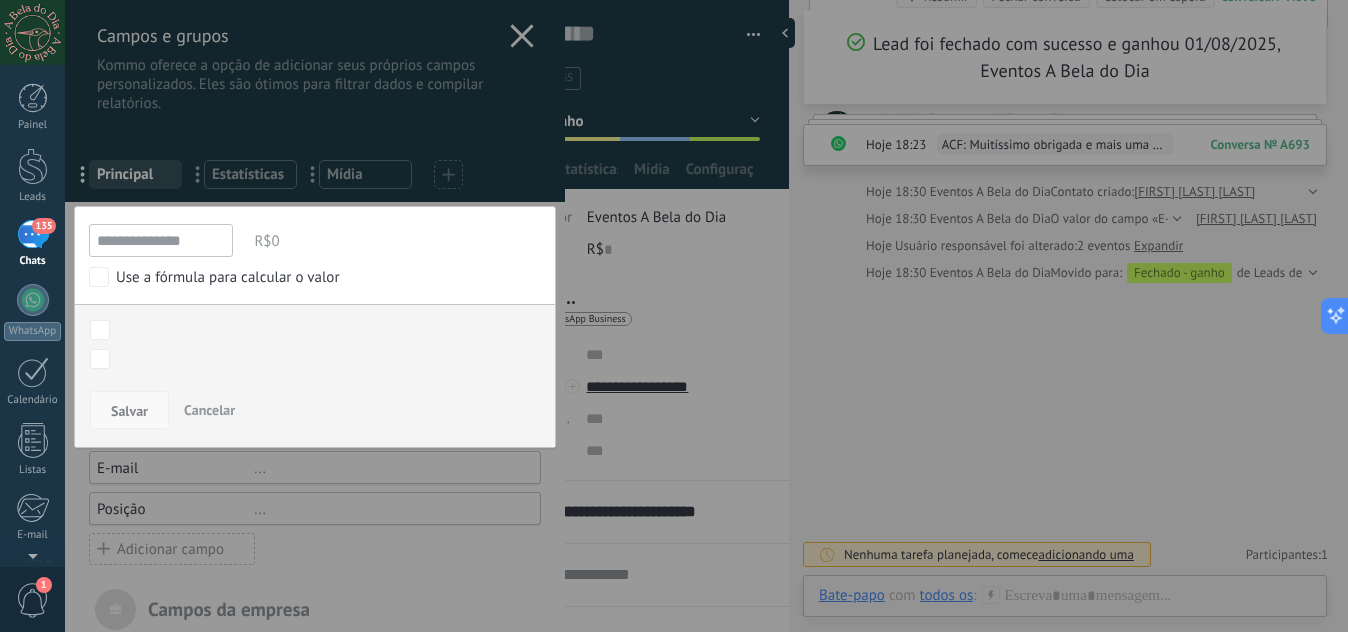 click on "Salvar" at bounding box center [129, 411] 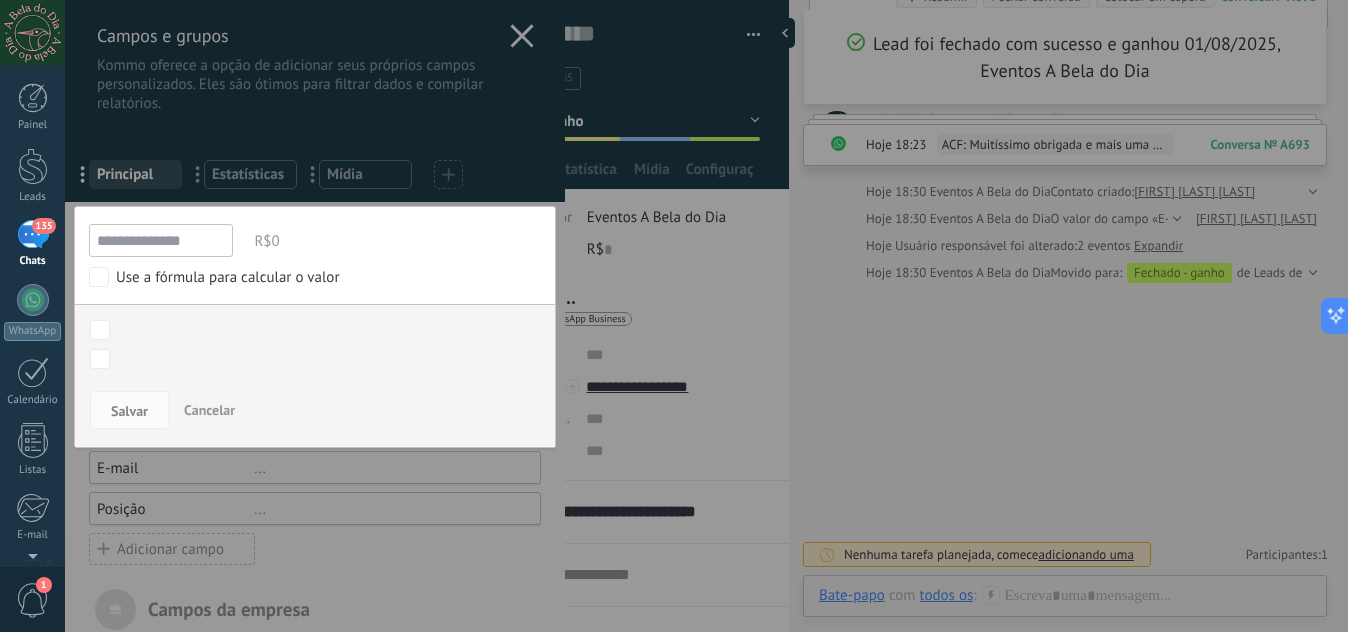 click on "Cancelar" at bounding box center [209, 410] 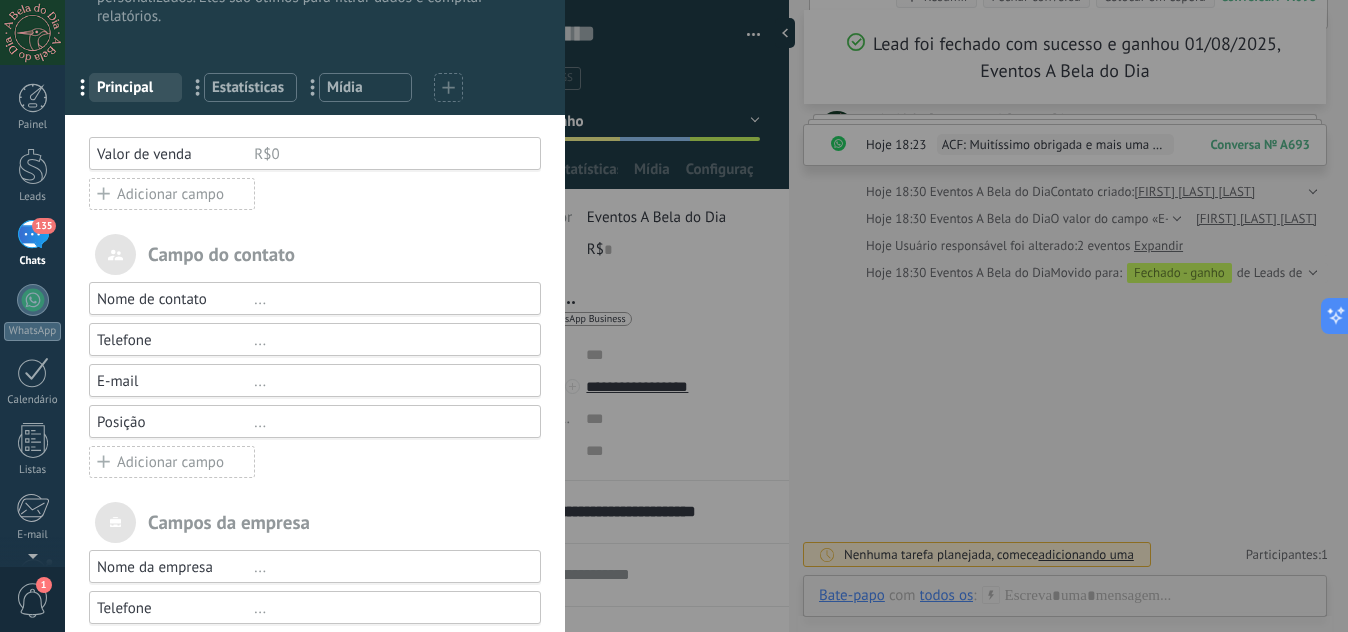 scroll, scrollTop: 86, scrollLeft: 0, axis: vertical 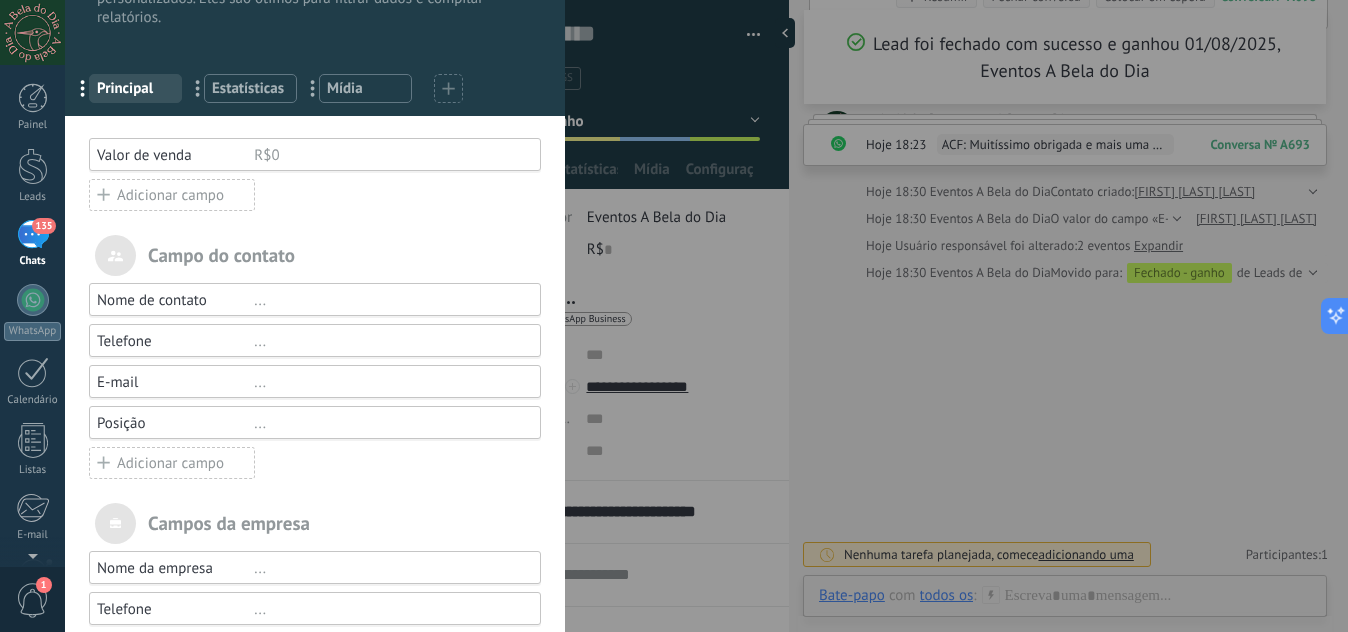 click on "R$0" at bounding box center [388, 155] 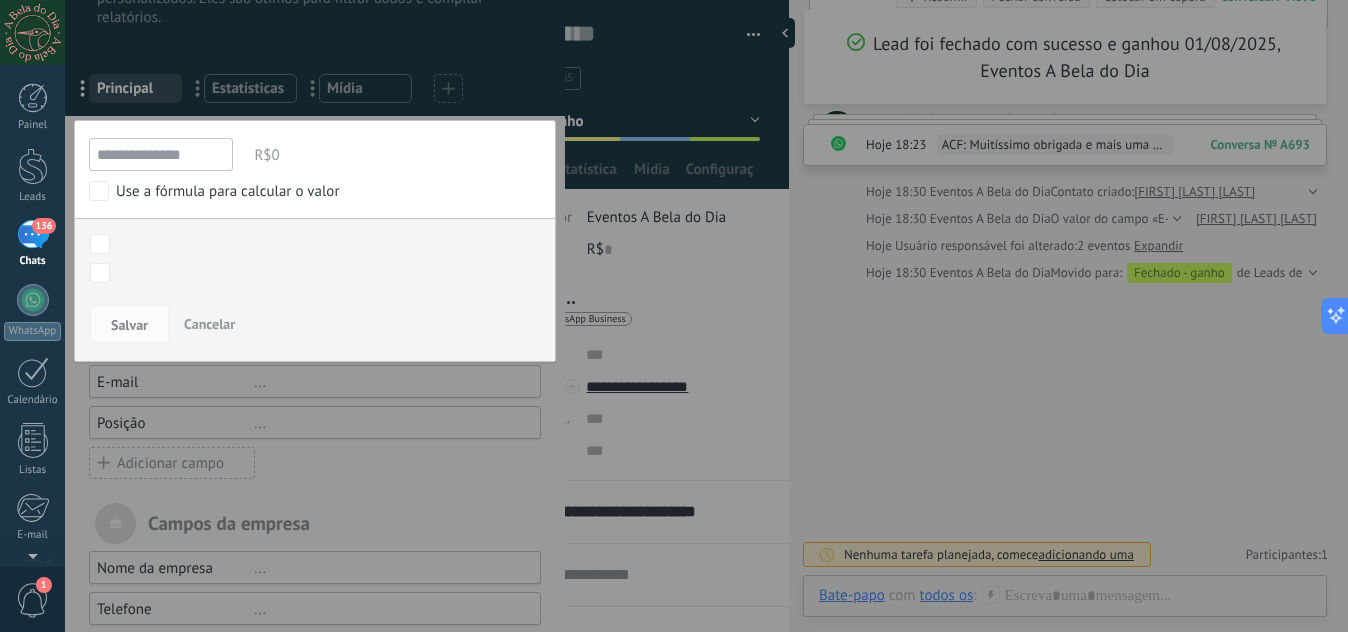 click on "Cancelar" at bounding box center (209, 324) 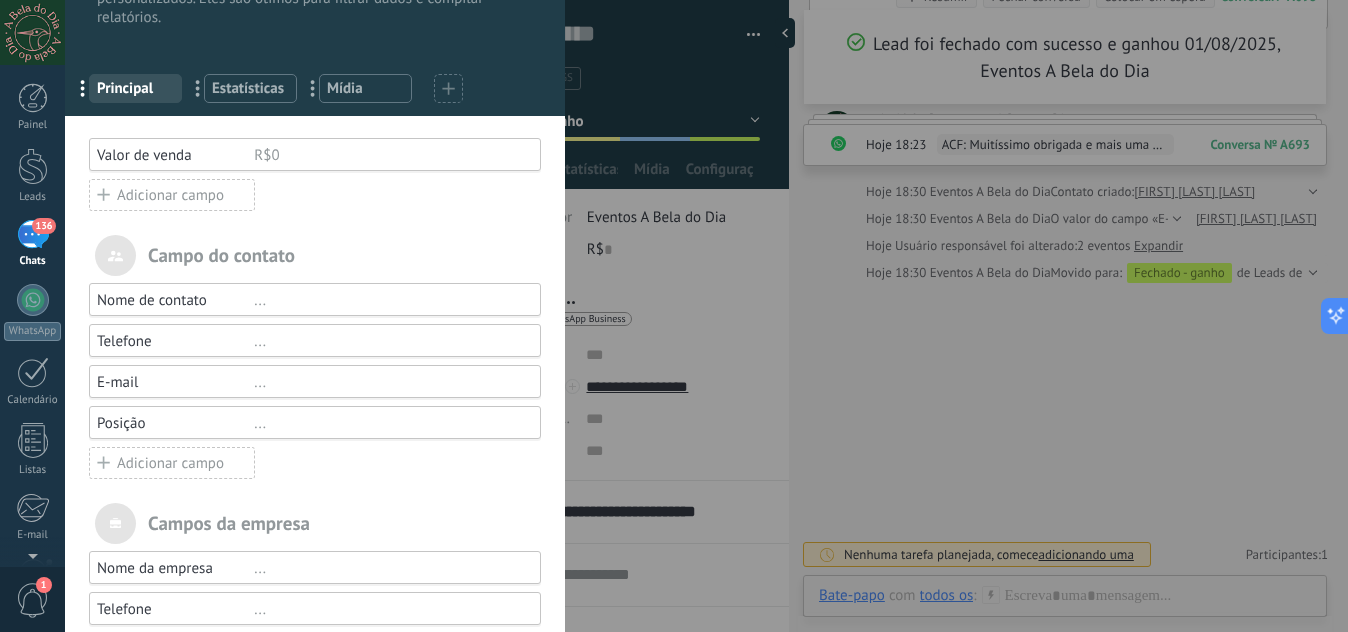 click on "Campos e grupos Kommo oferece a opção de adicionar seus próprios campos personalizados. Eles são ótimos para filtrar dados e compilar relatórios. ... Principal ... Estatísticas ... Mídia Você atingiu o limite de campos personalizados no plano Período de teste. Valor de venda R$0 Adicionar campo utm_content ... utm_medium ... utm_campaign ... utm_source ... utm_term ... utm_referrer ... referrer ... gclientid ... gclid ... fbclid ... Add meta Campo do contato Nome de contato ... Telefone ... E-mail ... Posição ... Adicionar campo Campos da empresa Nome da empresa ... Telefone ... E-mail ... Site ... Endereço ... Adicionar campo" at bounding box center [706, 316] 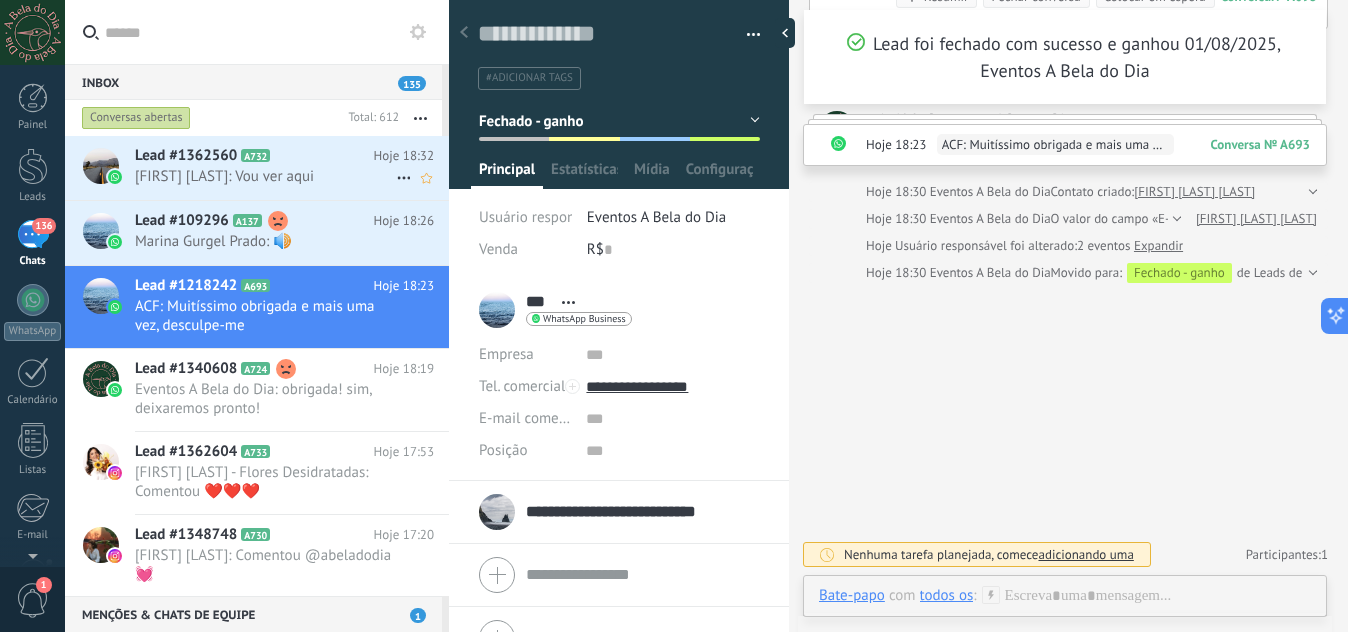 click on "[FIRST] [LAST]: Vou ver aqui" at bounding box center (265, 176) 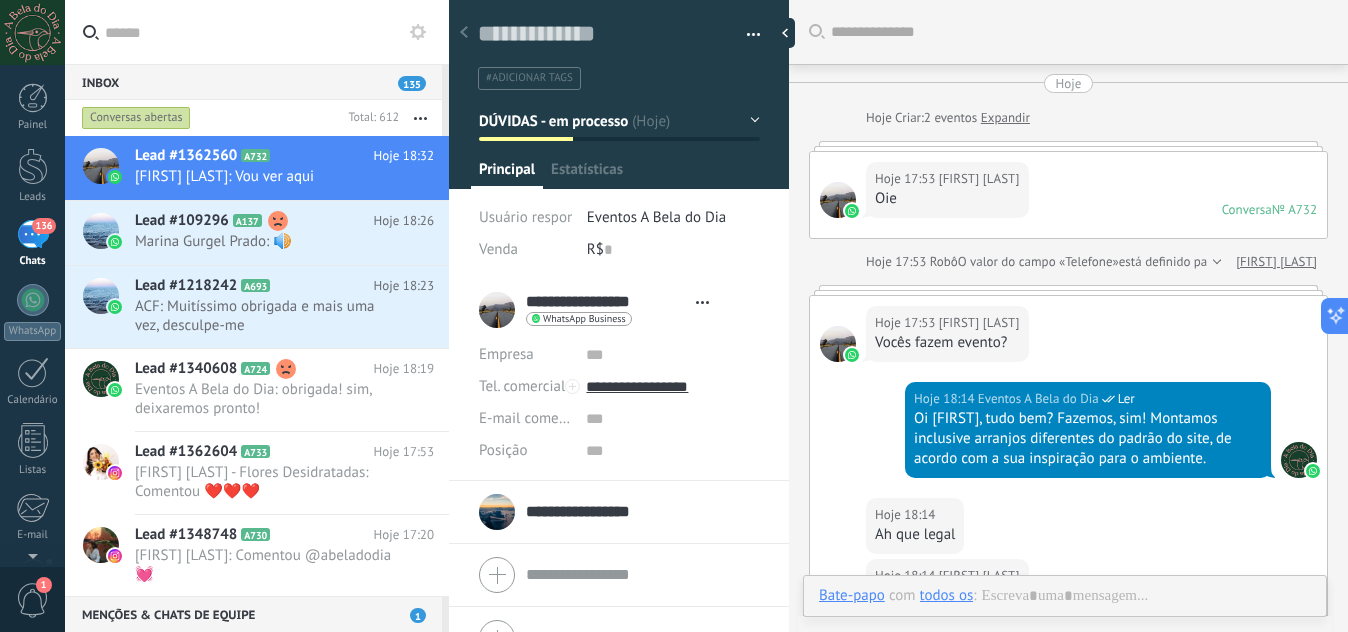 scroll, scrollTop: 1017, scrollLeft: 0, axis: vertical 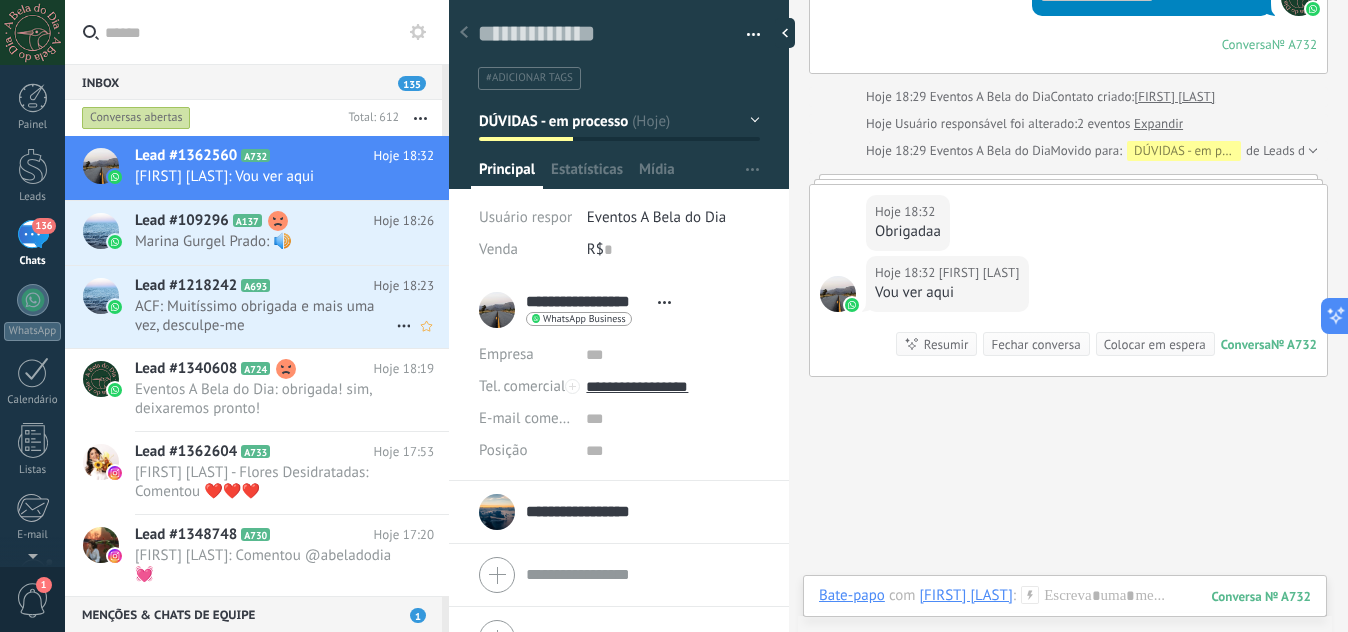 click on "ACF: Muitíssimo obrigada e mais uma vez, desculpe-me" at bounding box center (265, 316) 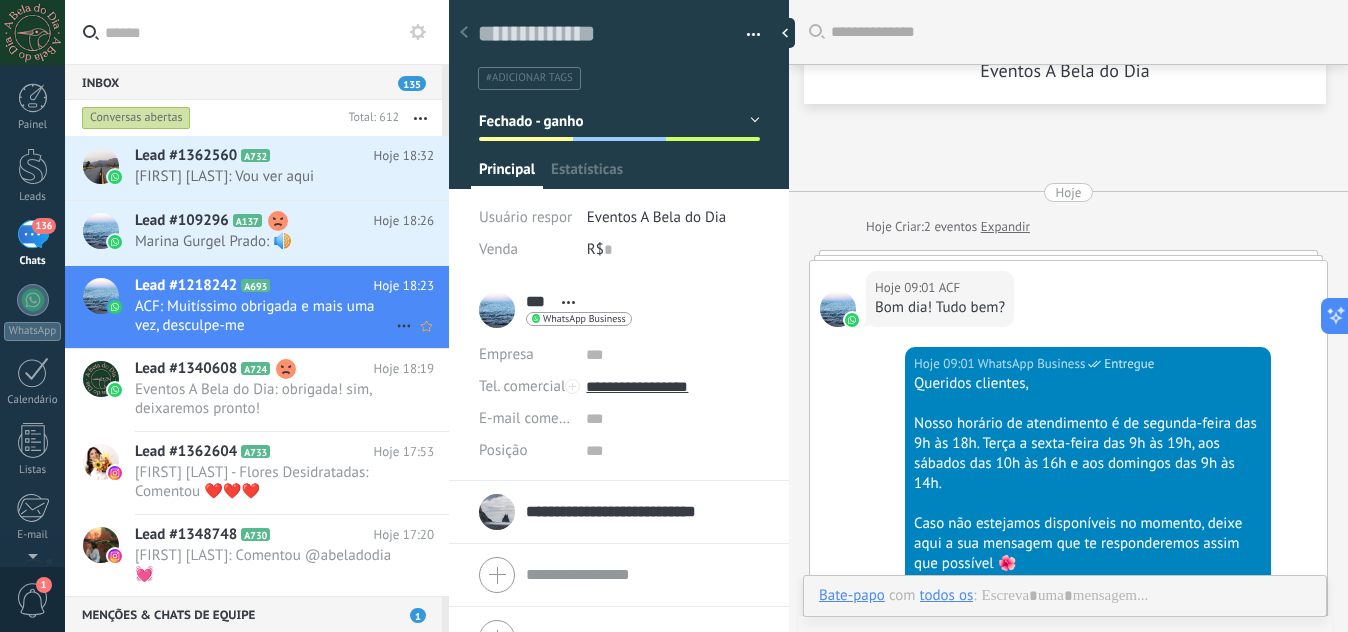 scroll, scrollTop: 1488, scrollLeft: 0, axis: vertical 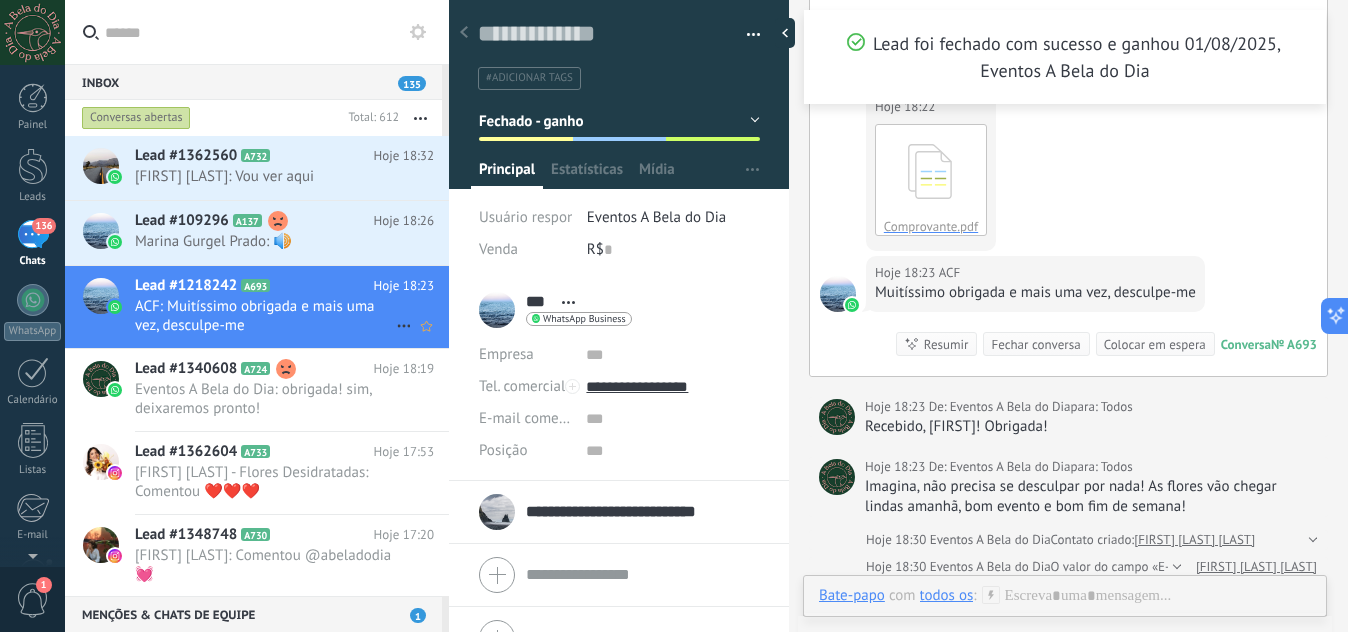 click 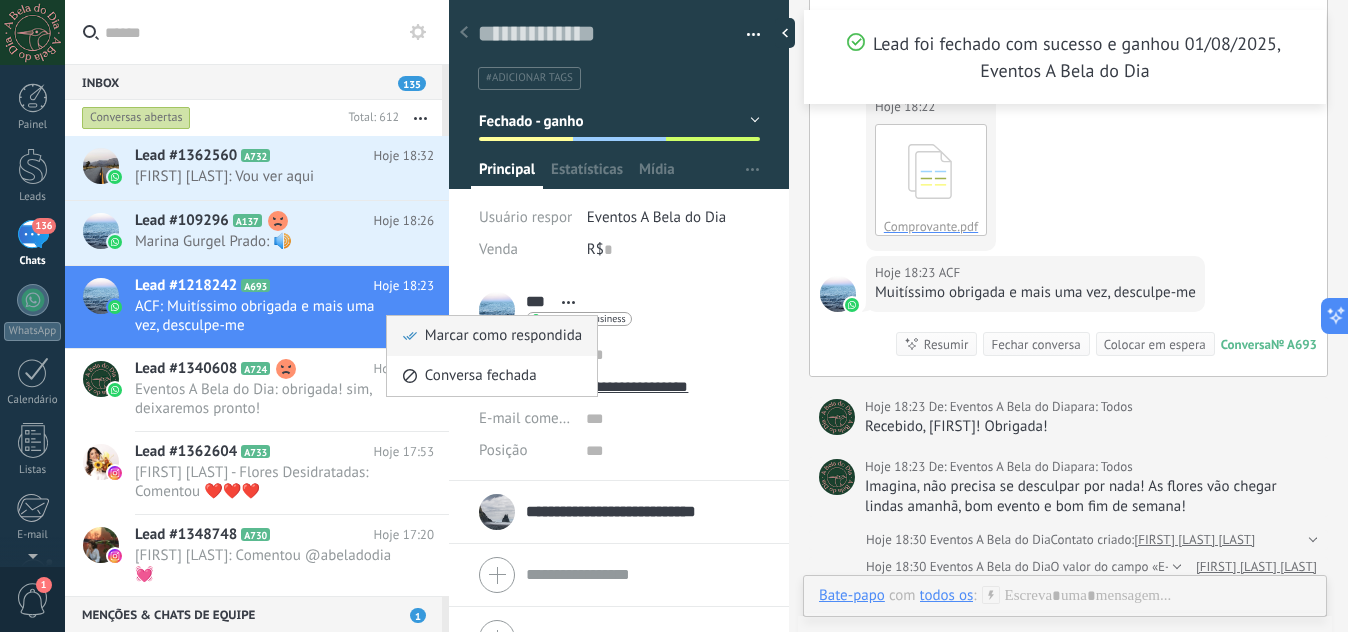 click on "Marcar como respondida" at bounding box center [503, 336] 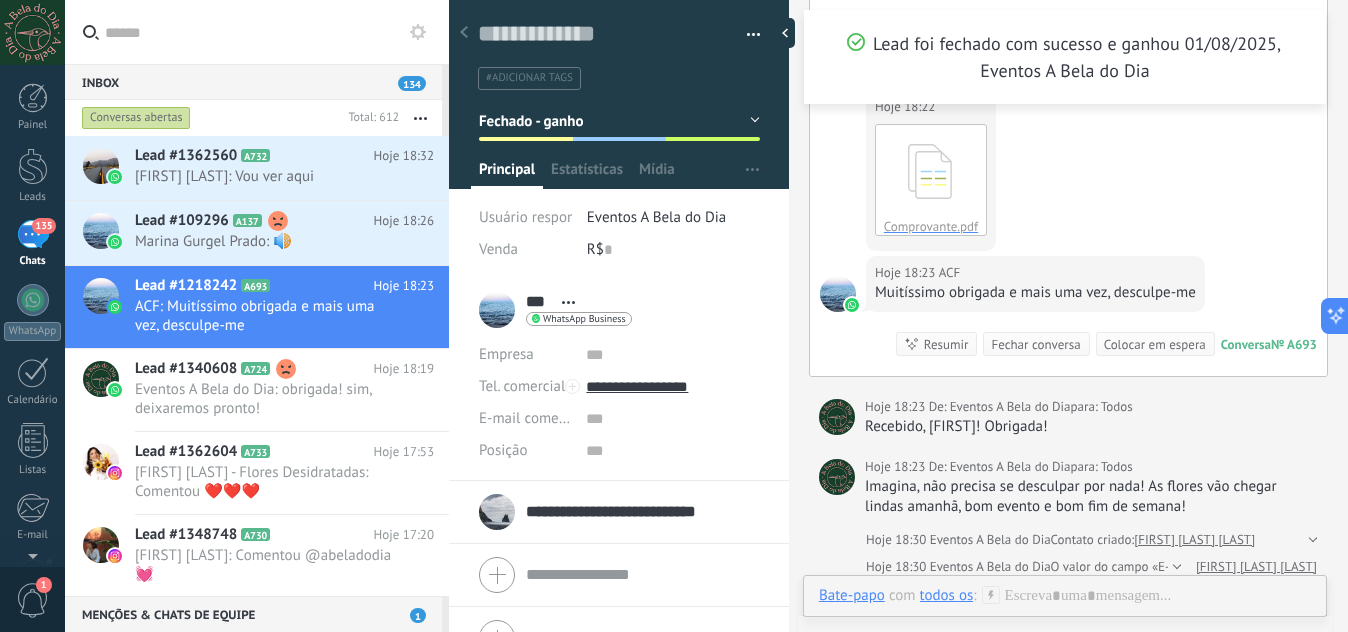 scroll, scrollTop: 1515, scrollLeft: 0, axis: vertical 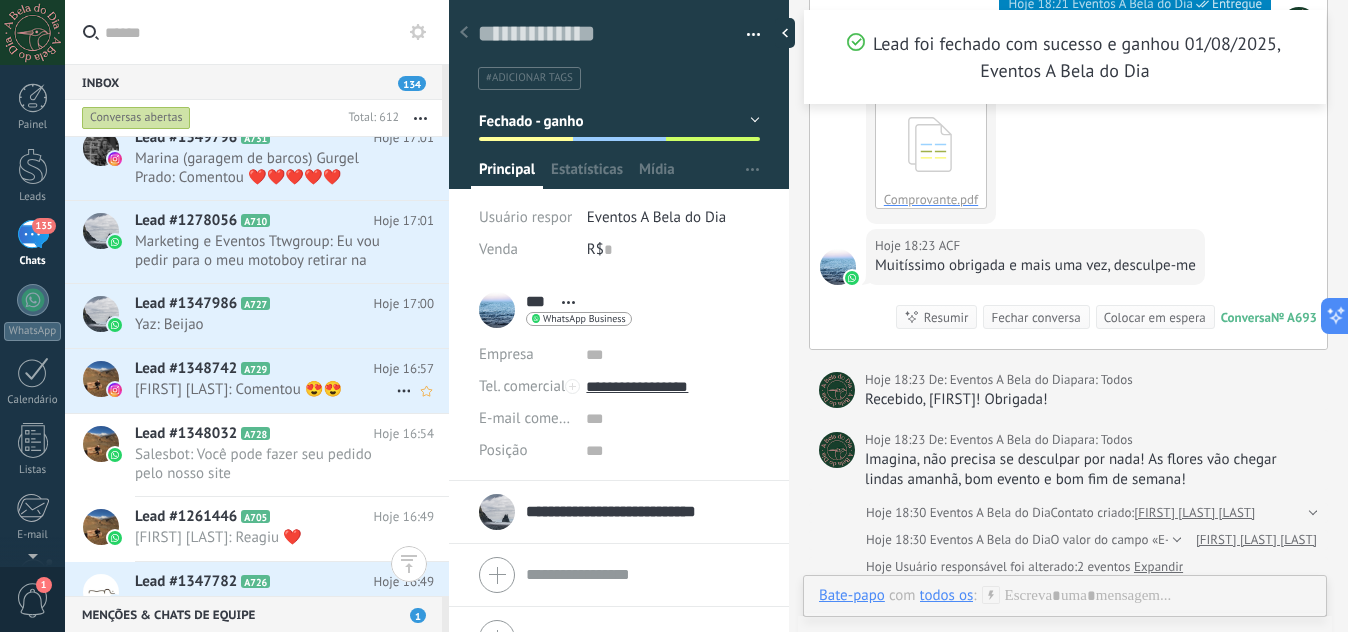 click 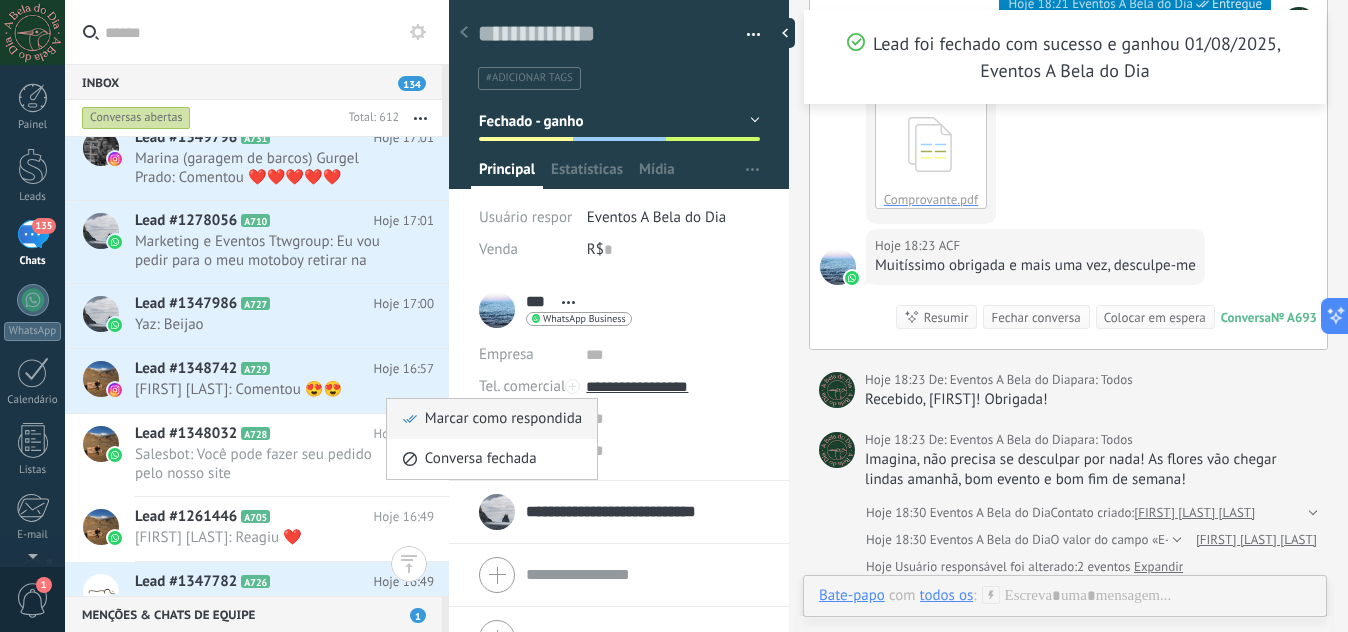 click on "Marcar como respondida" at bounding box center (503, 419) 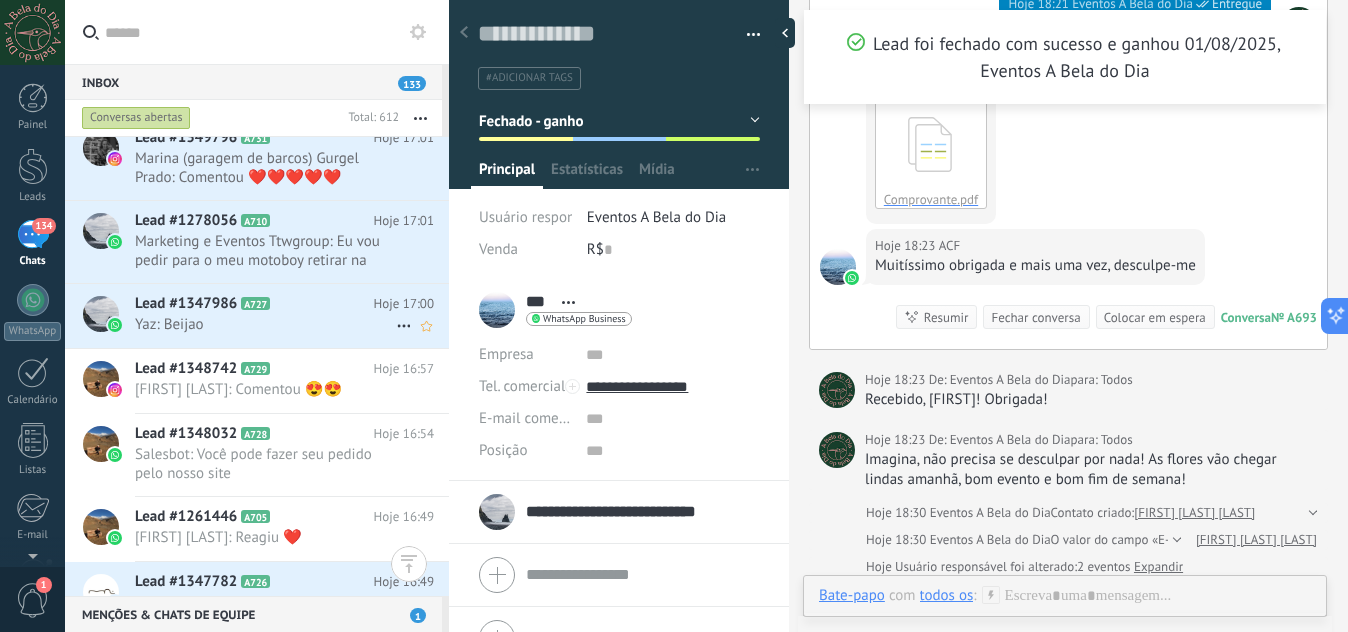 click on "Yaz: Beijao" at bounding box center [265, 324] 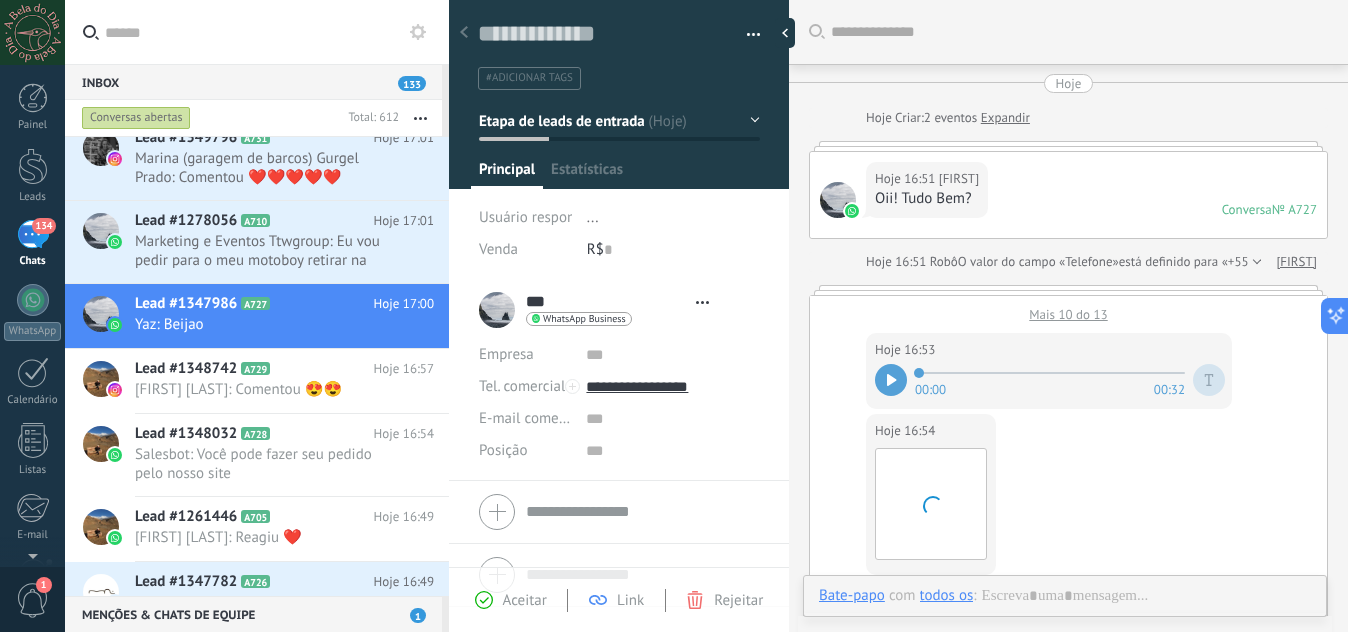 scroll, scrollTop: 30, scrollLeft: 0, axis: vertical 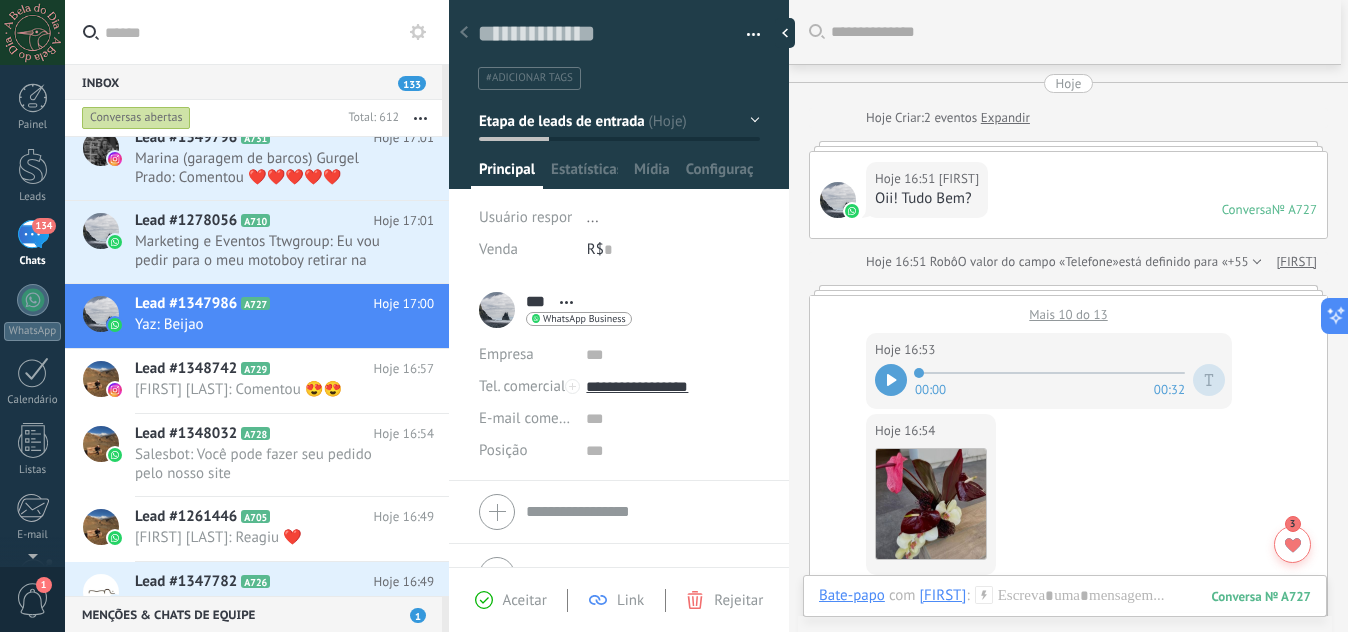 click on "Mais 10 do 13" at bounding box center (1068, 309) 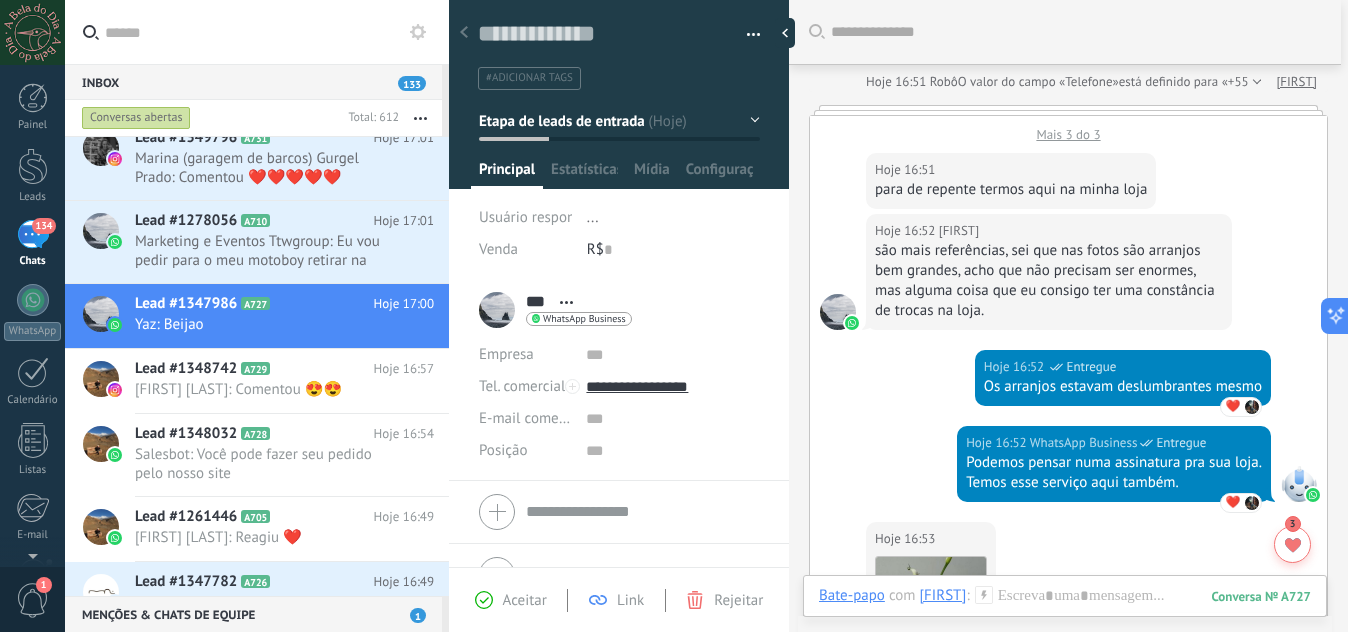 scroll, scrollTop: 165, scrollLeft: 0, axis: vertical 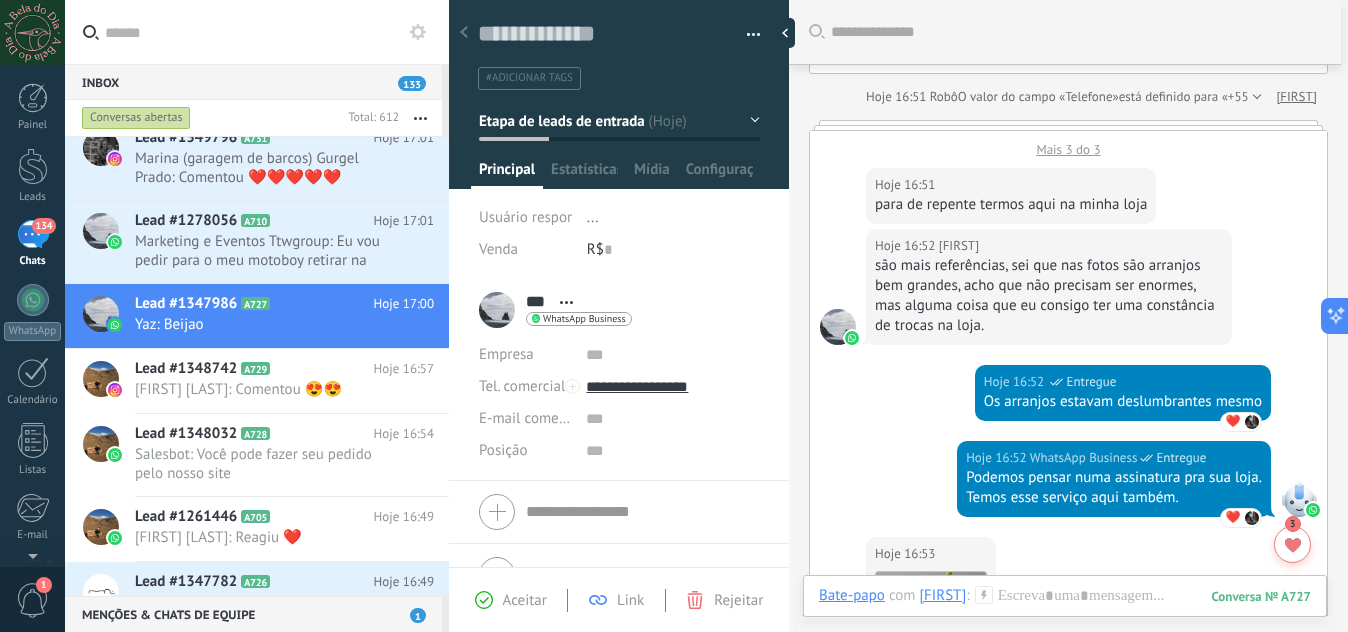 click on "Mais 3 do 3" at bounding box center [1068, 144] 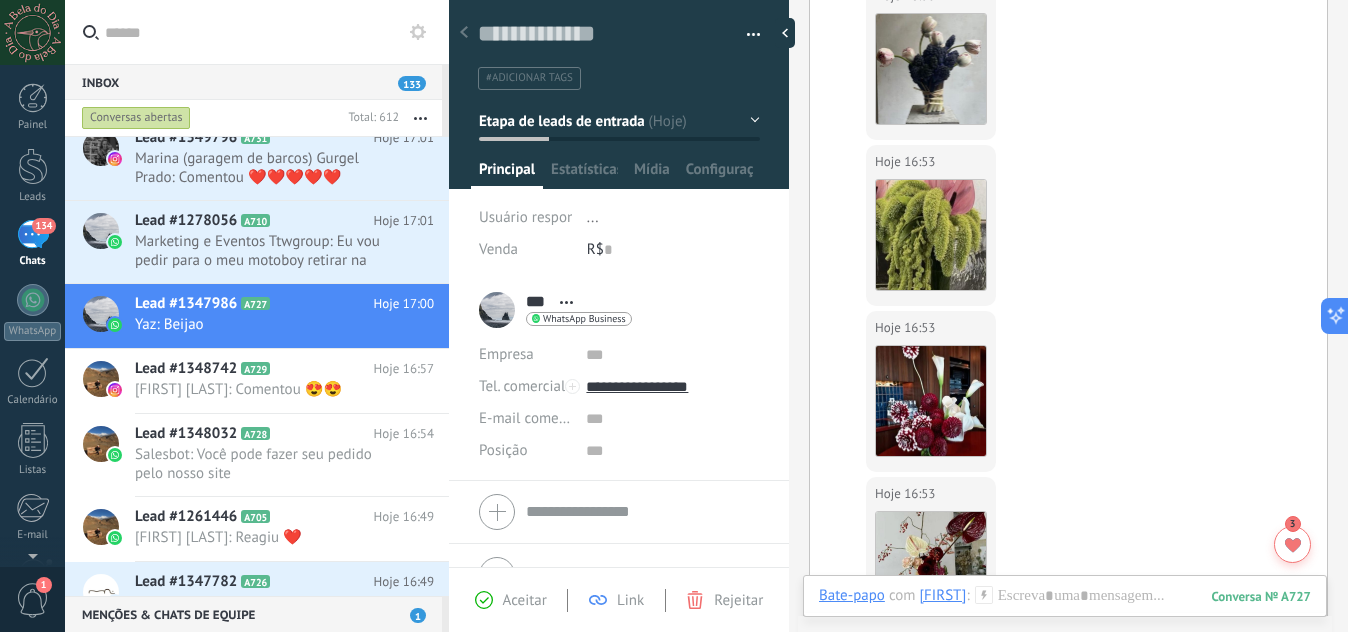 scroll, scrollTop: 1137, scrollLeft: 0, axis: vertical 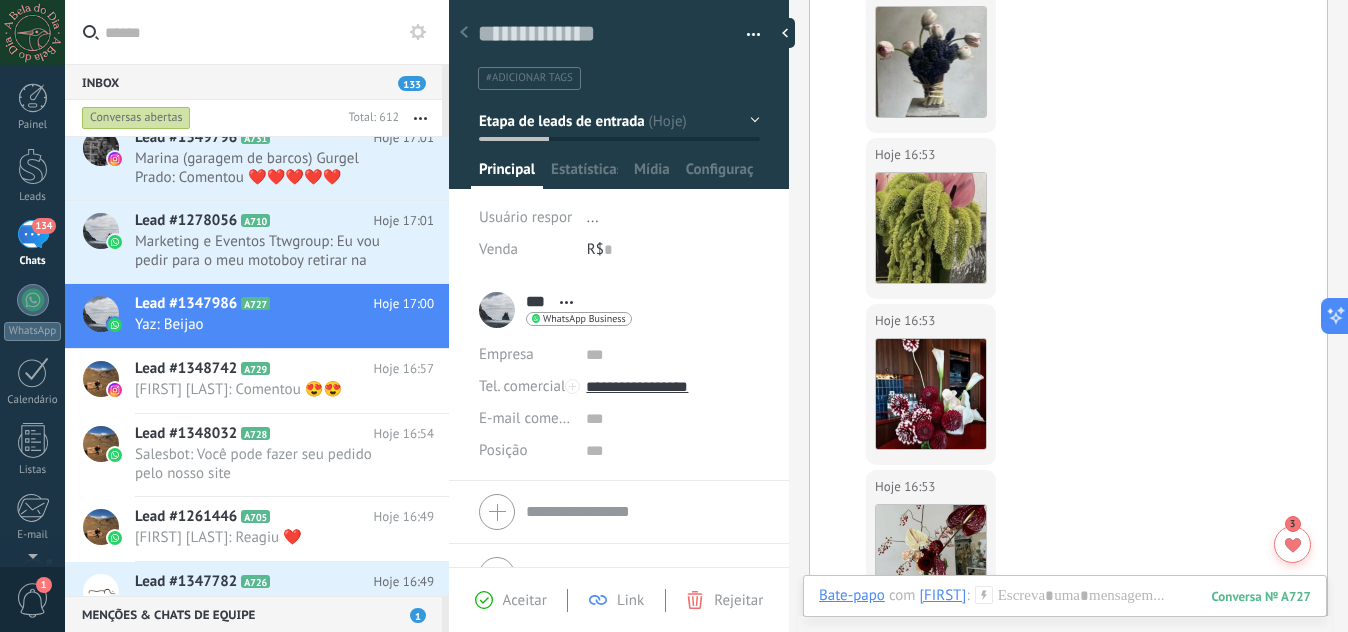 click on "Hoje 16:53 [FIRST]  Download" at bounding box center [1068, 387] 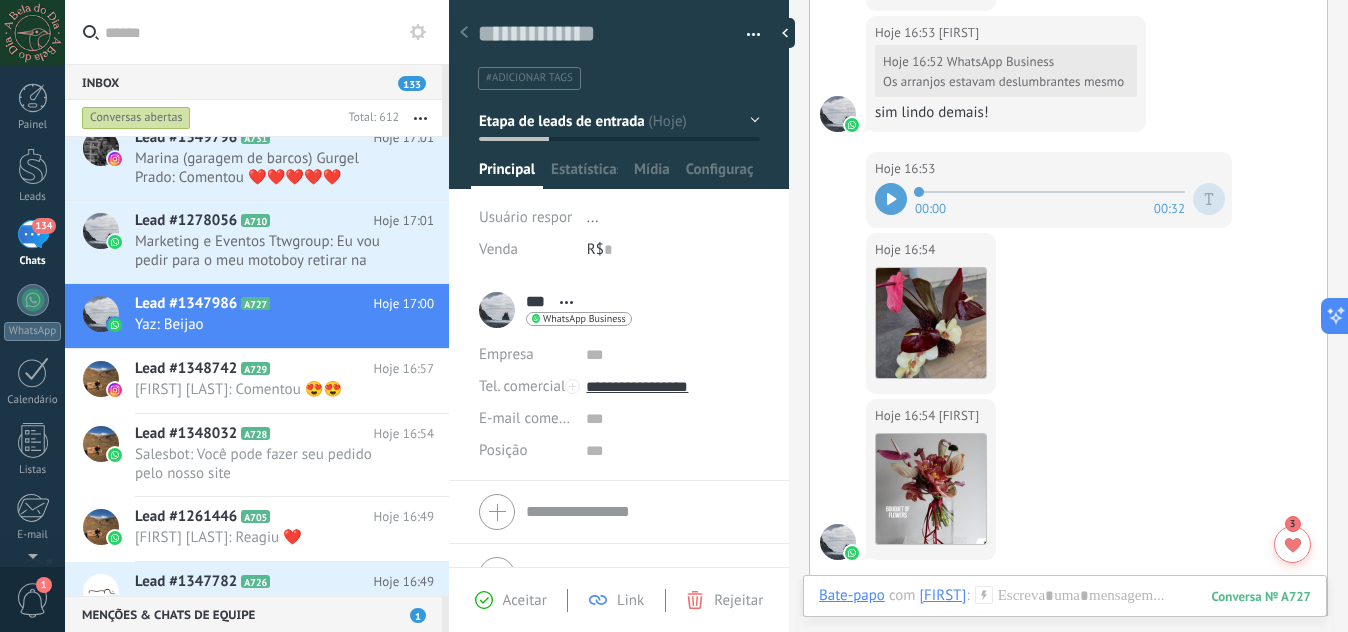 scroll, scrollTop: 1829, scrollLeft: 0, axis: vertical 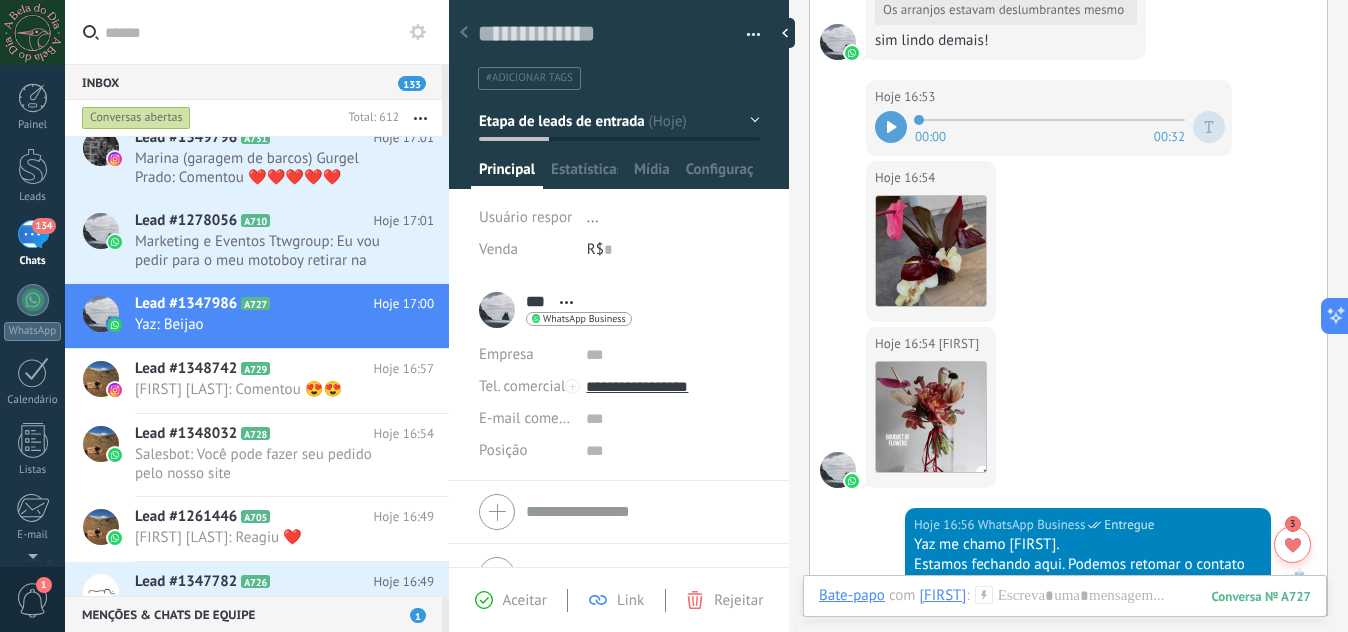 click 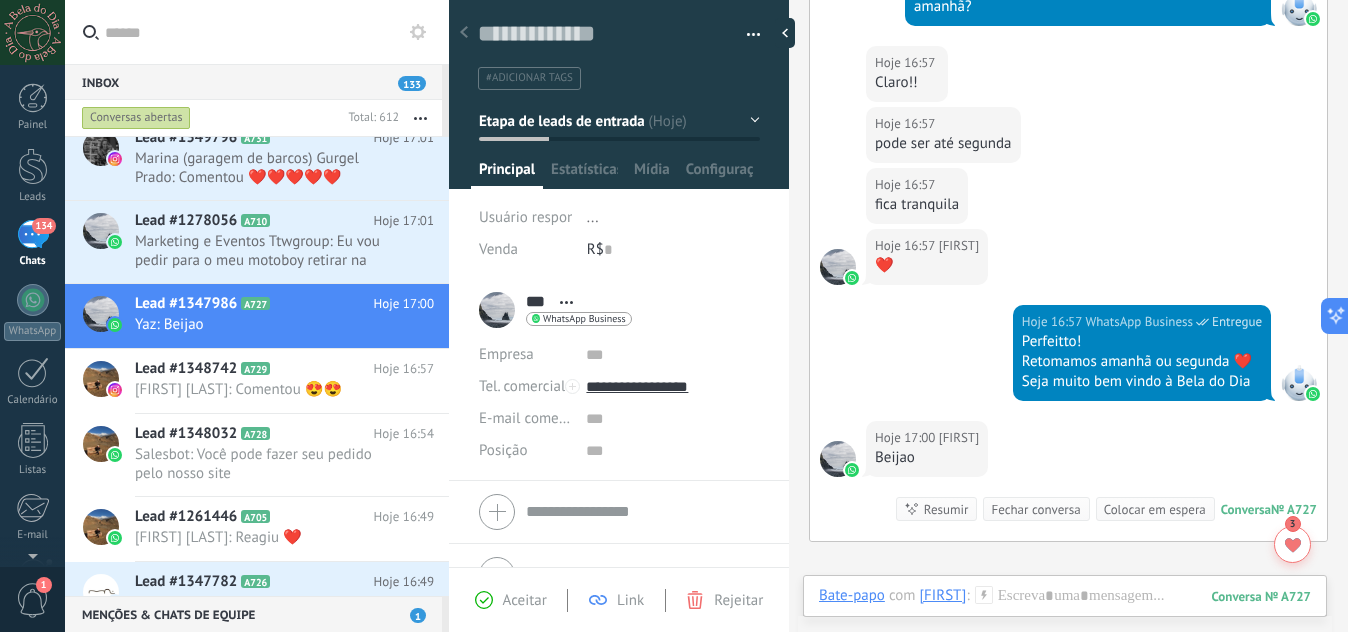 scroll, scrollTop: 2421, scrollLeft: 0, axis: vertical 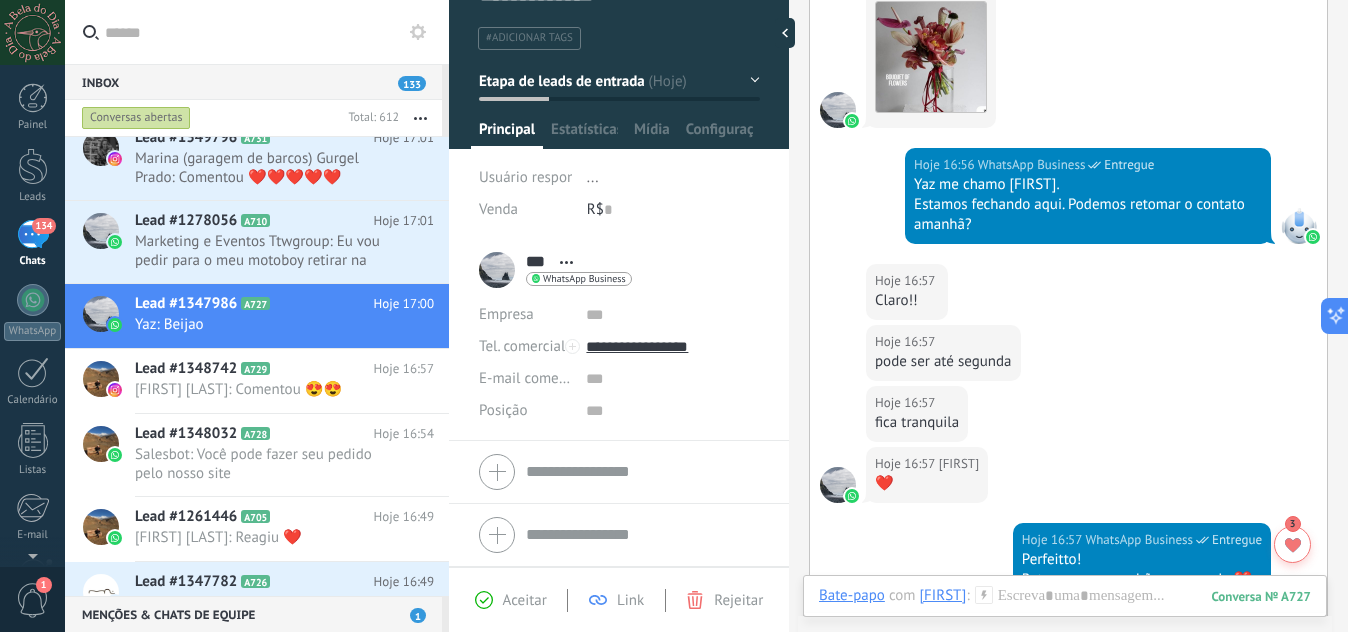 click on "Etapa de leads de entrada" at bounding box center [562, 80] 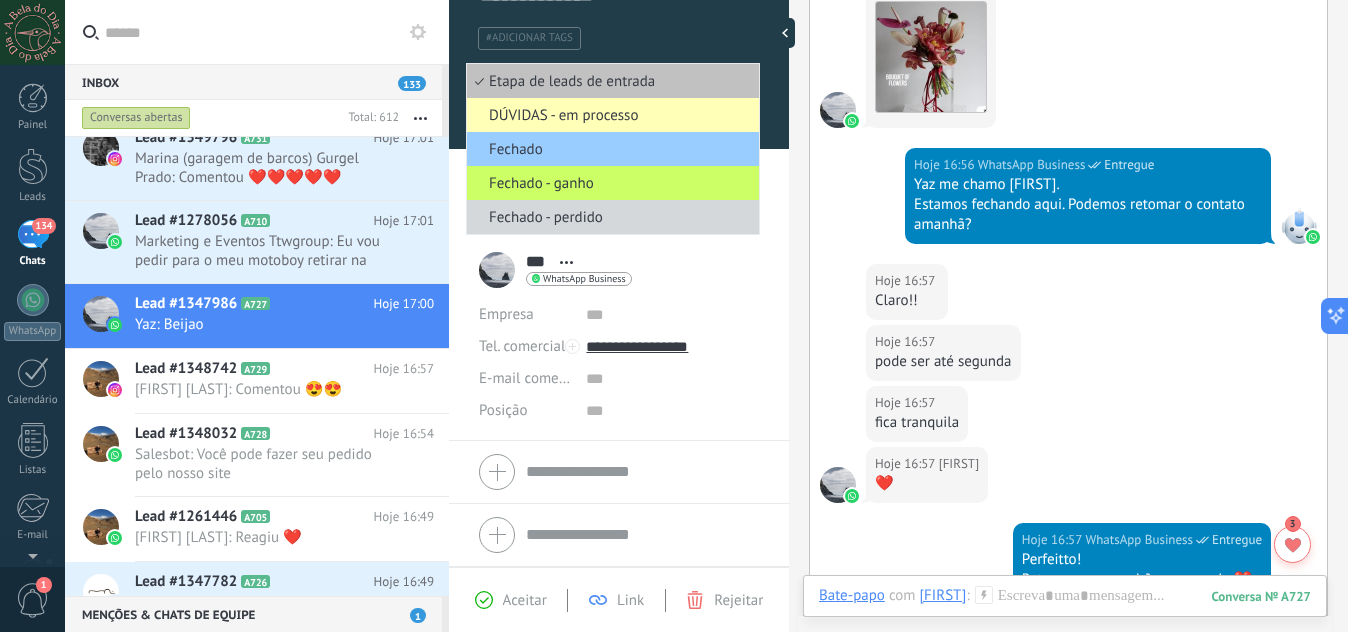 click on "DÚVIDAS - em processo" at bounding box center (610, 115) 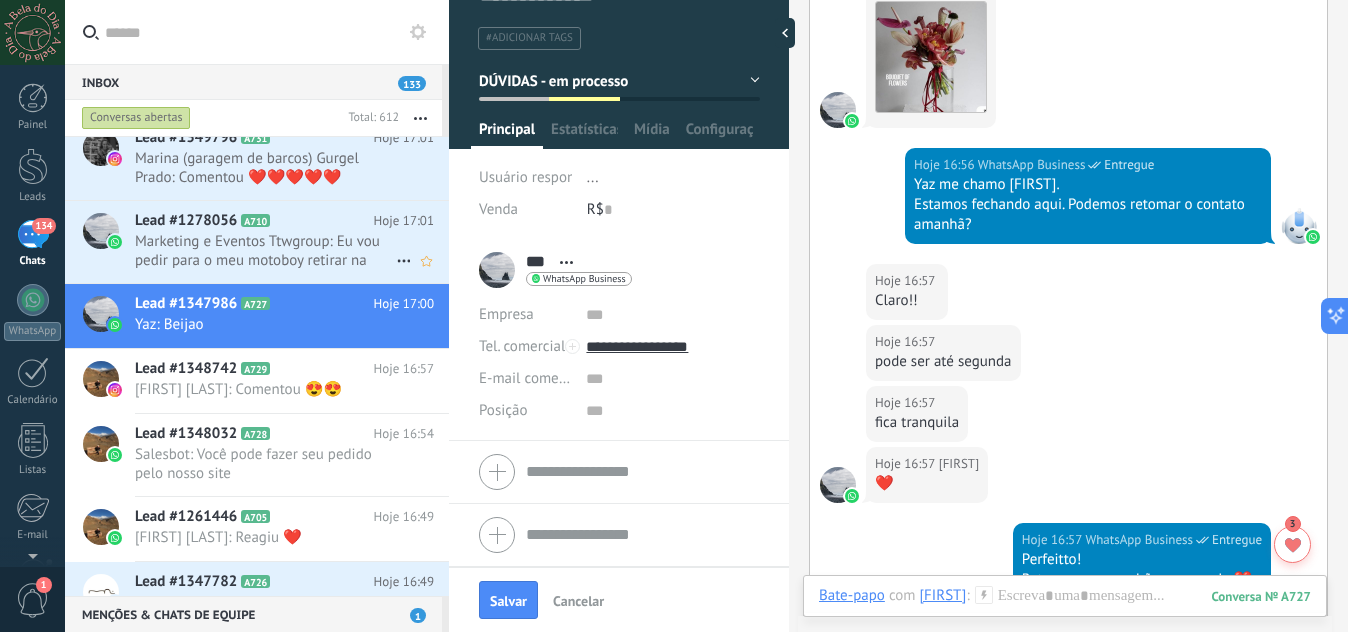 click on "Marketing e Eventos Ttwgroup: Eu vou pedir para o meu motoboy retirar na quarta-feita, dia 06.
Me confirma depois o endereço mais próximo ..." at bounding box center (265, 251) 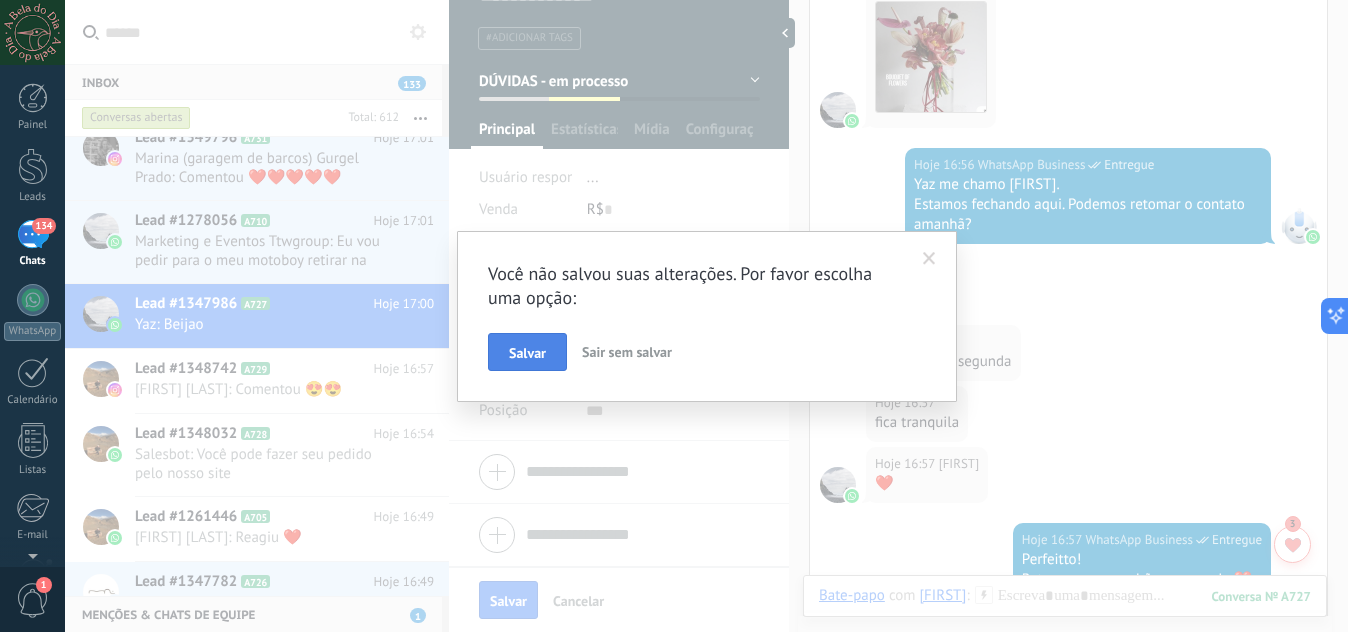 click on "Salvar" at bounding box center (527, 353) 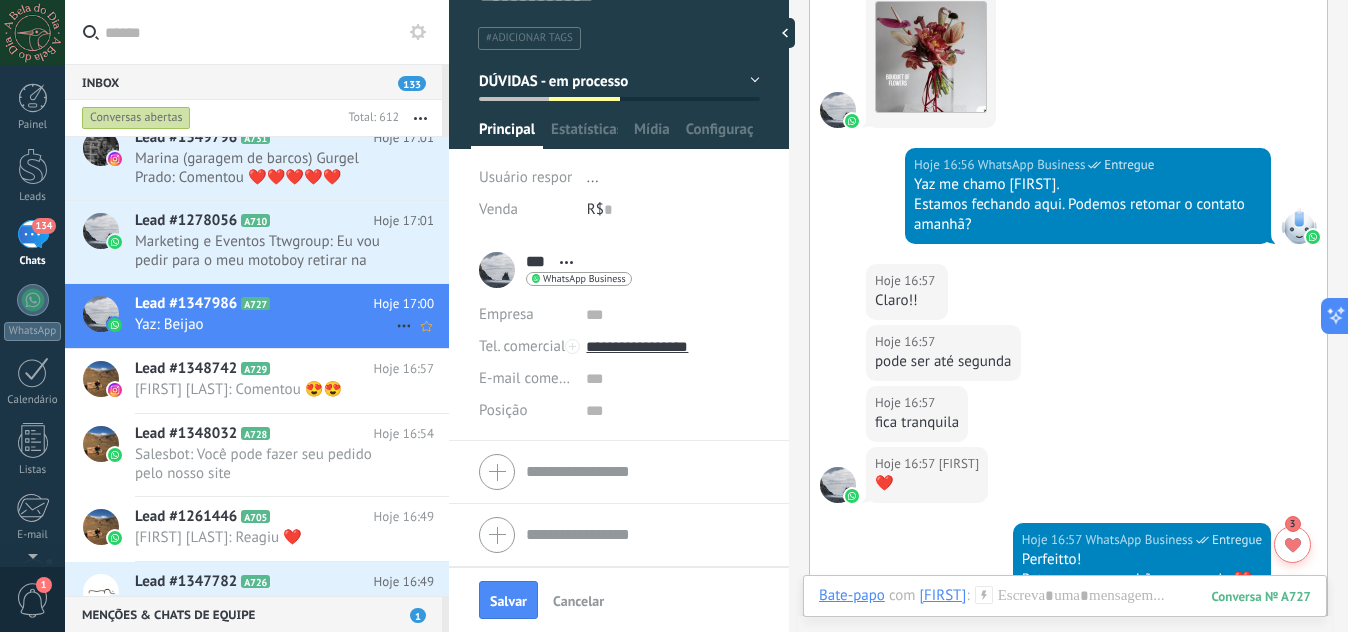 click 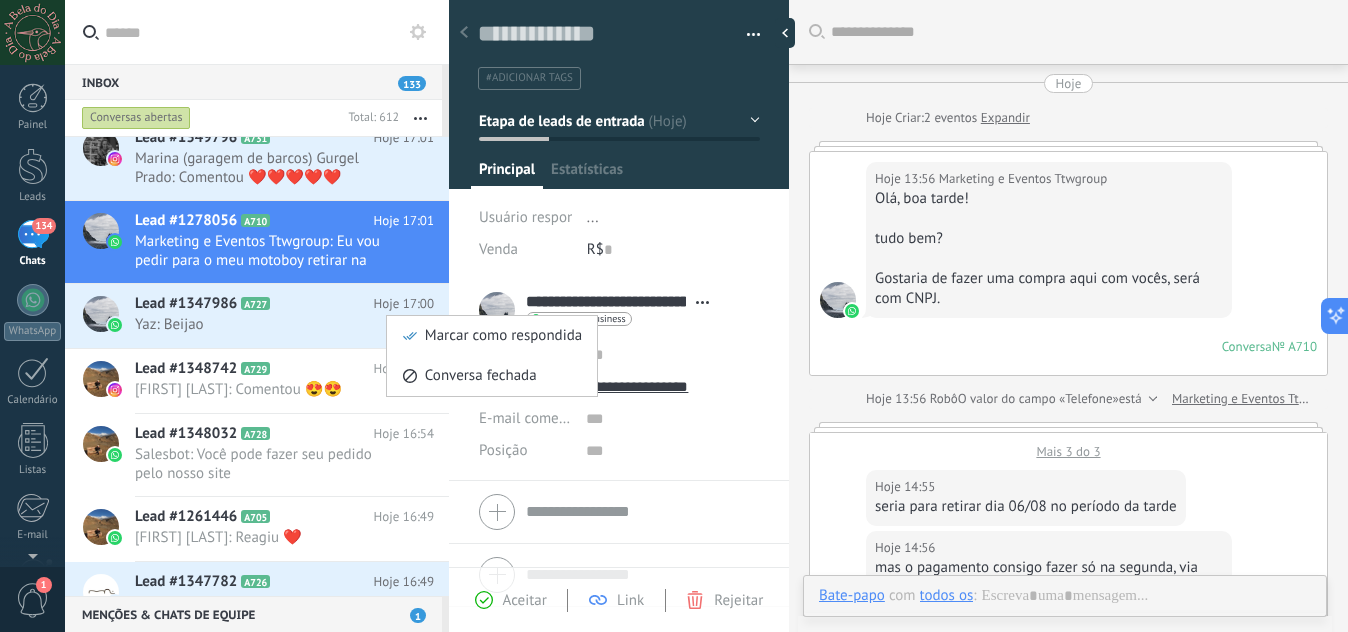 type on "**********" 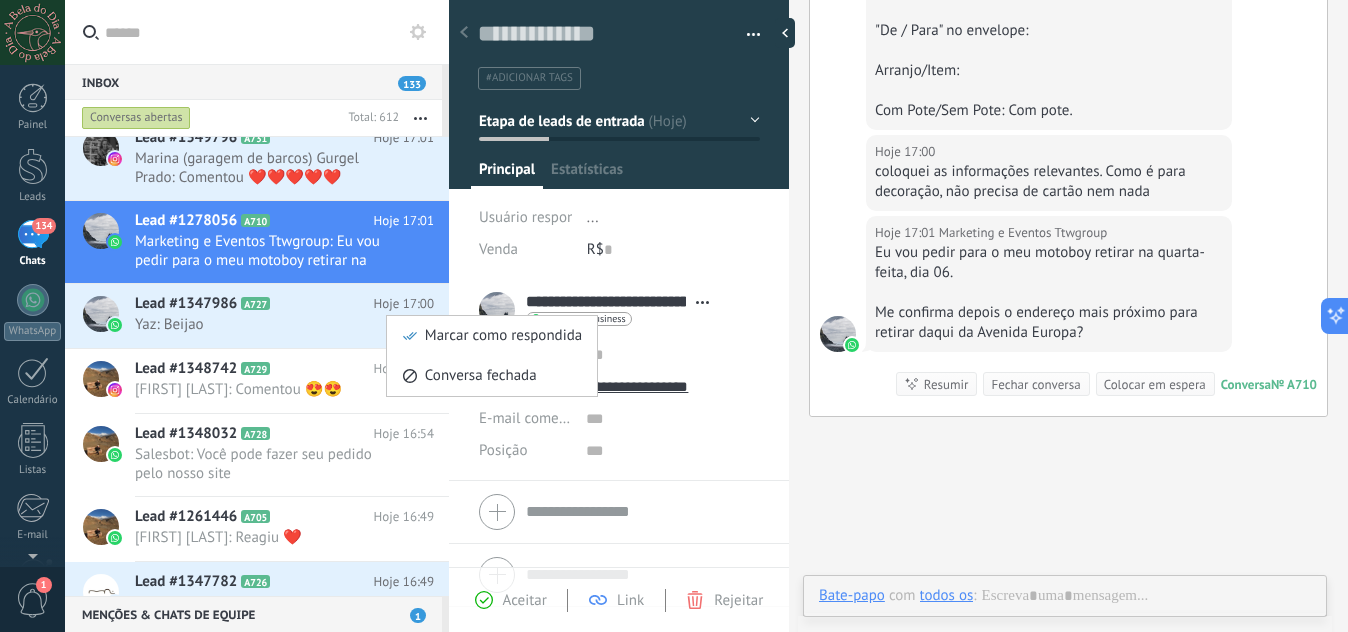 scroll, scrollTop: 30, scrollLeft: 0, axis: vertical 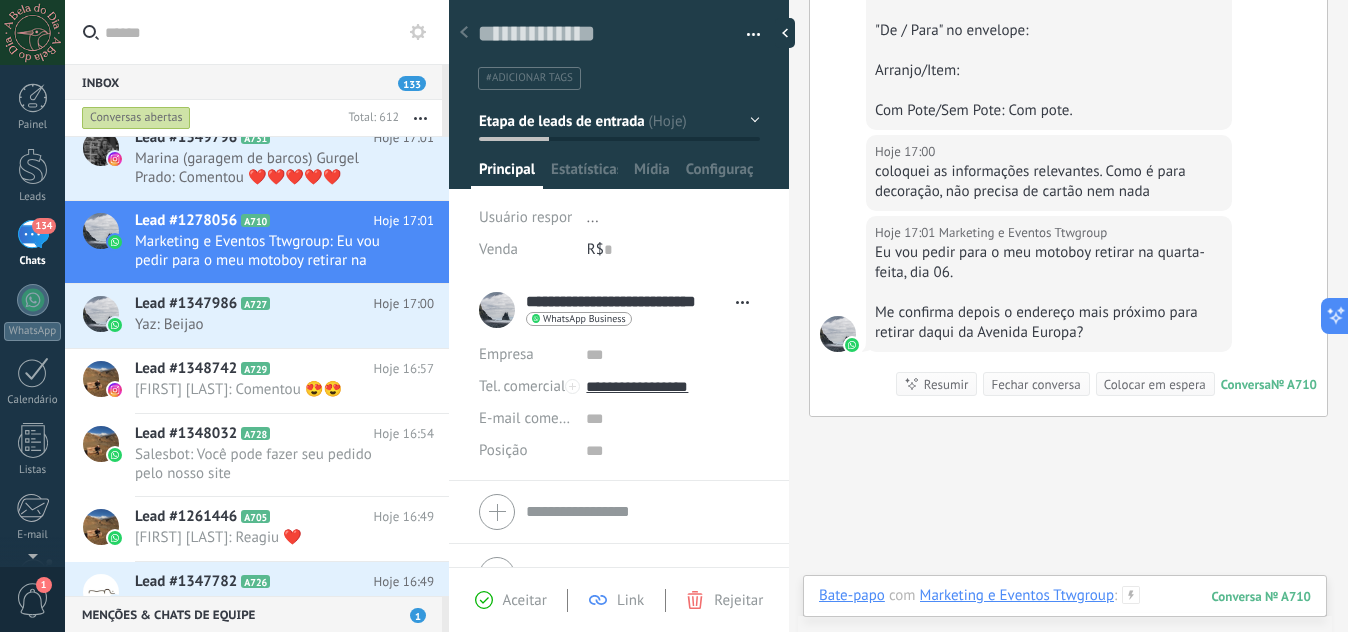 click at bounding box center (1065, 616) 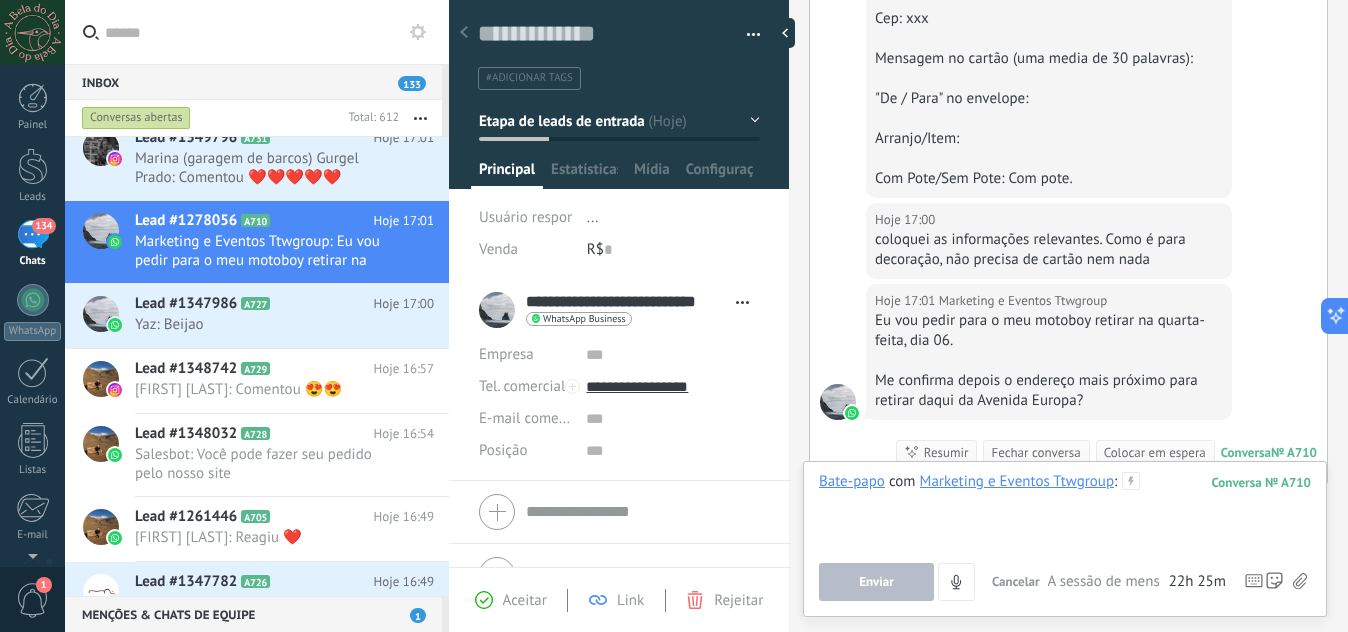scroll, scrollTop: 2457, scrollLeft: 0, axis: vertical 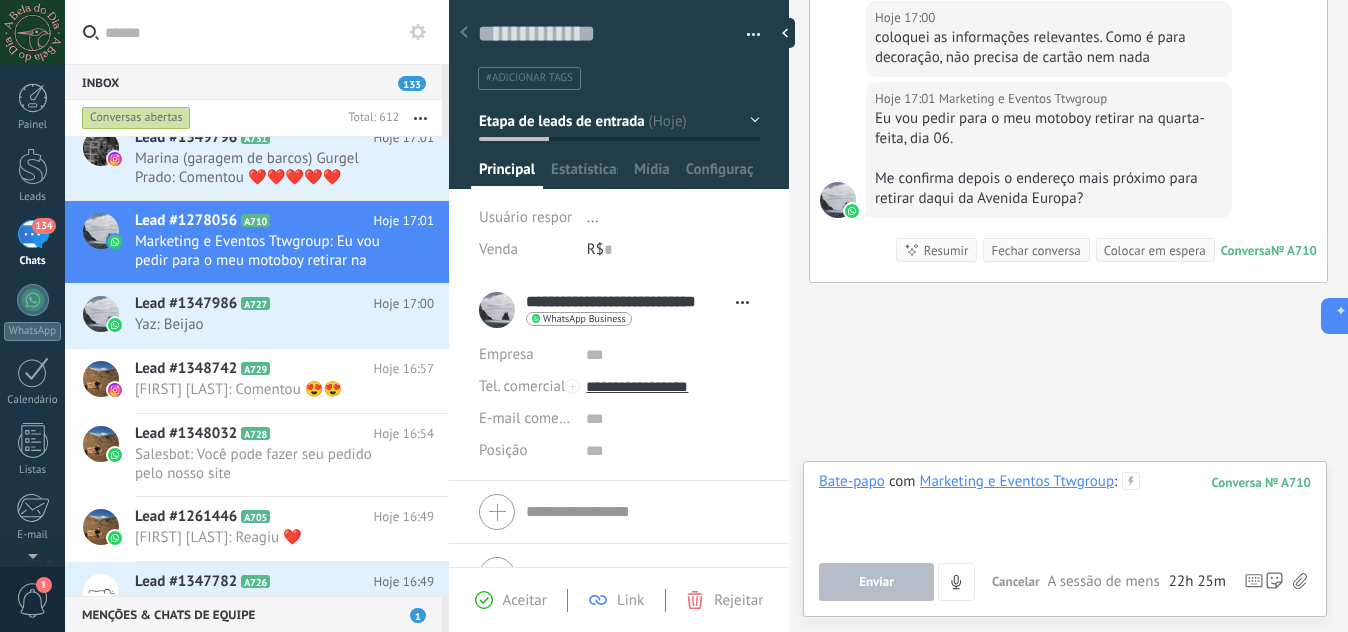type 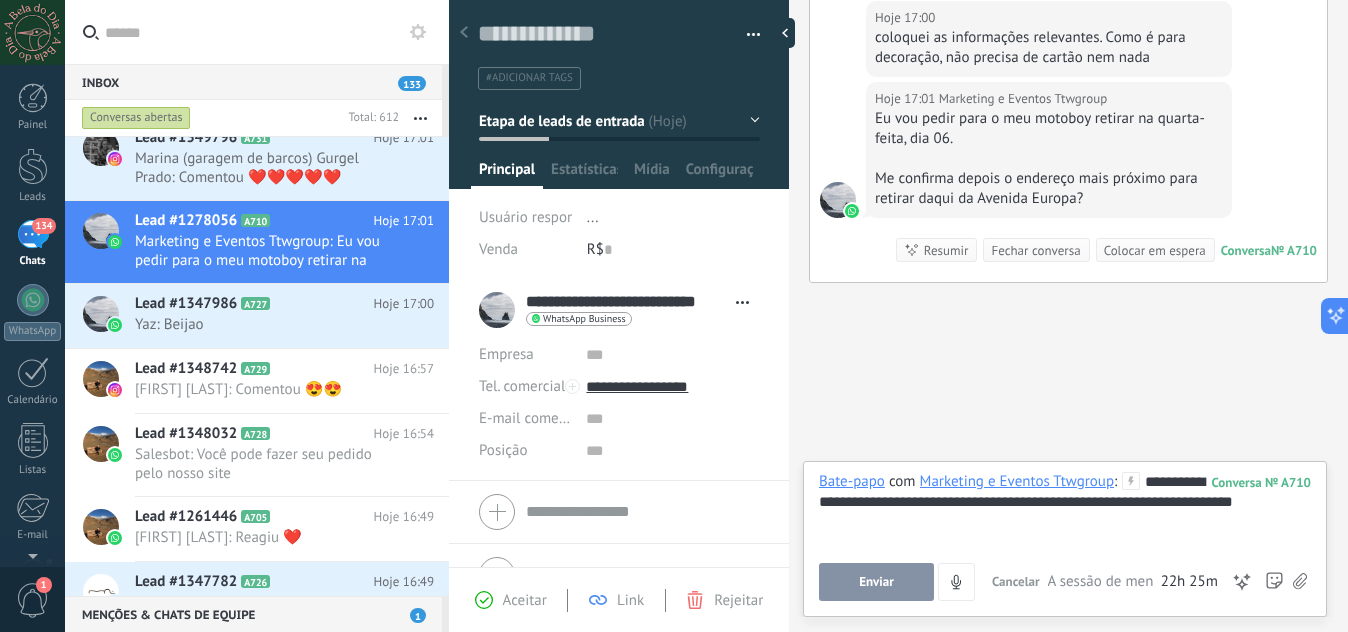 click on "Enviar" at bounding box center [876, 582] 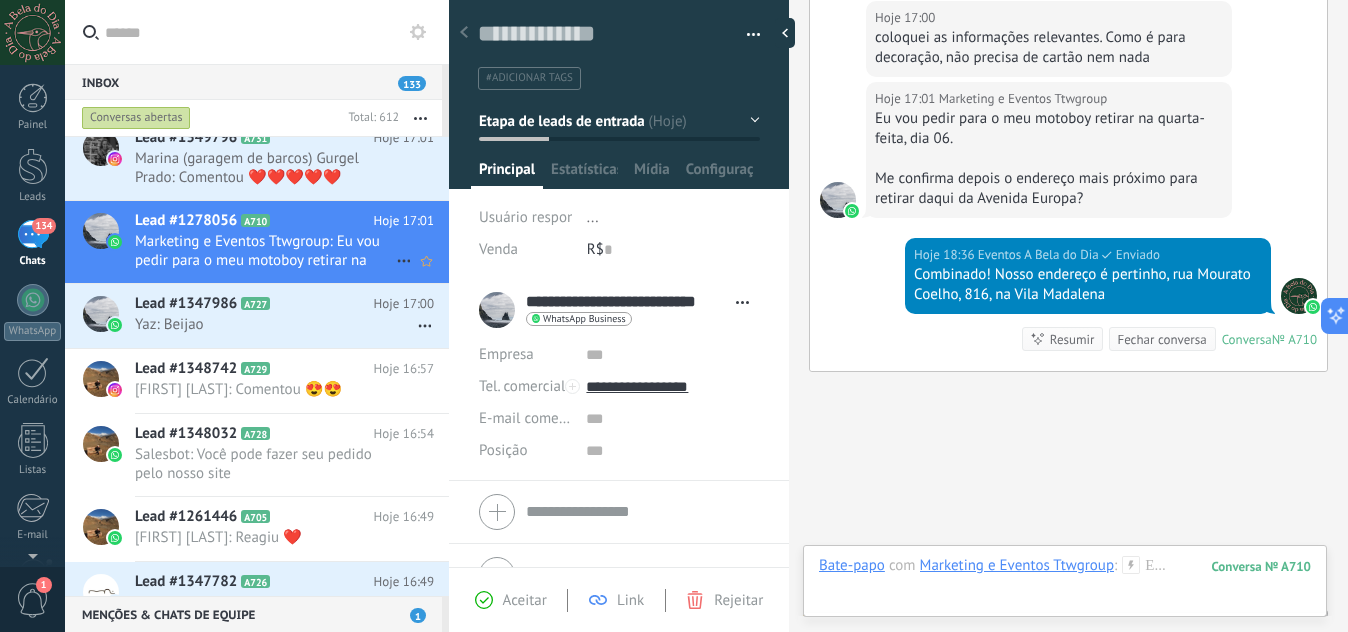 scroll, scrollTop: 2546, scrollLeft: 0, axis: vertical 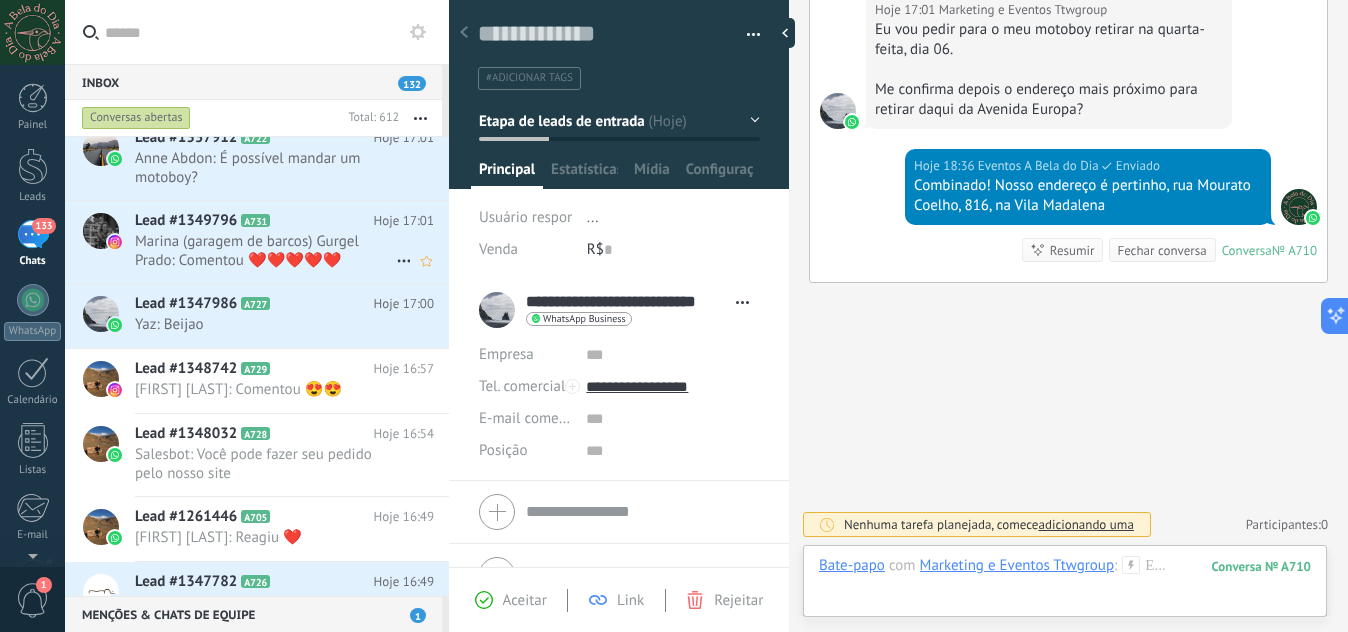 click 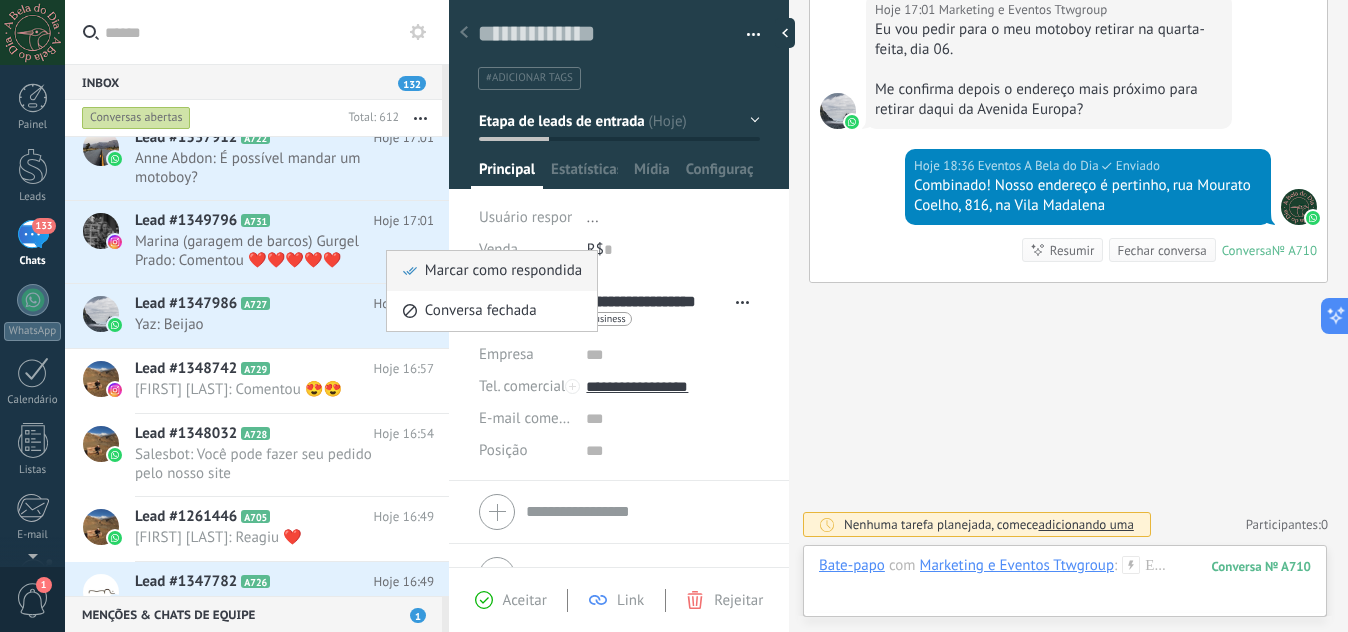 click on "Marcar como respondida" at bounding box center [503, 271] 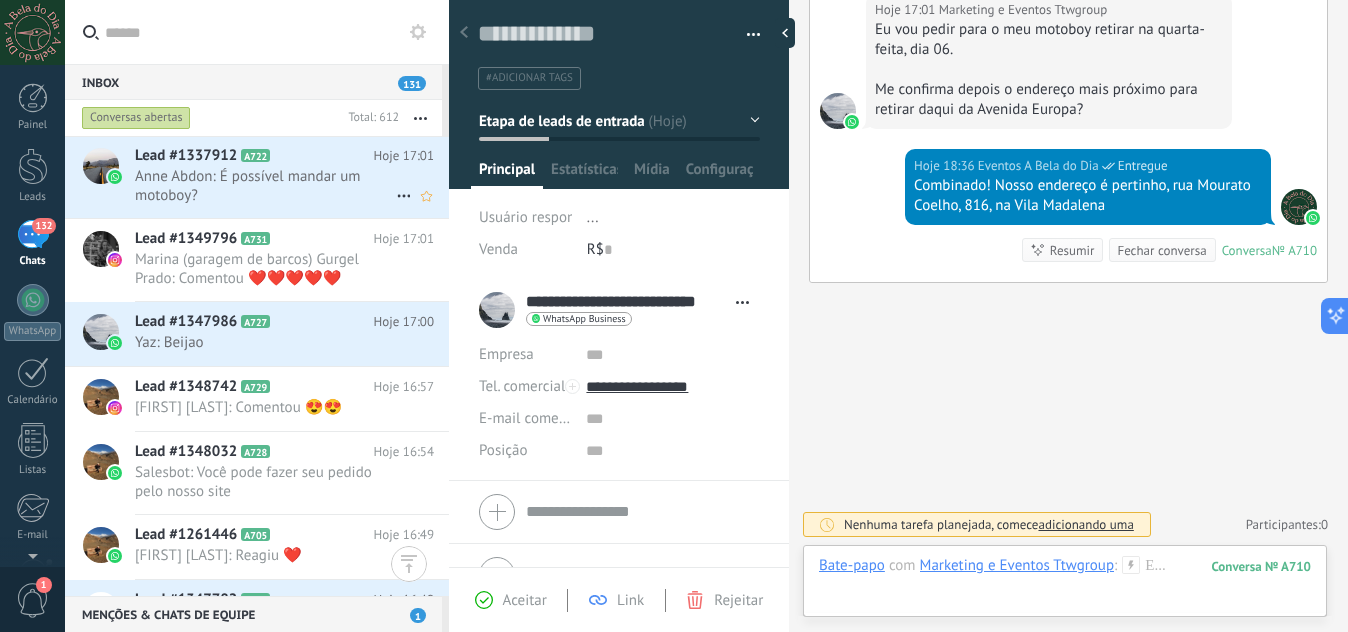 scroll, scrollTop: 556, scrollLeft: 0, axis: vertical 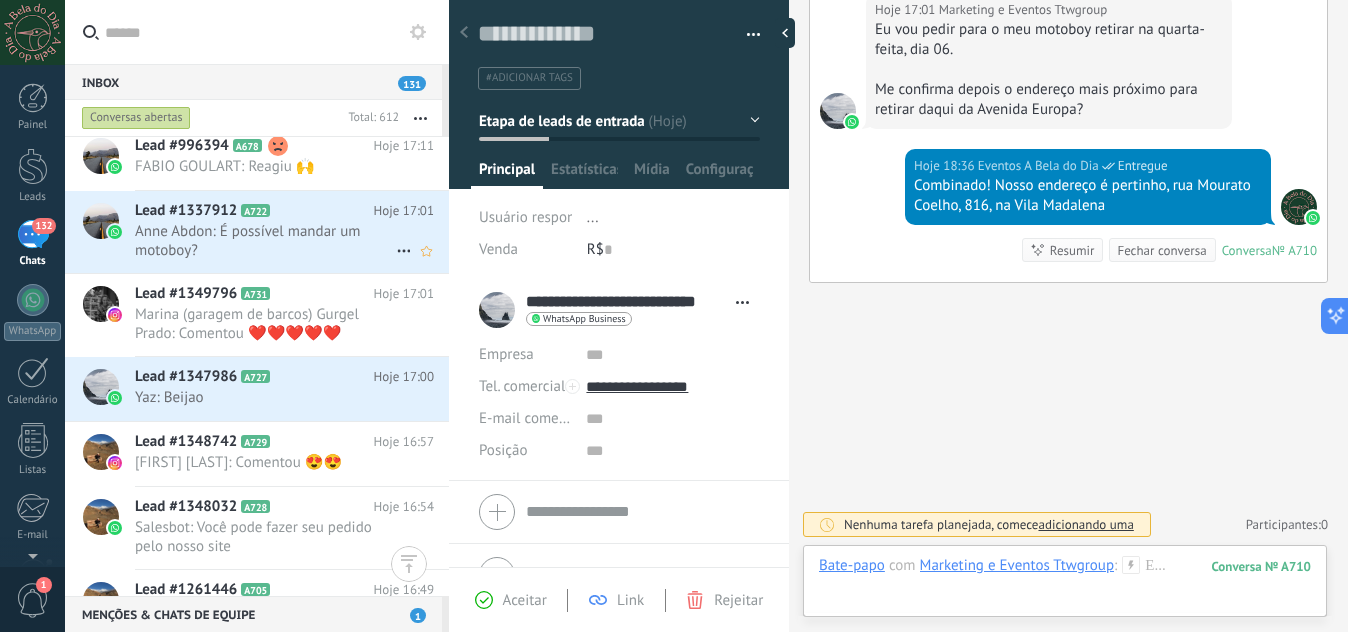 click on "Anne Abdon: É possível mandar um motoboy?" at bounding box center (265, 241) 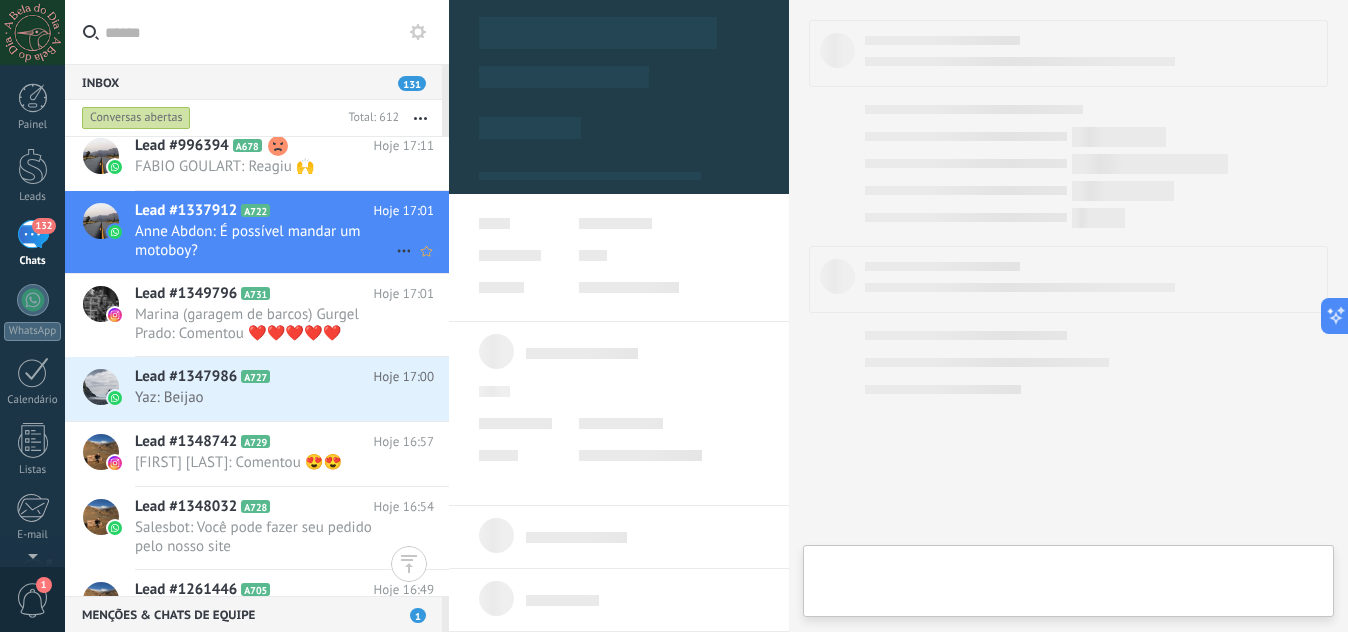 type on "**********" 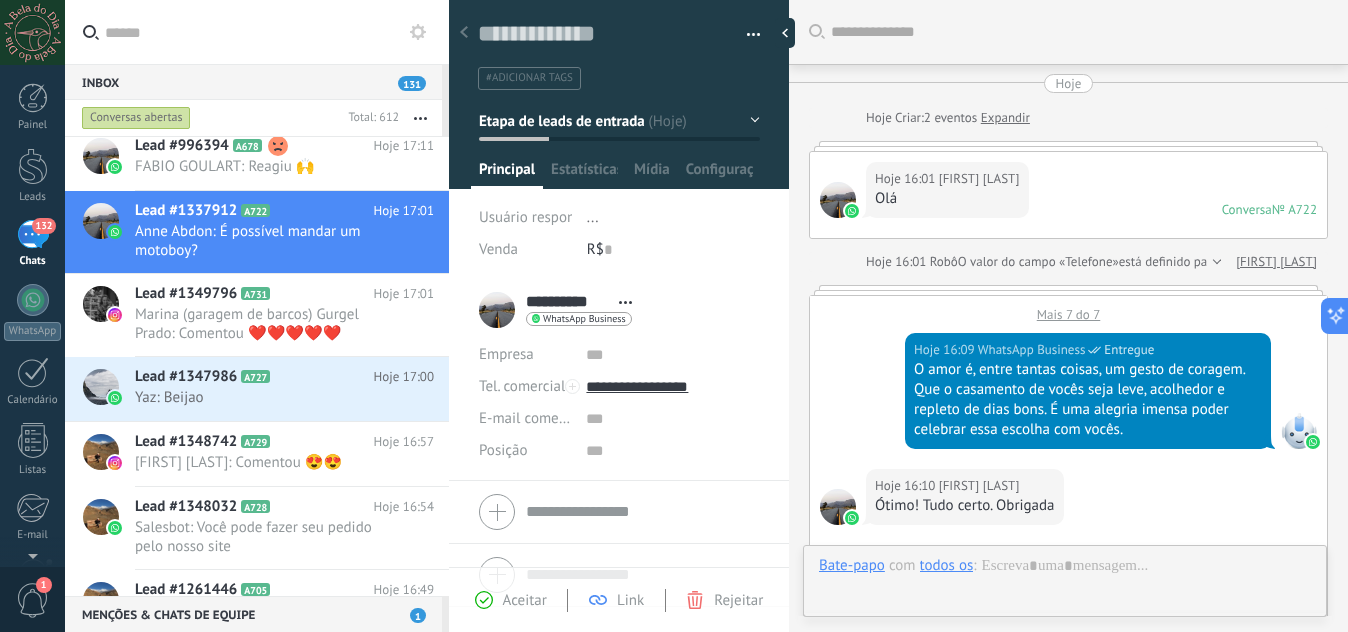 scroll, scrollTop: 30, scrollLeft: 0, axis: vertical 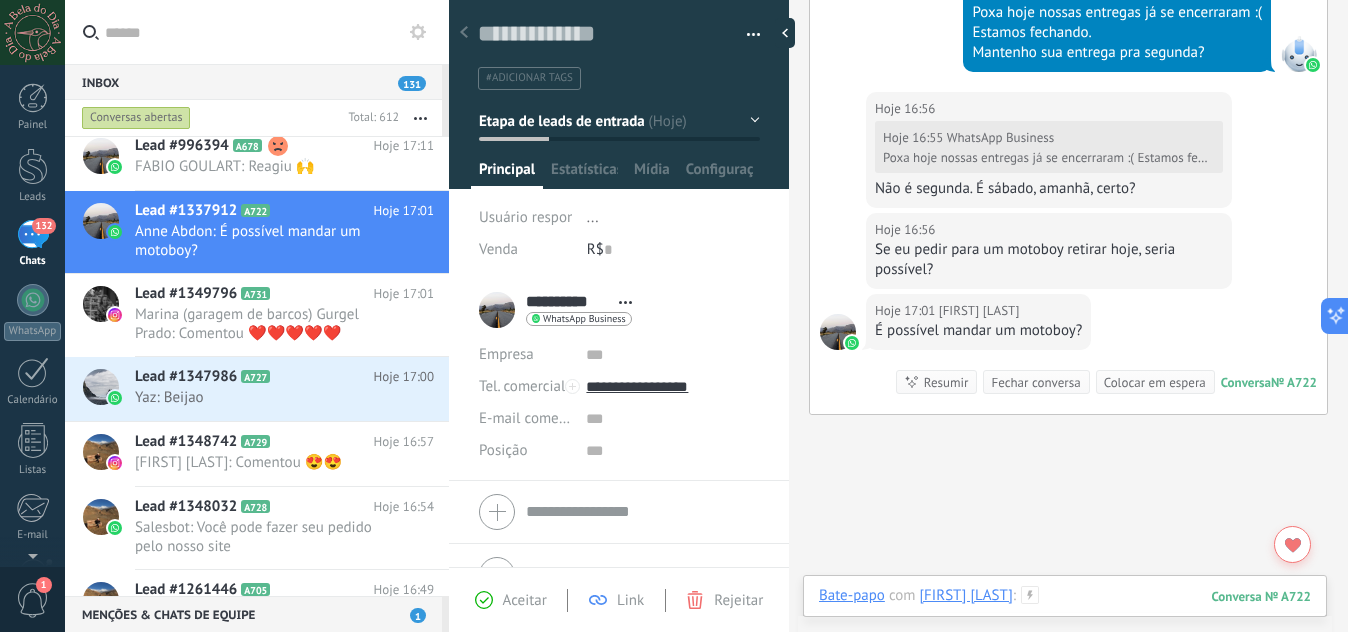 click at bounding box center [1065, 616] 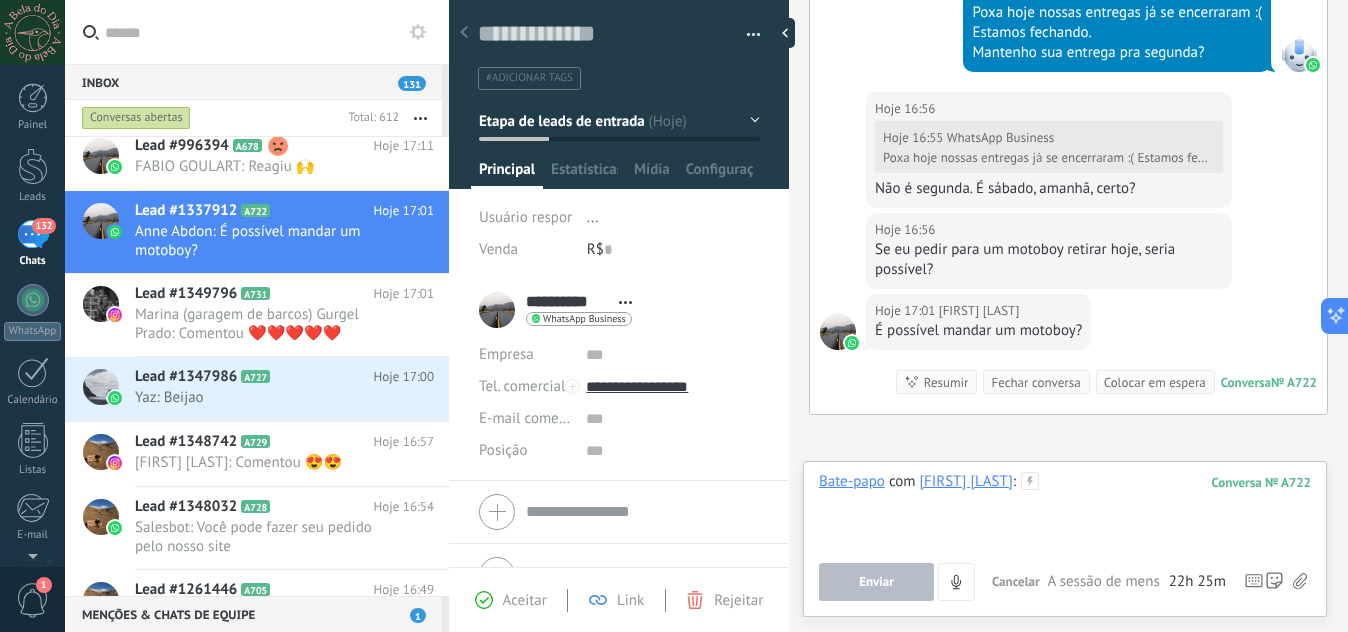 type 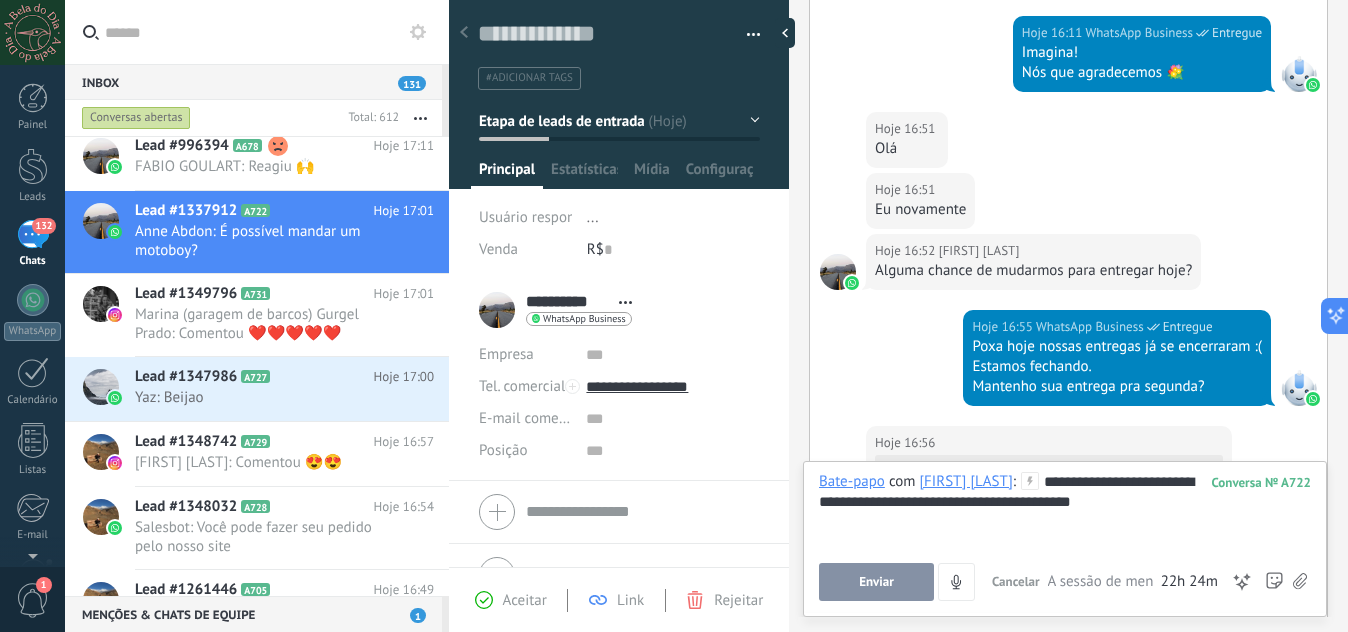 scroll, scrollTop: 995, scrollLeft: 0, axis: vertical 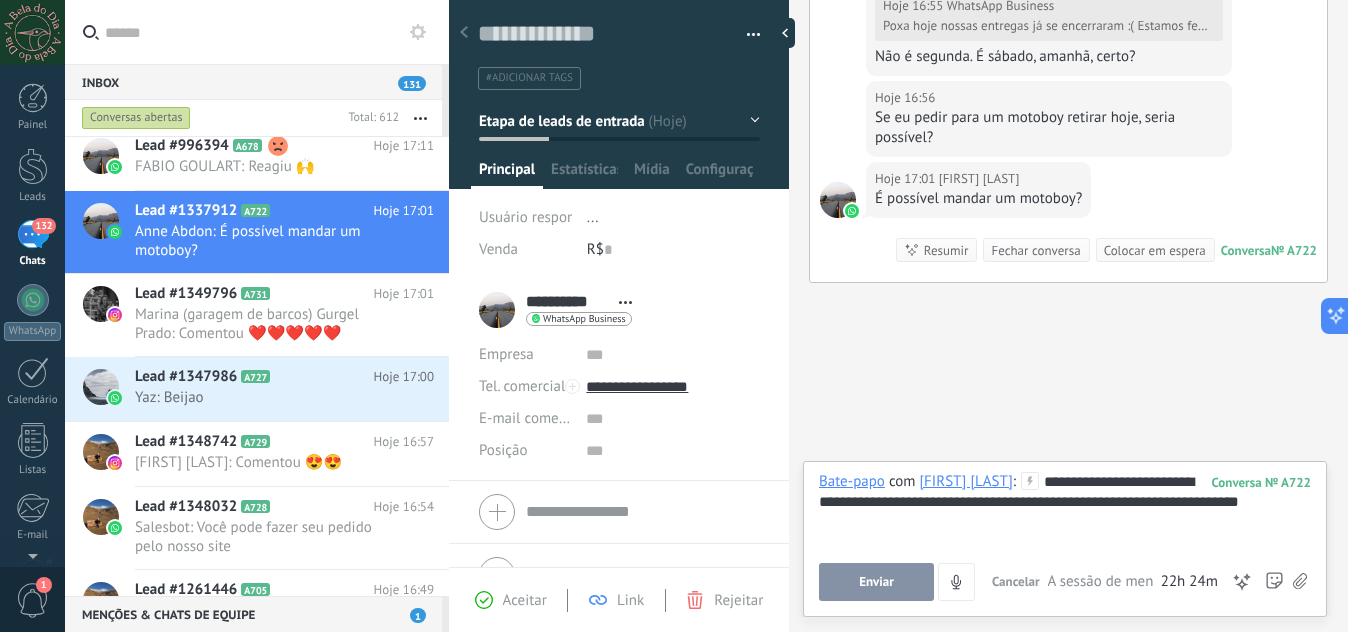 click on "Enviar" at bounding box center [876, 582] 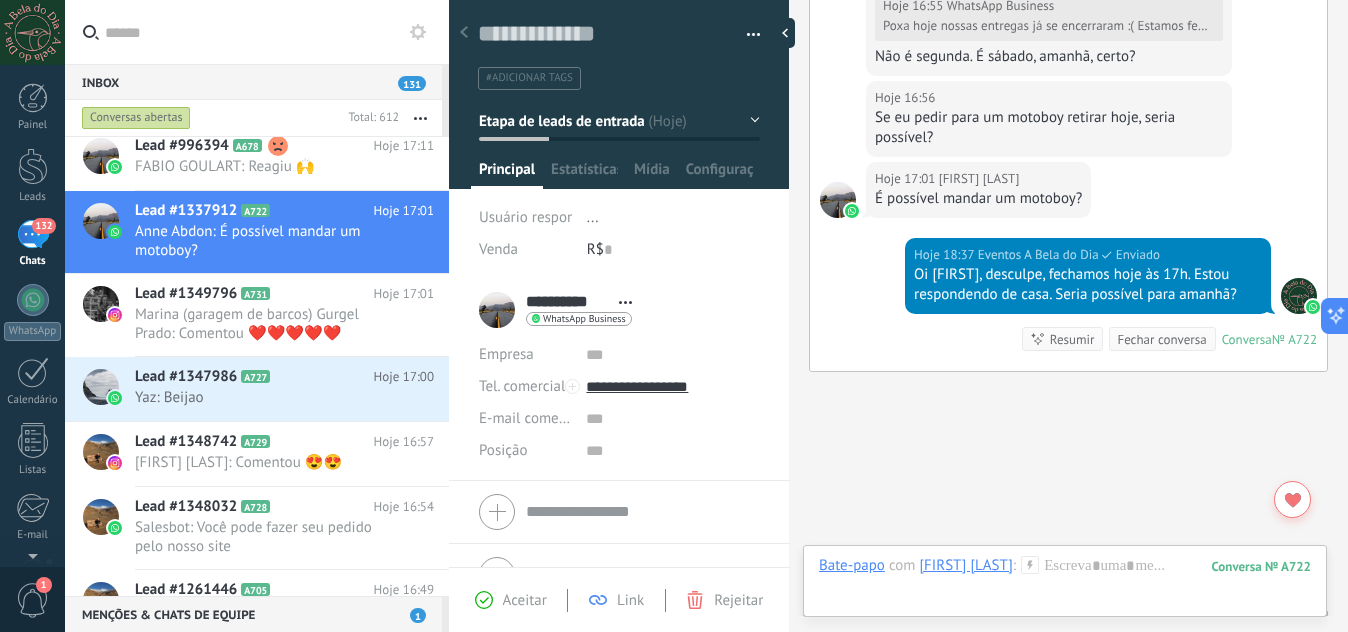 scroll, scrollTop: 1084, scrollLeft: 0, axis: vertical 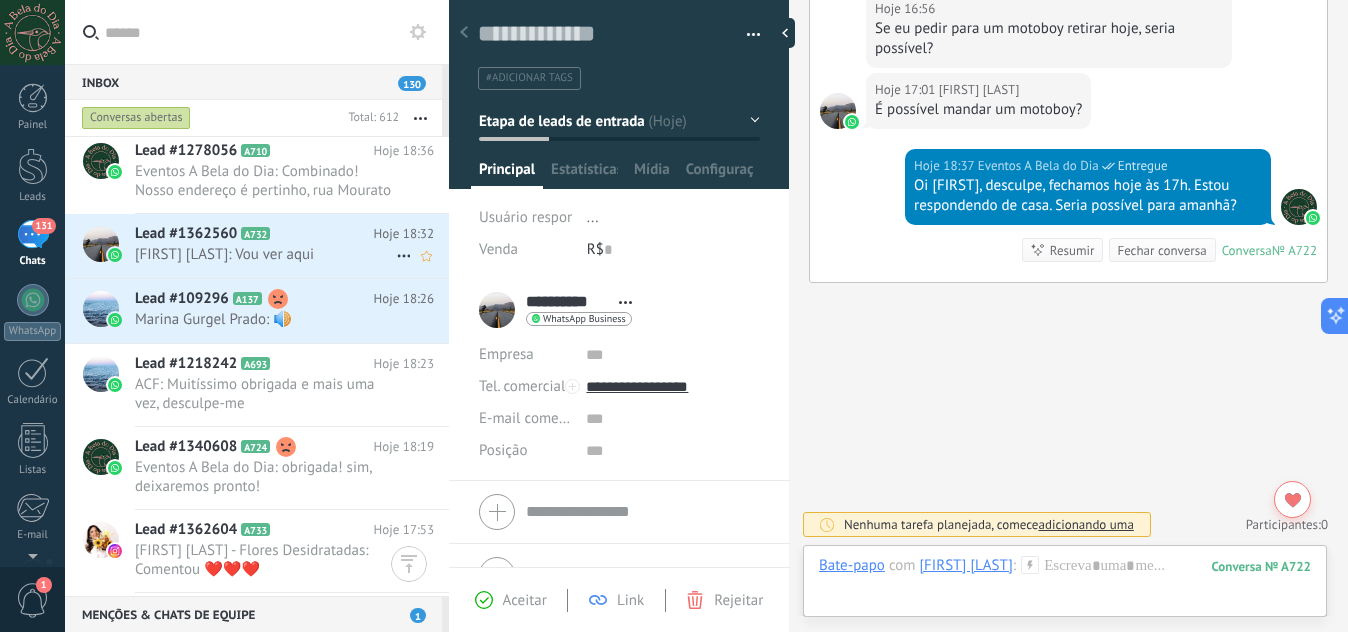 click on "[FIRST] [LAST]: Vou ver aqui" at bounding box center [265, 254] 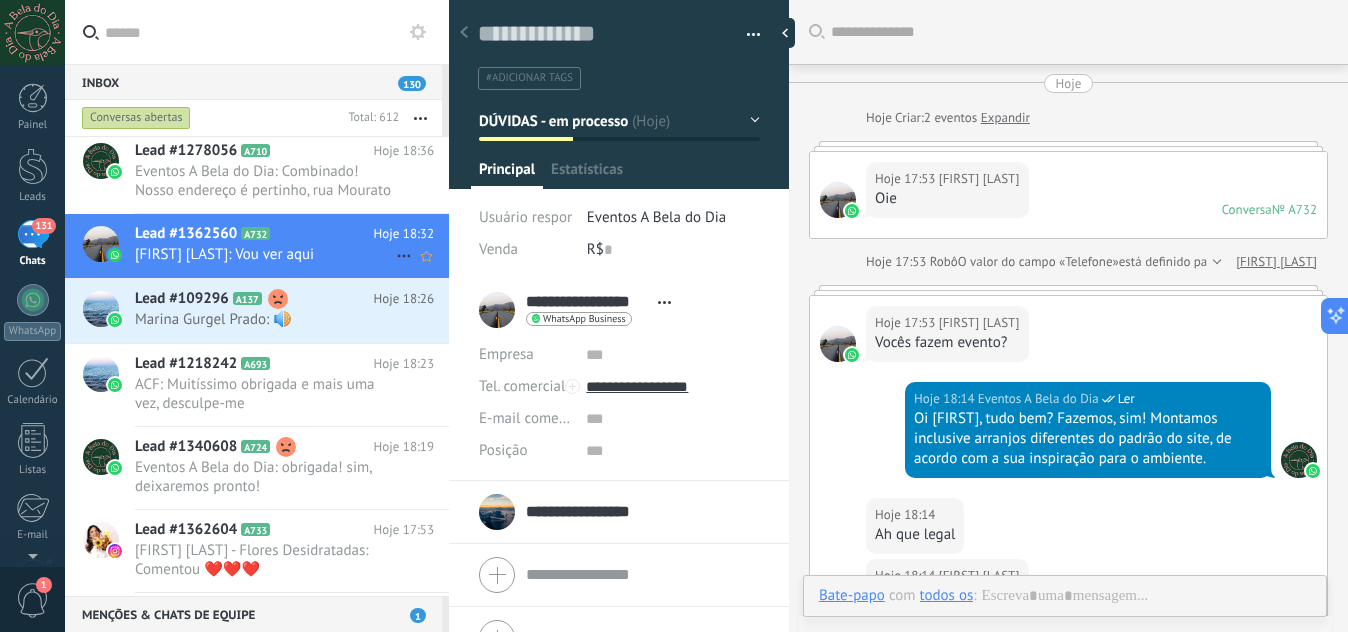 scroll, scrollTop: 30, scrollLeft: 0, axis: vertical 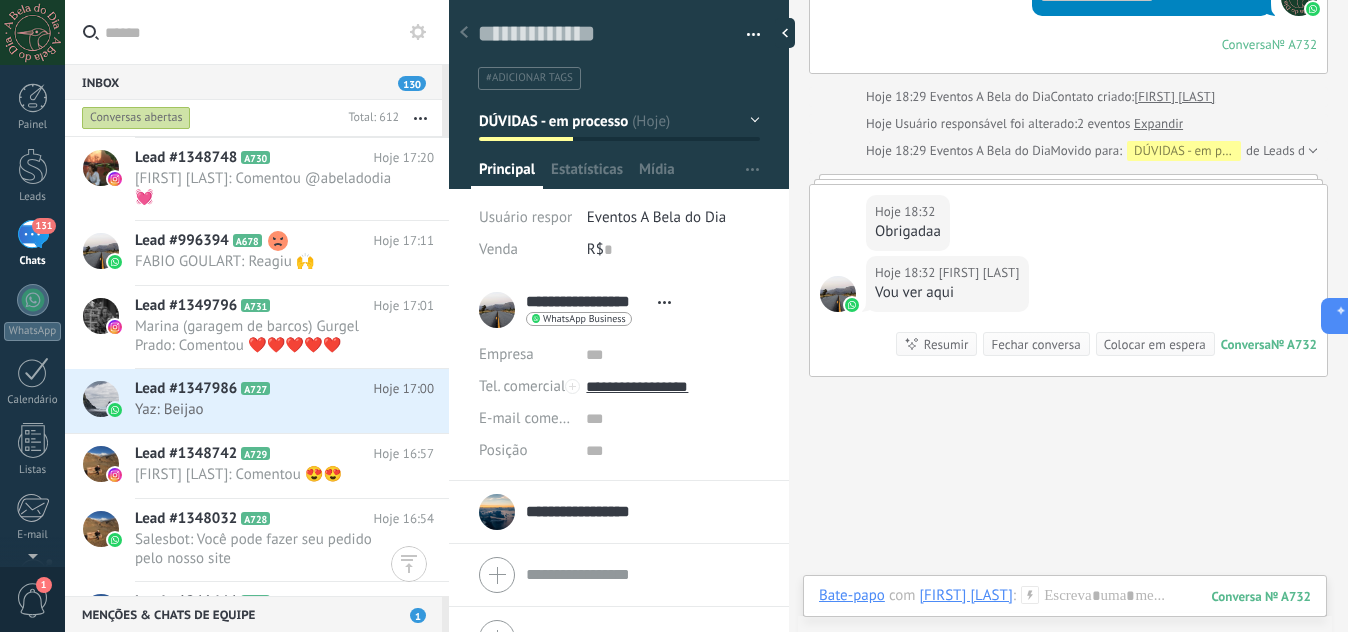 click on "Lead #1349796
A731" at bounding box center [254, 306] 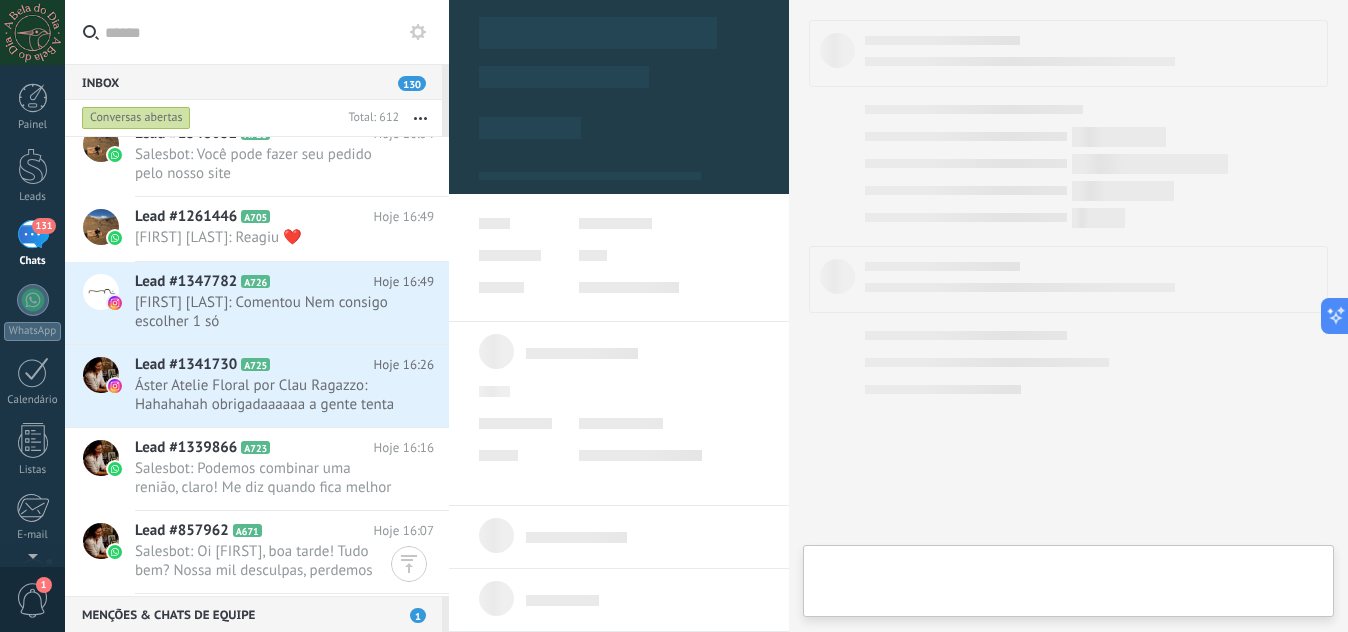 scroll, scrollTop: 913, scrollLeft: 0, axis: vertical 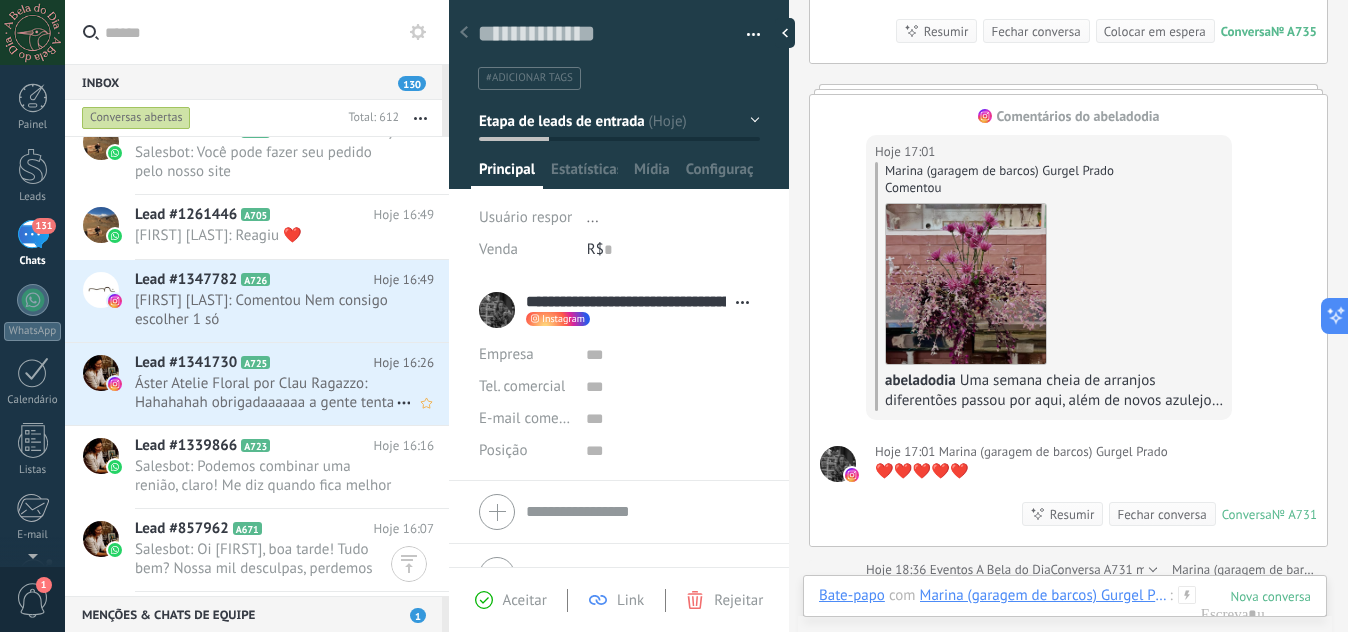 click on "Áster Atelie Floral por Clau Ragazzo: Hahahahah obrigadaaaaaa a gente tenta entregar tudooo né?" at bounding box center (265, 393) 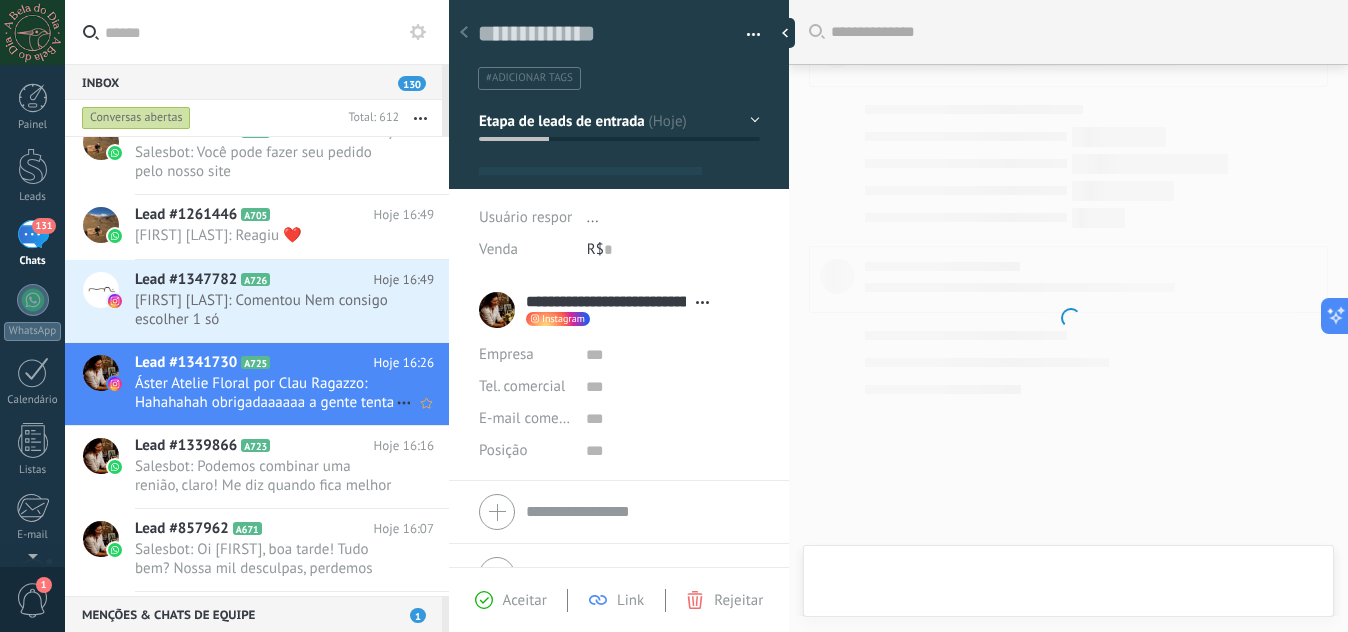 scroll, scrollTop: 625, scrollLeft: 0, axis: vertical 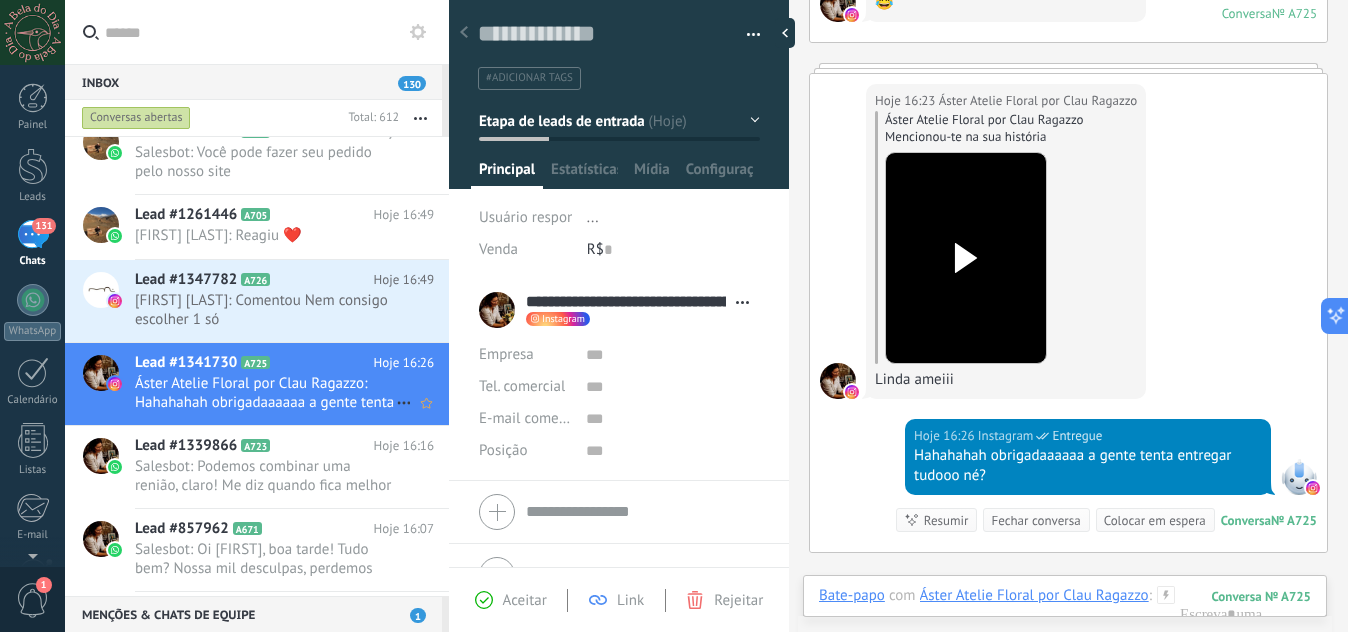 click 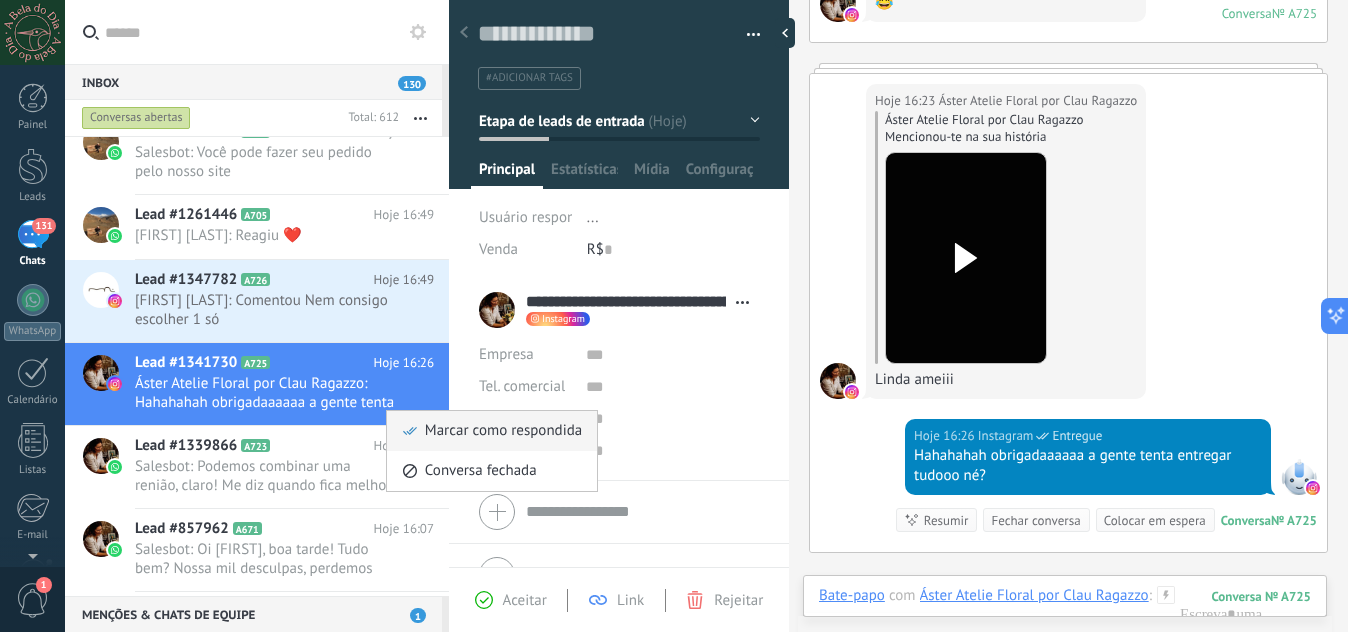 click on "Marcar como respondida" at bounding box center (503, 431) 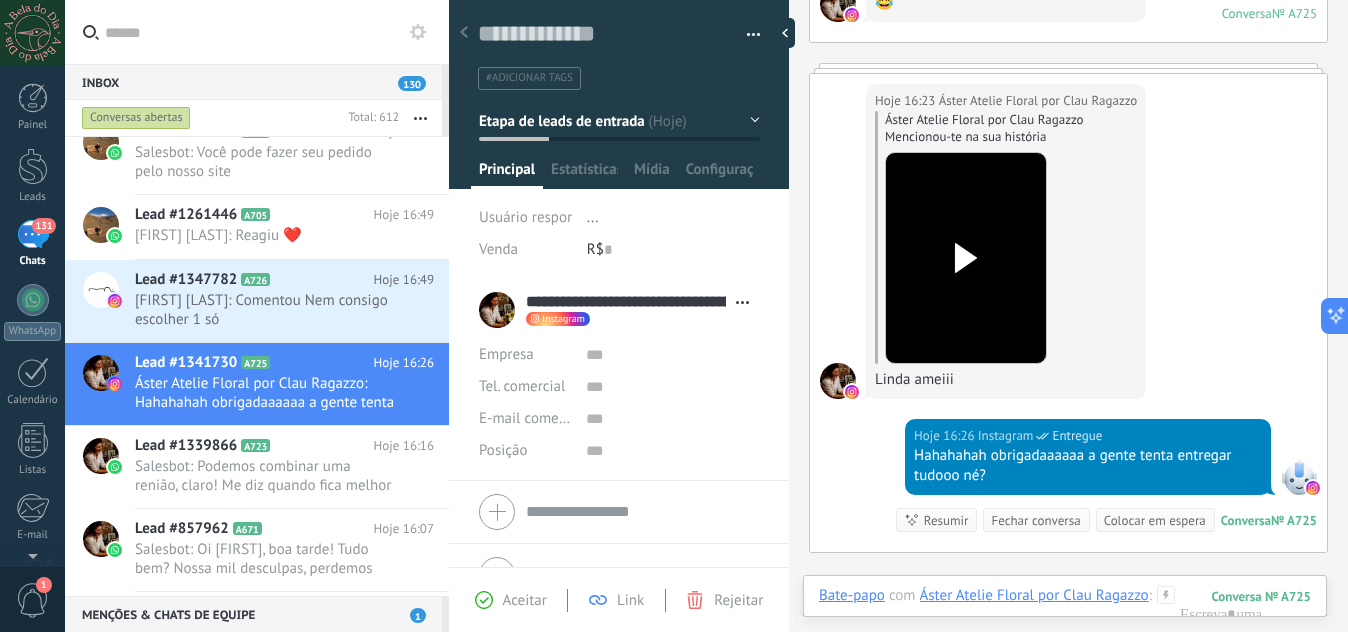 scroll, scrollTop: 488, scrollLeft: 0, axis: vertical 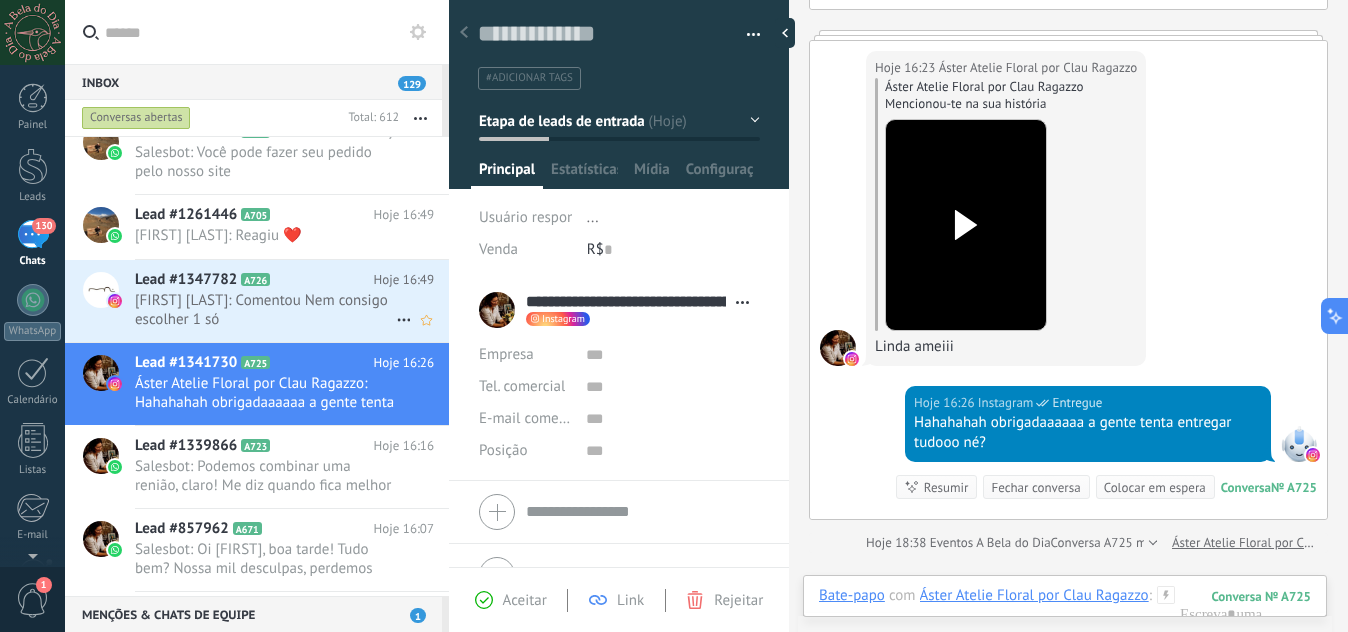 click on "[FIRST] [LAST]: Comentou Nem consigo escolher 1 só" at bounding box center [265, 310] 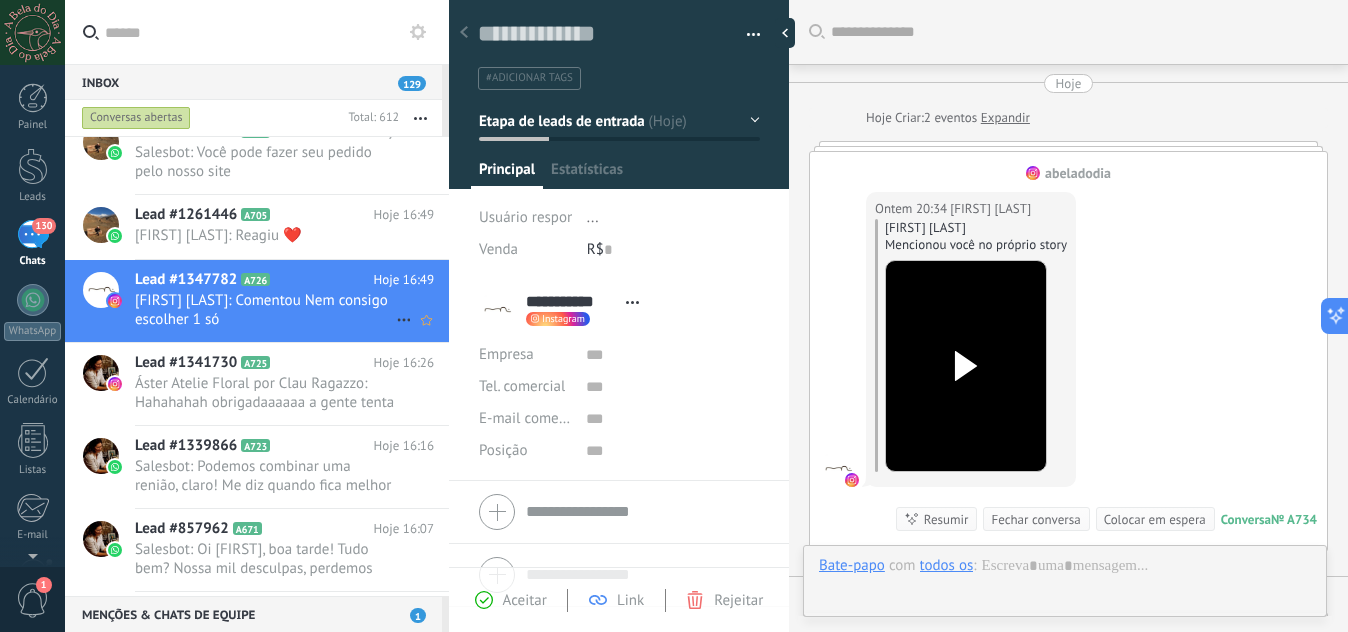 scroll, scrollTop: 518, scrollLeft: 0, axis: vertical 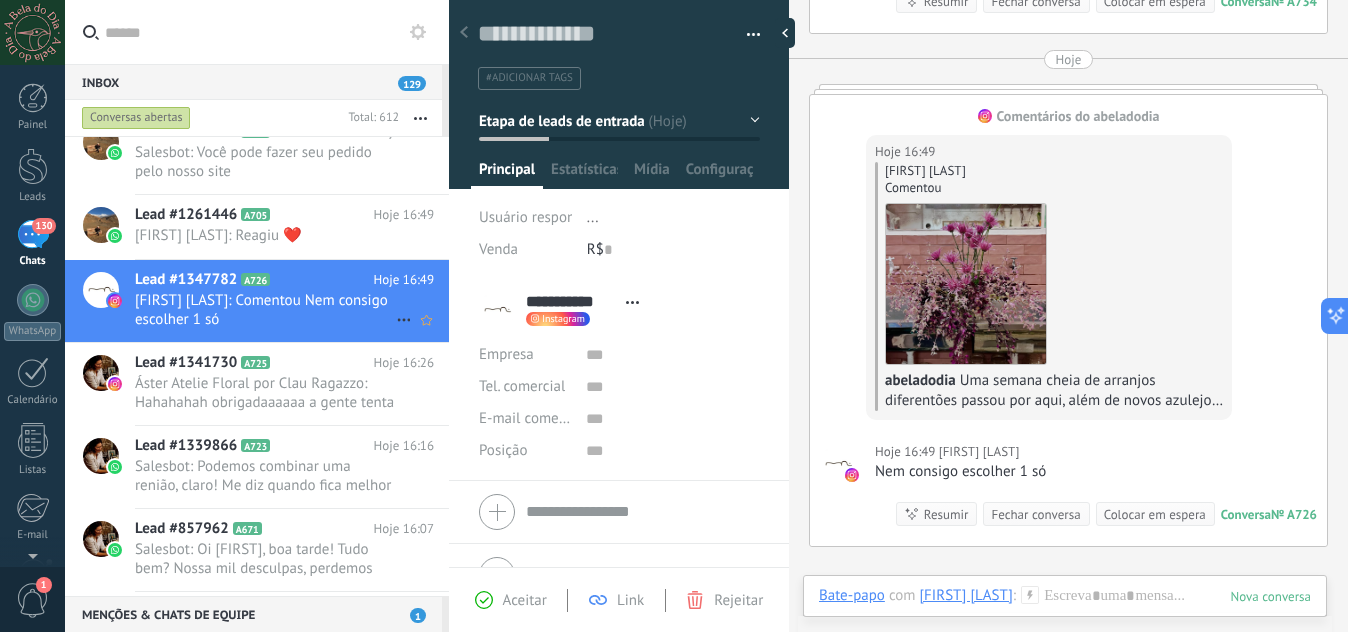 click 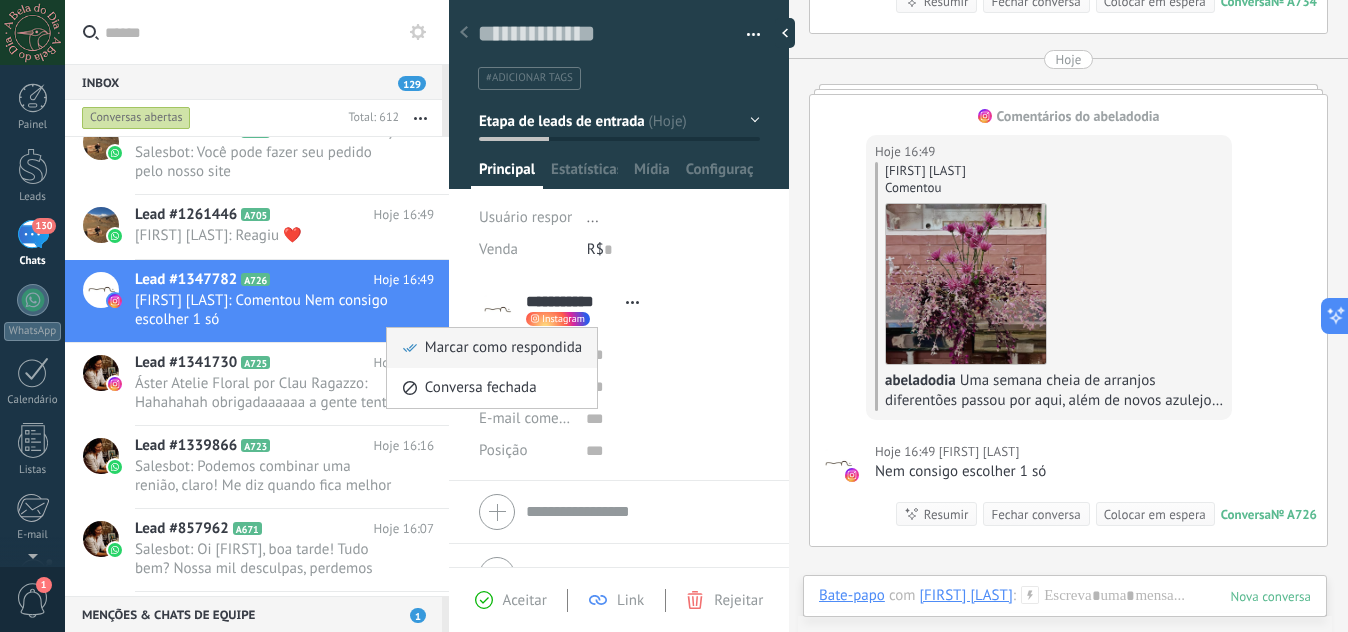 click on "Marcar como respondida" at bounding box center [492, 348] 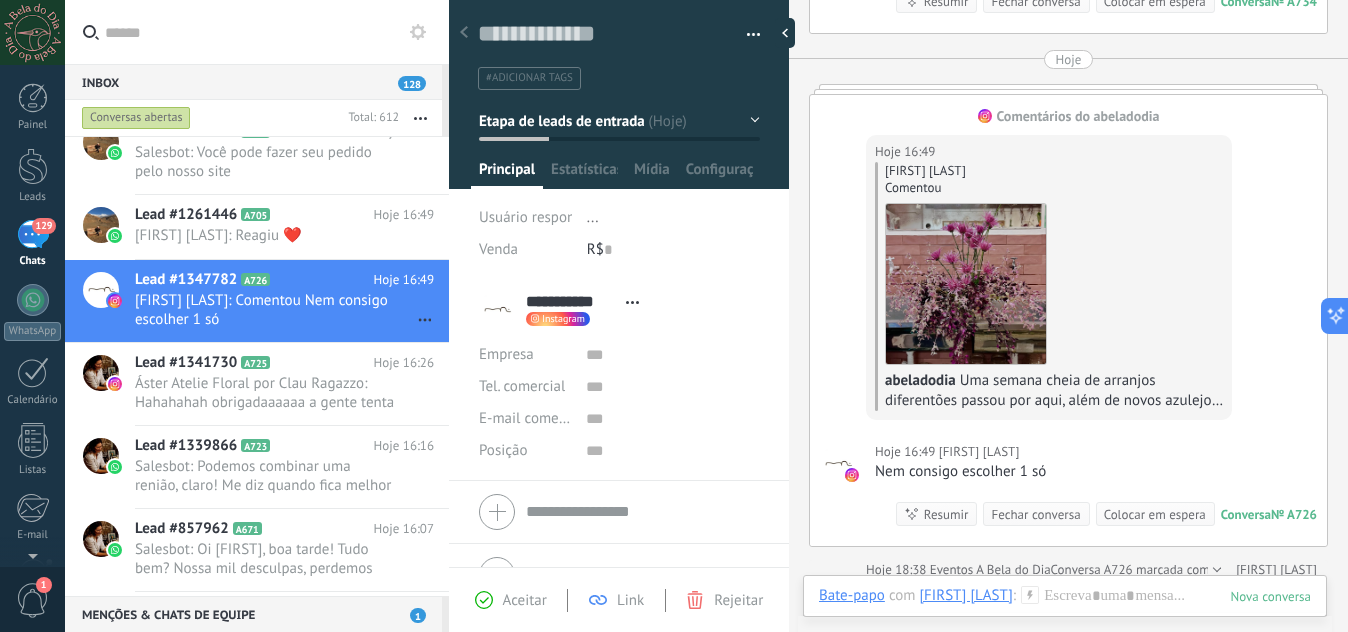 scroll, scrollTop: 551, scrollLeft: 0, axis: vertical 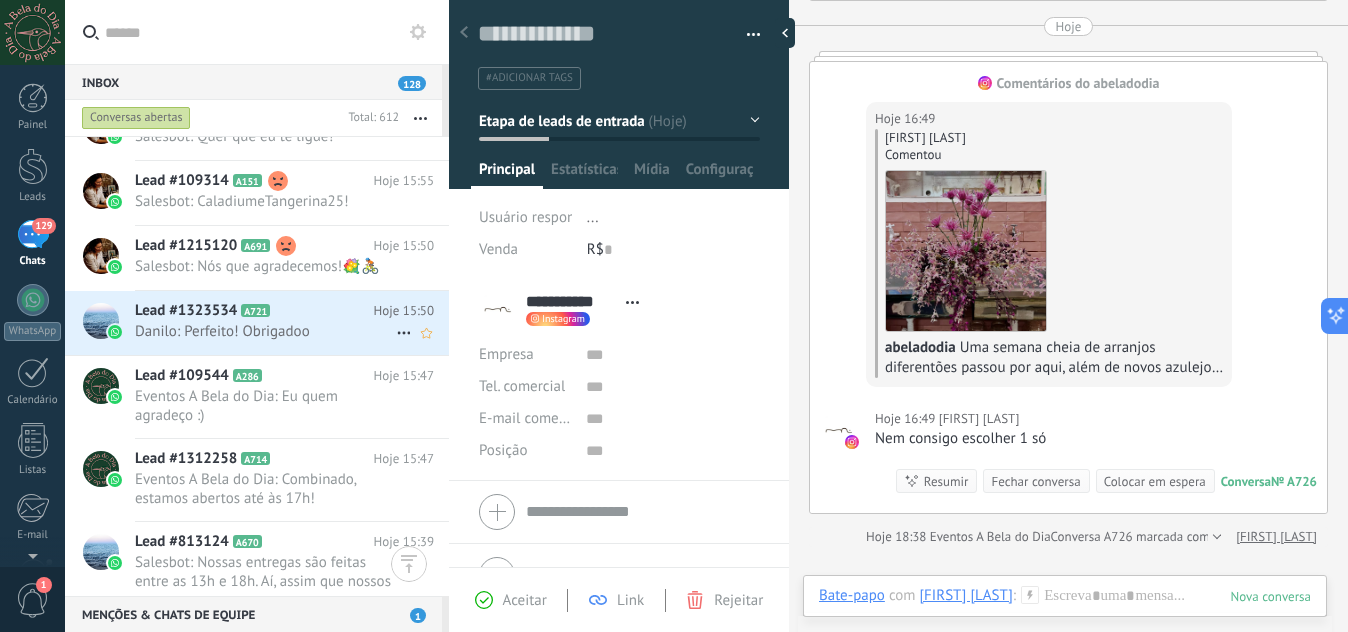 click on "Danilo: Perfeito! Obrigadoo" at bounding box center (265, 331) 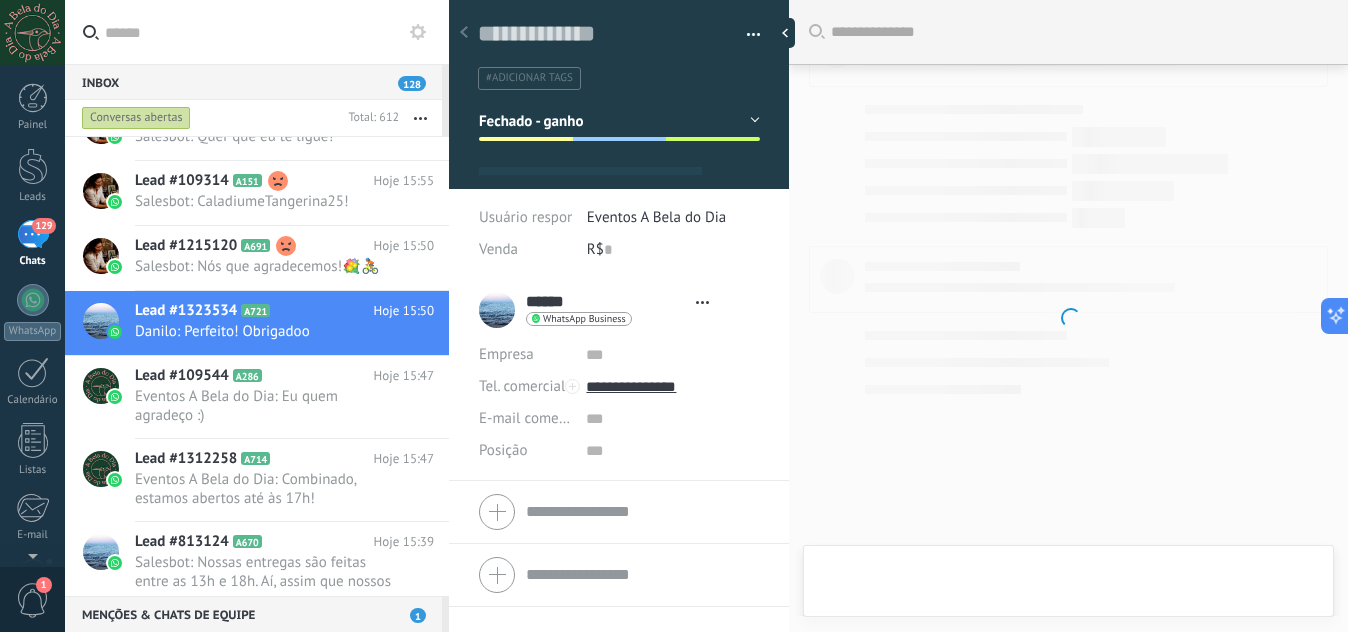 scroll, scrollTop: 807, scrollLeft: 0, axis: vertical 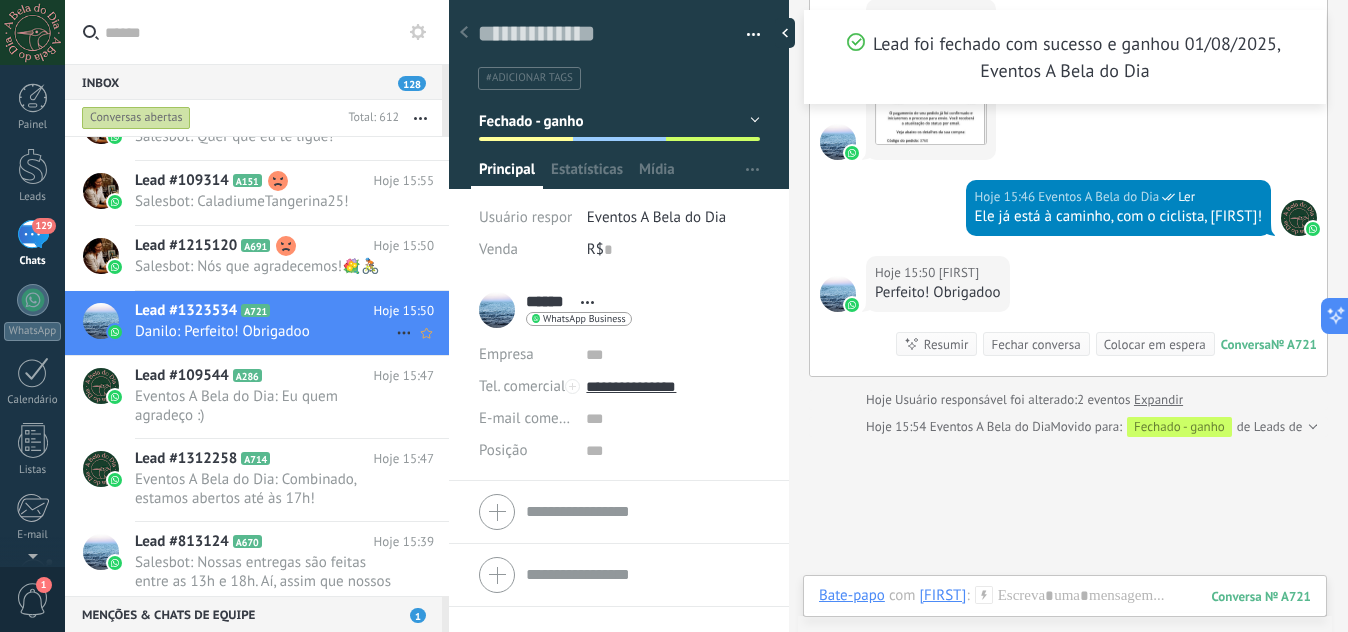 click 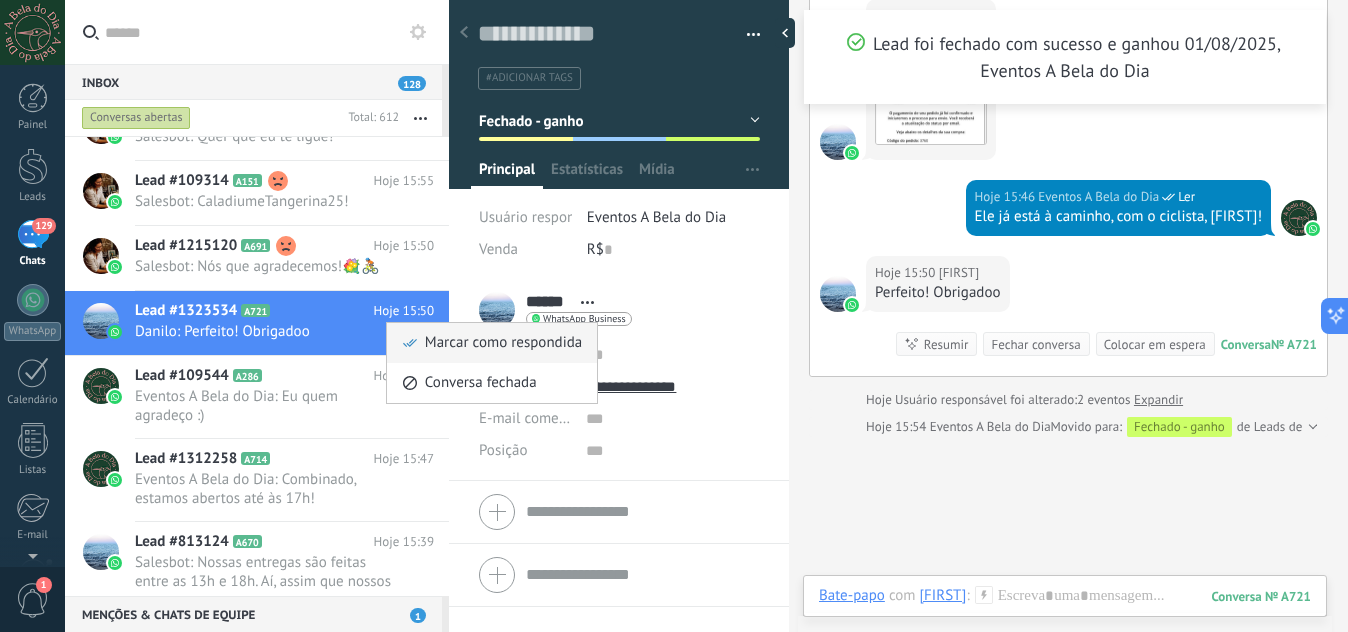 click on "Marcar como respondida" at bounding box center [503, 343] 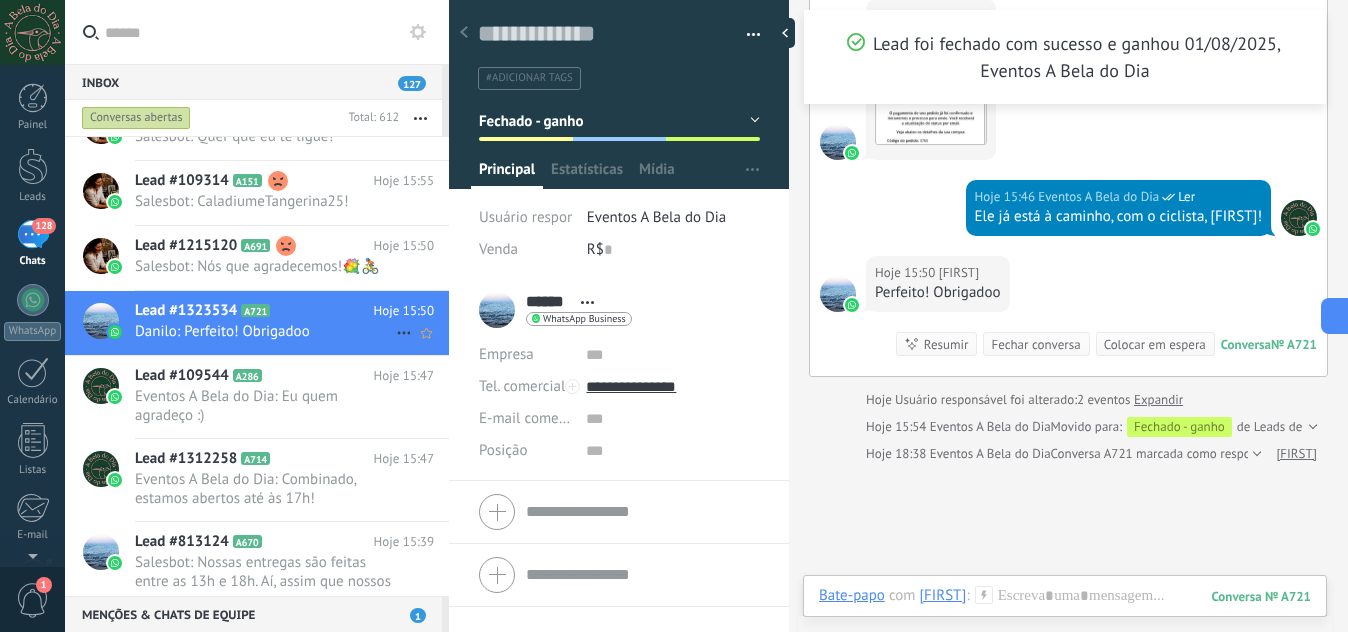 scroll, scrollTop: 834, scrollLeft: 0, axis: vertical 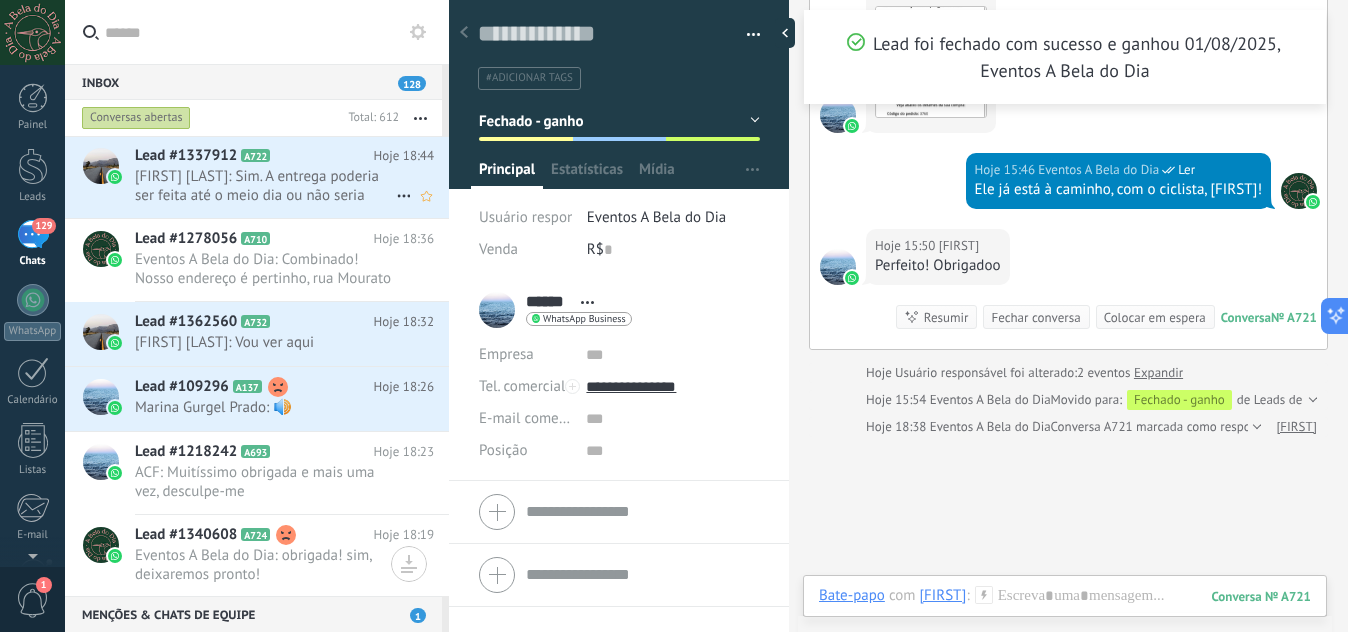 click on "Lead #1337912
A722
Hoje 18:44
[FIRST] [LAST]: Sim. A entrega poderia ser feita até o meio dia ou não seria possível?" at bounding box center (292, 177) 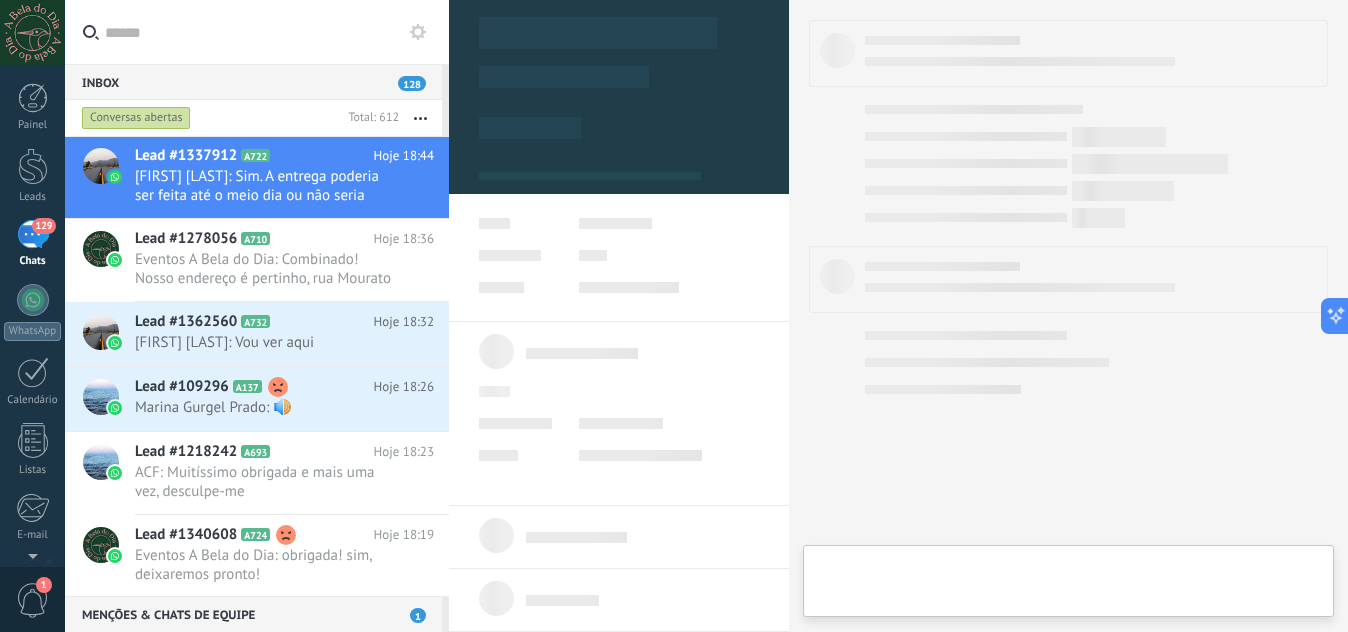 scroll, scrollTop: 25, scrollLeft: 0, axis: vertical 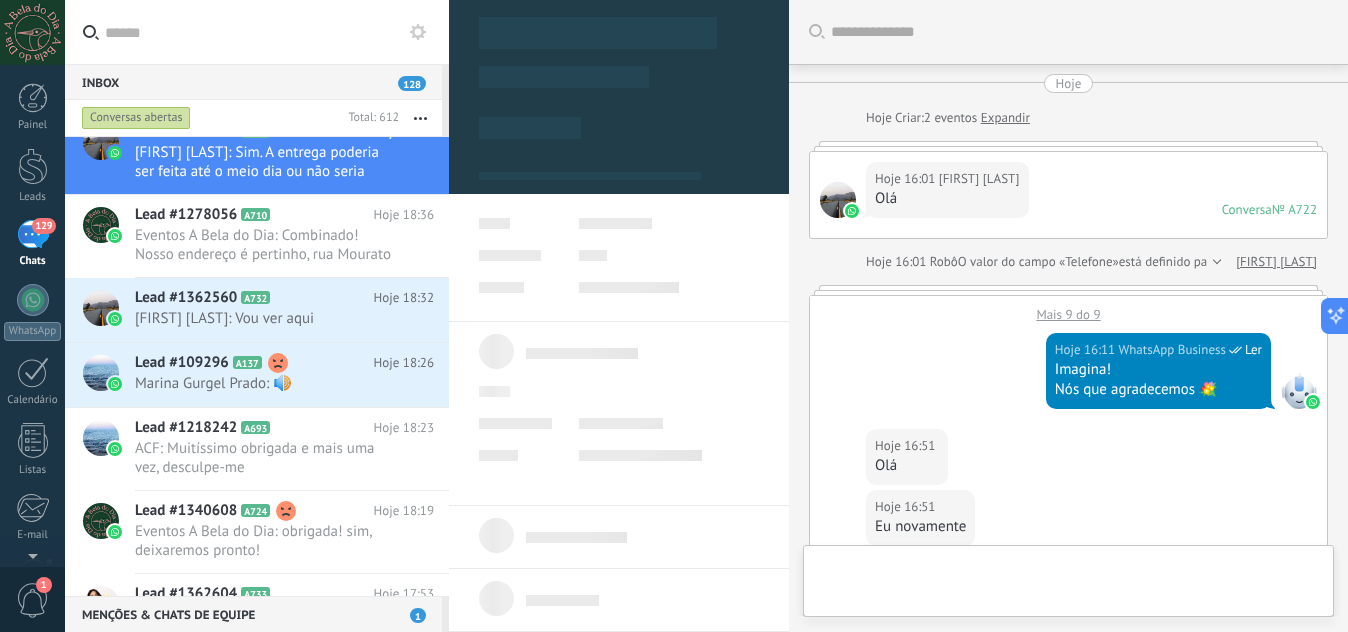 type on "**********" 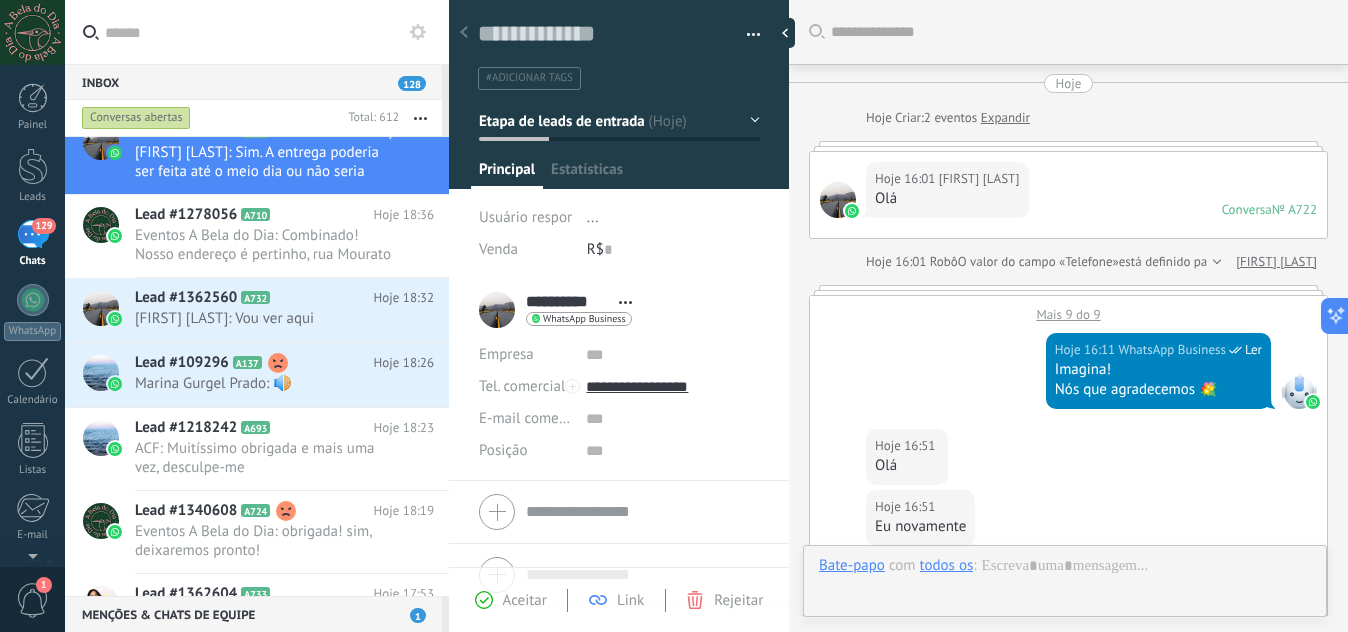 scroll, scrollTop: 1035, scrollLeft: 0, axis: vertical 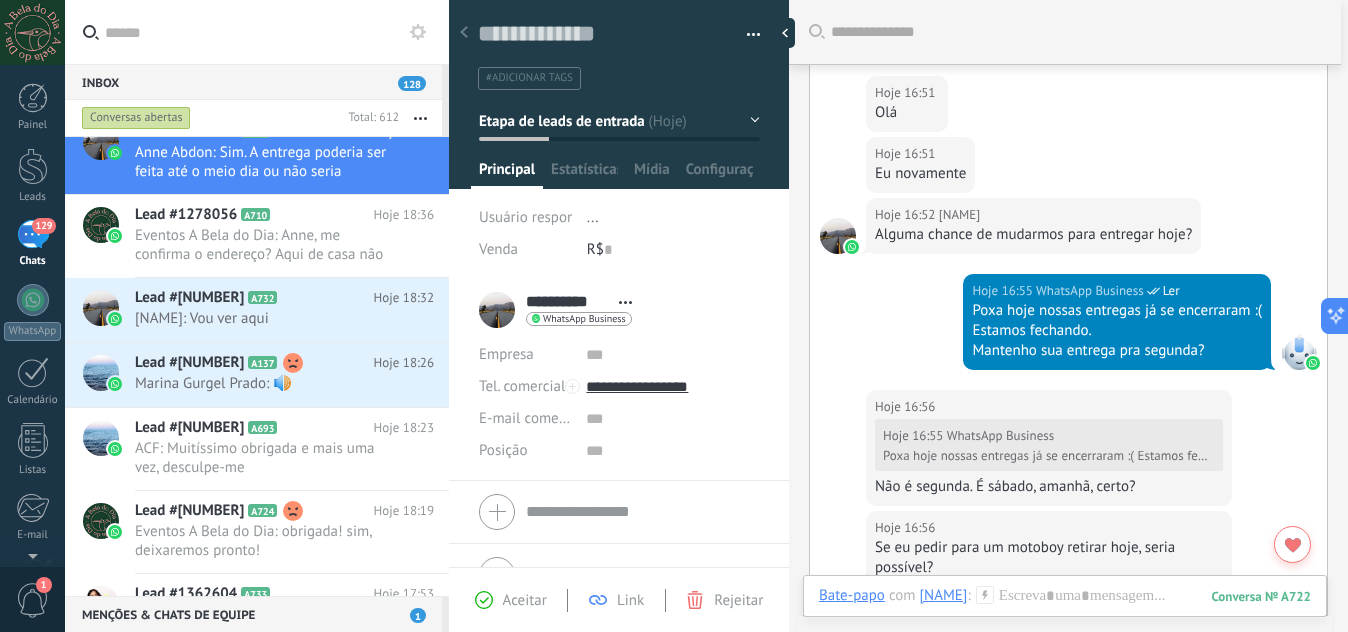 click on "Hoje 16:51 Anne Abdon  Olá" at bounding box center [1068, 106] 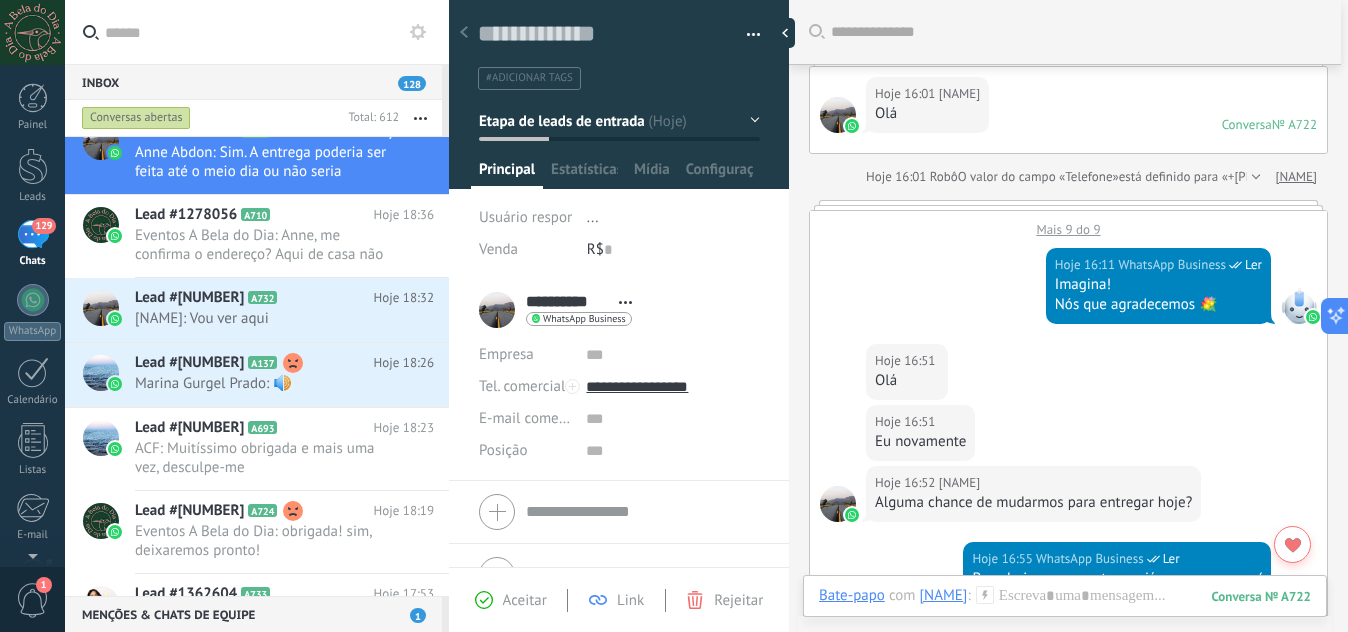 scroll, scrollTop: 0, scrollLeft: 0, axis: both 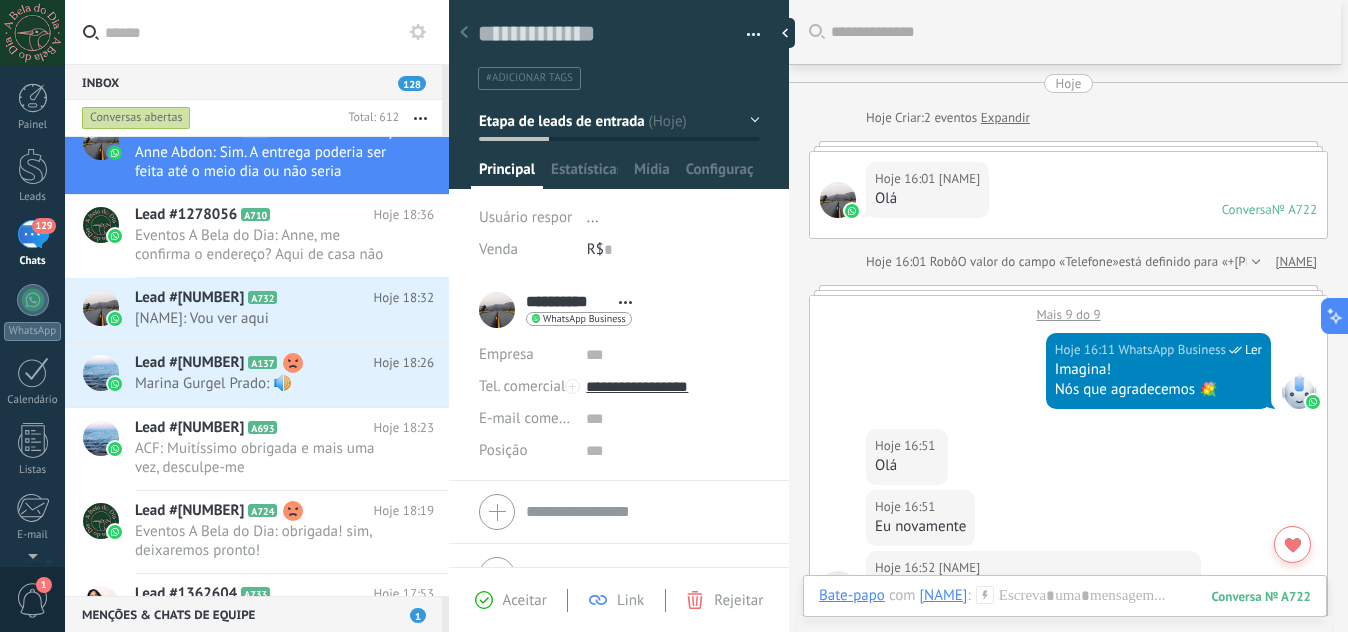 click on "Mais 9 do 9" at bounding box center (1068, 309) 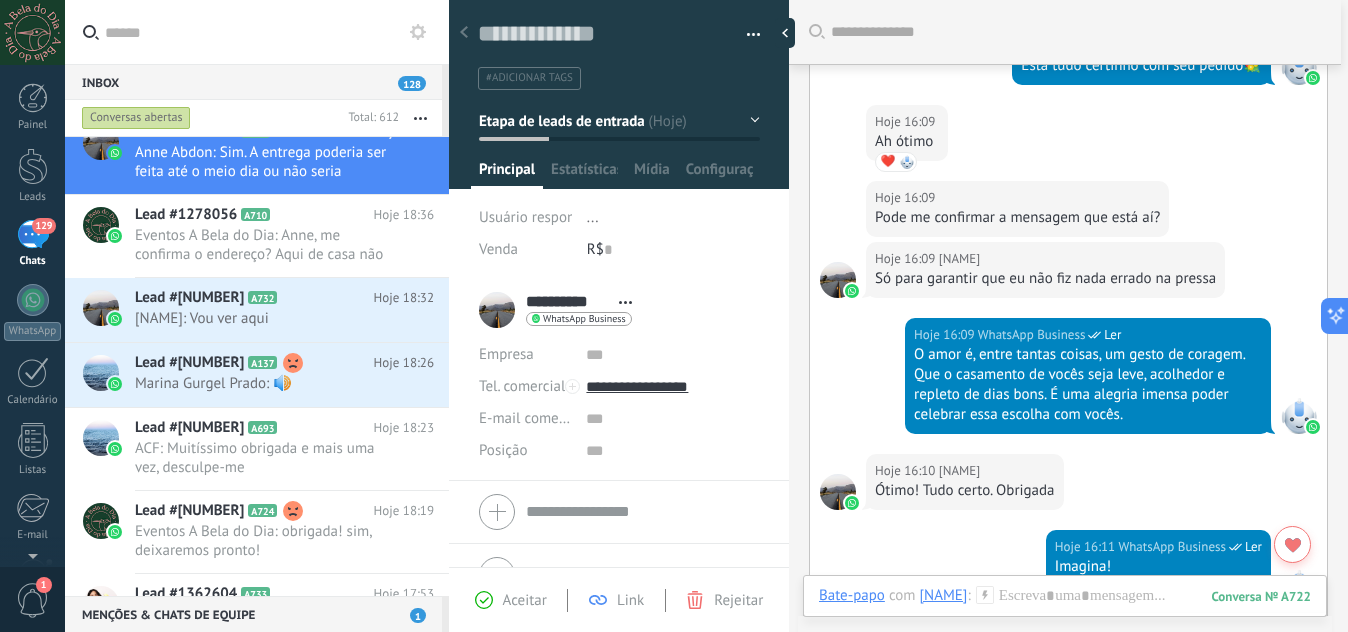 scroll, scrollTop: 470, scrollLeft: 0, axis: vertical 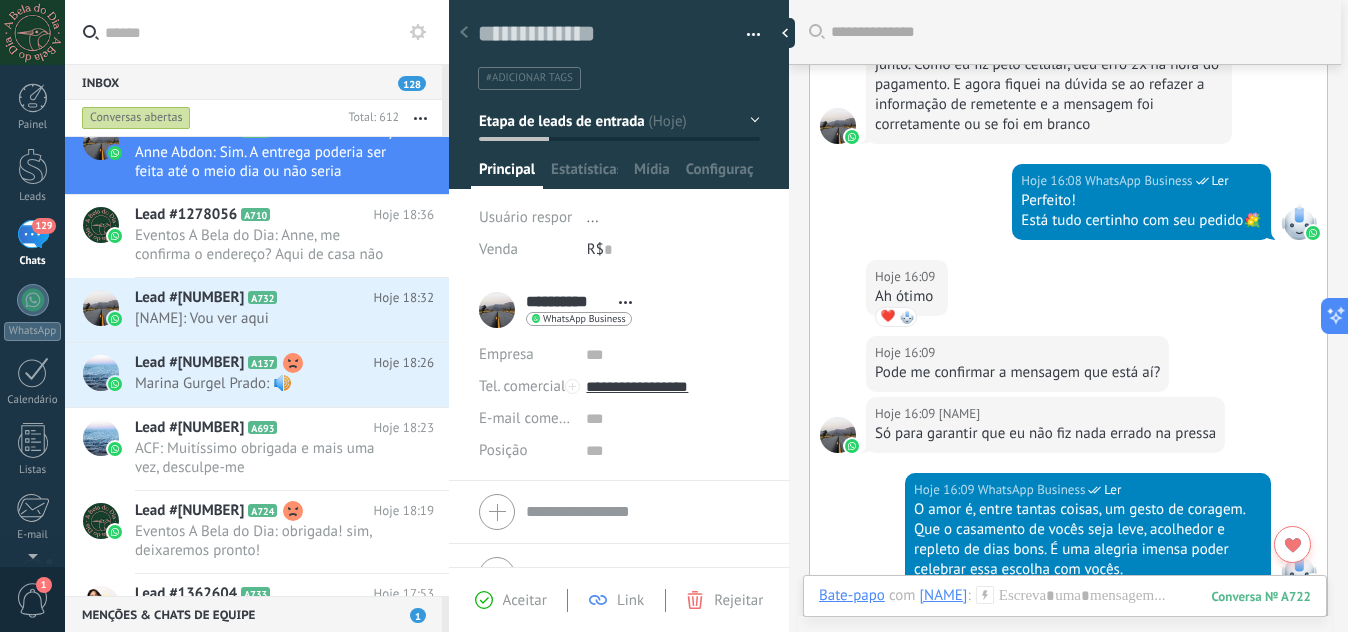 click on "Hoje 16:08 WhatsApp Business  Ler Perfeito! Está tudo certinho com seu pedido💐" at bounding box center [1068, 212] 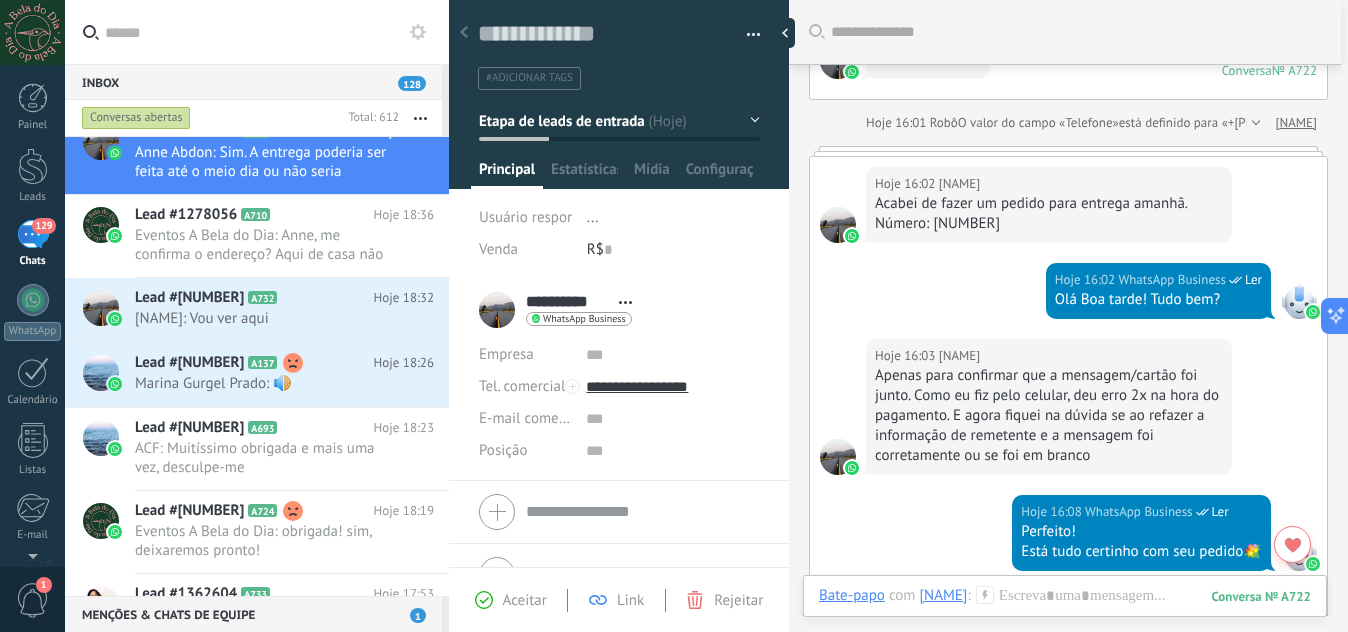 scroll, scrollTop: 138, scrollLeft: 0, axis: vertical 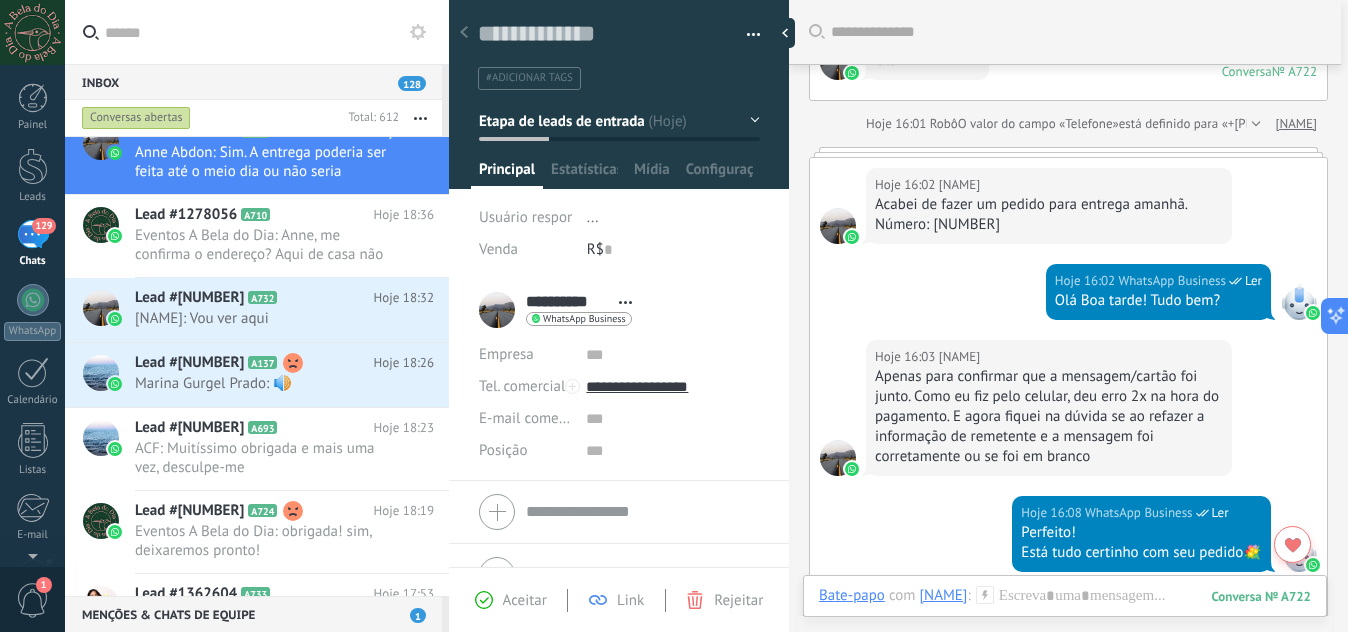 click at bounding box center (1068, 152) 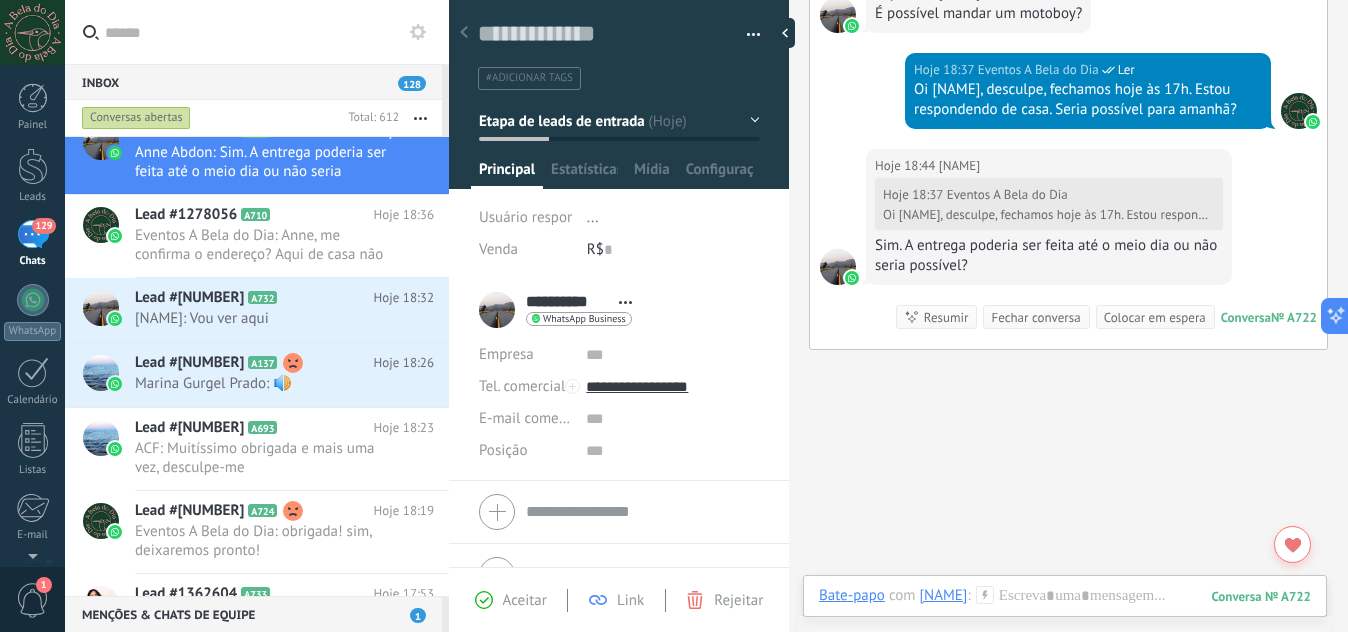 scroll, scrollTop: 1857, scrollLeft: 0, axis: vertical 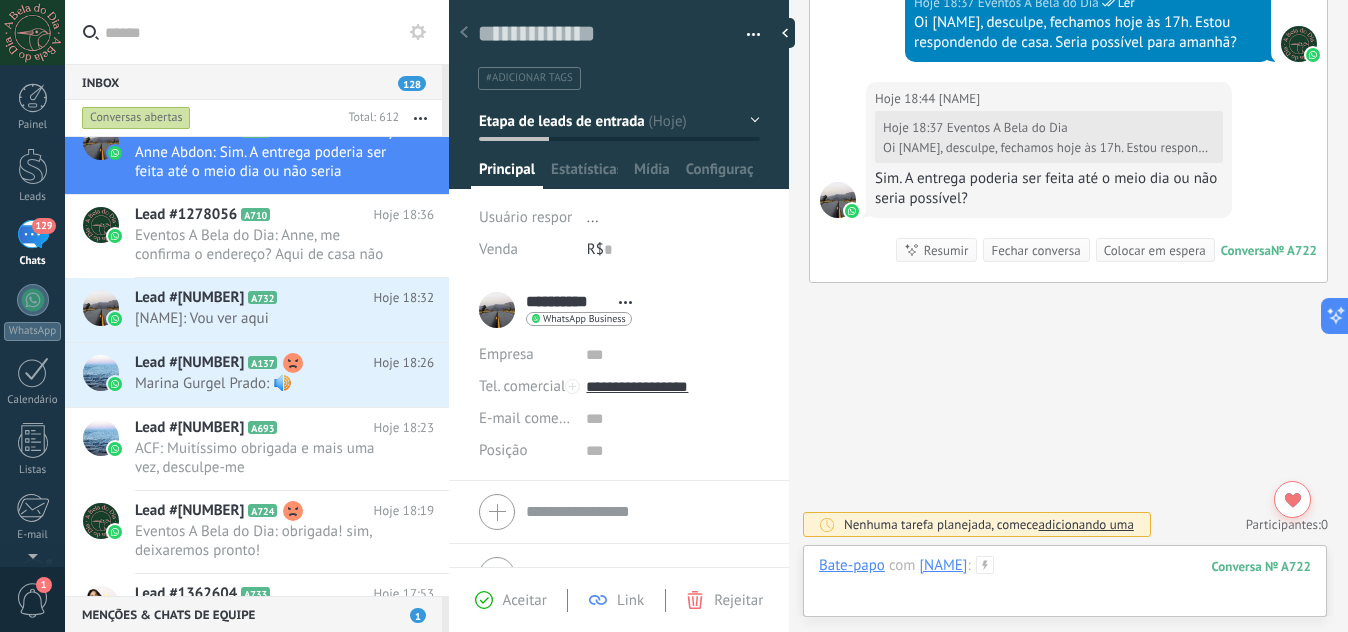 click at bounding box center [1065, 586] 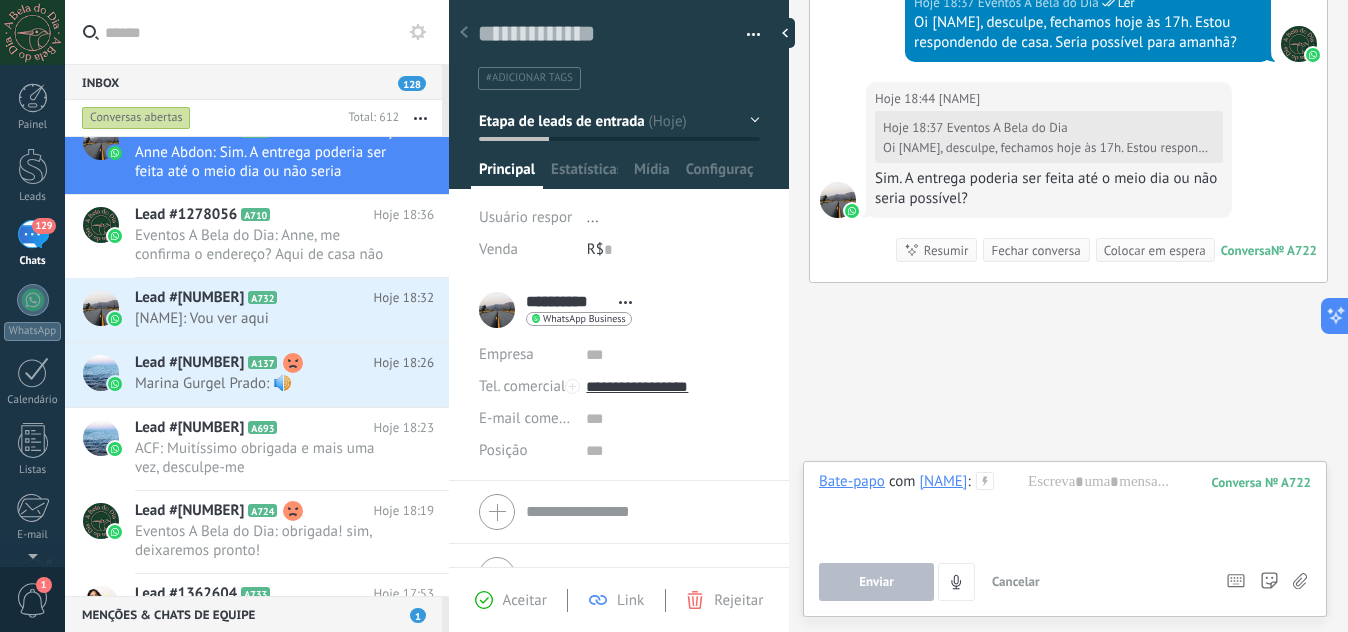 click on "Enviar Cancelar Rastrear cliques em links ? Reduzir links longos e rastrear cliques: quando habilitado, os URLs enviados serão substituídos por links de rastreamento. Uma vez clicado, um evento será registrado no feed do lead. Selecione abaixo quais fontes usam esse  em Configurações" at bounding box center (1013, 582) 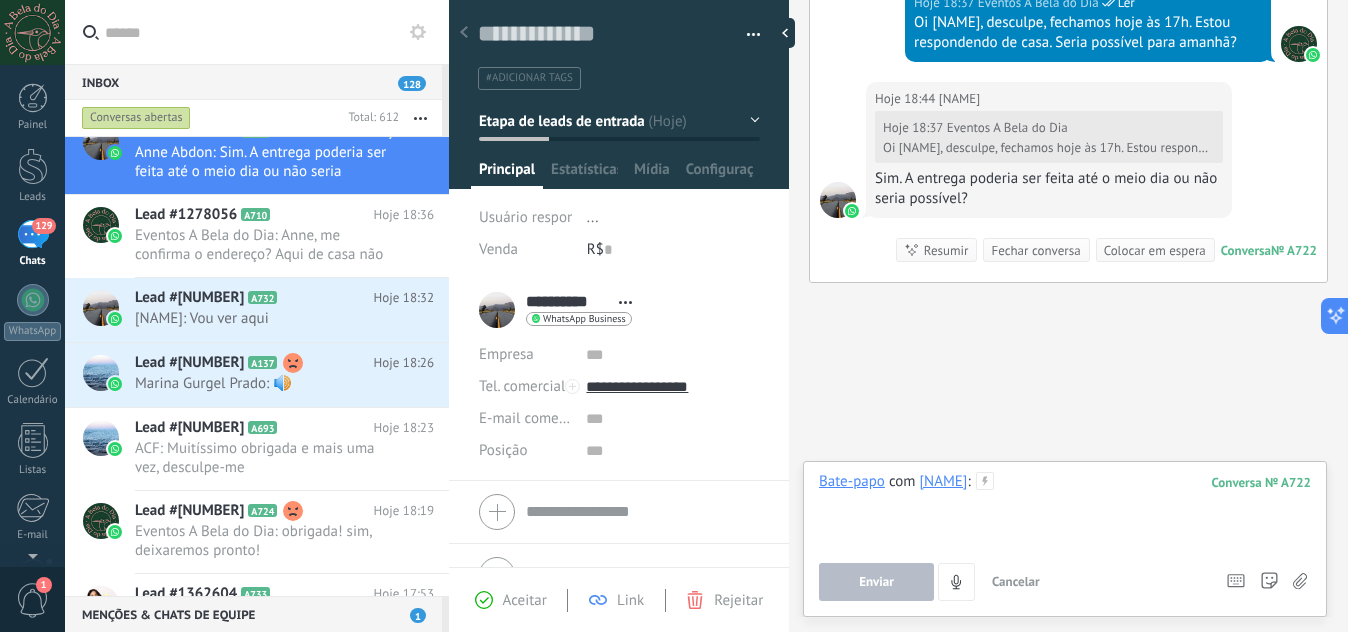 click at bounding box center (1065, 510) 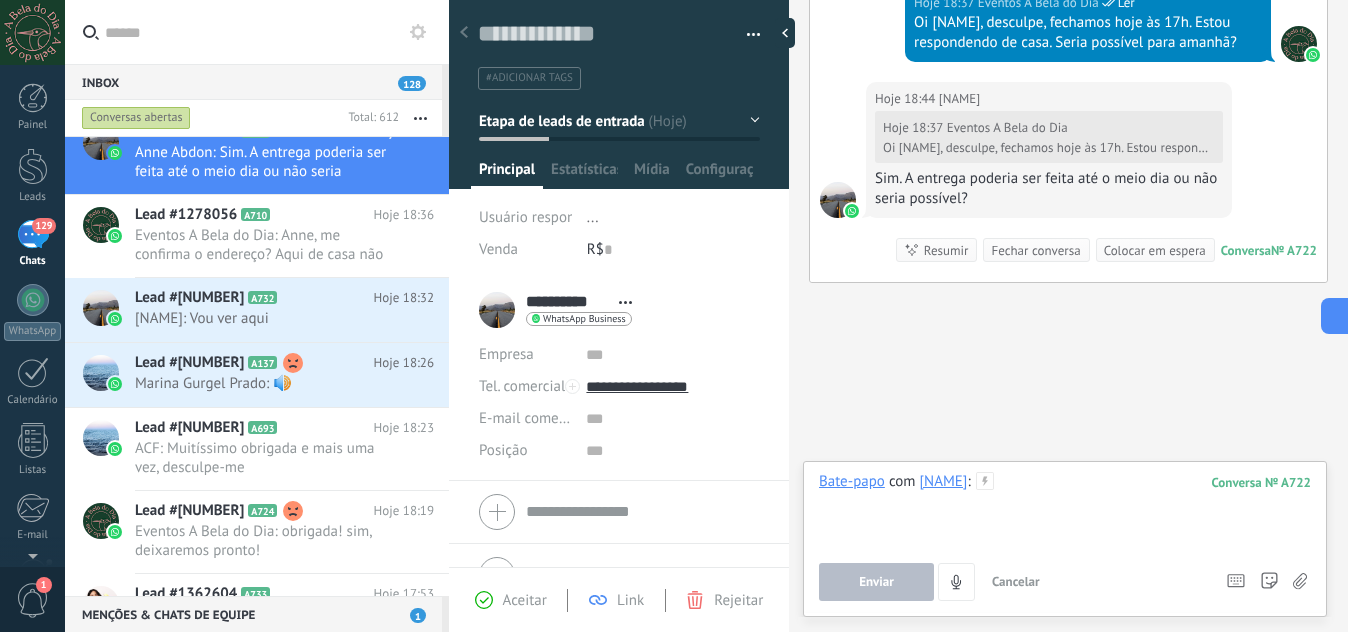 type 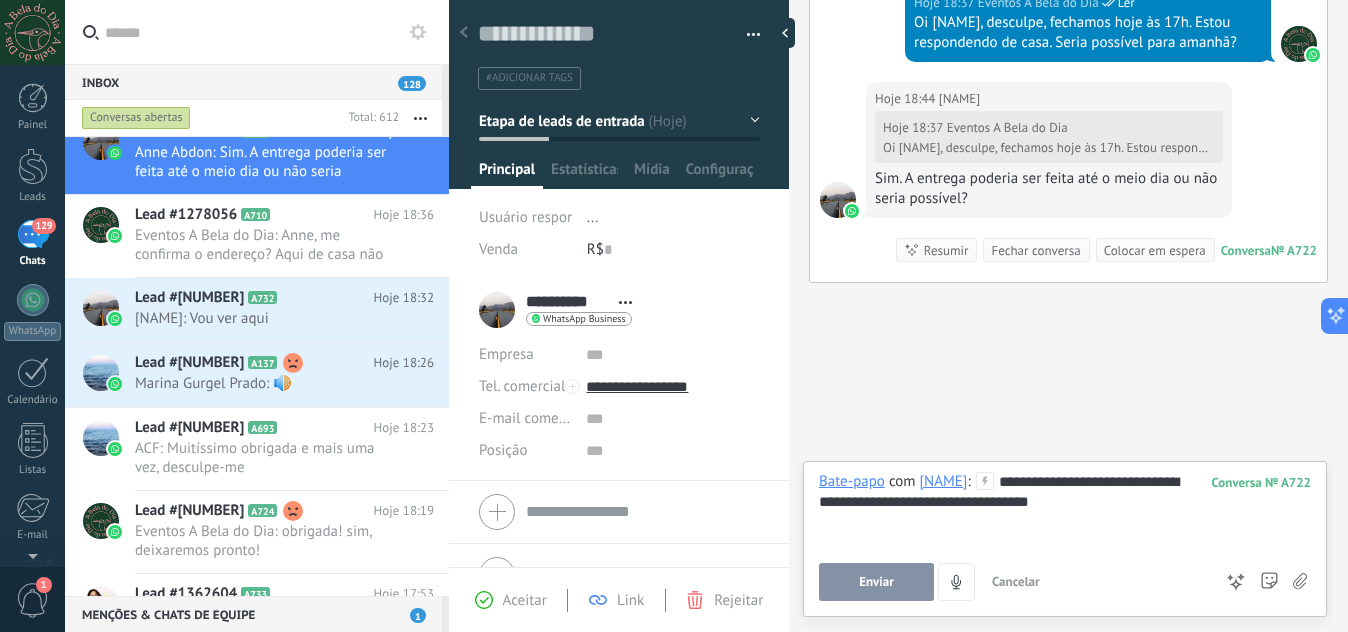 click on "Enviar" at bounding box center (876, 582) 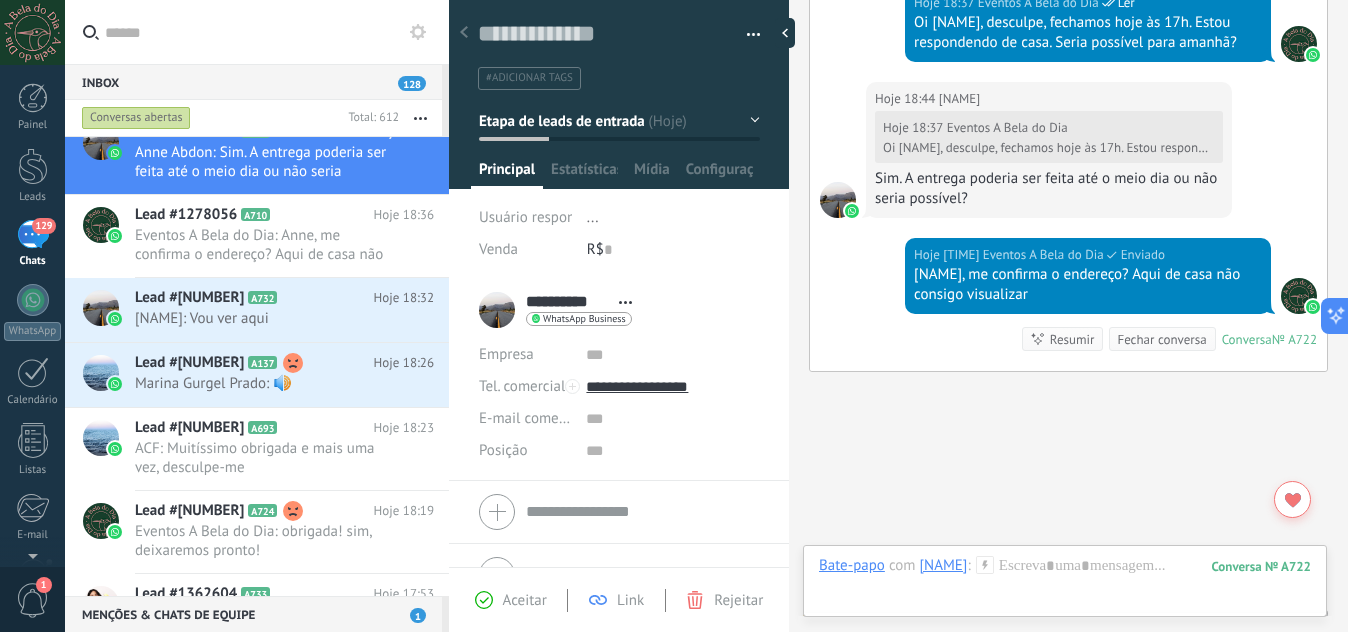 scroll, scrollTop: 1946, scrollLeft: 0, axis: vertical 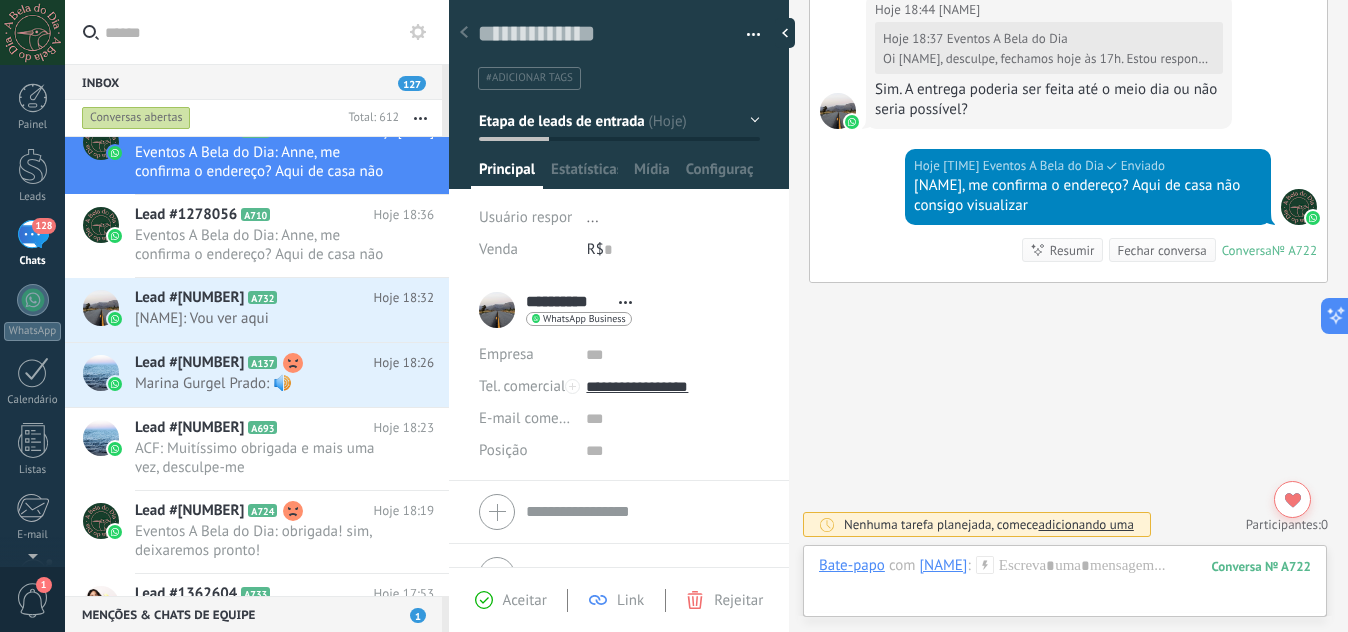 click on "Etapa de leads de entrada" at bounding box center [619, 121] 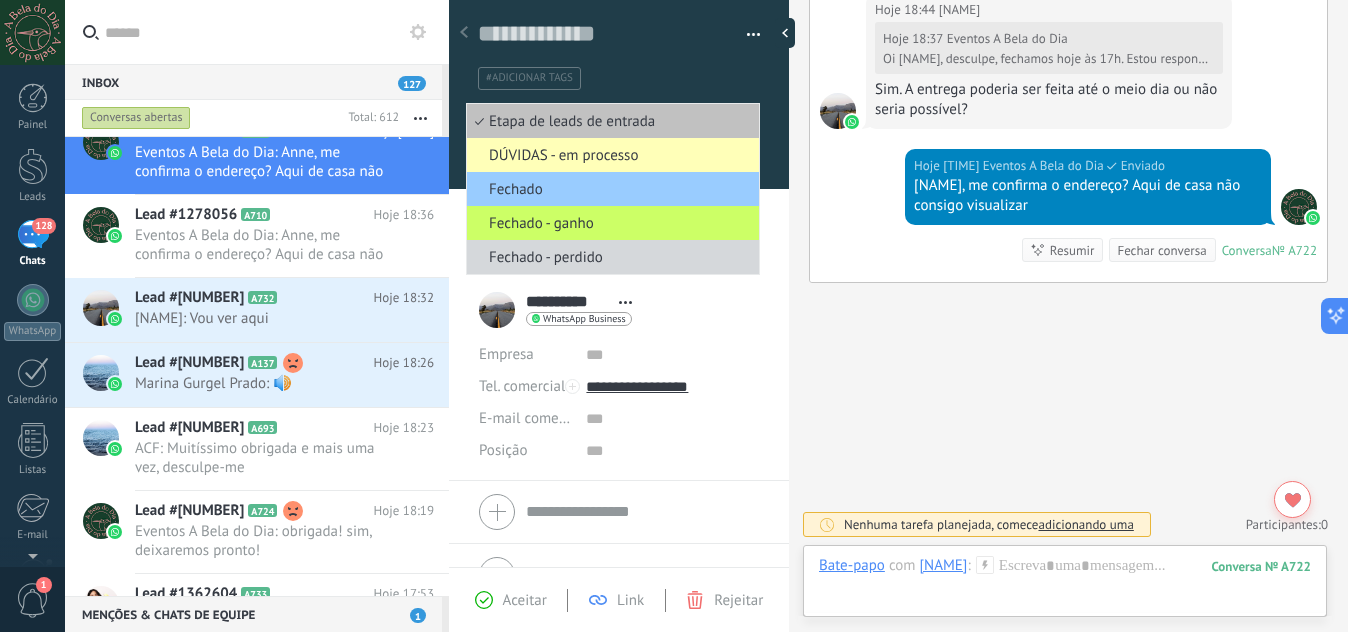 click on "DÚVIDAS - em processo" at bounding box center (610, 155) 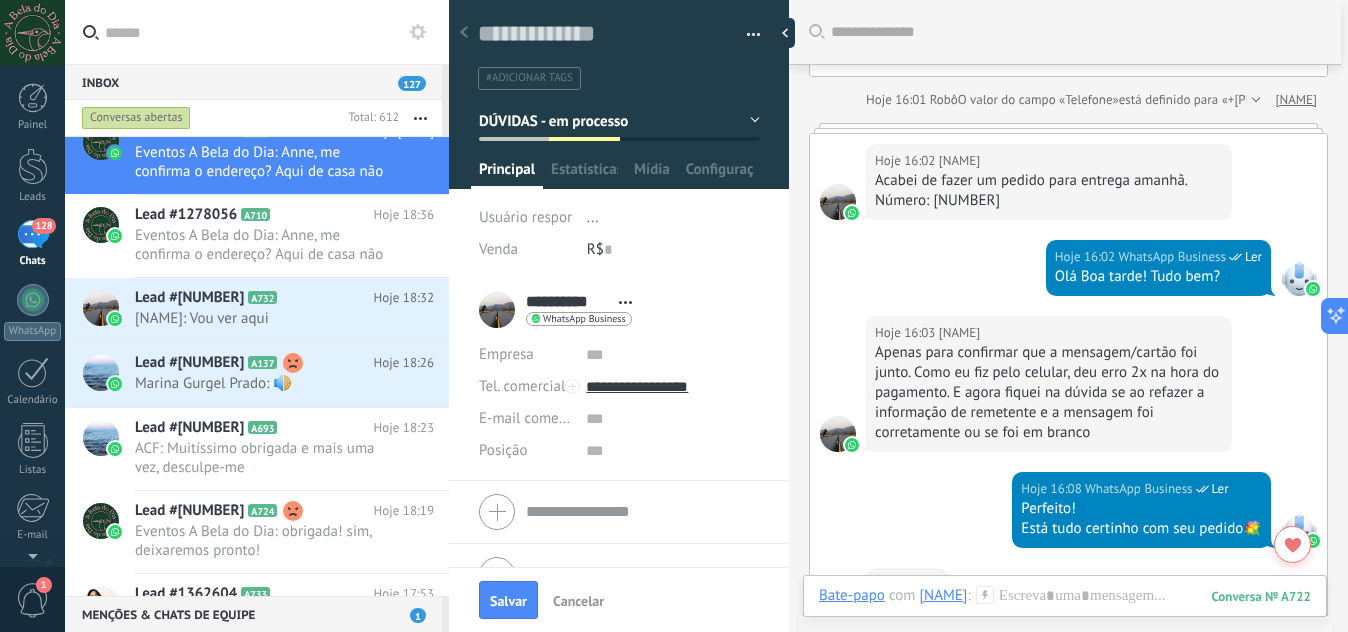 scroll, scrollTop: 120, scrollLeft: 0, axis: vertical 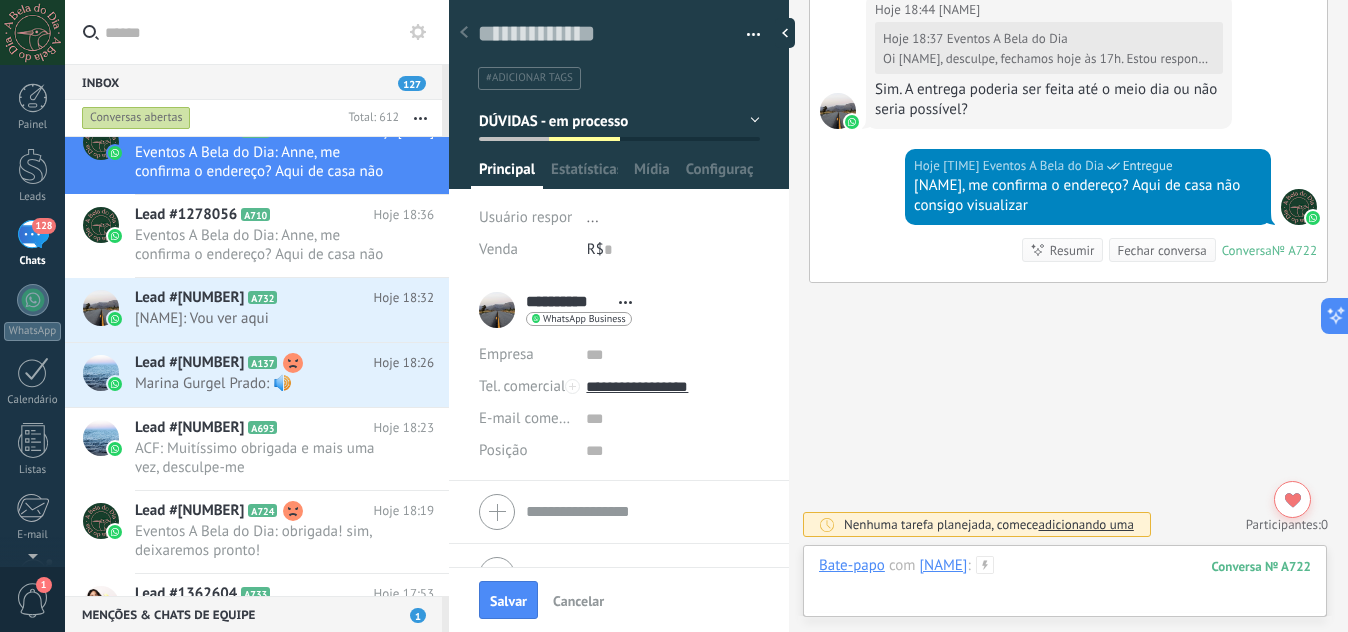 click at bounding box center (1065, 586) 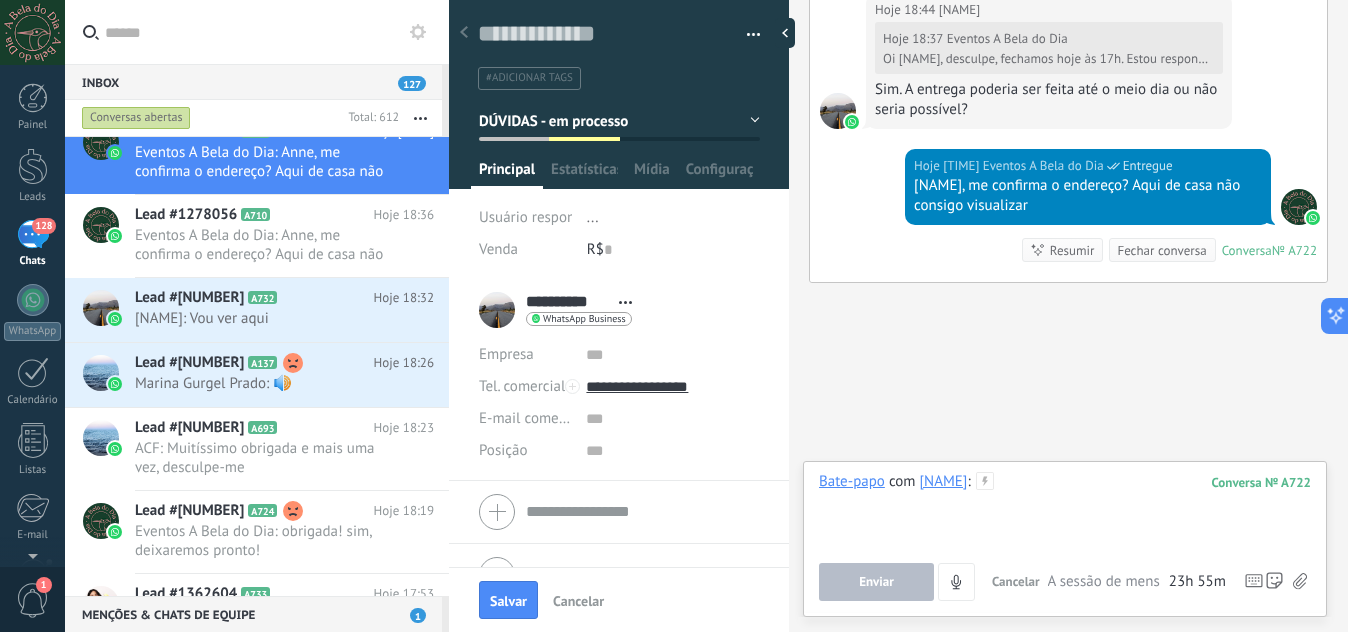 type 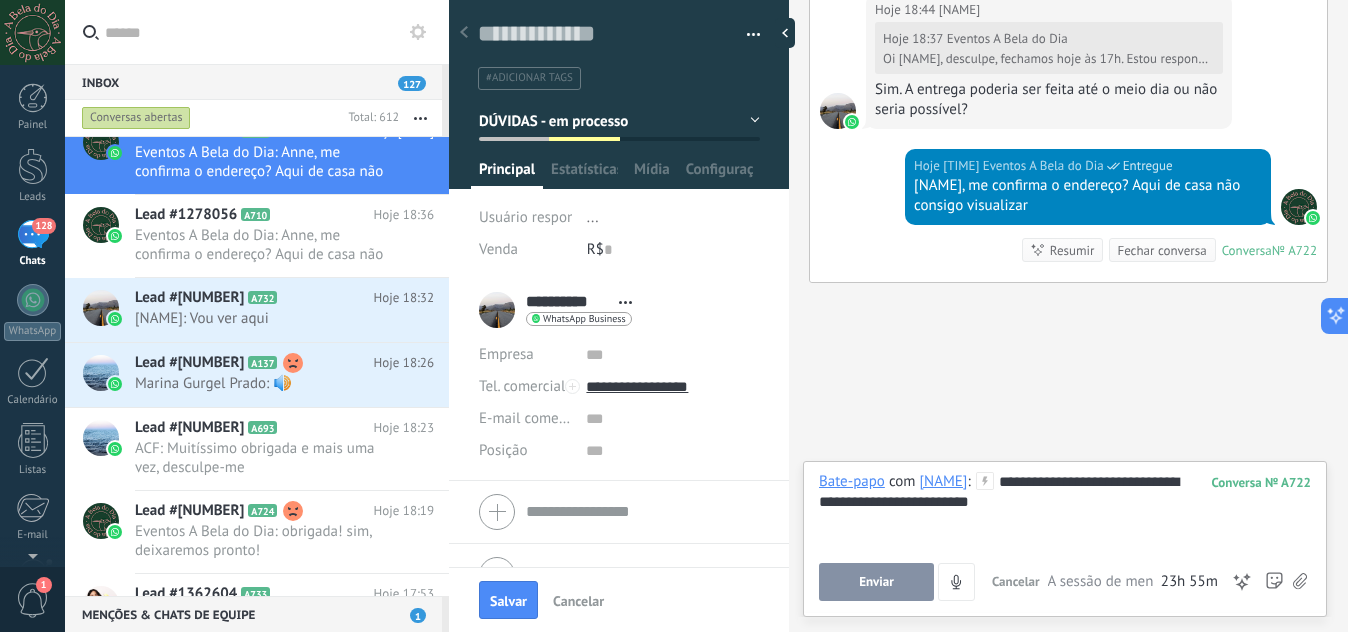 click on "Enviar" at bounding box center [876, 582] 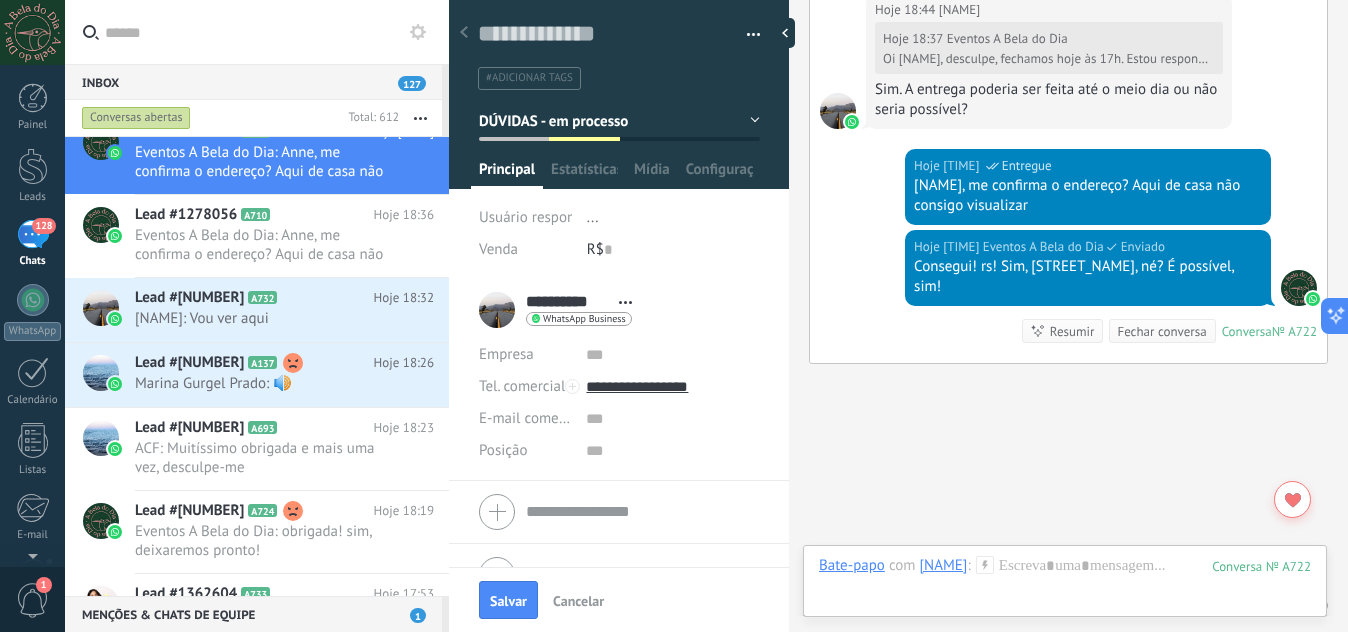 scroll, scrollTop: 2027, scrollLeft: 0, axis: vertical 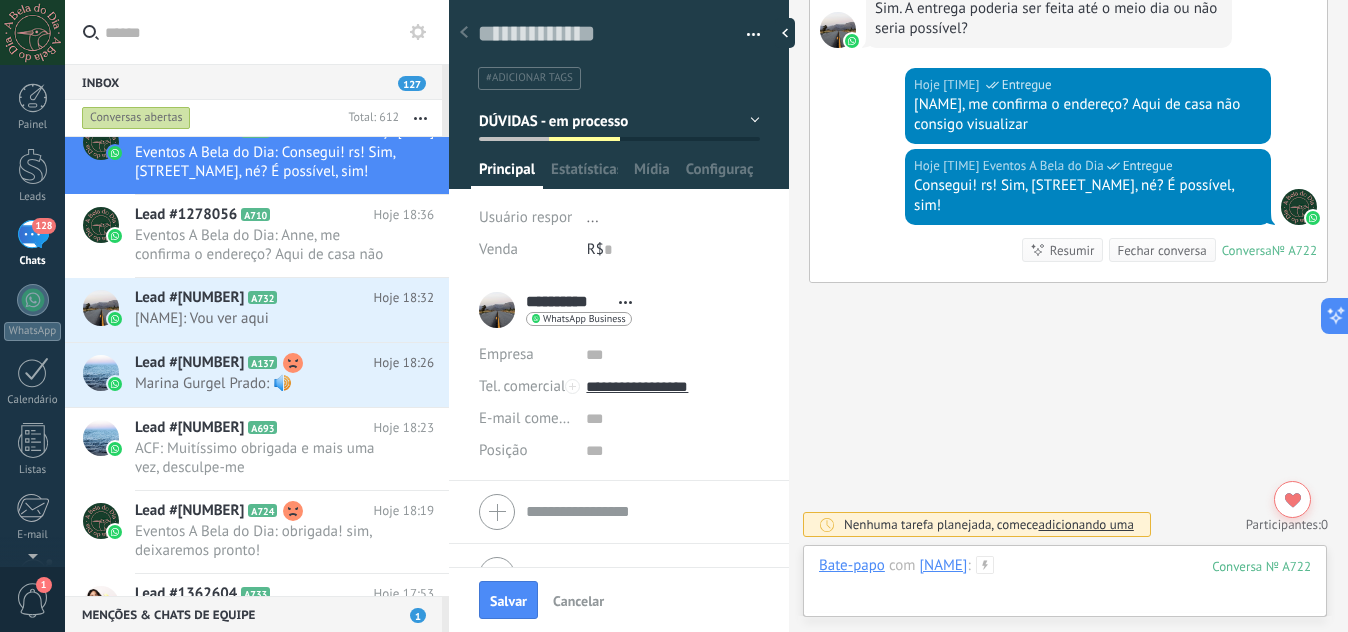 click at bounding box center [1065, 586] 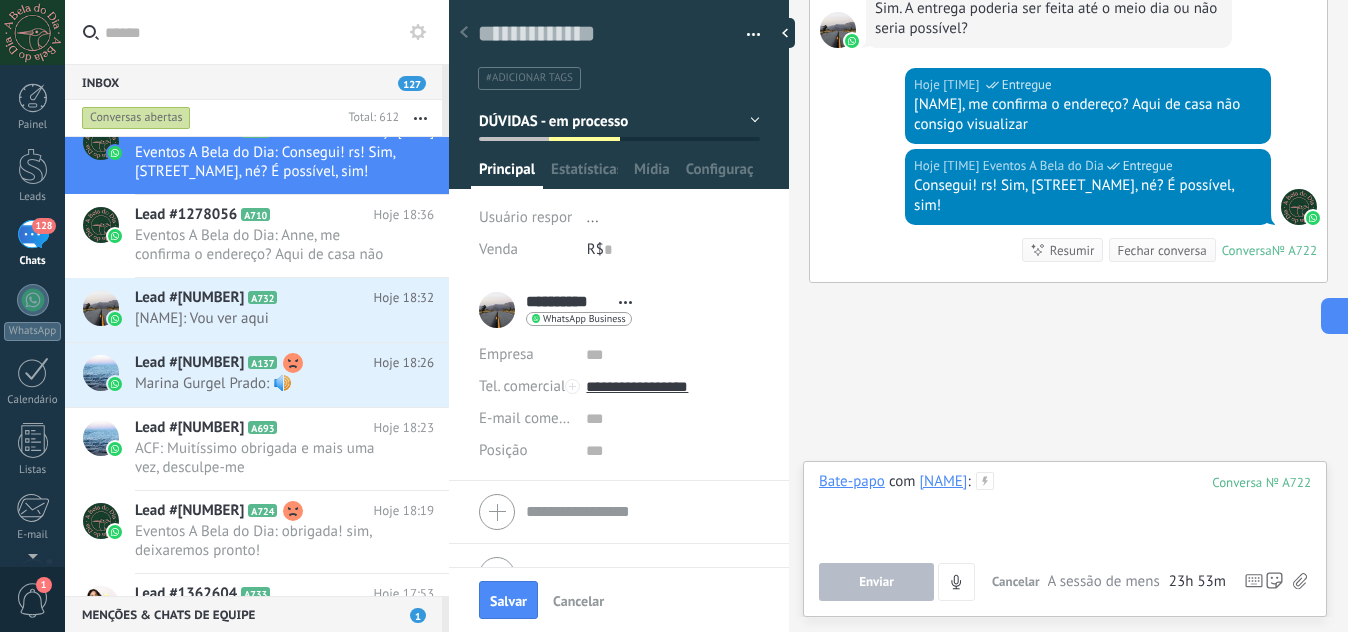 type 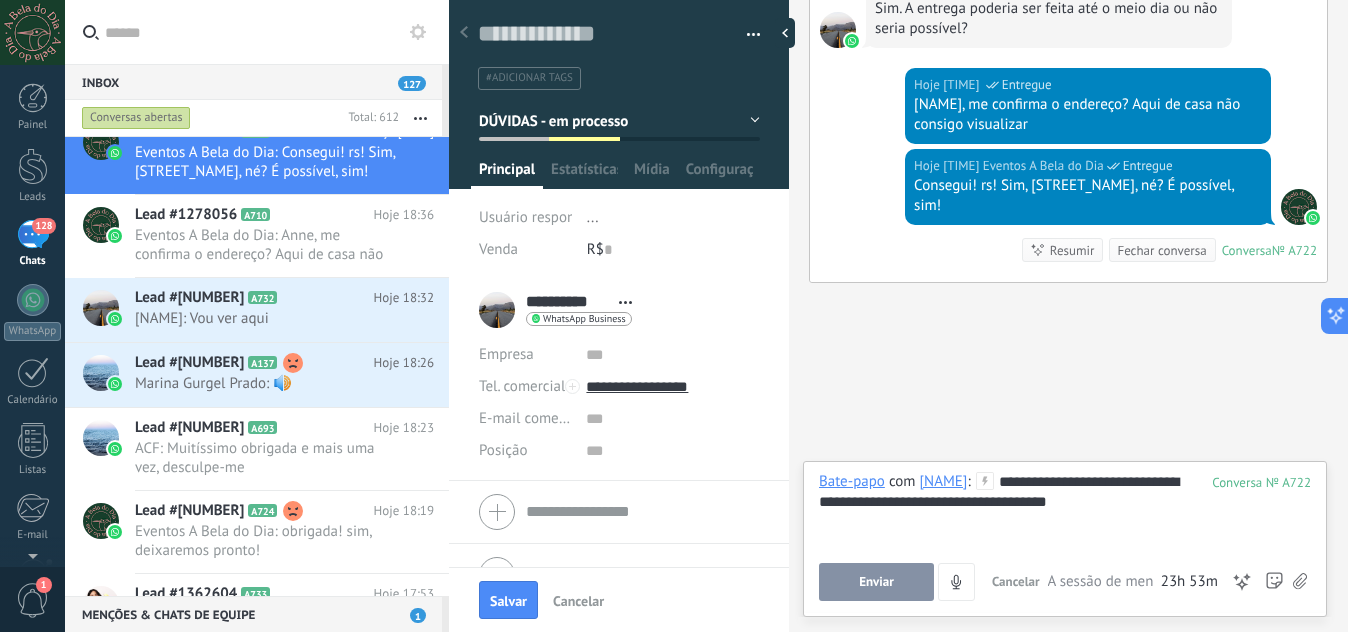 click on "Enviar" at bounding box center [876, 582] 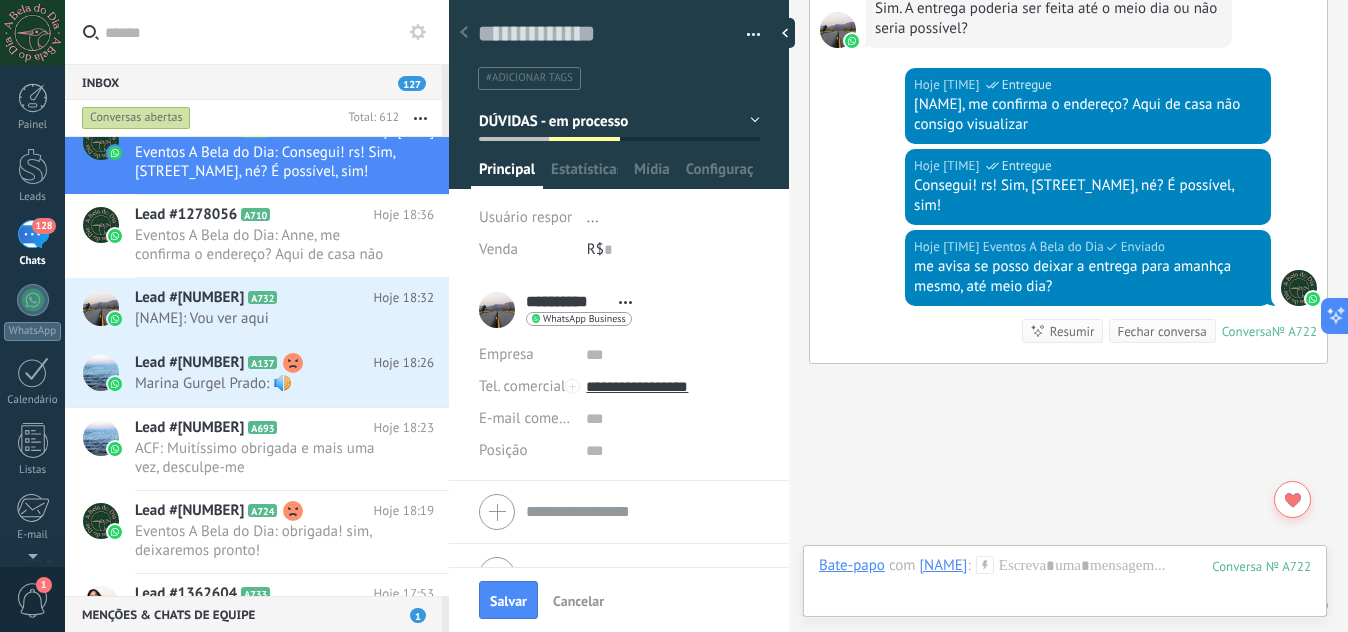 scroll, scrollTop: 2108, scrollLeft: 0, axis: vertical 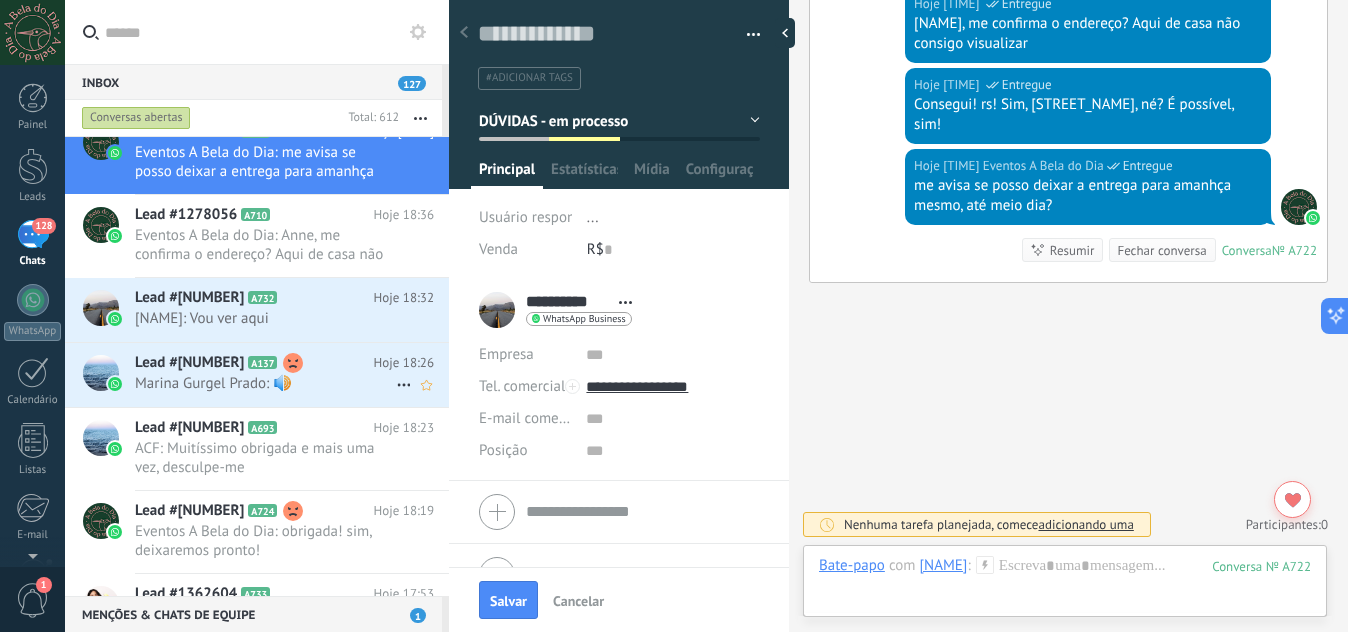 click on "Lead #109296
A137" at bounding box center (254, 363) 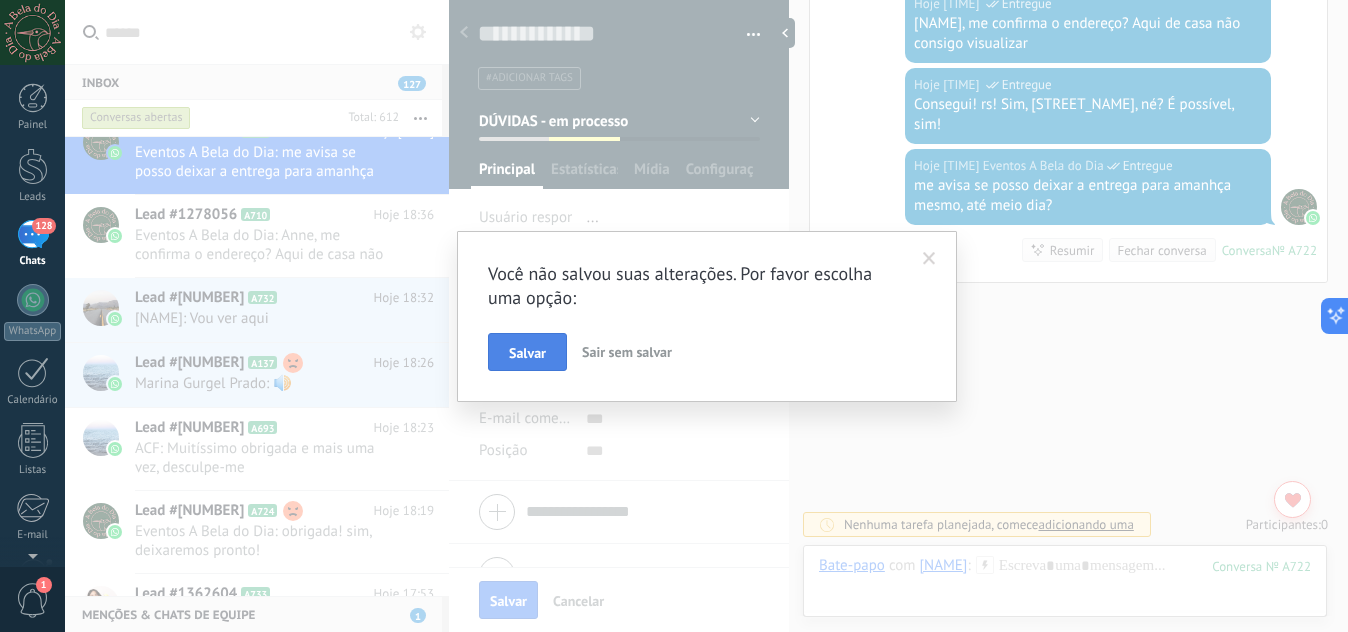 click on "Salvar" at bounding box center [527, 353] 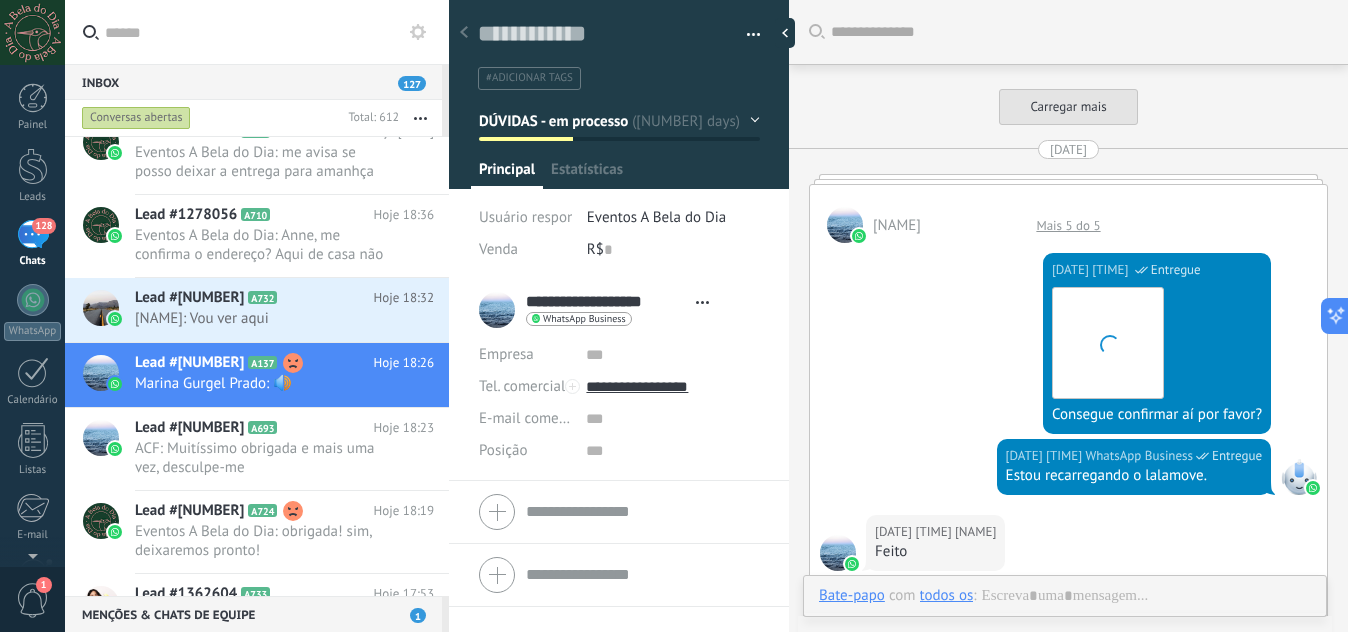scroll, scrollTop: 30, scrollLeft: 0, axis: vertical 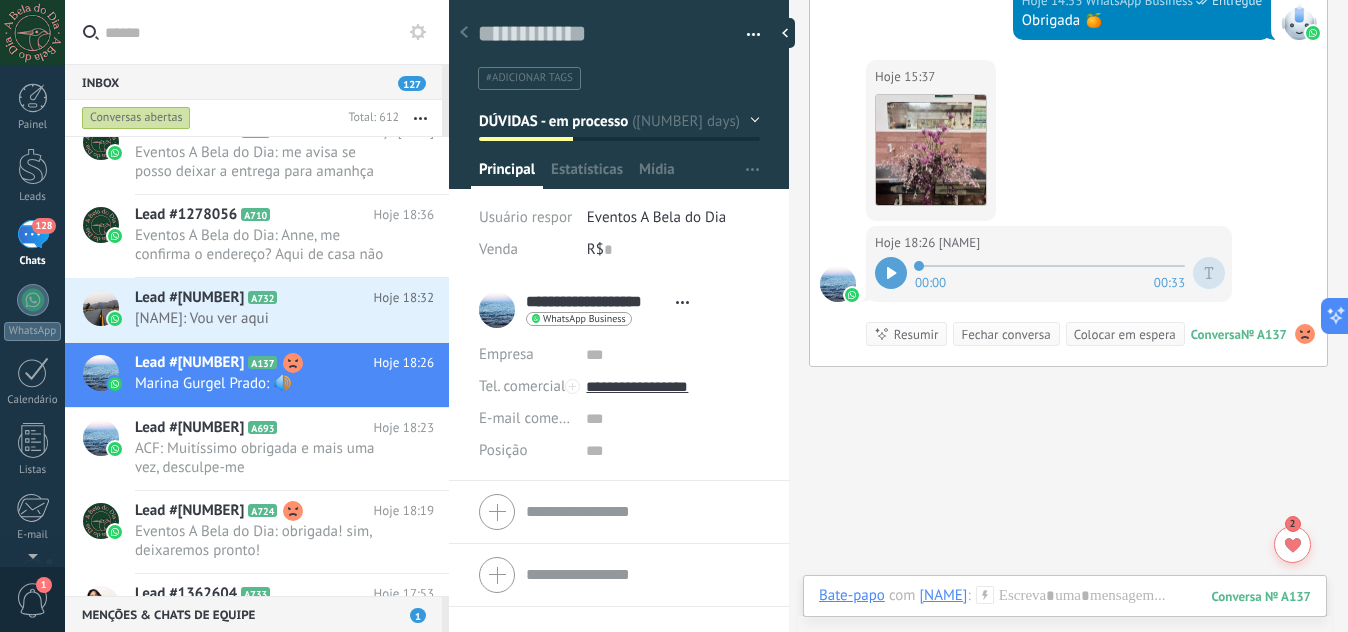 click 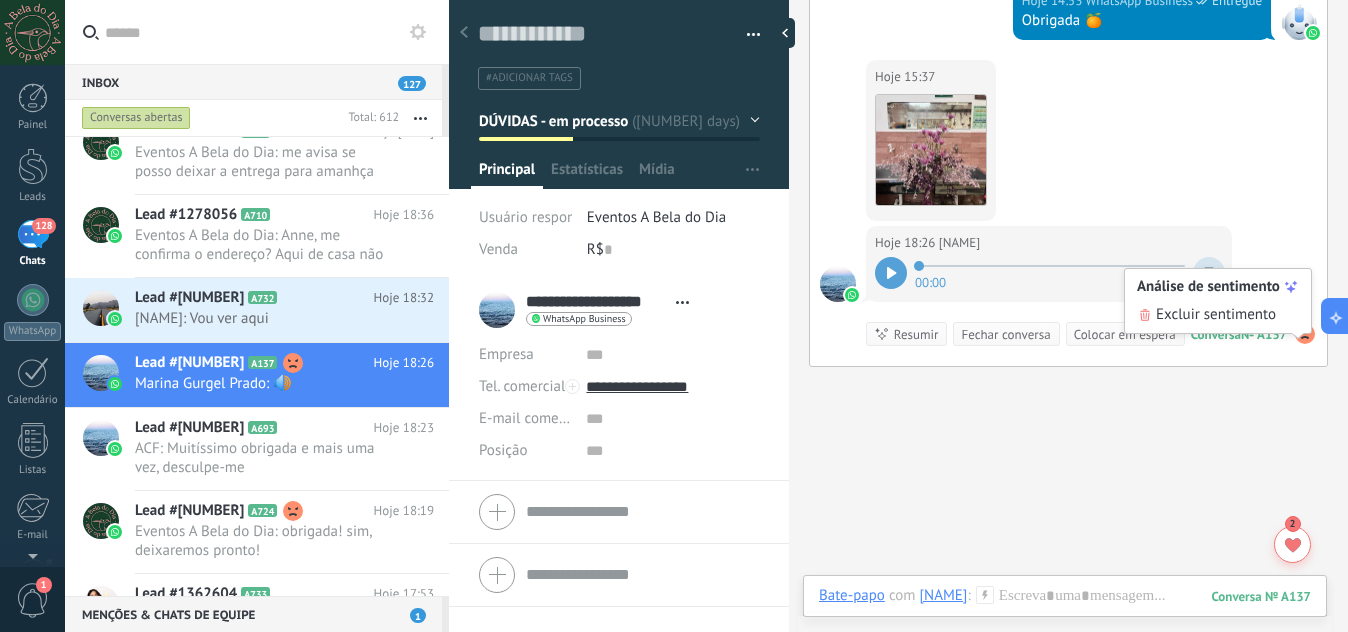 click on "Excluir sentimento" at bounding box center [1216, 315] 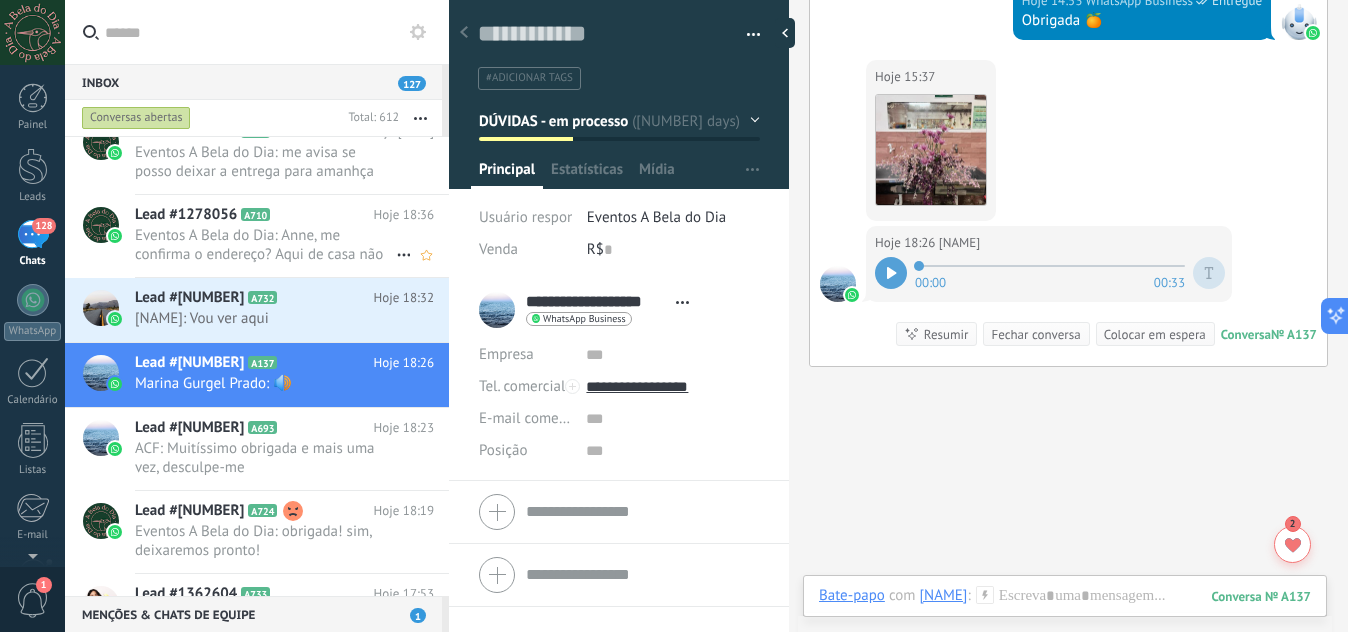 scroll, scrollTop: 0, scrollLeft: 0, axis: both 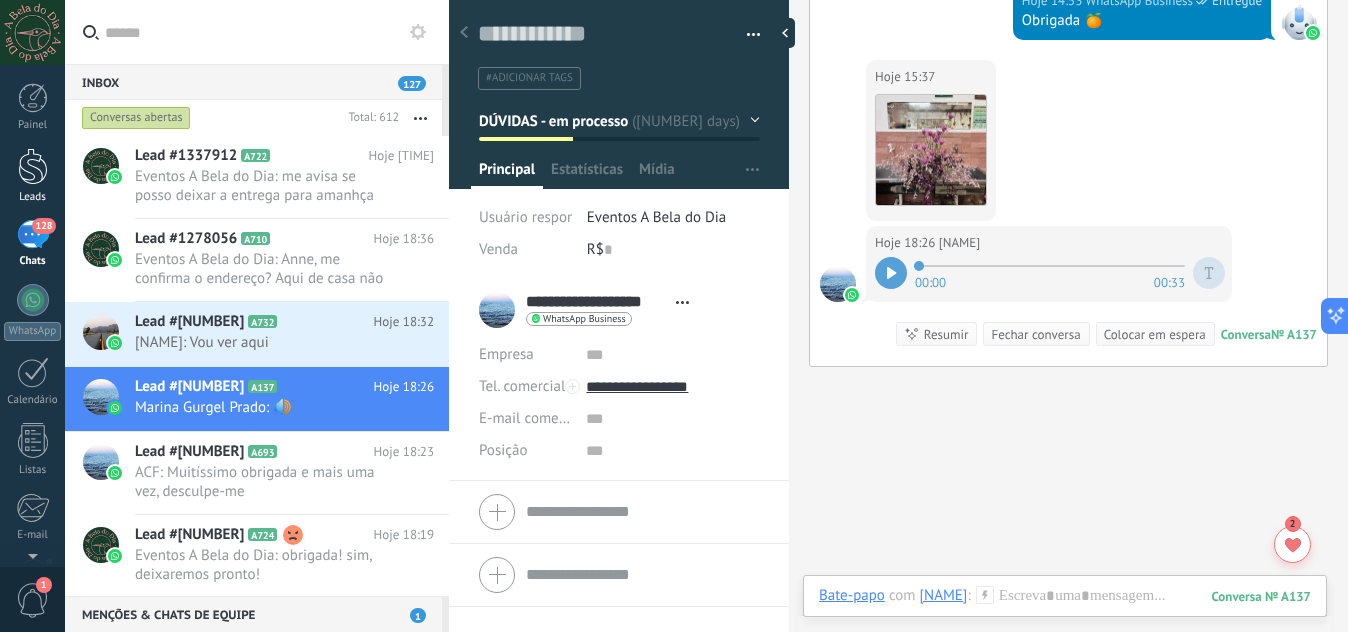 click at bounding box center [33, 166] 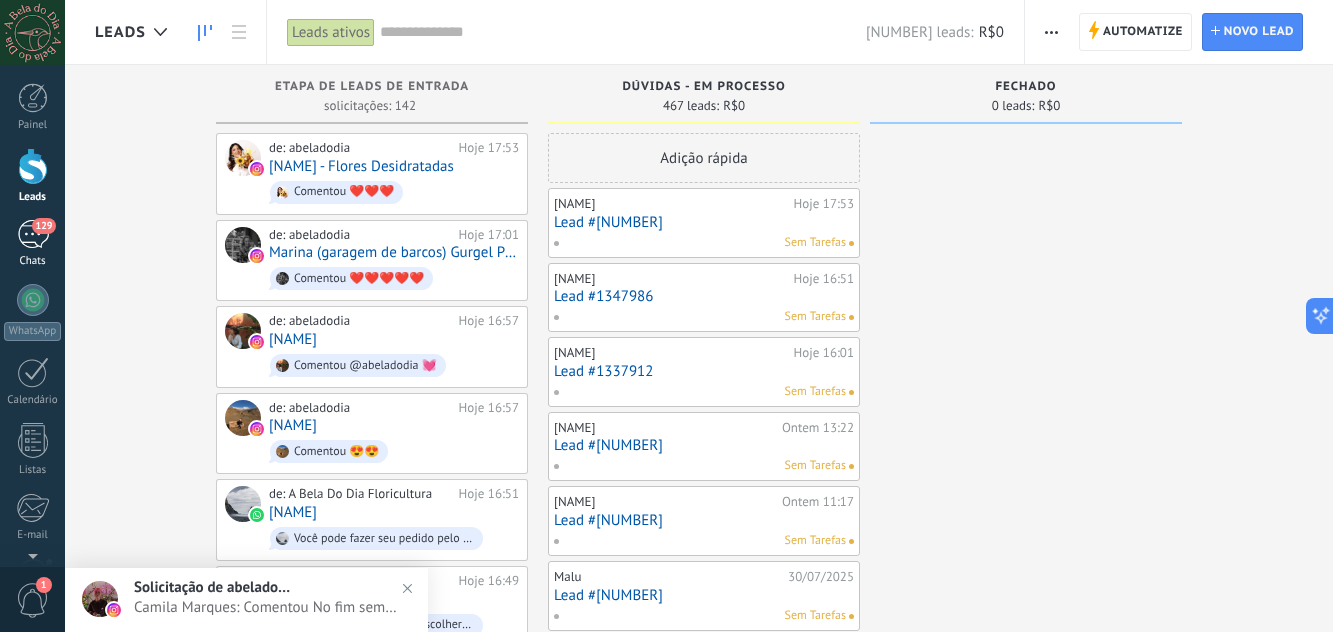 click on "129" at bounding box center [33, 234] 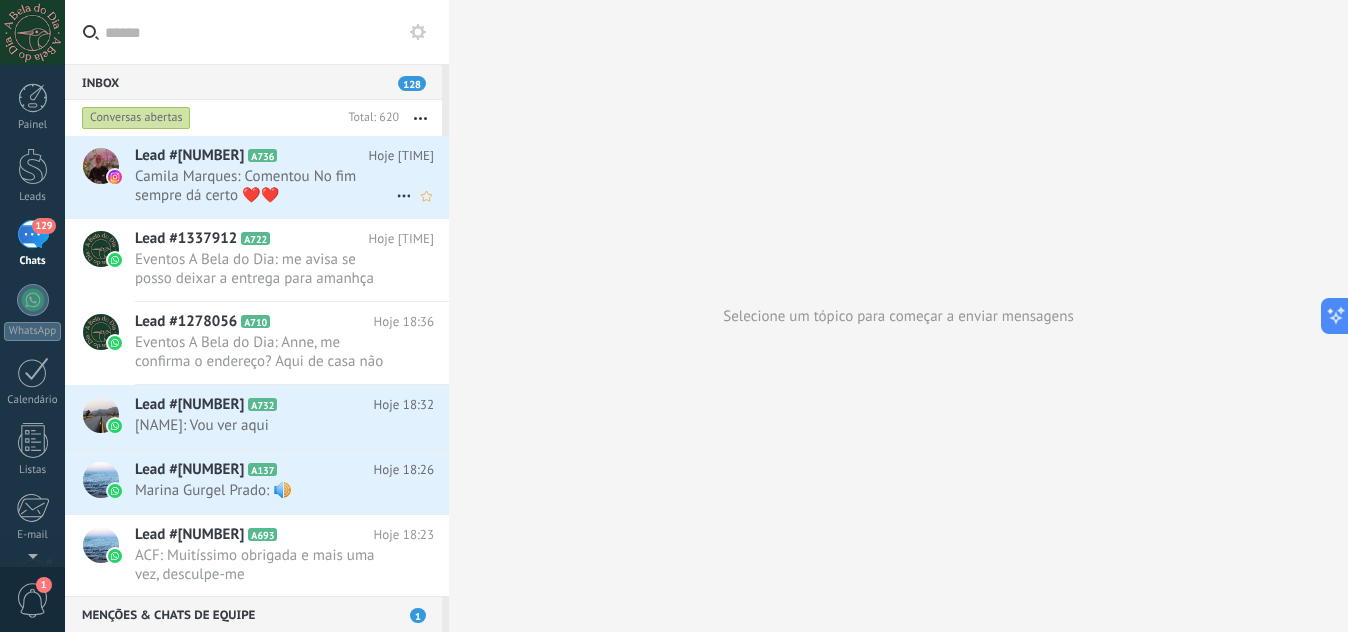 click on "Camila Marques: Comentou No fim sempre dá certo ❤️❤️" at bounding box center [265, 186] 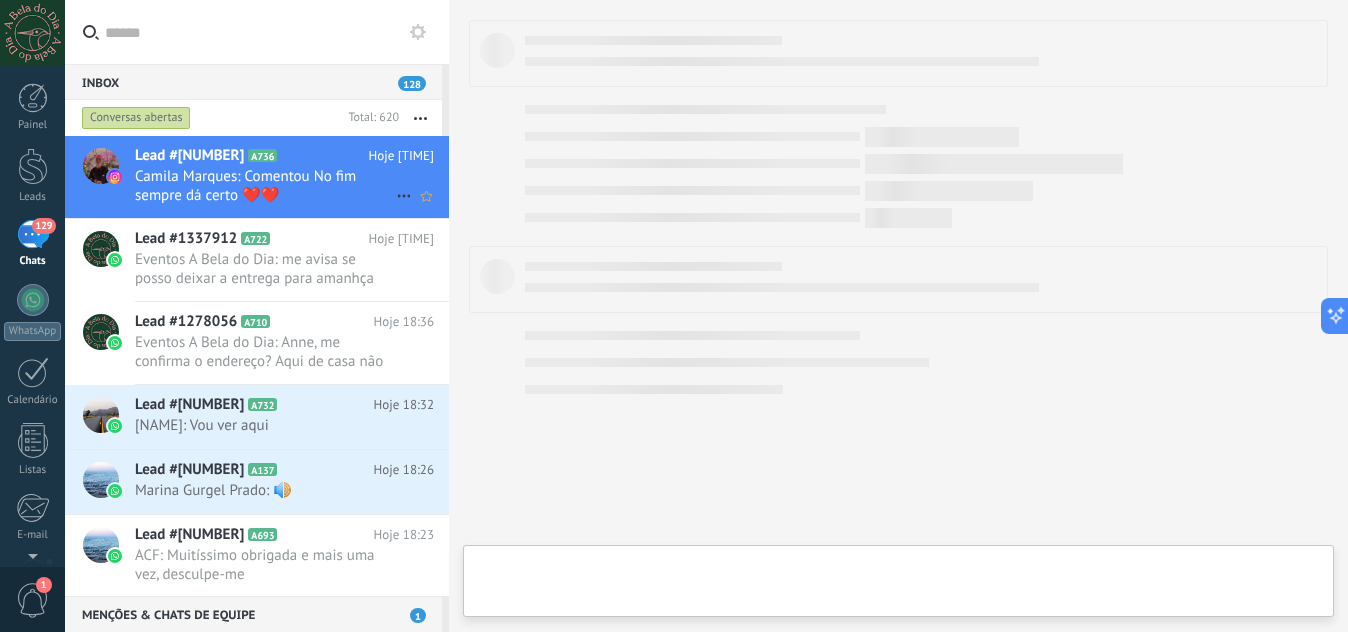 type on "**********" 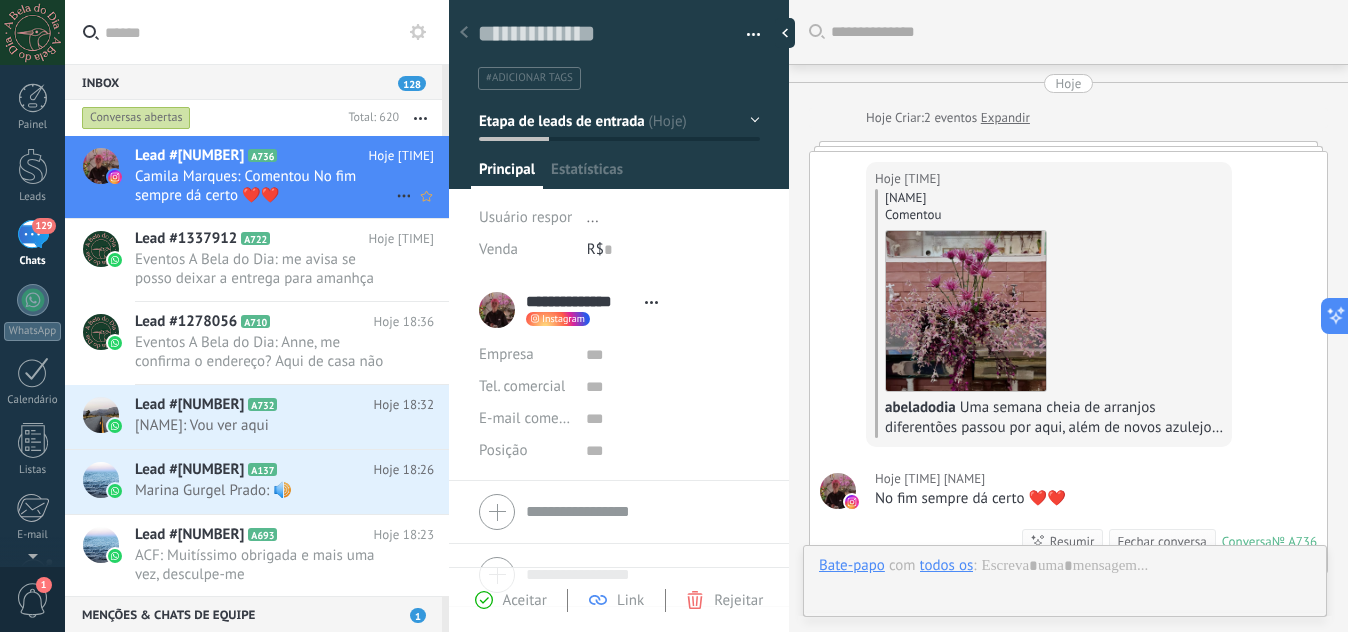 scroll, scrollTop: 30, scrollLeft: 0, axis: vertical 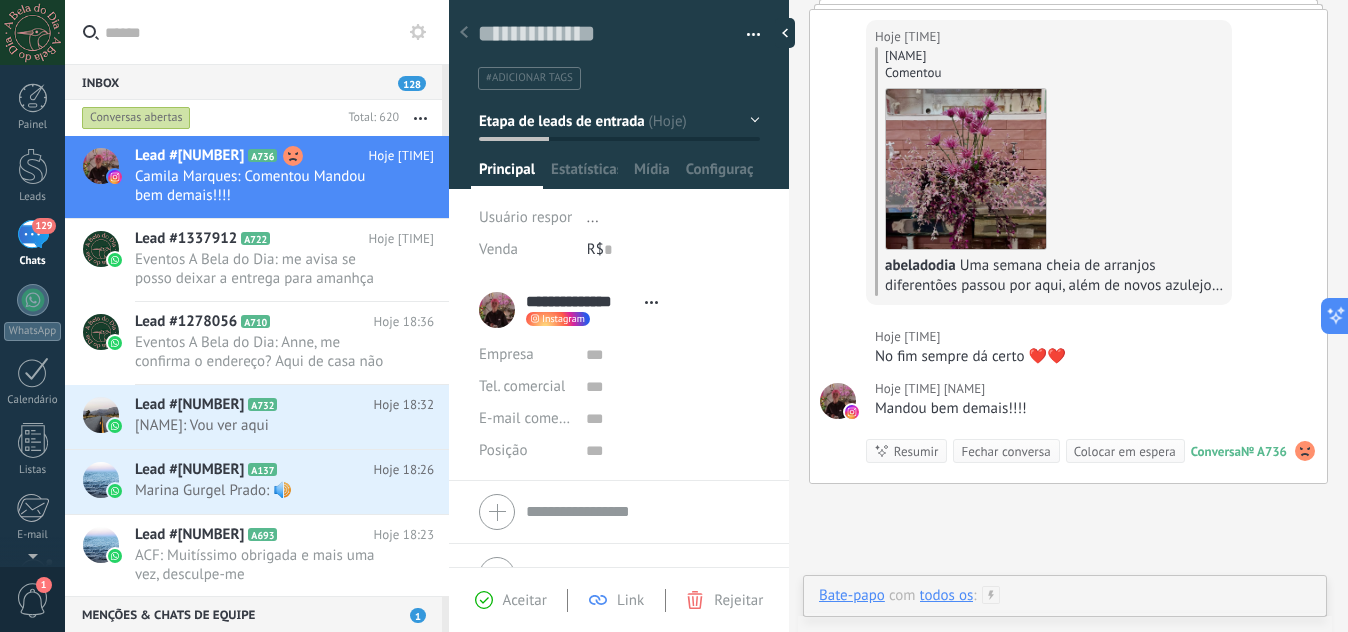 click at bounding box center [1065, 616] 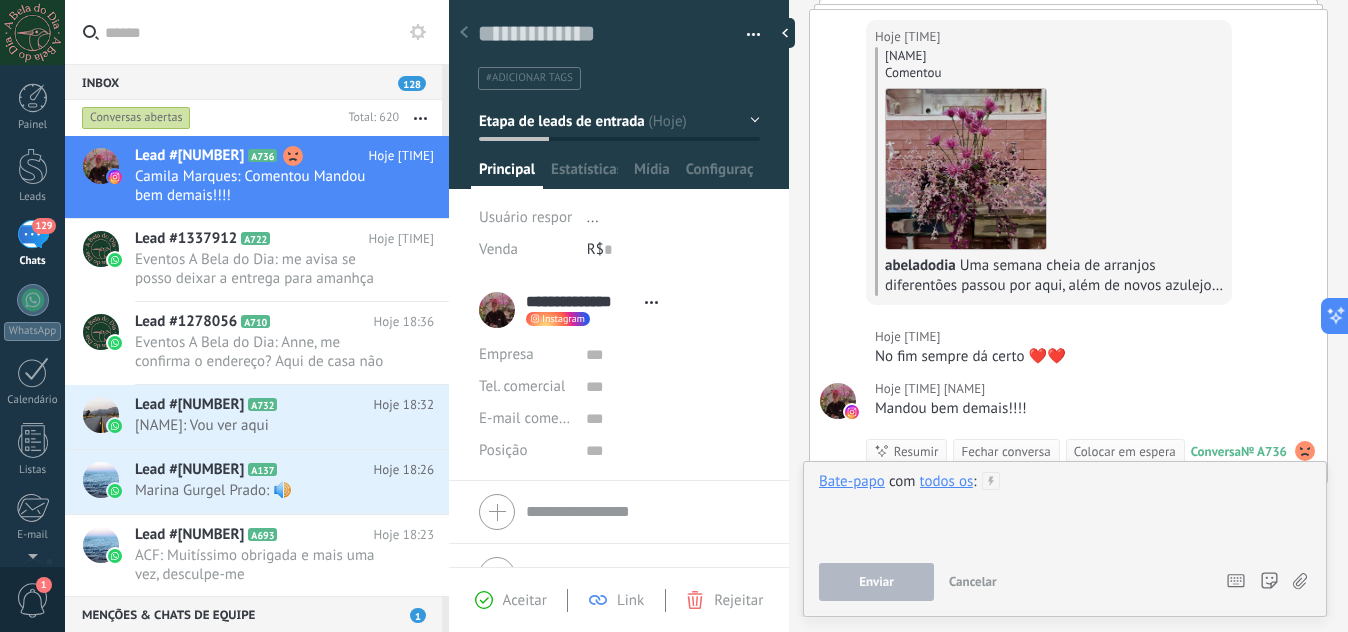 type 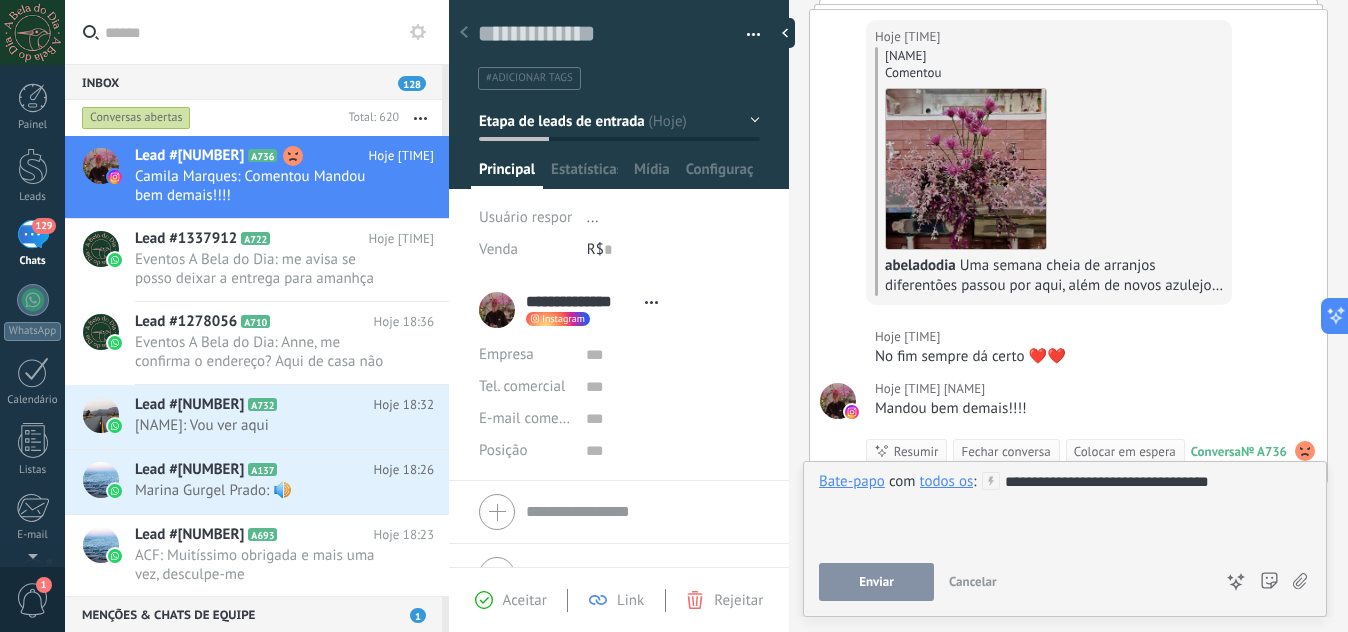 click on "Enviar" at bounding box center (876, 582) 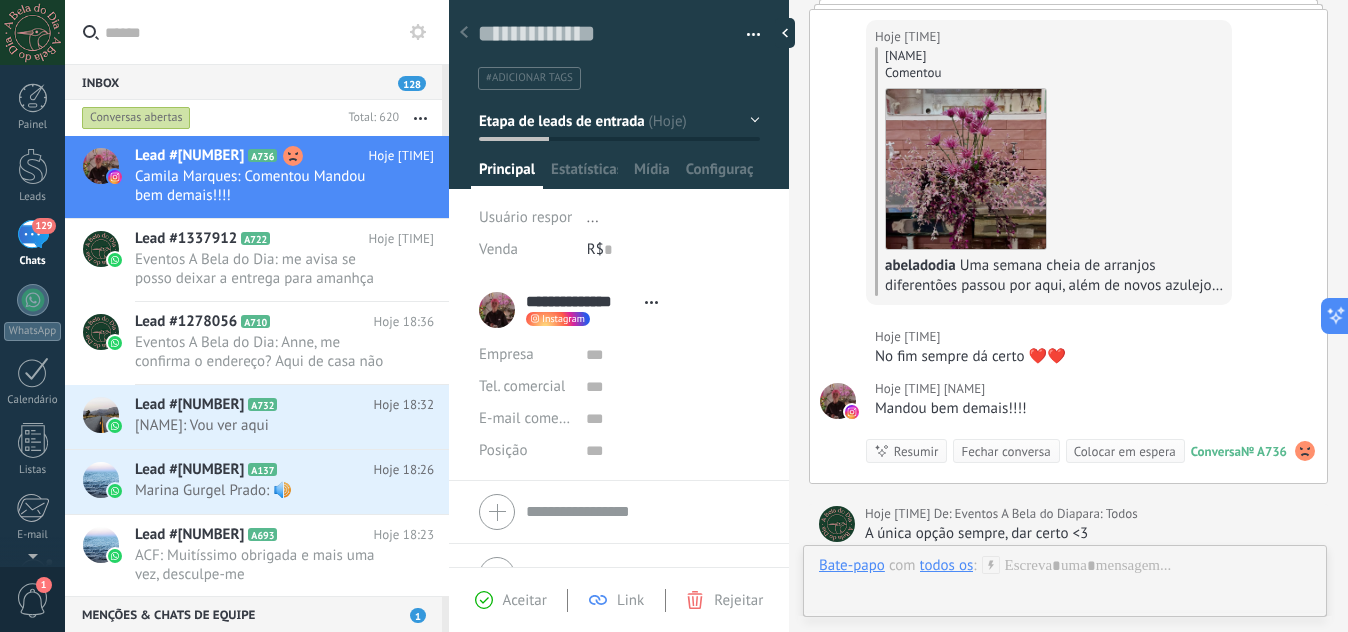 scroll, scrollTop: 343, scrollLeft: 0, axis: vertical 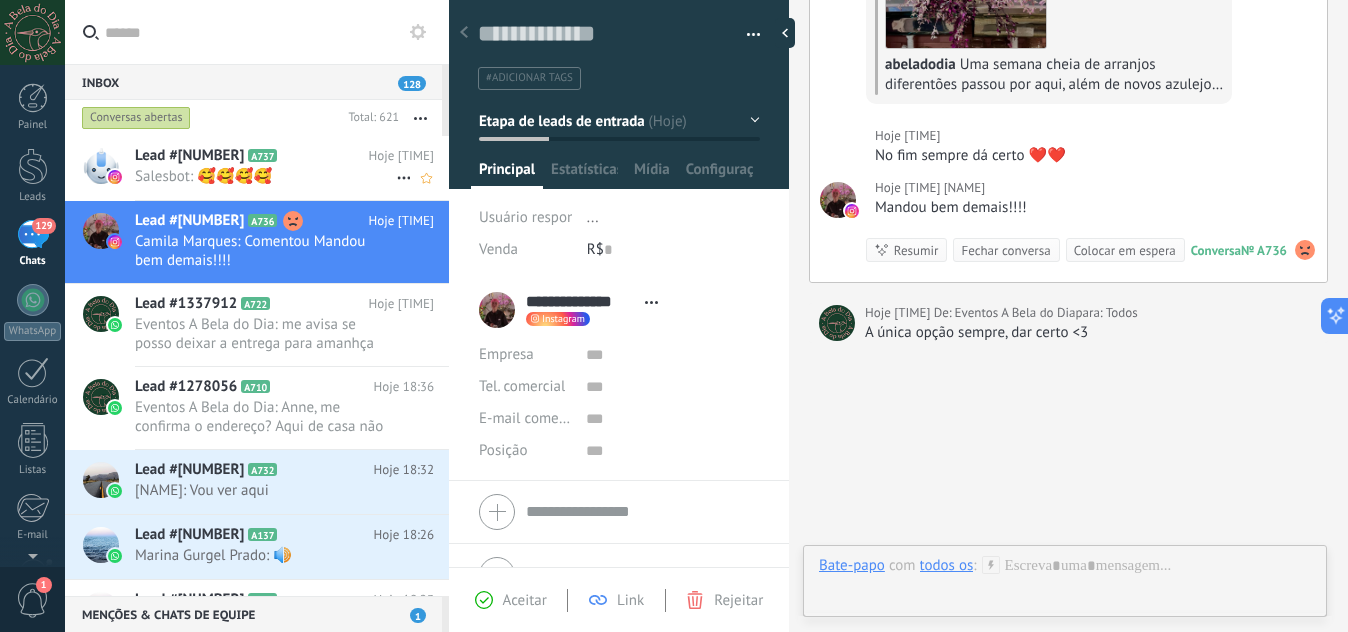 click on "Lead #1374190
A737" at bounding box center (252, 156) 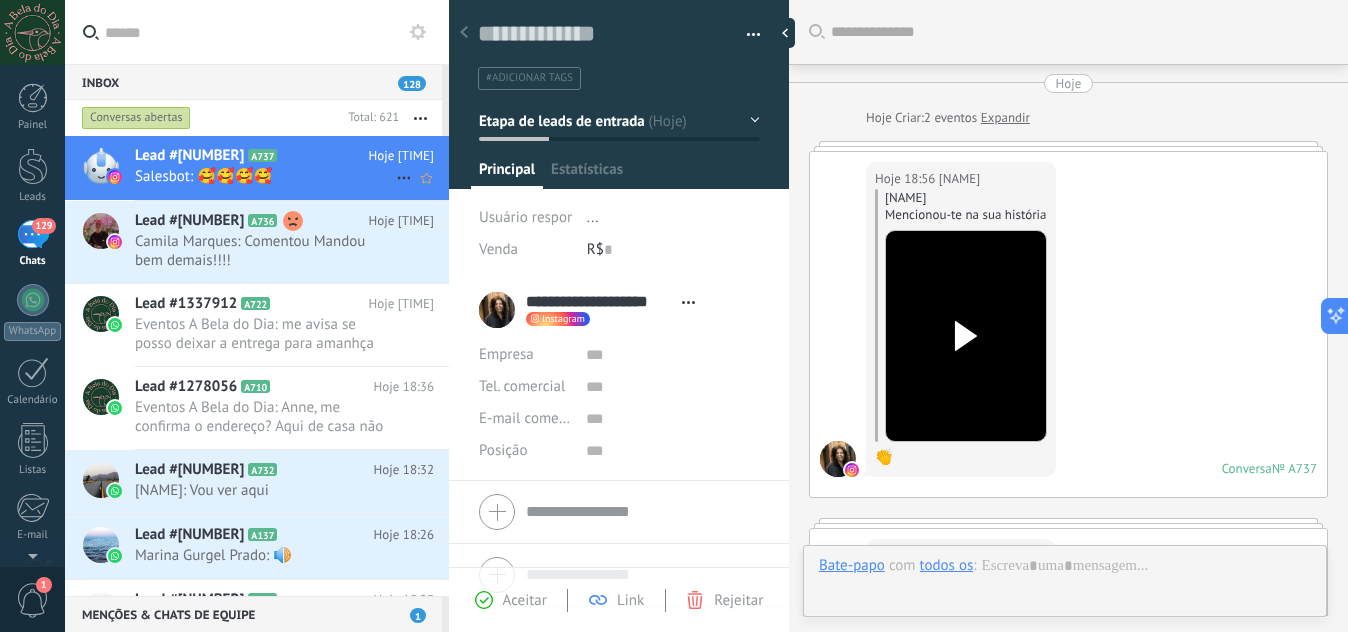 scroll, scrollTop: 1025, scrollLeft: 0, axis: vertical 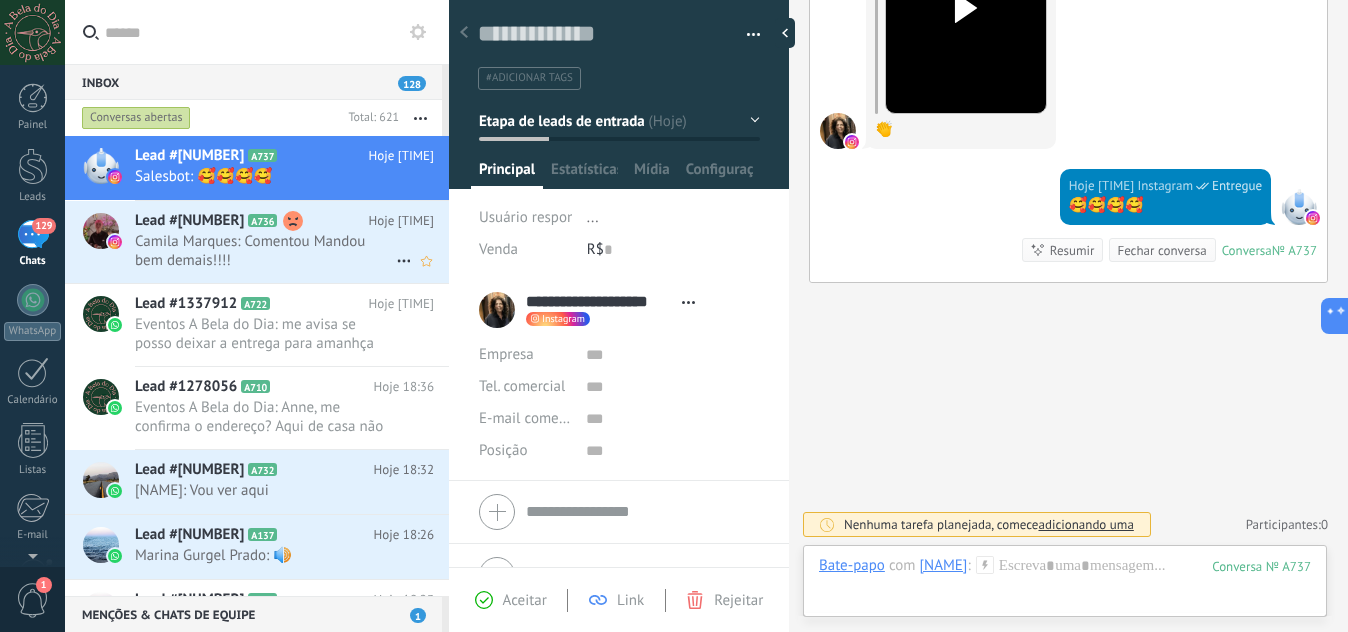 click on "Camila Marques: Comentou Mandou bem demais!!!!" at bounding box center (265, 251) 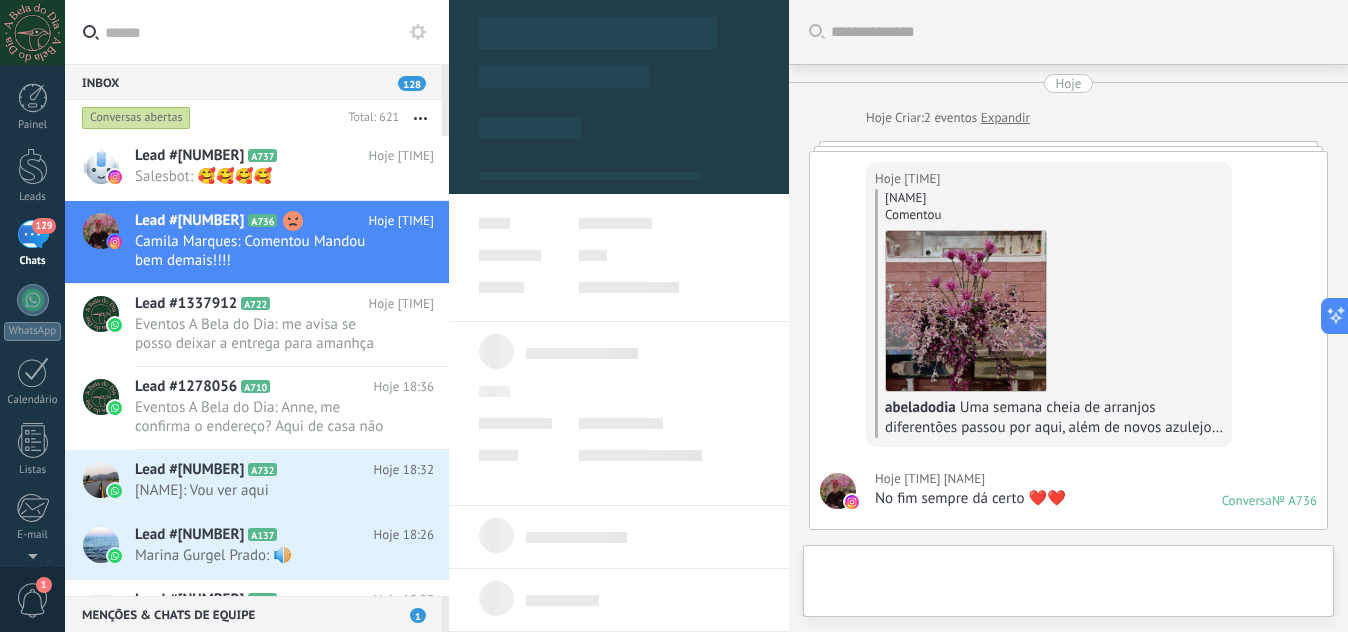 scroll, scrollTop: 490, scrollLeft: 0, axis: vertical 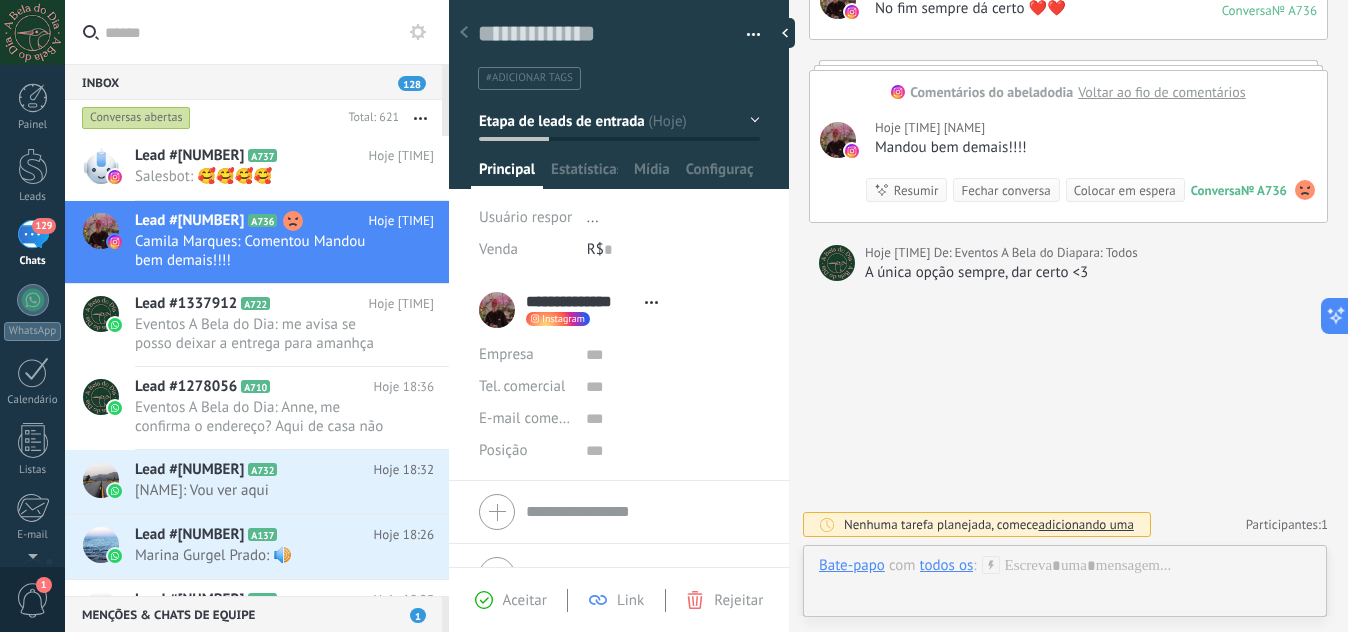 click 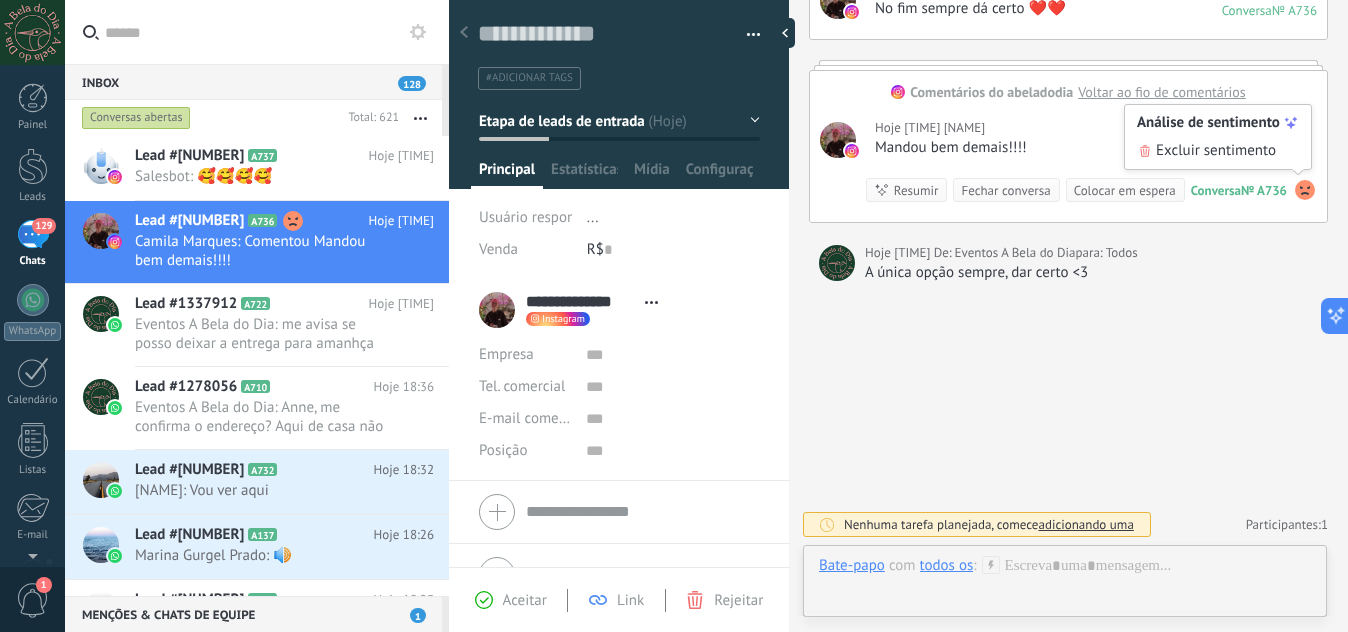click on "Excluir sentimento" at bounding box center [1216, 151] 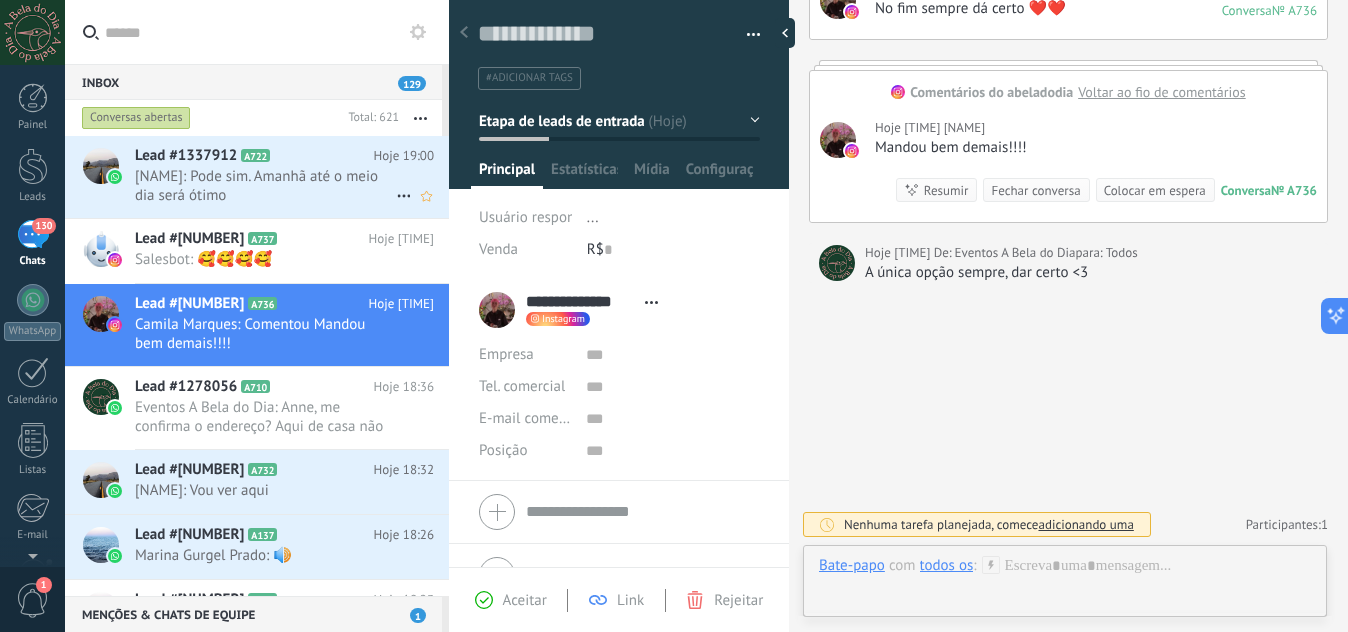 click on "Anne Abdon: Pode sim. Amanhã até o meio dia será ótimo" at bounding box center (265, 186) 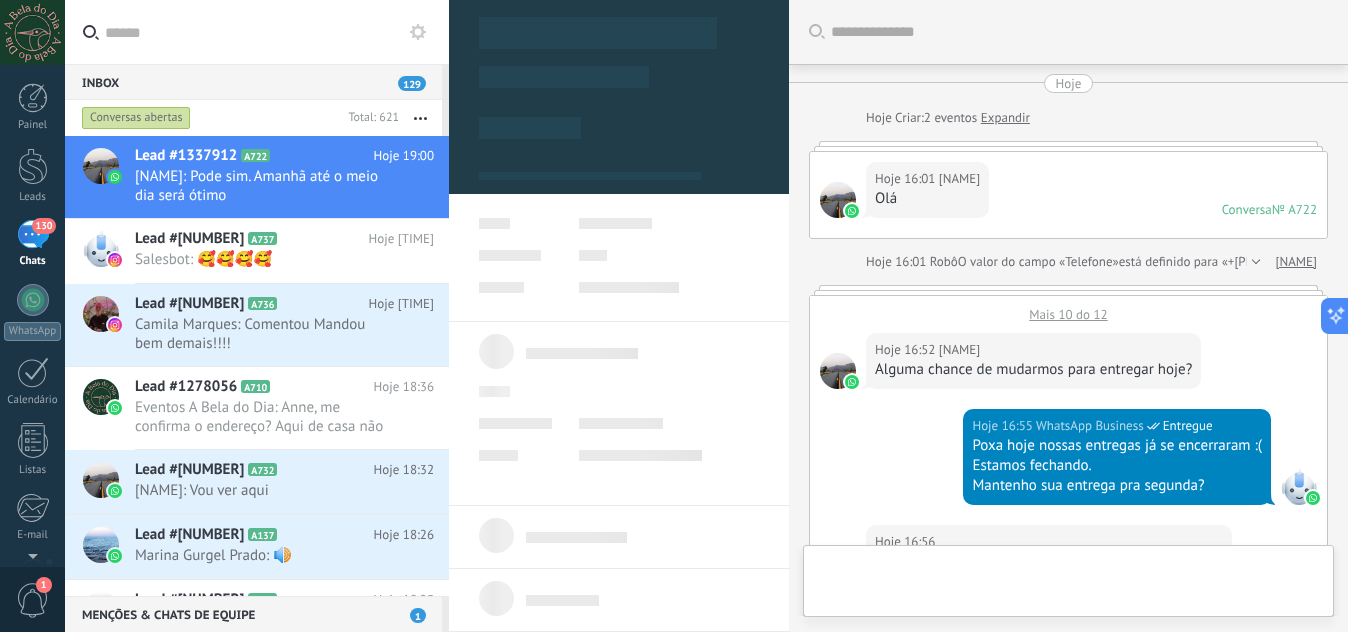 type on "**********" 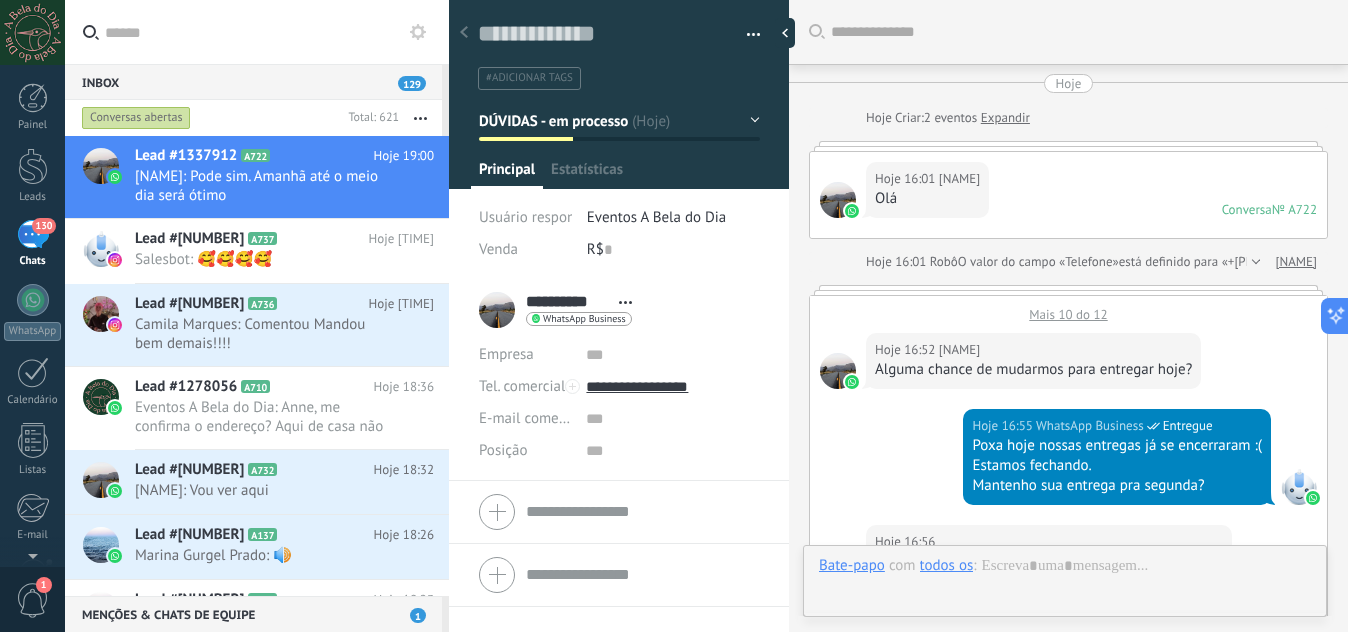 scroll, scrollTop: 1479, scrollLeft: 0, axis: vertical 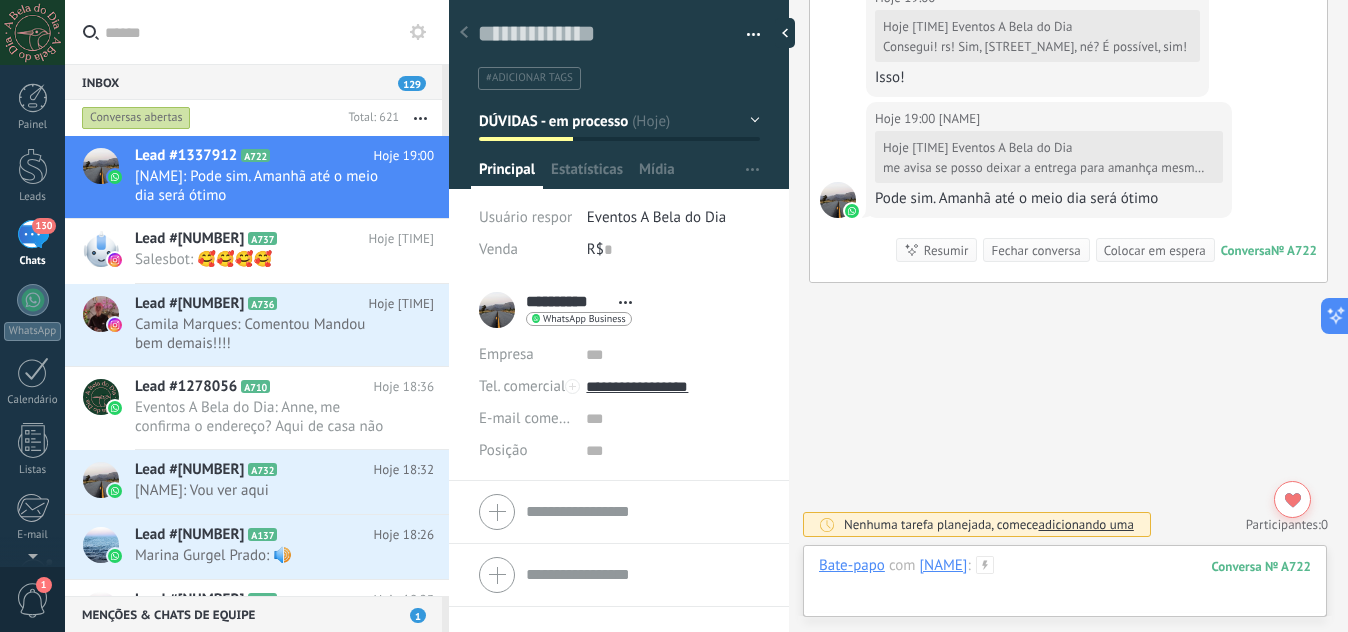 click at bounding box center (1065, 586) 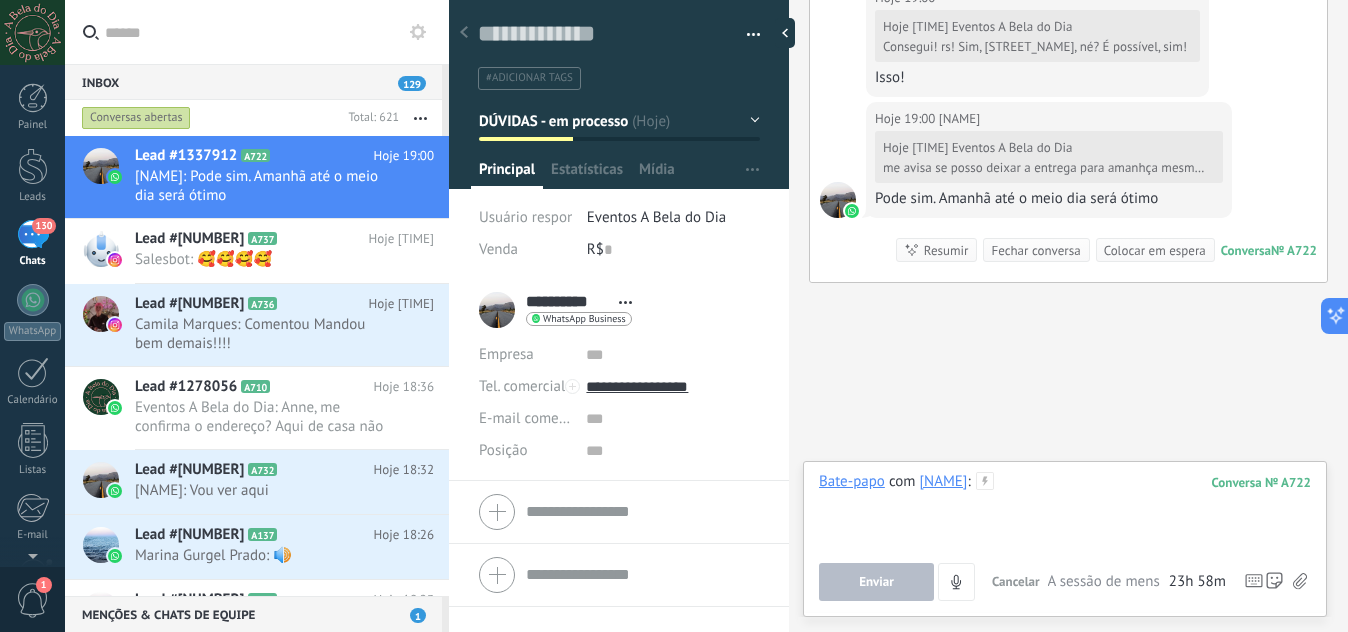 type 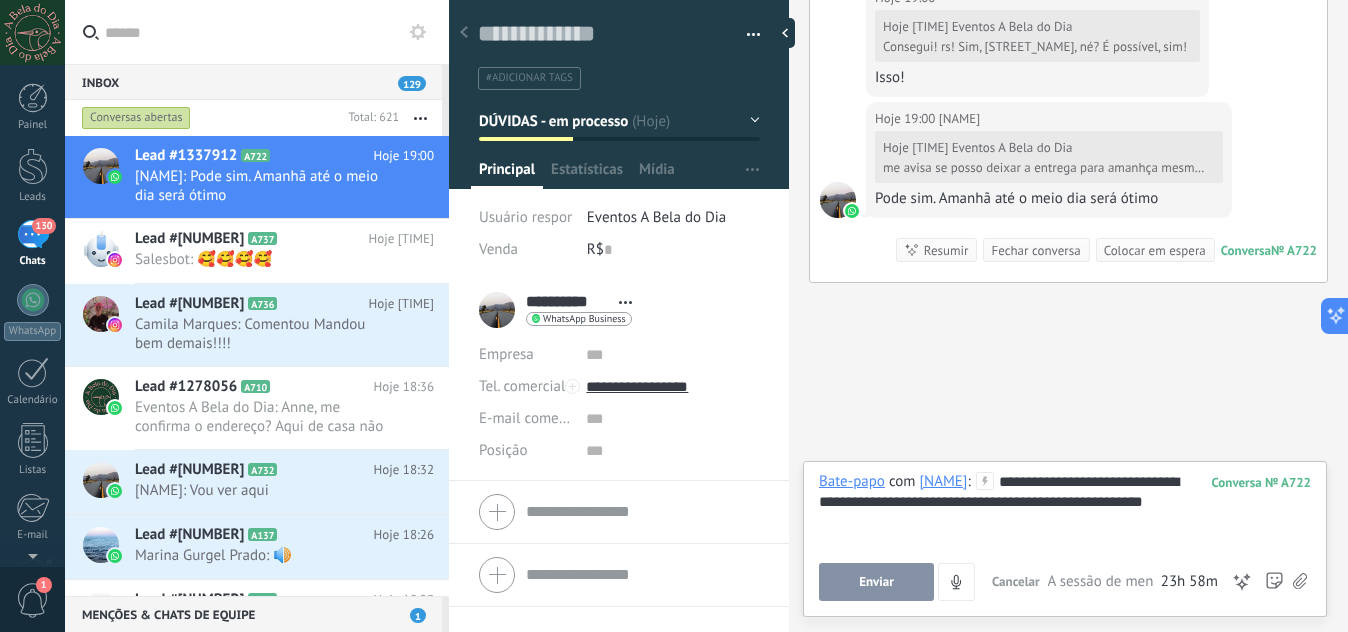 click on "Enviar" at bounding box center [876, 582] 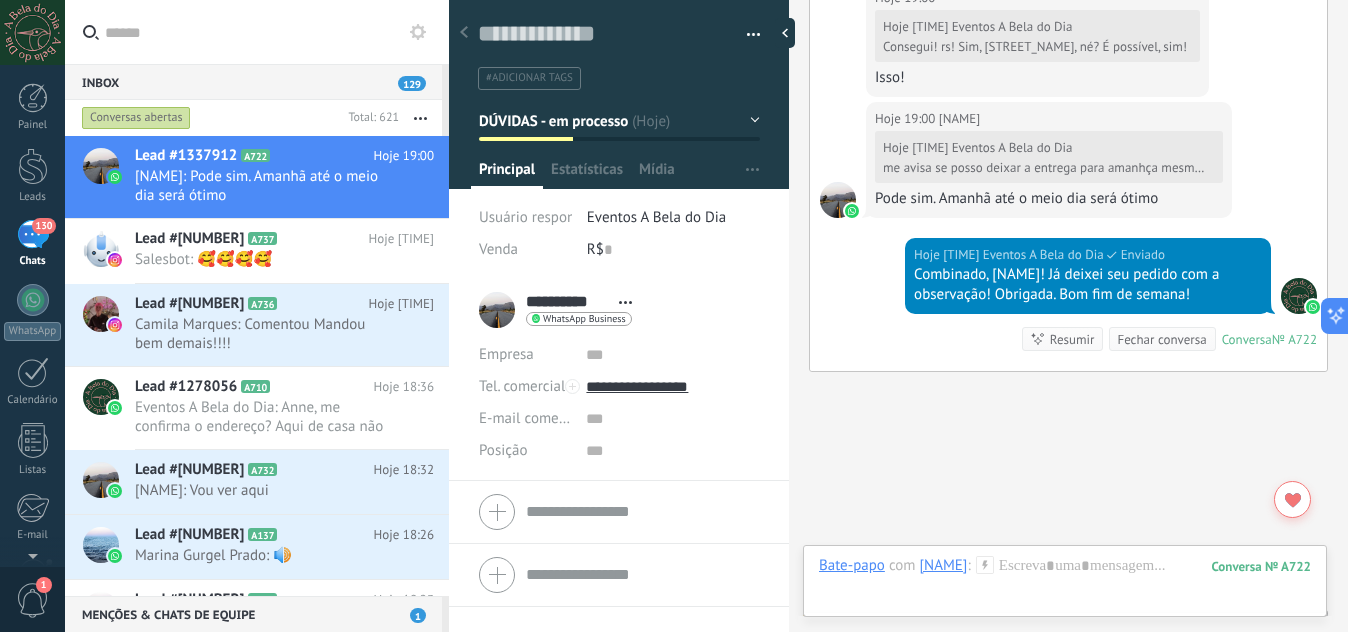 scroll, scrollTop: 1568, scrollLeft: 0, axis: vertical 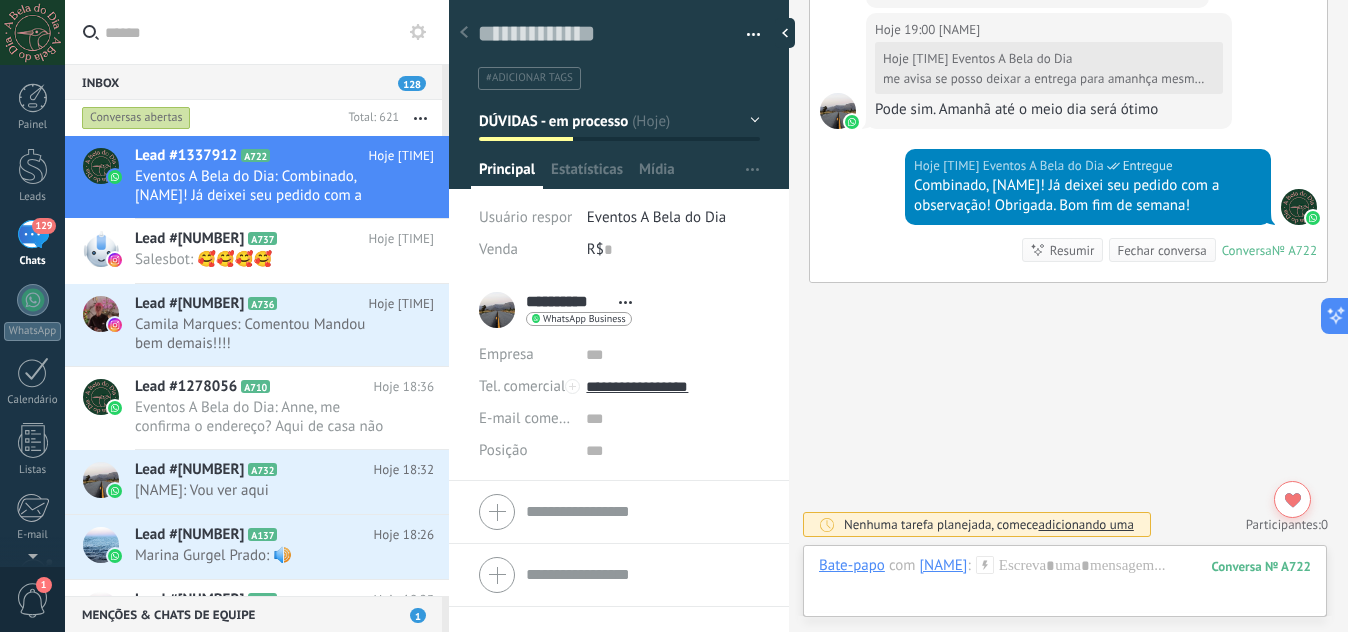 click on "DÚVIDAS - em processo" at bounding box center [619, 121] 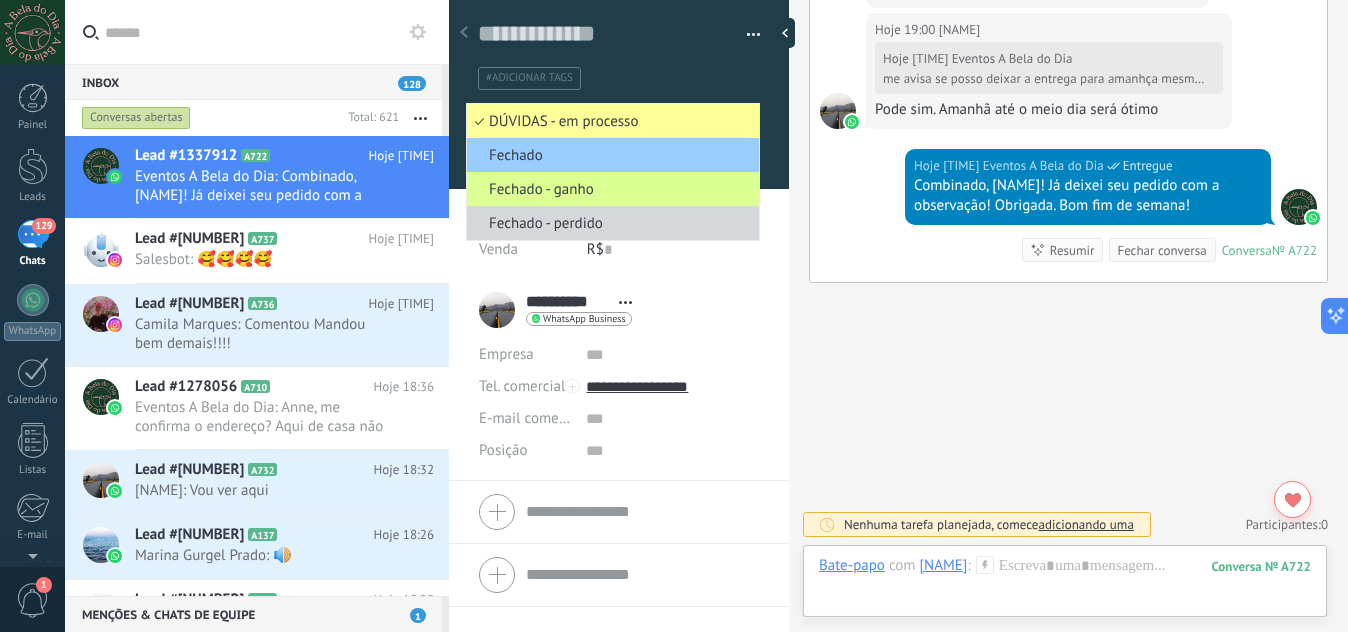 click on "Fechado - ganho" at bounding box center [610, 189] 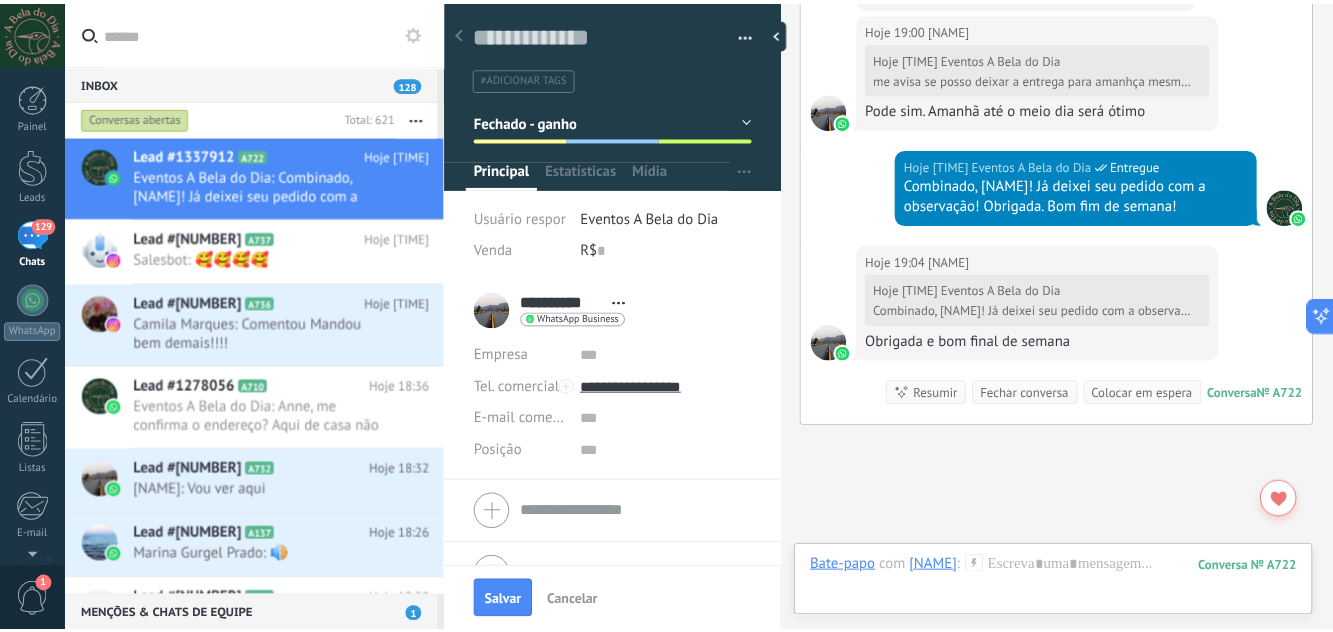 scroll, scrollTop: 1711, scrollLeft: 0, axis: vertical 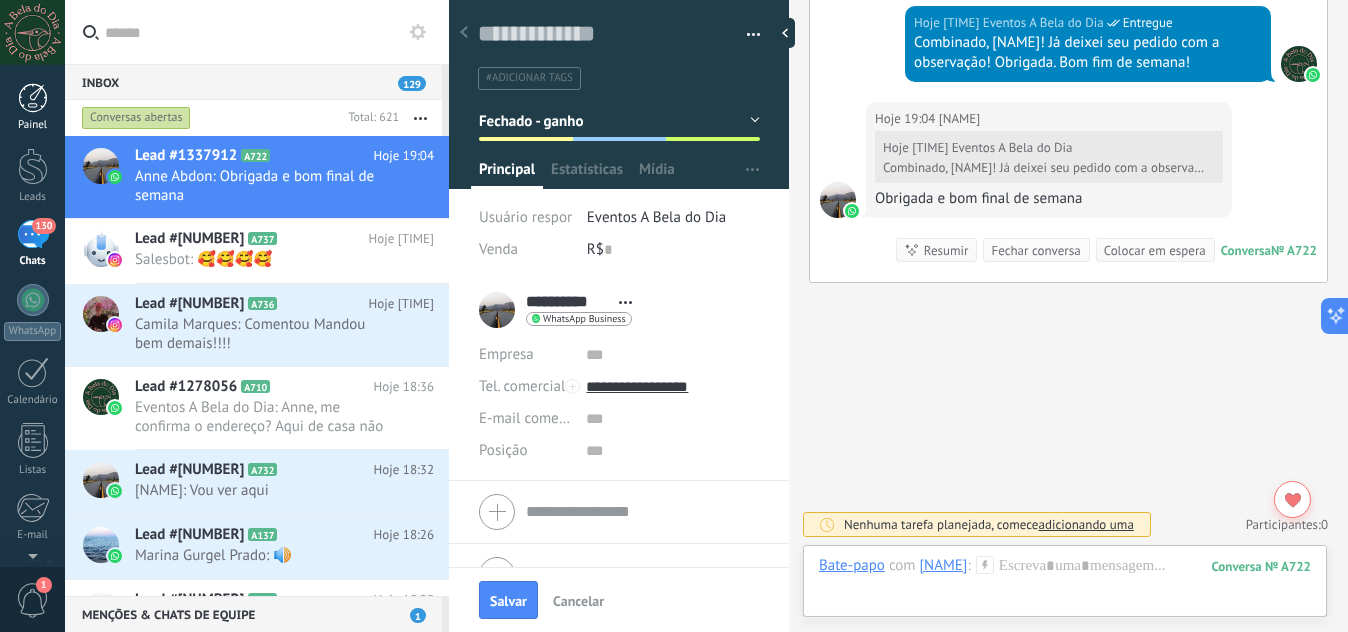 click at bounding box center [33, 98] 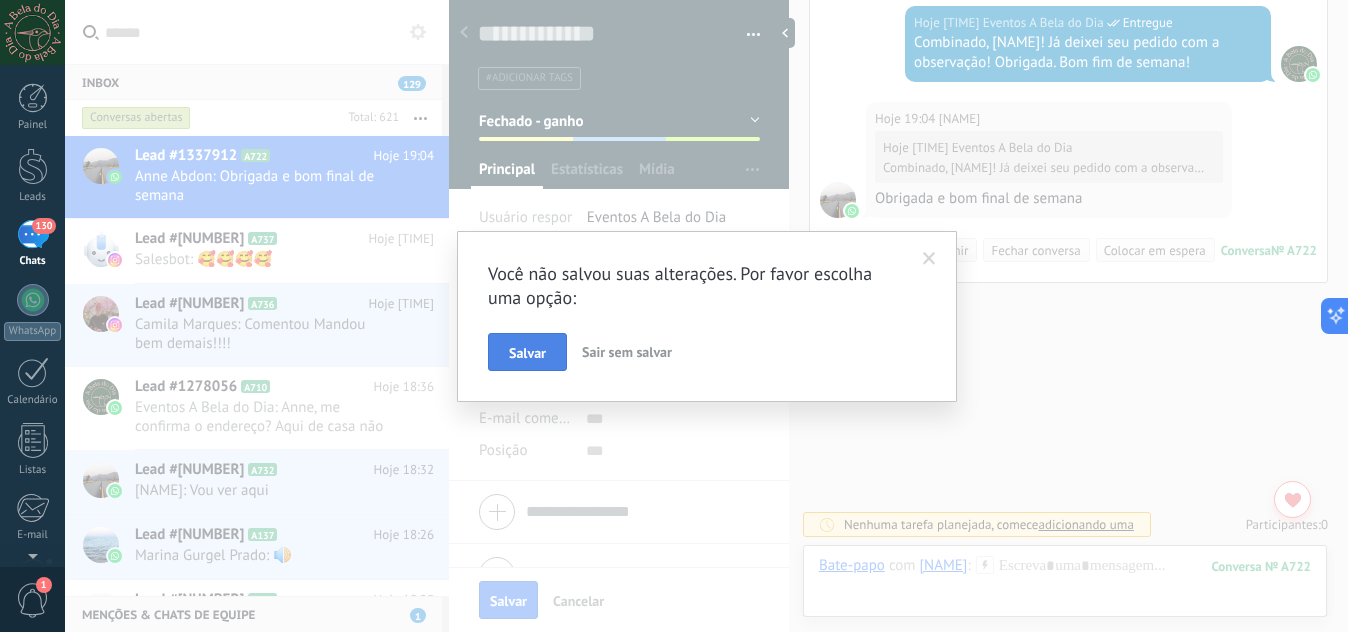 click on "Salvar" at bounding box center (527, 353) 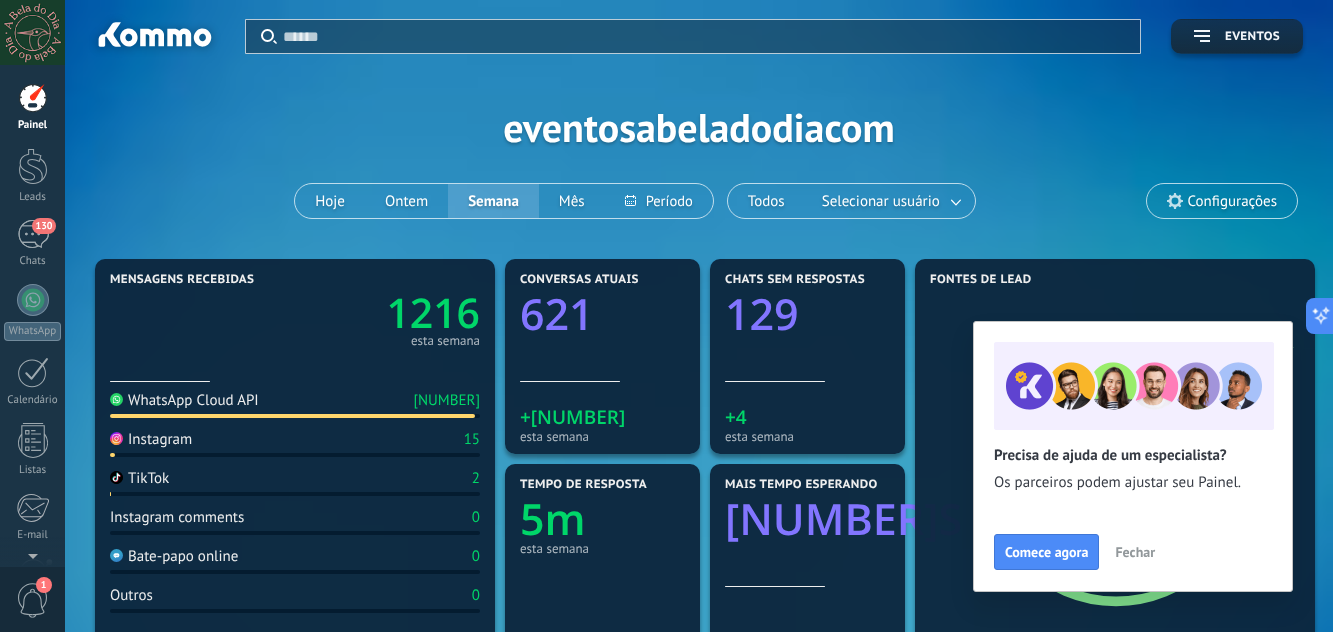 click on "Configurações" at bounding box center (1222, 201) 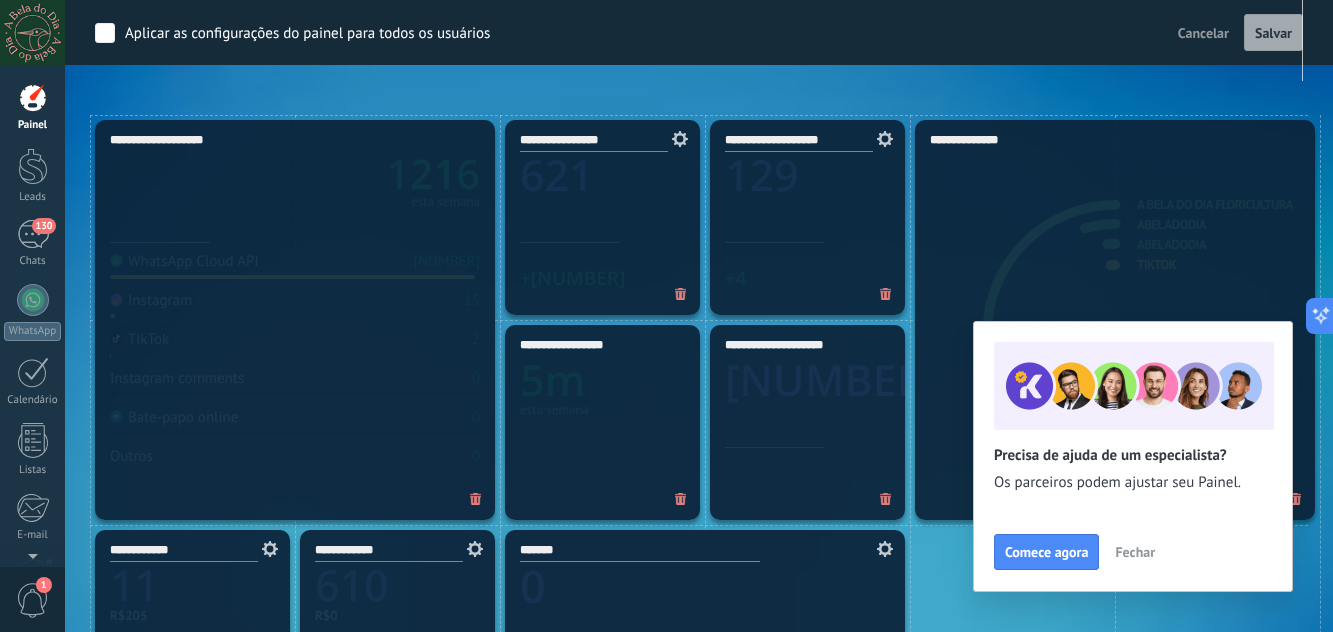 scroll, scrollTop: 558, scrollLeft: 0, axis: vertical 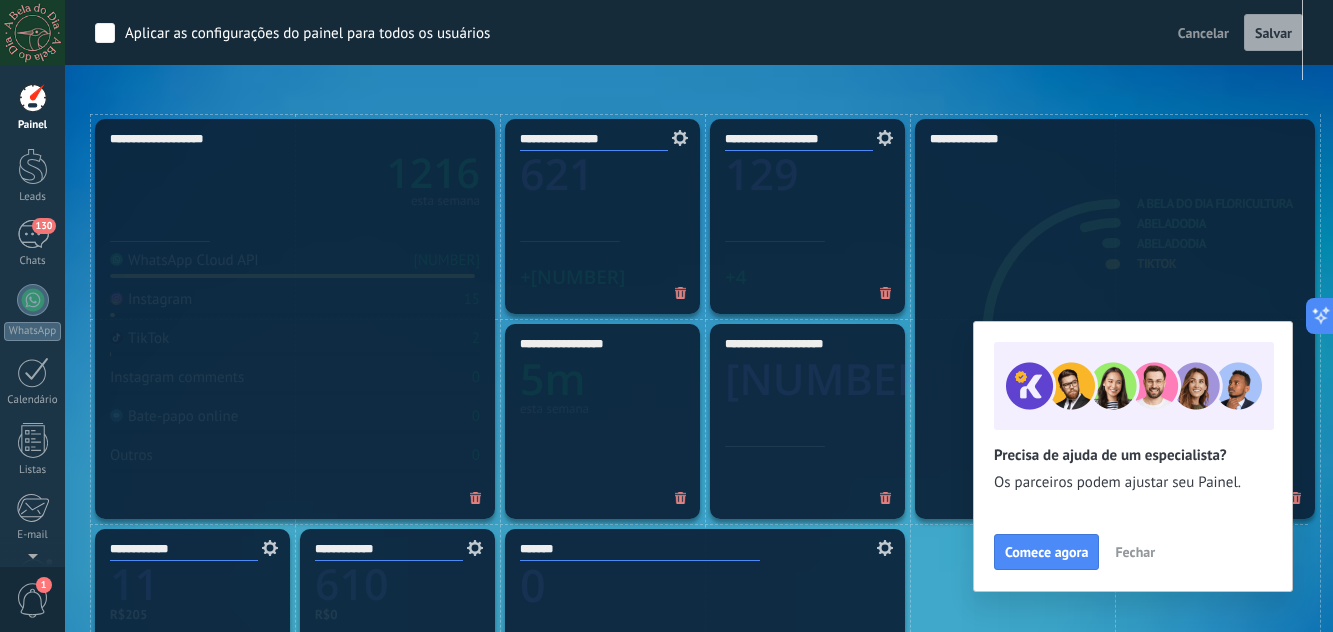 click on "Fechar" at bounding box center [1135, 552] 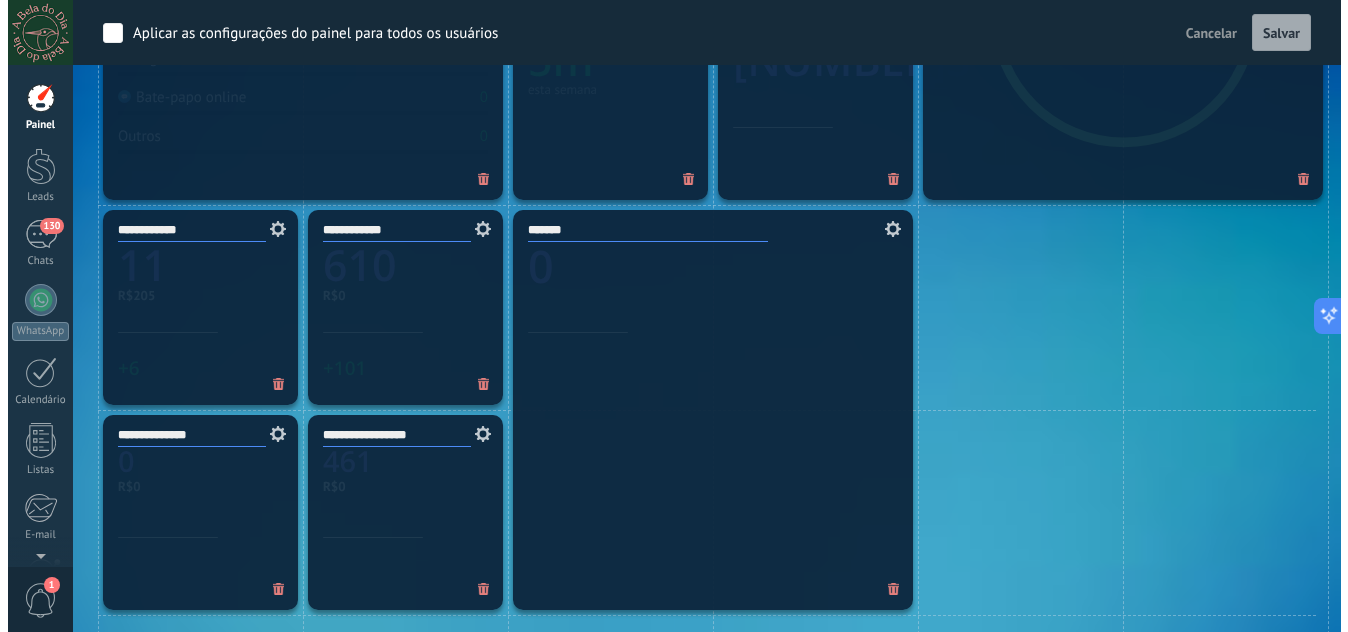 scroll, scrollTop: 882, scrollLeft: 0, axis: vertical 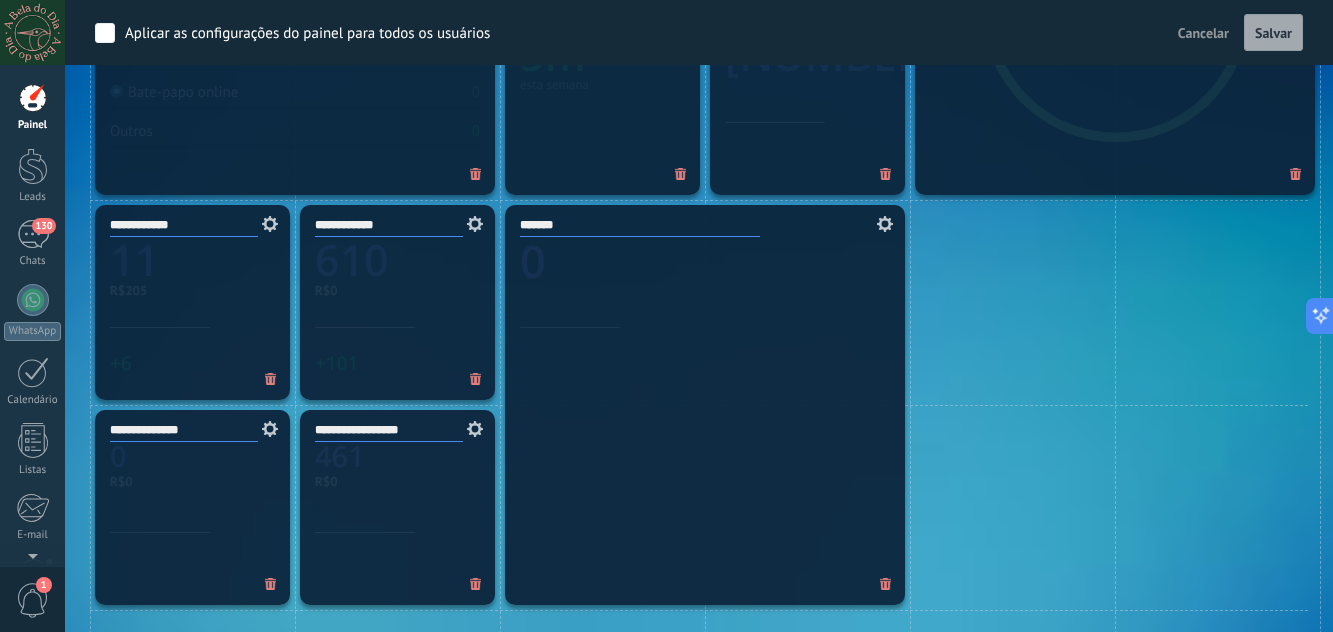 click on "1" at bounding box center (33, 600) 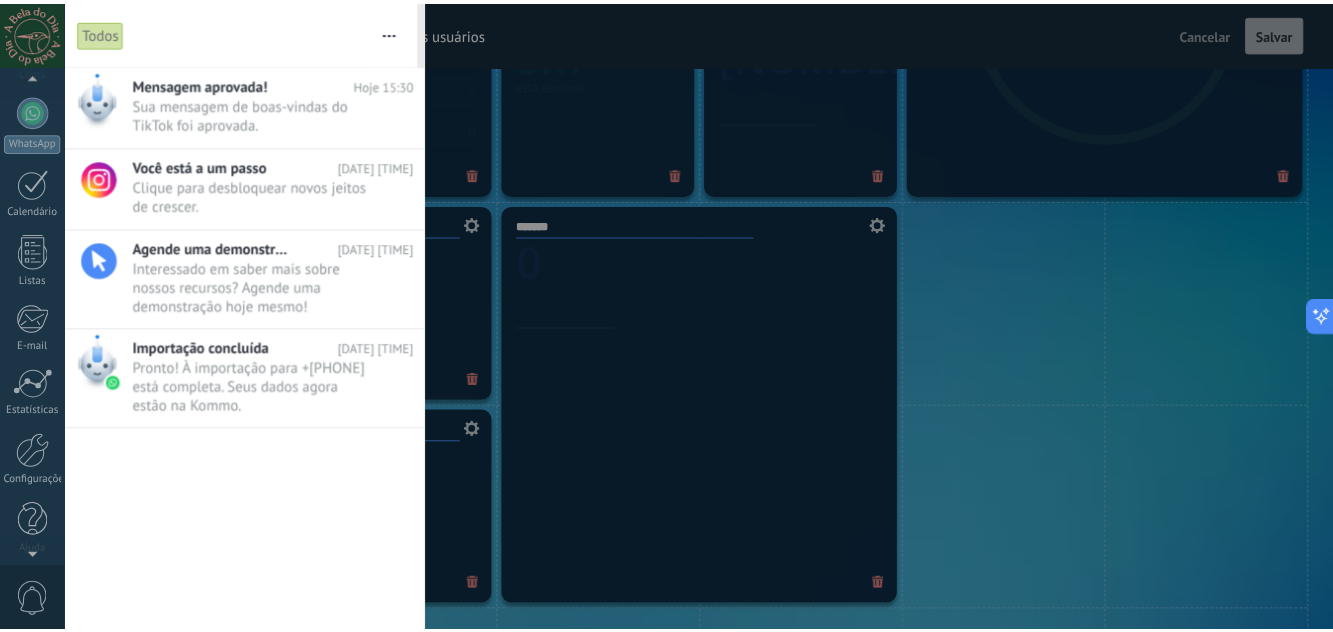 scroll, scrollTop: 200, scrollLeft: 0, axis: vertical 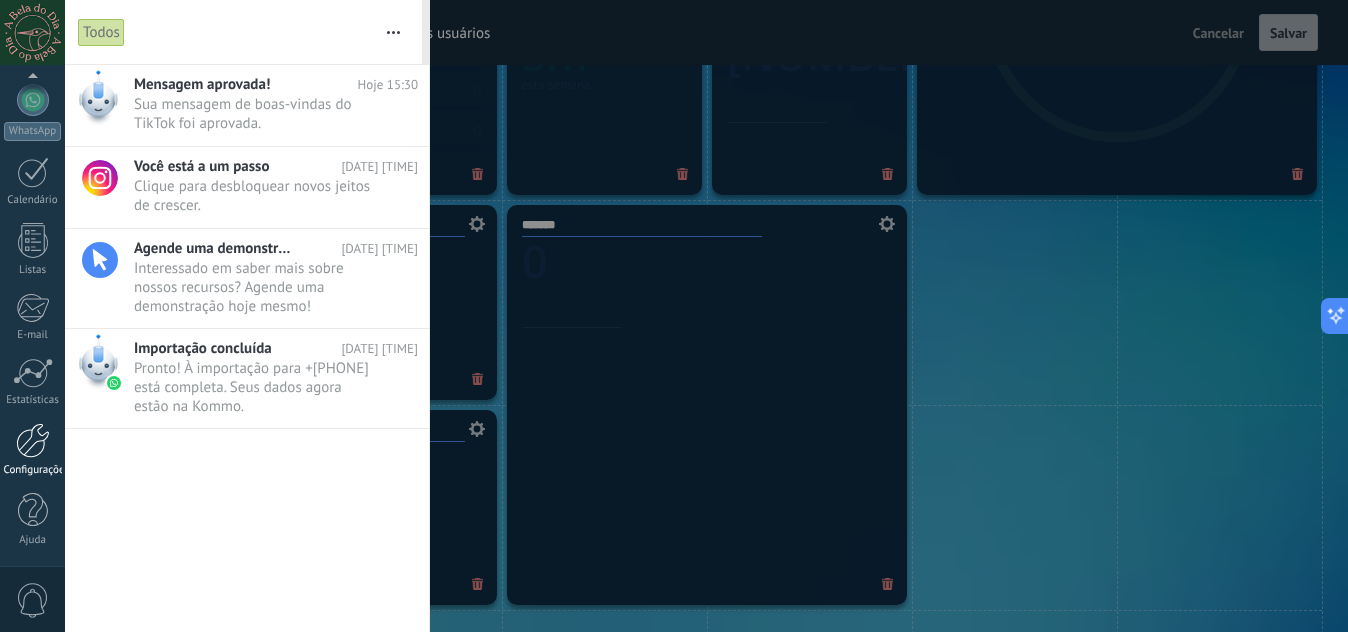 click at bounding box center [33, 440] 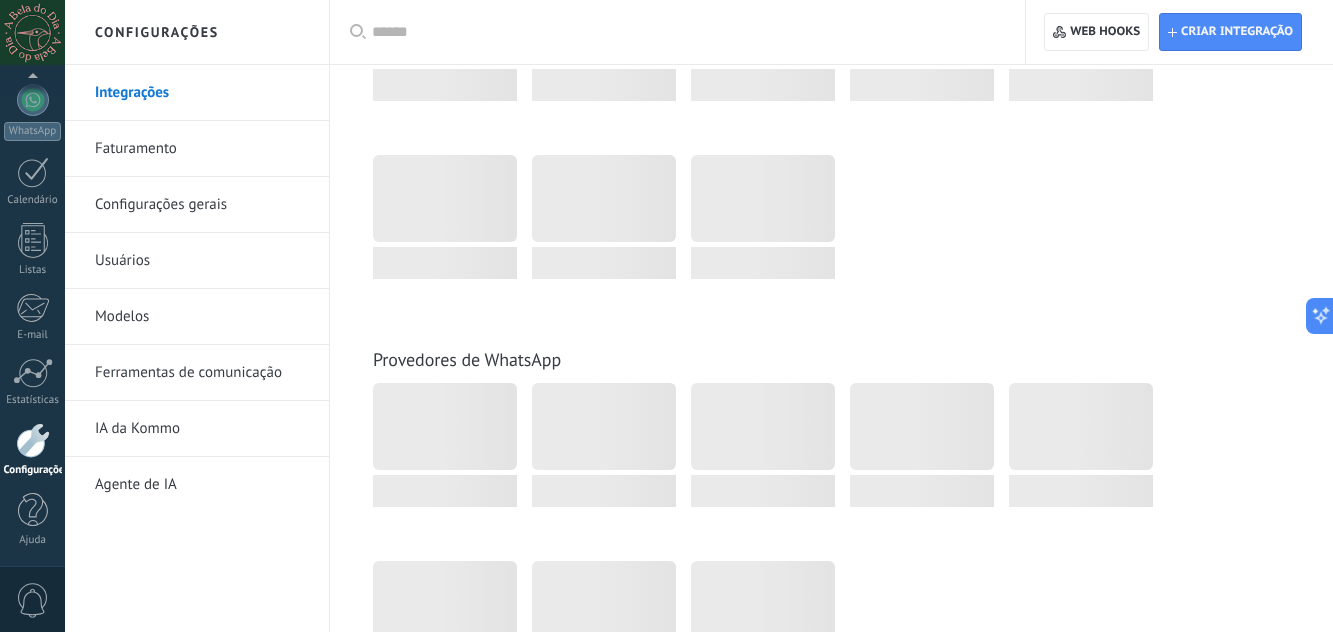 scroll, scrollTop: 0, scrollLeft: 0, axis: both 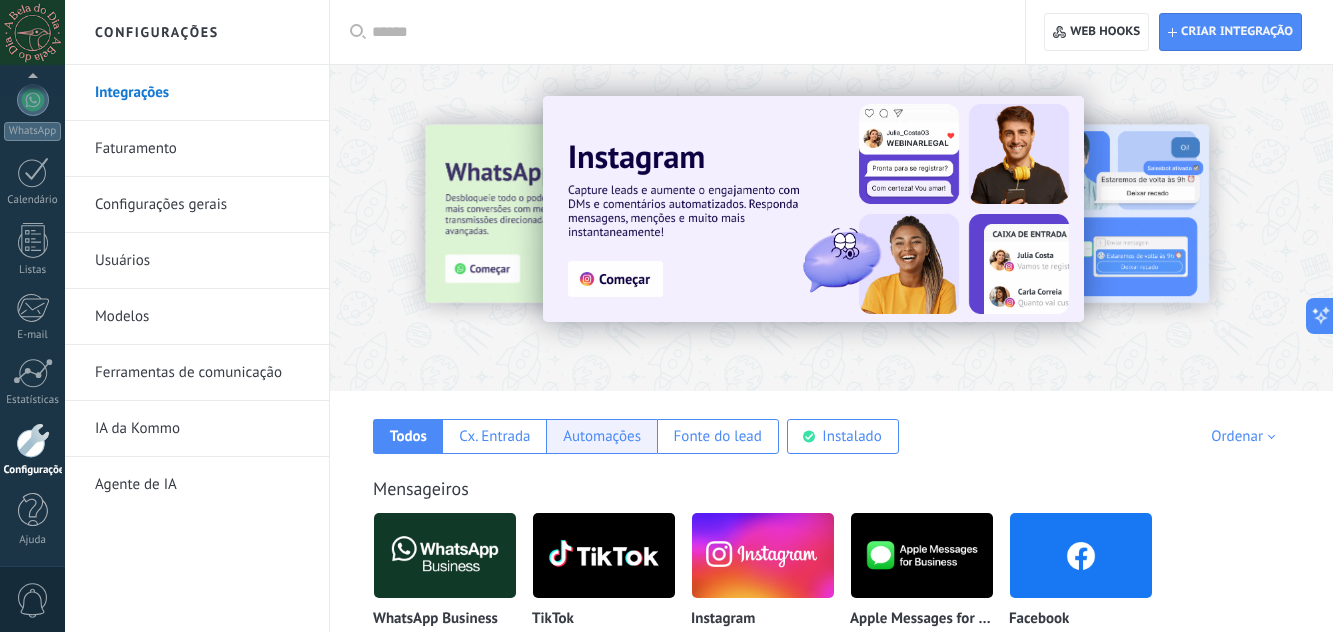 click on "Automações" at bounding box center [602, 436] 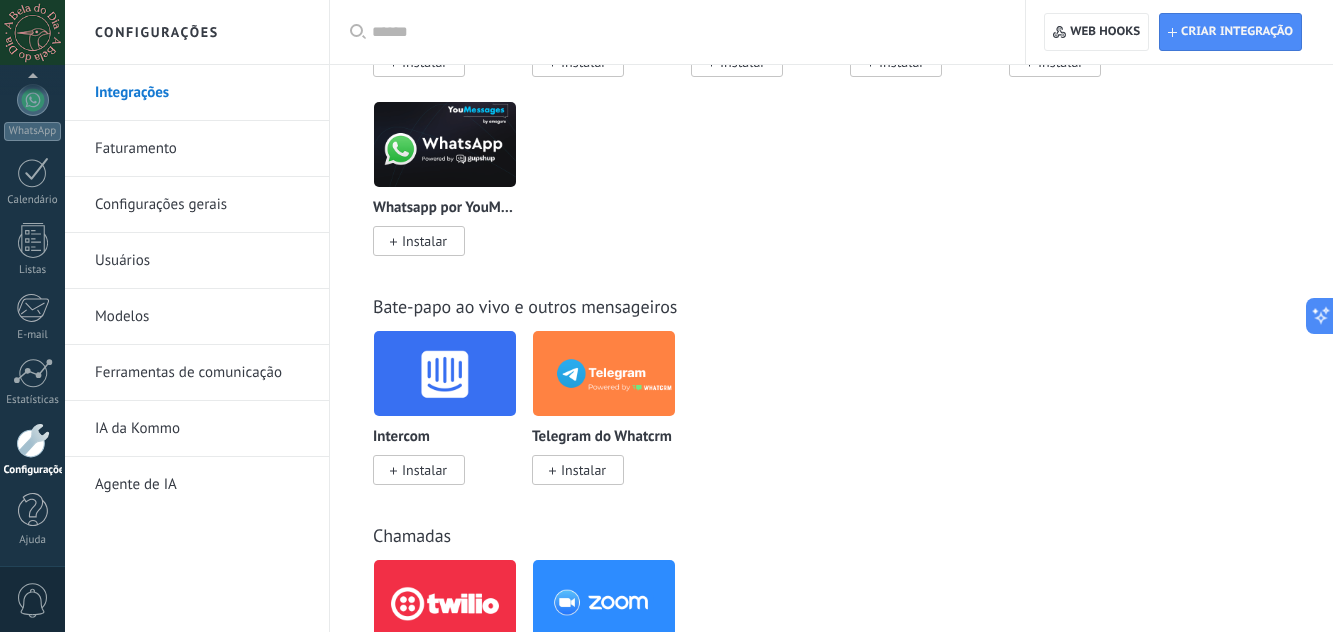 scroll, scrollTop: 820, scrollLeft: 0, axis: vertical 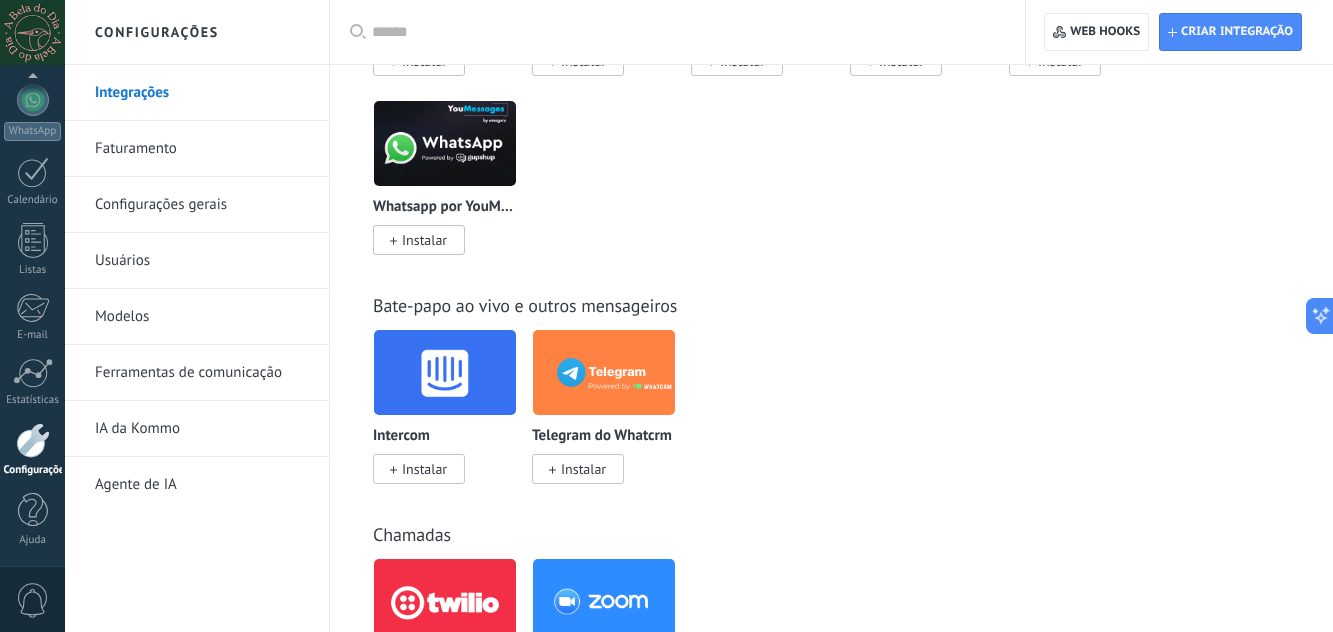 click on "Modelos" at bounding box center [202, 317] 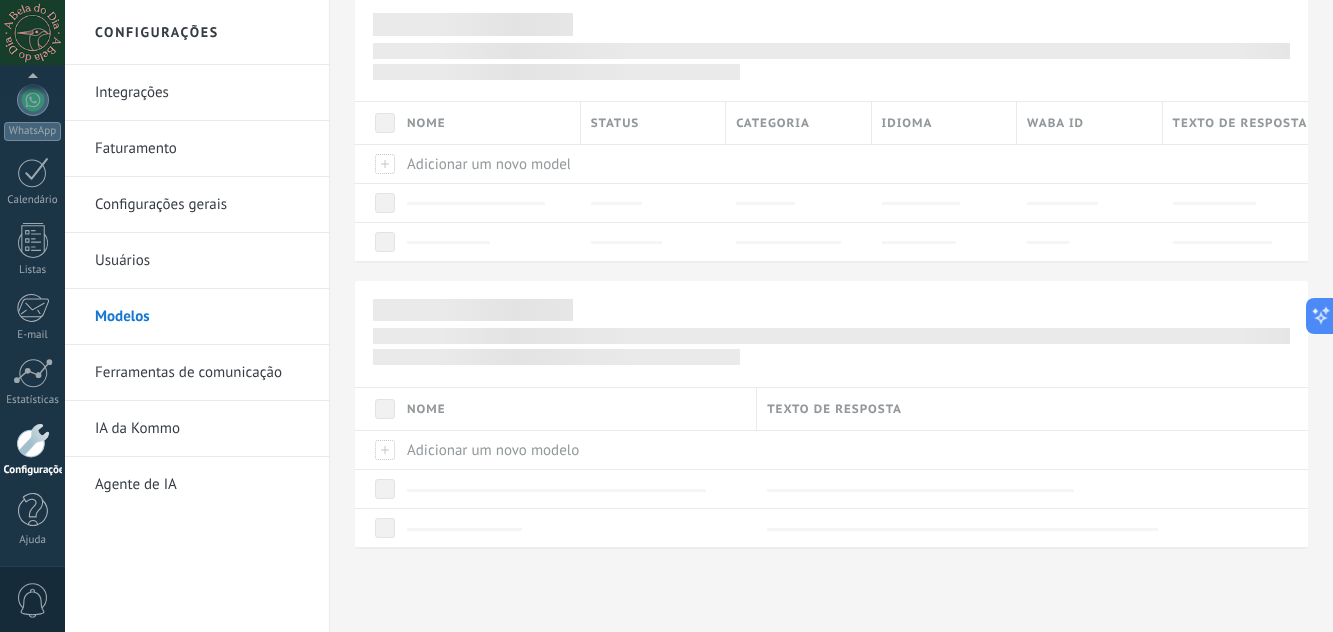 scroll, scrollTop: 0, scrollLeft: 0, axis: both 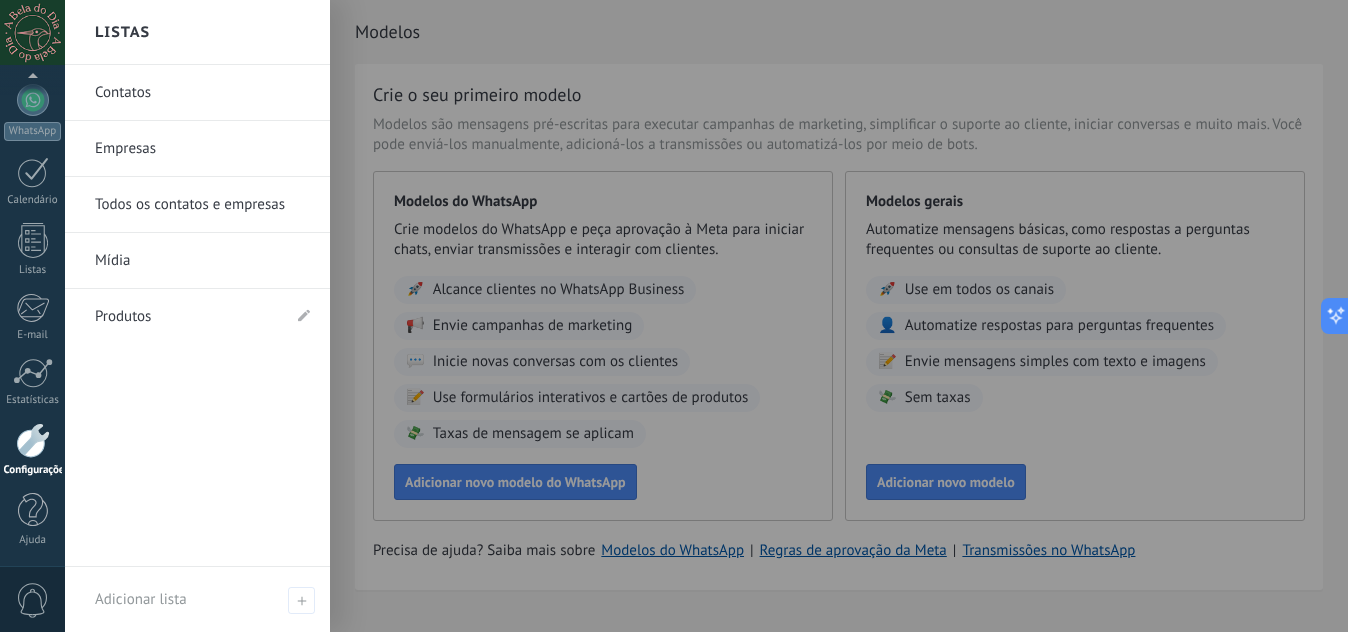 click on "Produtos" at bounding box center [187, 317] 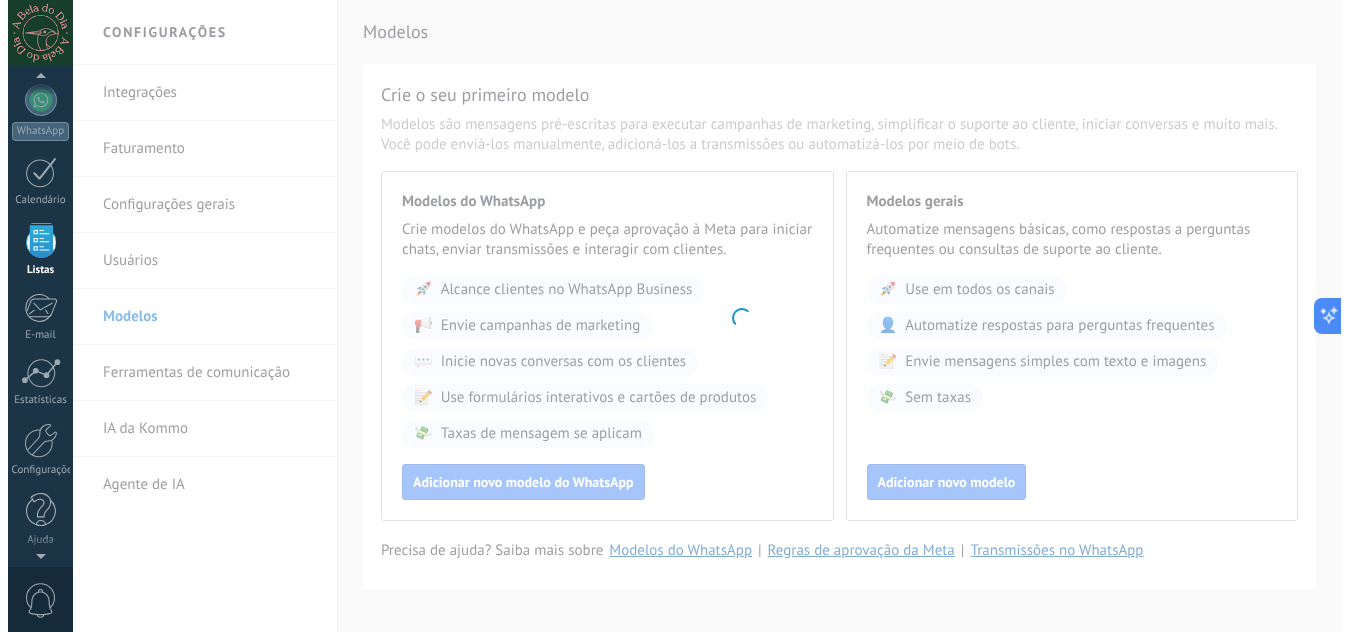 scroll, scrollTop: 124, scrollLeft: 0, axis: vertical 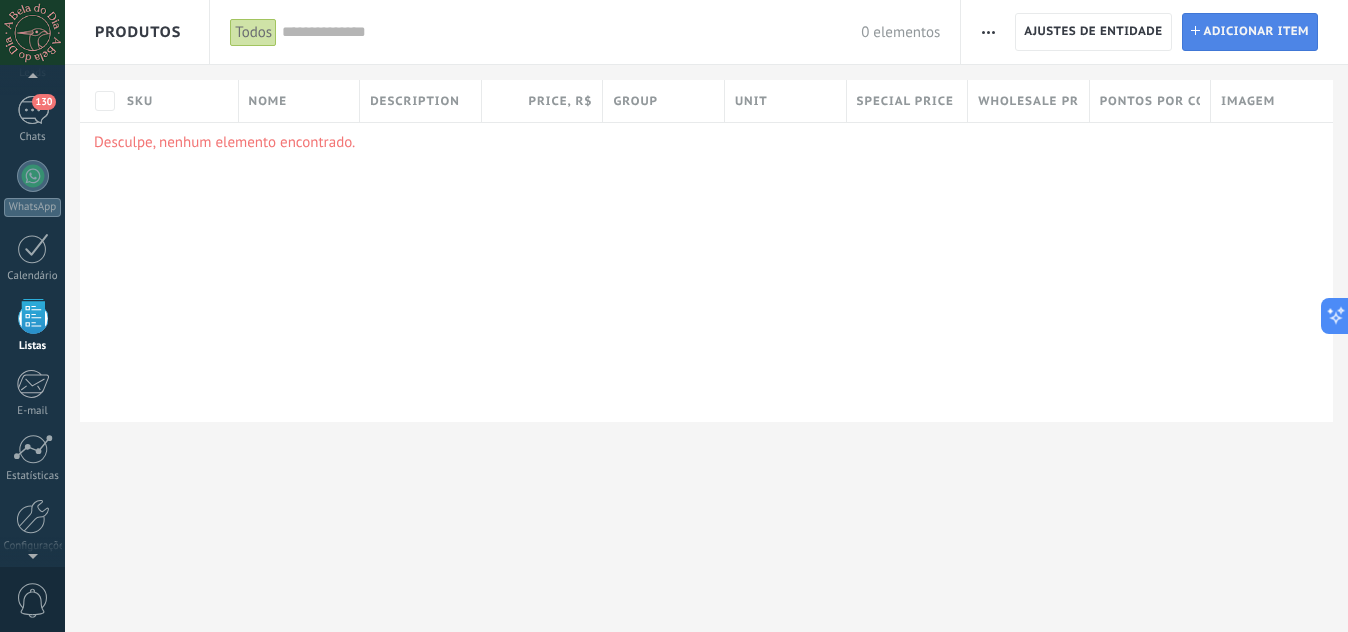 click on "Adicionar item" at bounding box center (1257, 32) 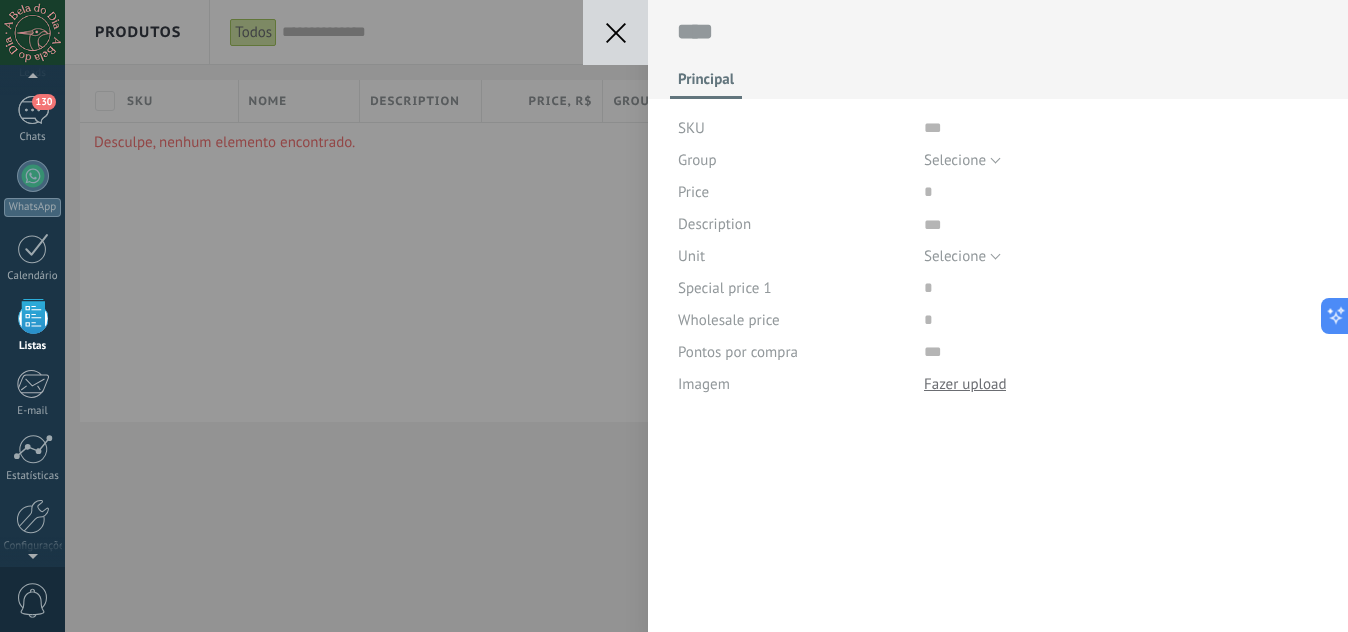 scroll, scrollTop: 20, scrollLeft: 0, axis: vertical 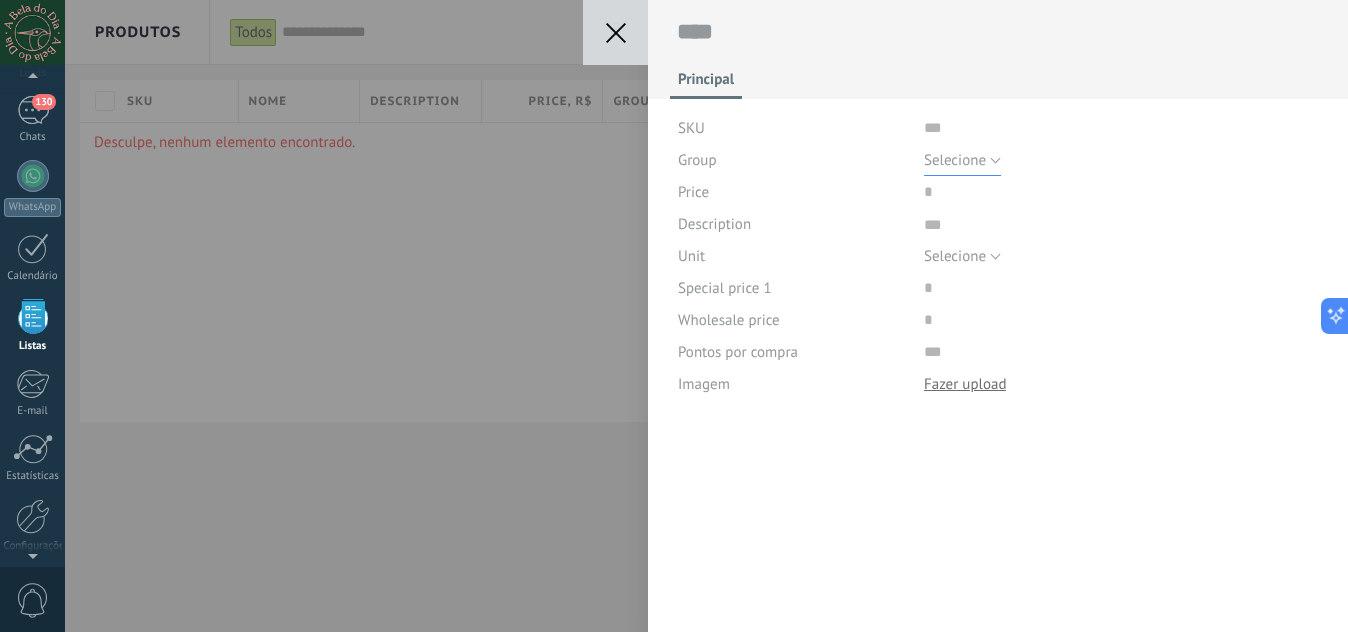 click on "Selecione" at bounding box center (955, 160) 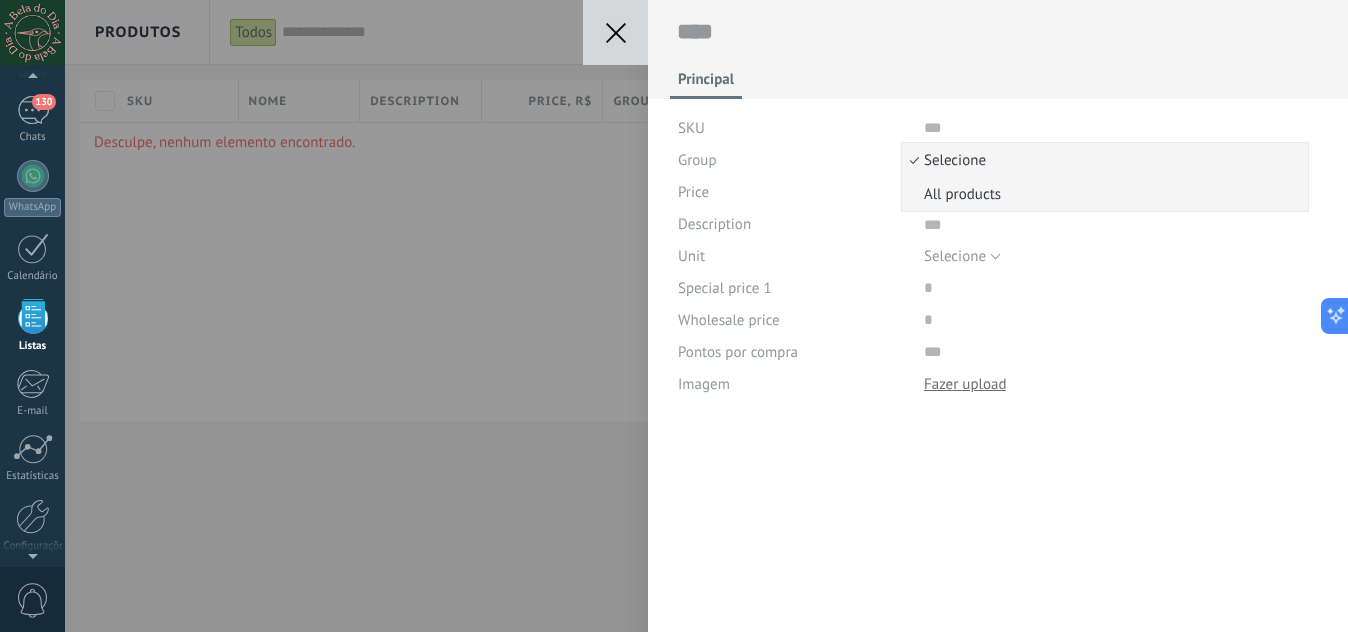 click on "All products" at bounding box center [1102, 194] 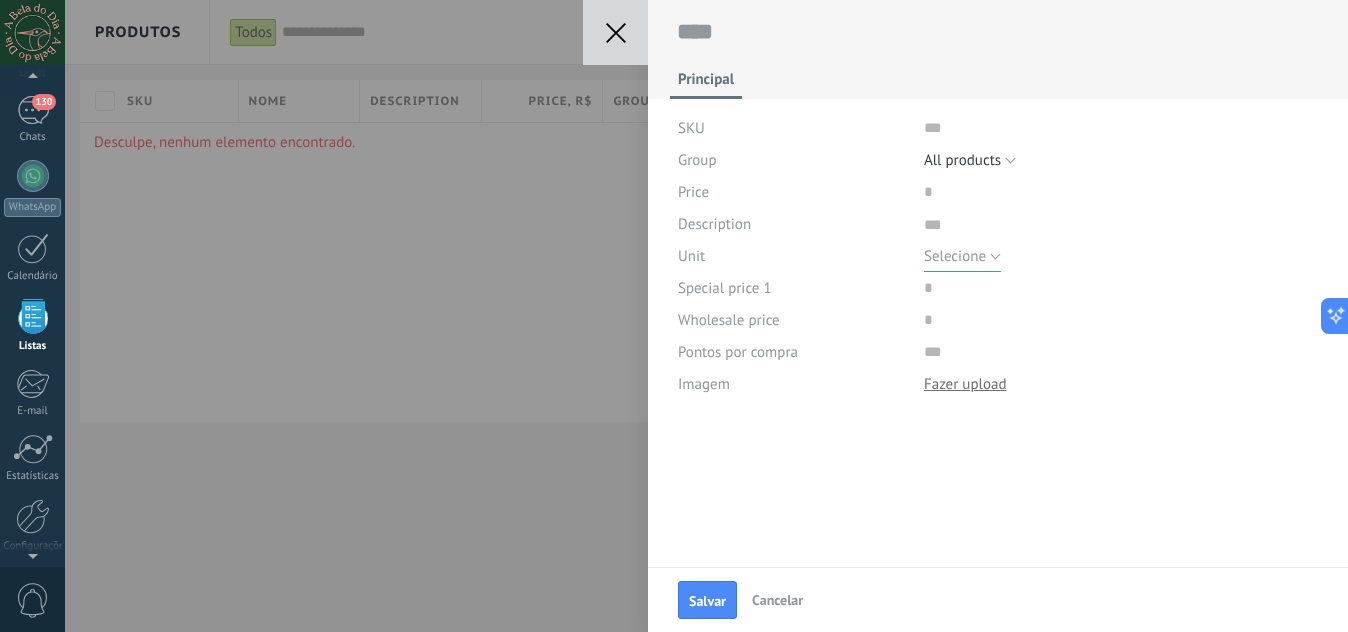 click on "Selecione" at bounding box center [955, 256] 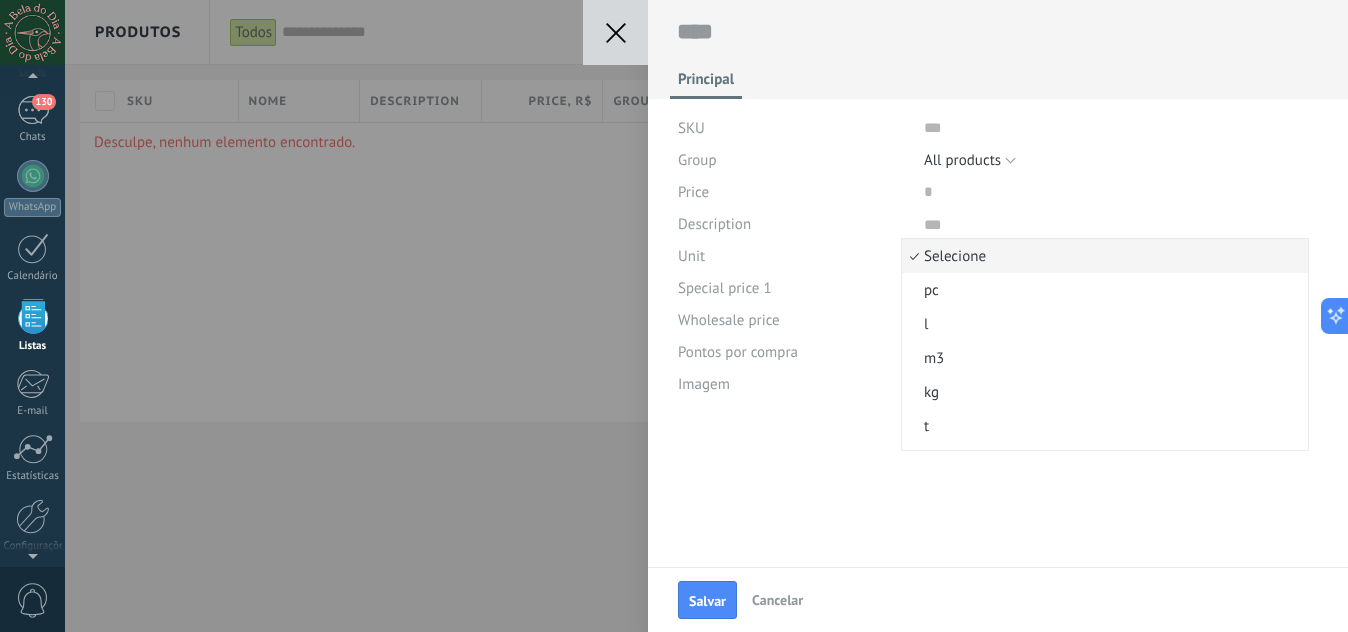click on "Selecione" at bounding box center (1102, 256) 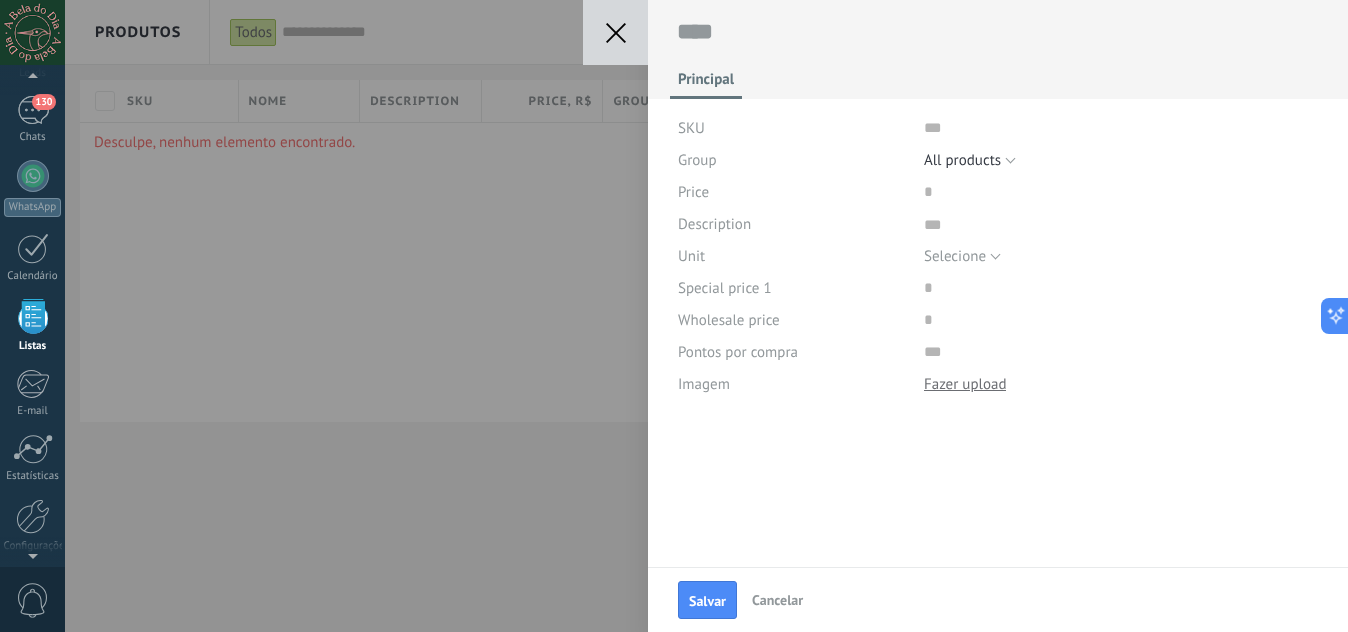 click at bounding box center (615, 32) 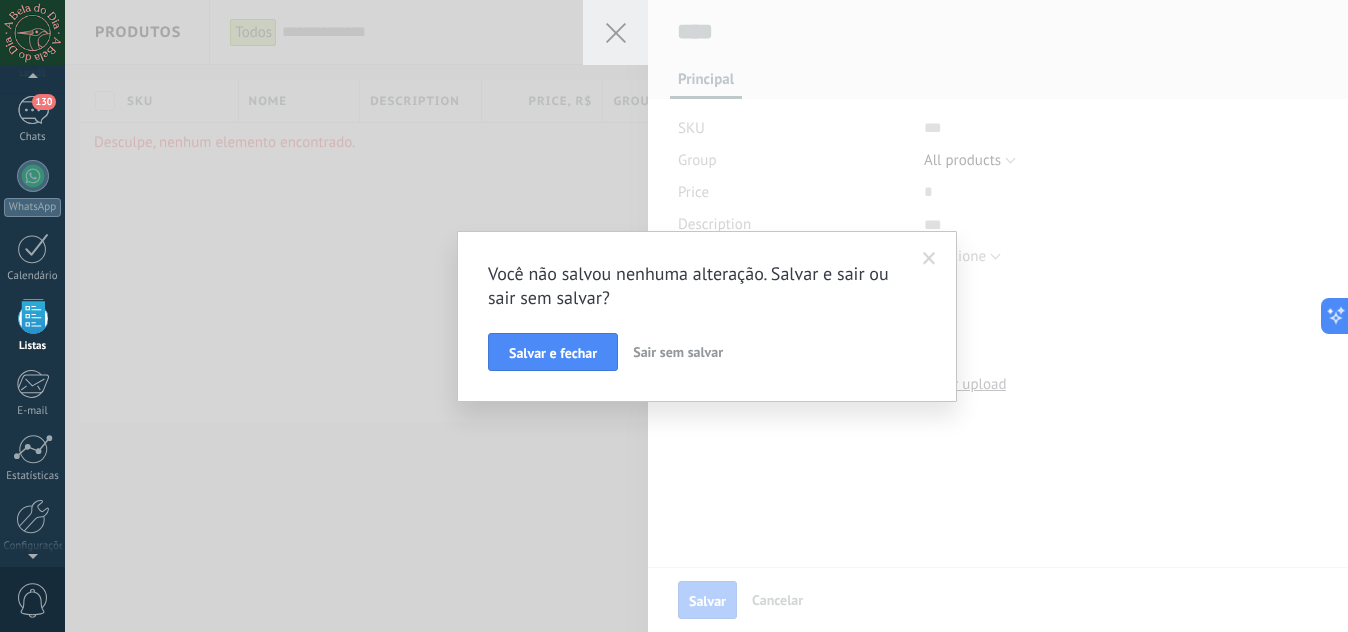 click on "Sair sem salvar" at bounding box center [678, 352] 